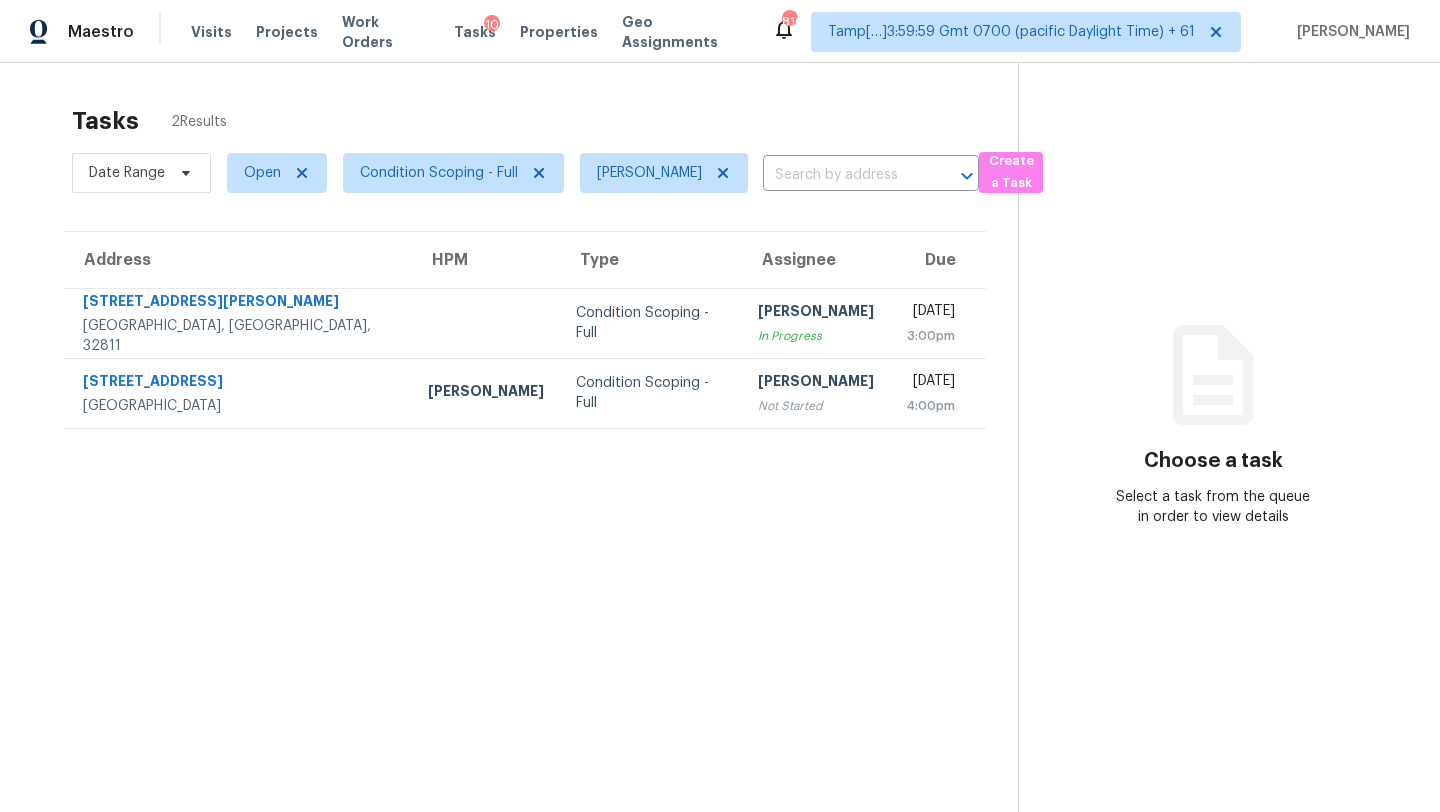 scroll, scrollTop: 0, scrollLeft: 0, axis: both 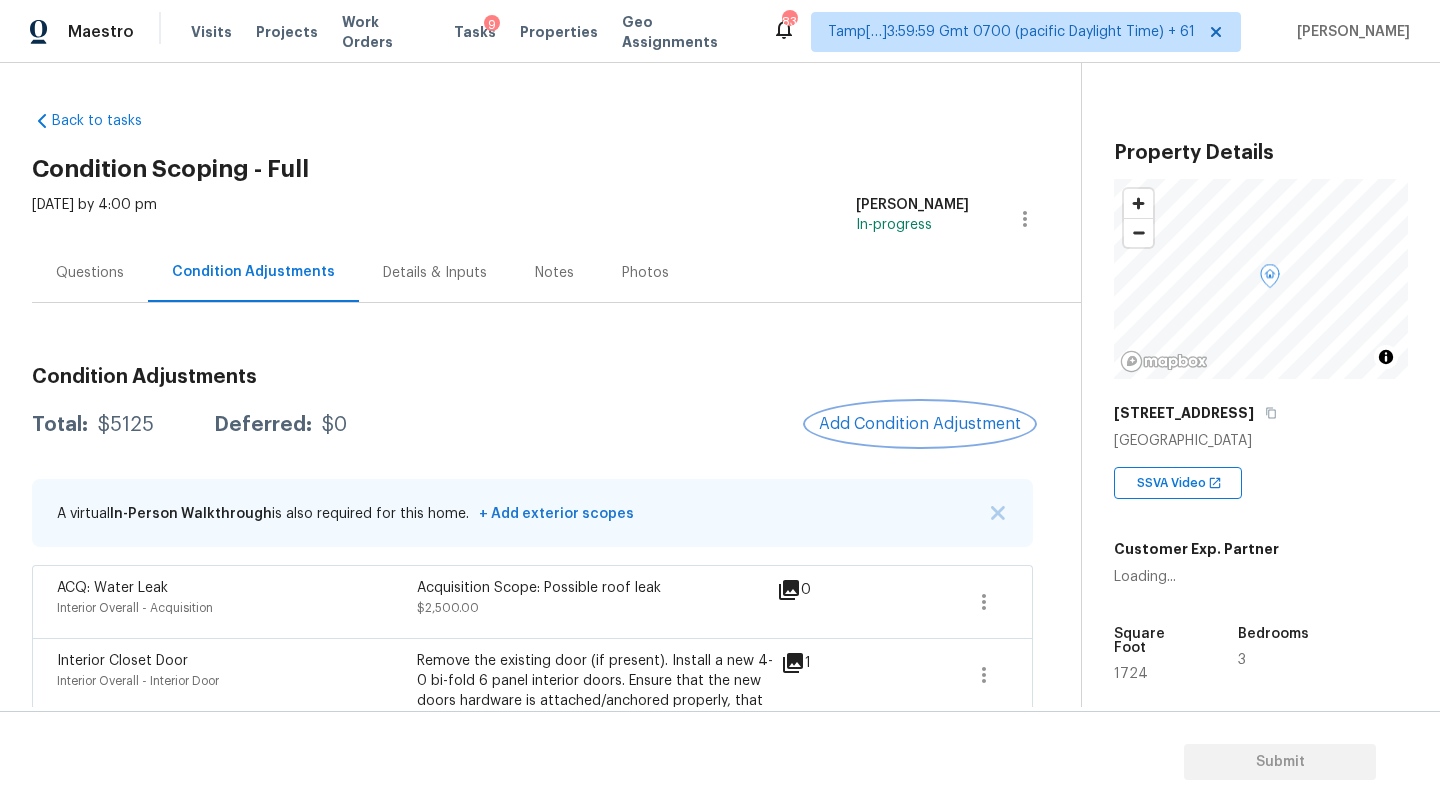 click on "Add Condition Adjustment" at bounding box center [920, 424] 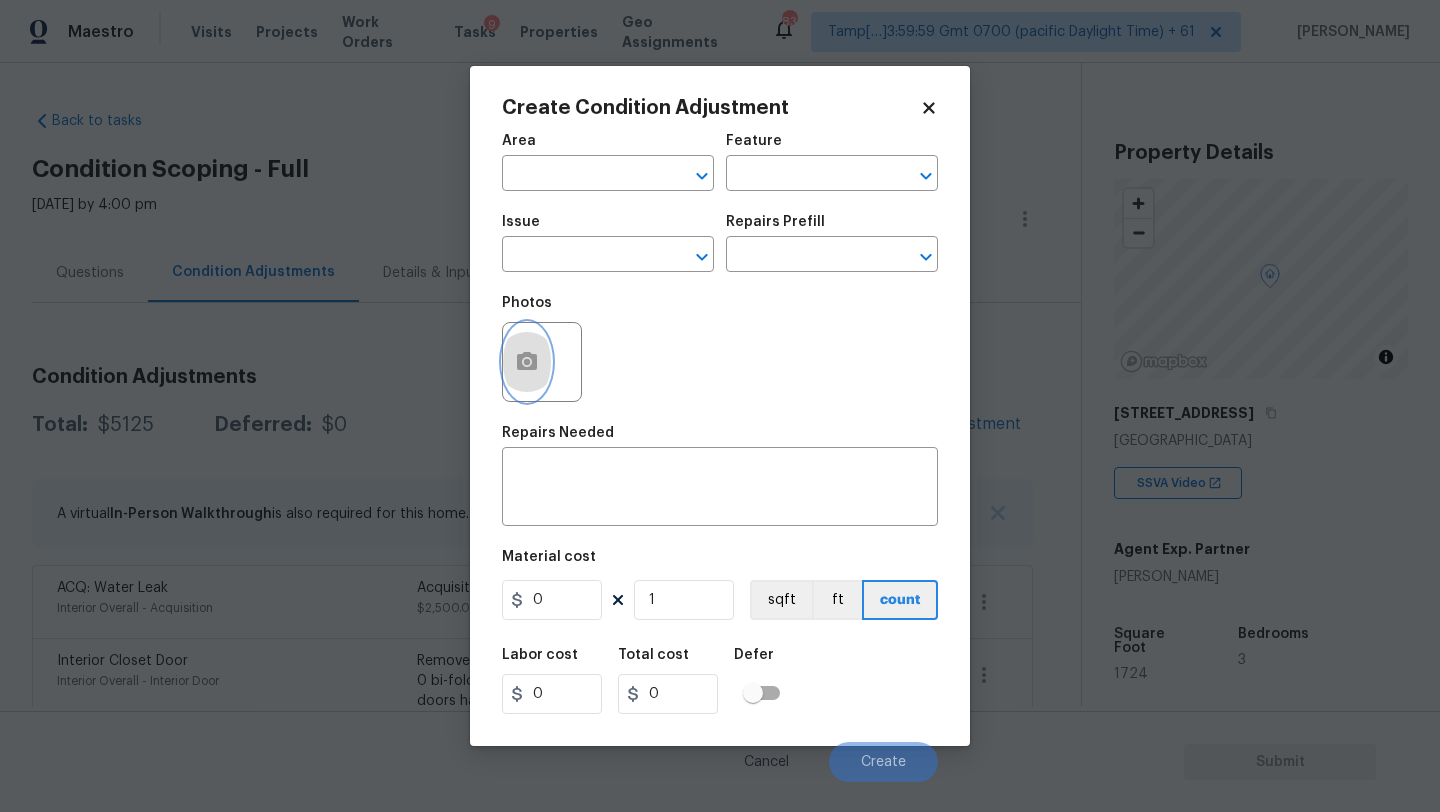 click 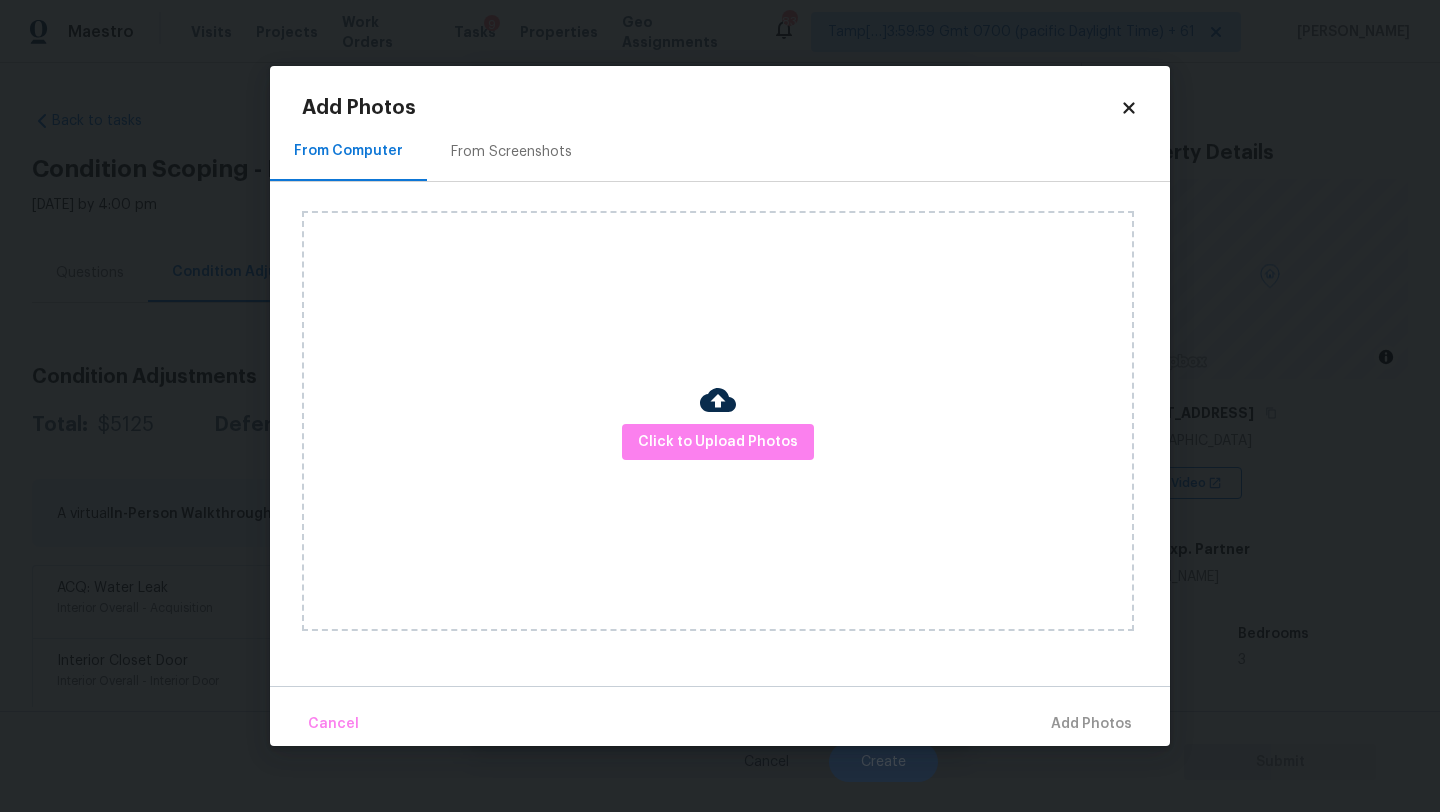 click on "Click to Upload Photos" at bounding box center [718, 421] 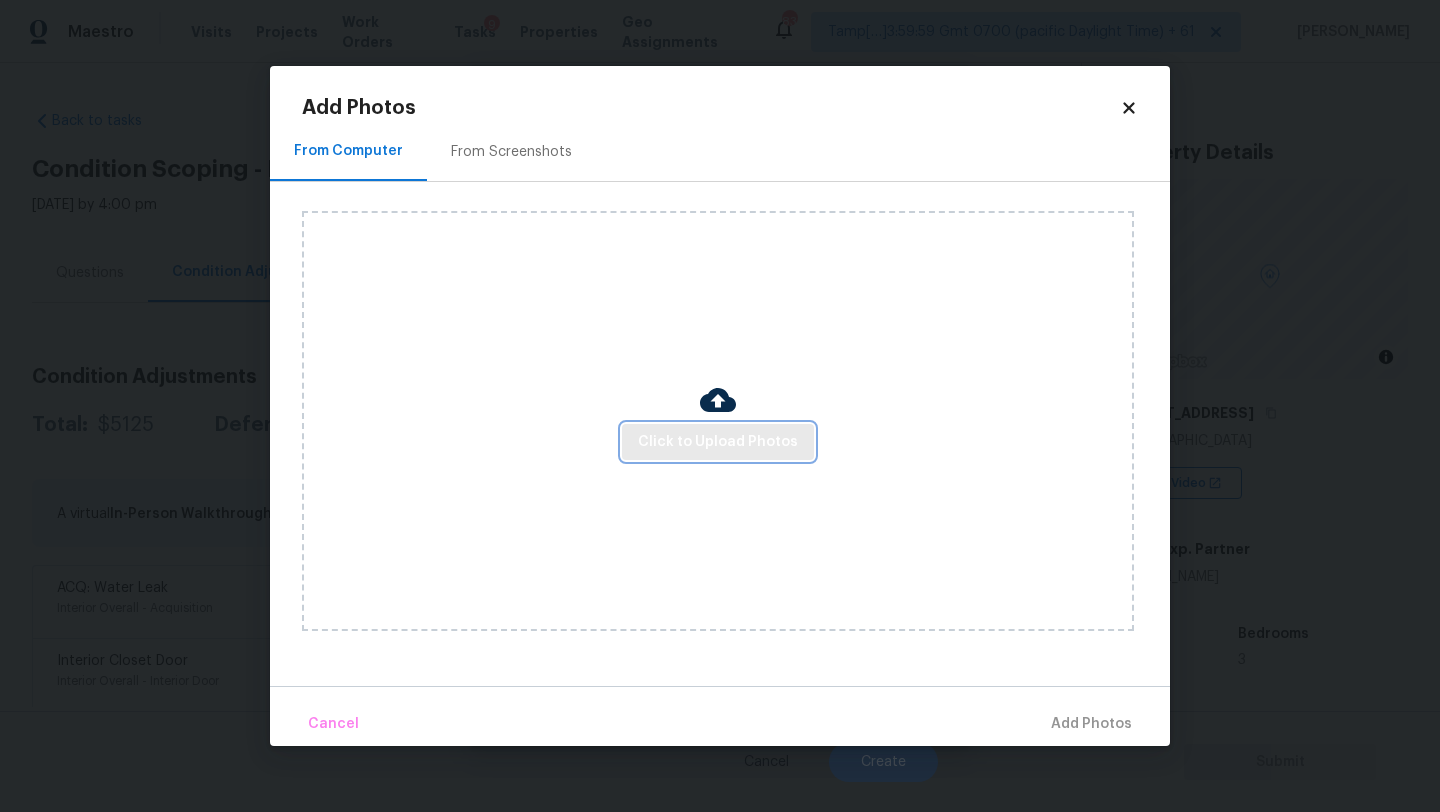 click on "Click to Upload Photos" at bounding box center (718, 442) 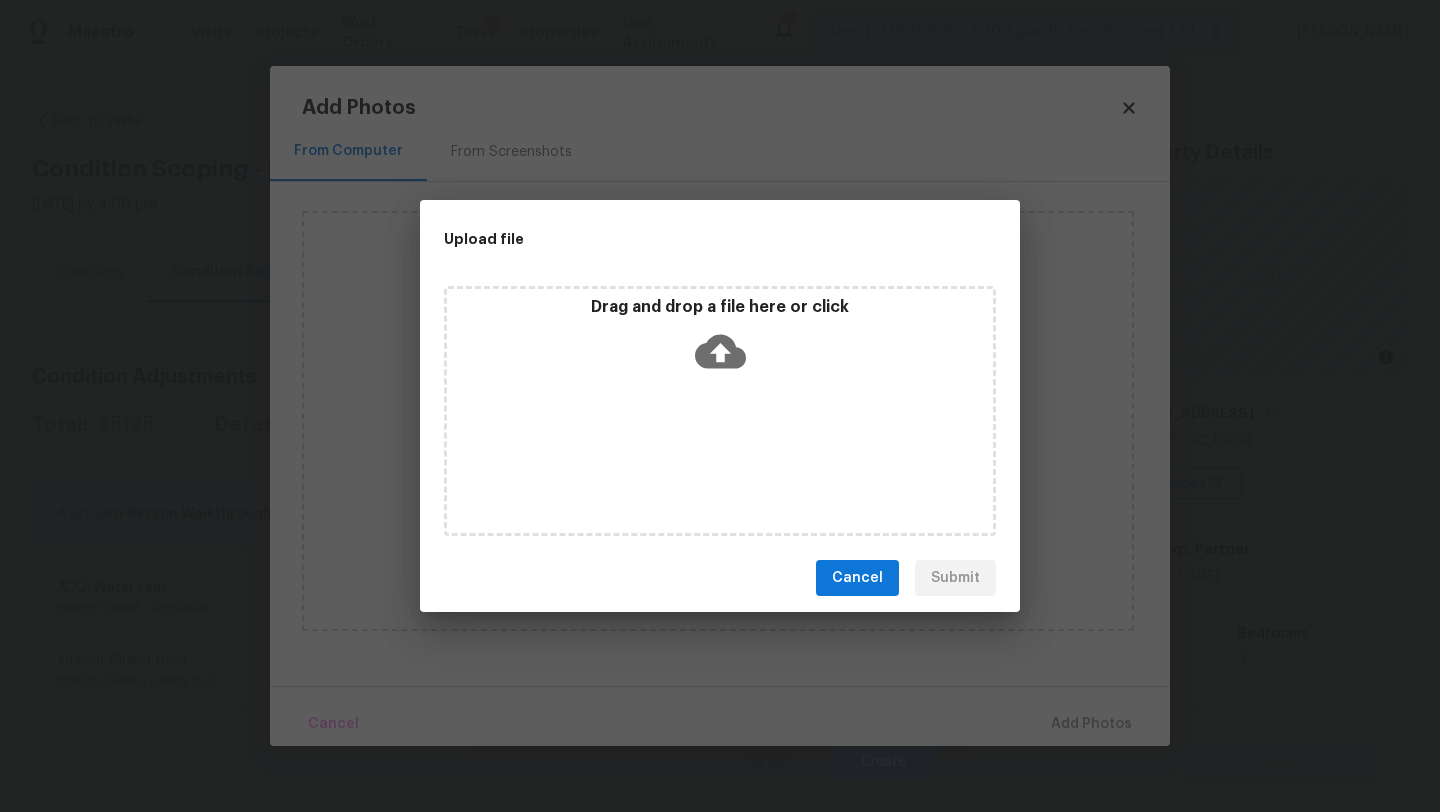 click on "Drag and drop a file here or click" at bounding box center [720, 411] 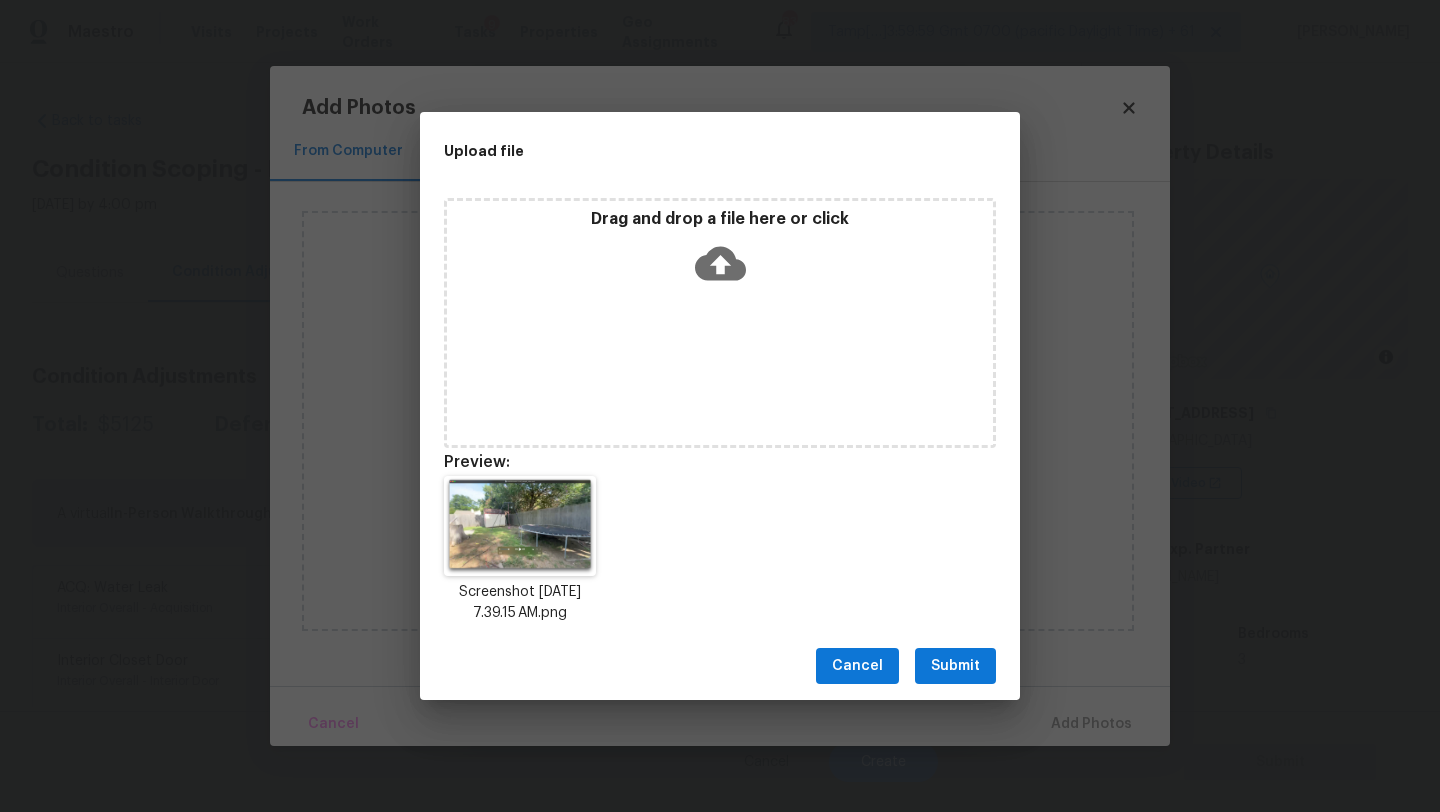 click on "Submit" at bounding box center [955, 666] 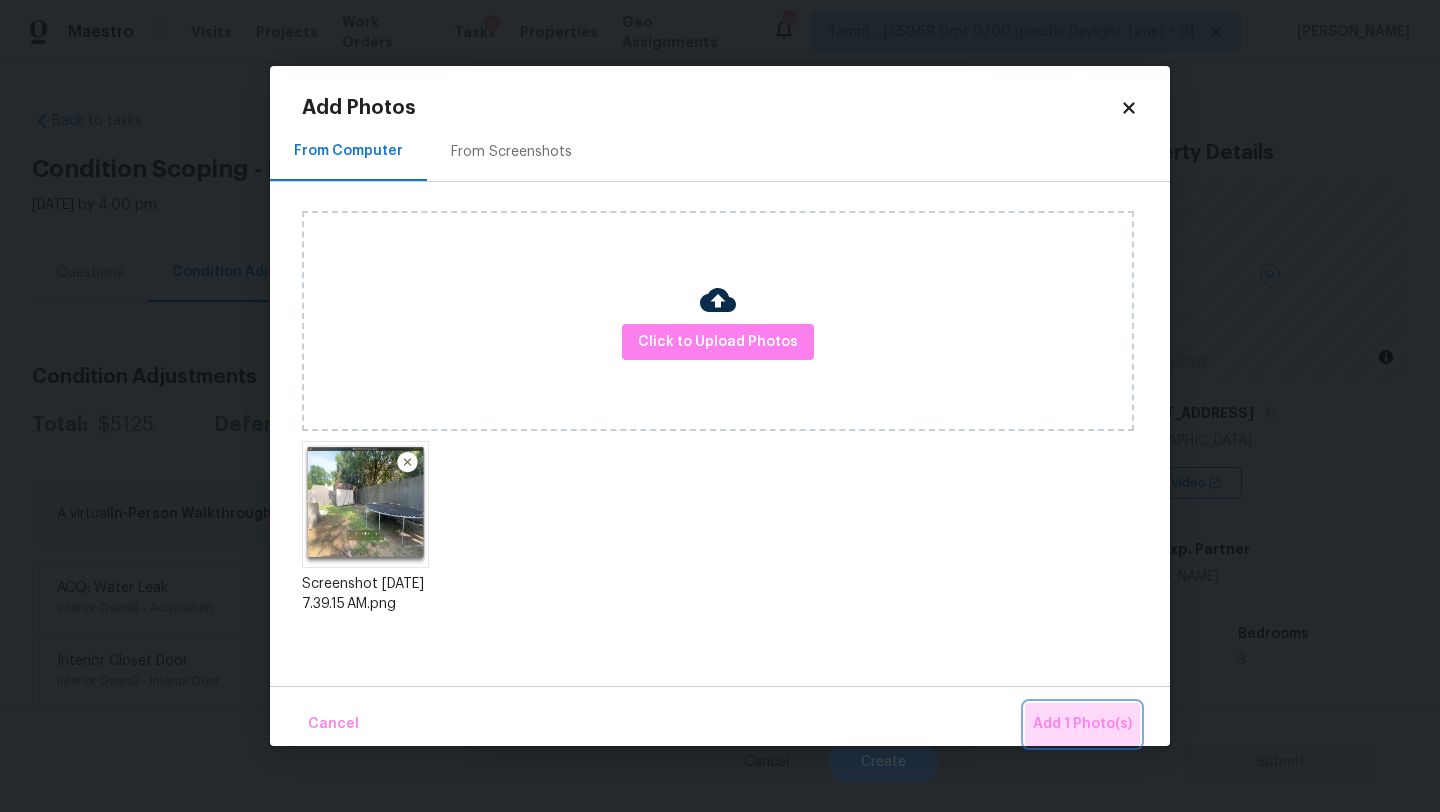 click on "Add 1 Photo(s)" at bounding box center (1082, 724) 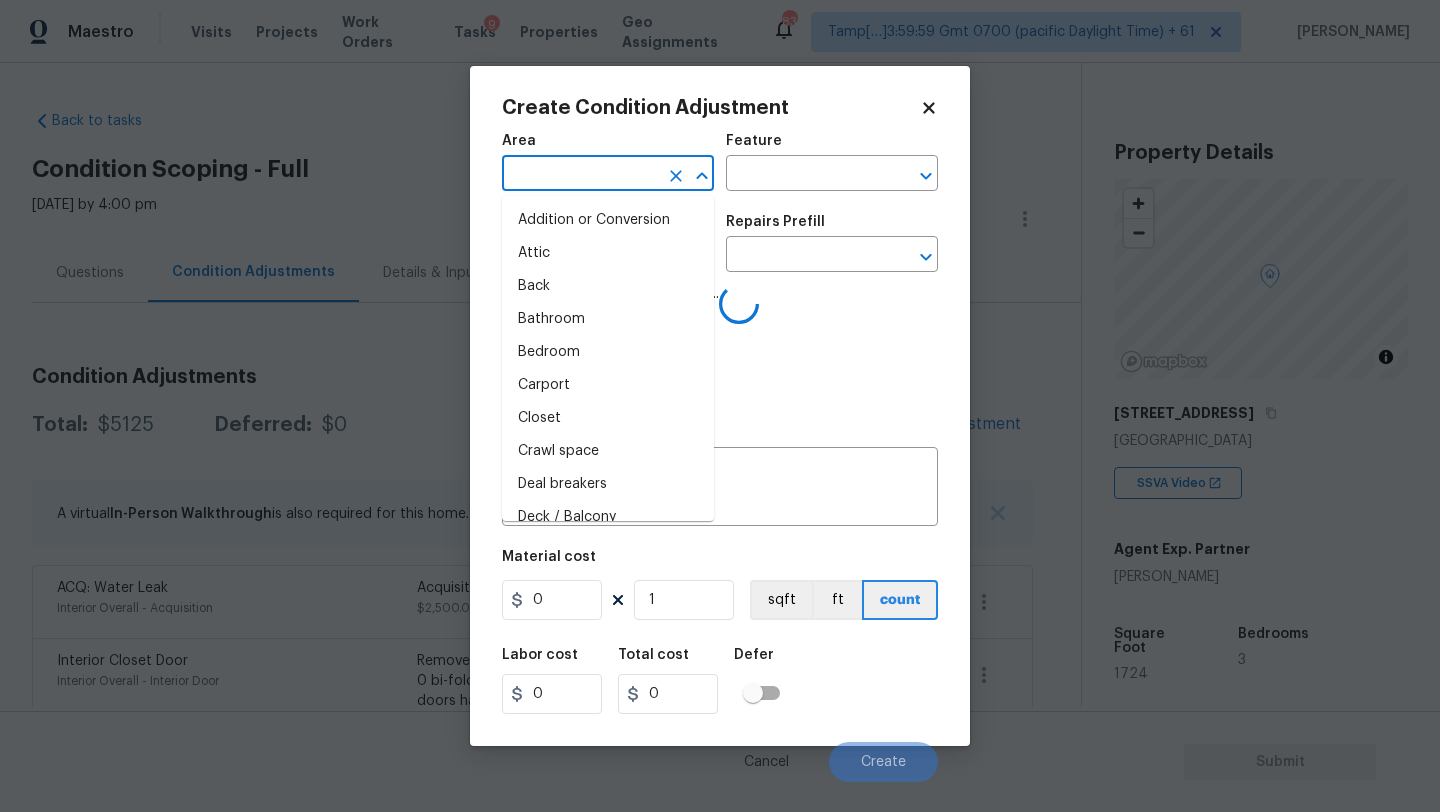 click at bounding box center (580, 175) 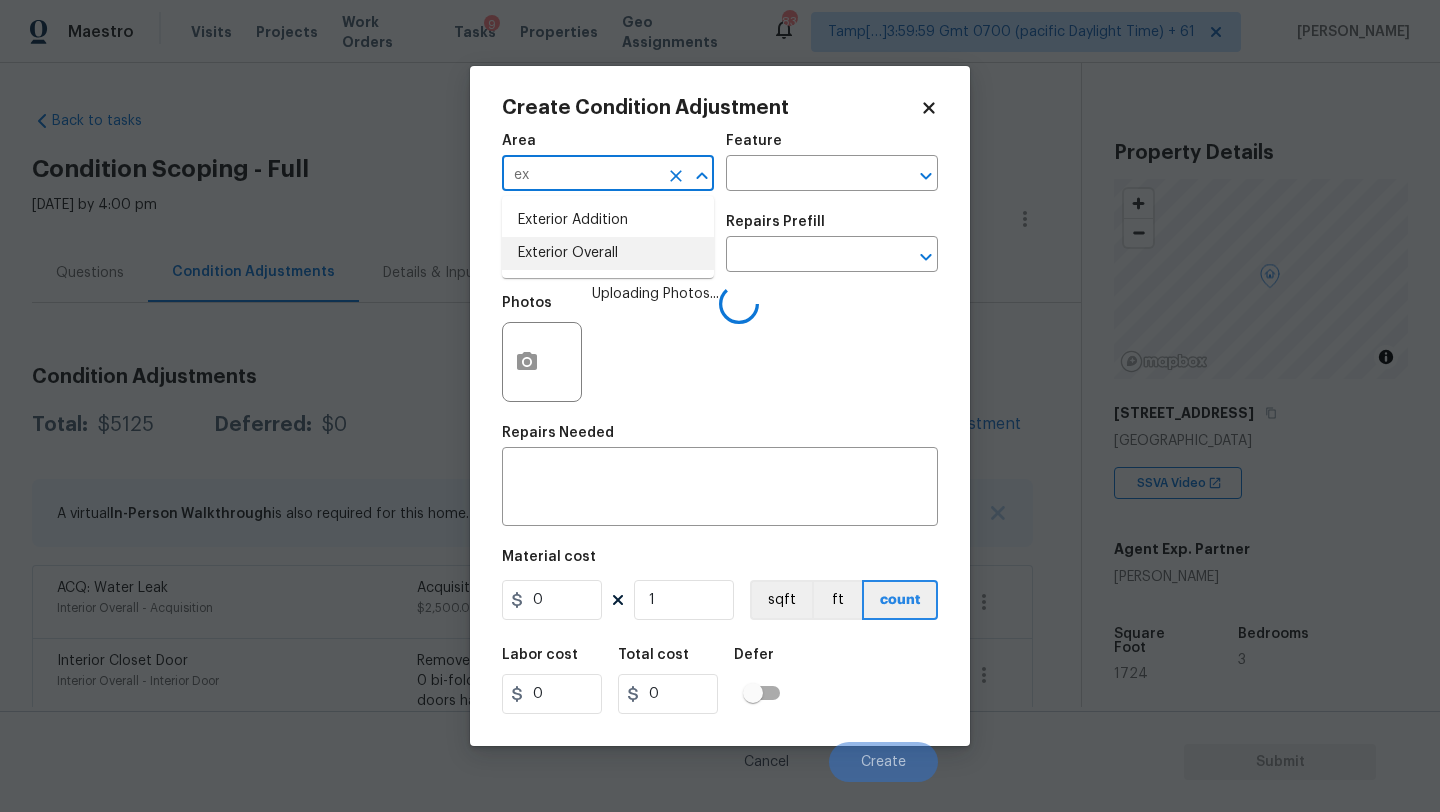 click on "Exterior Overall" at bounding box center (608, 253) 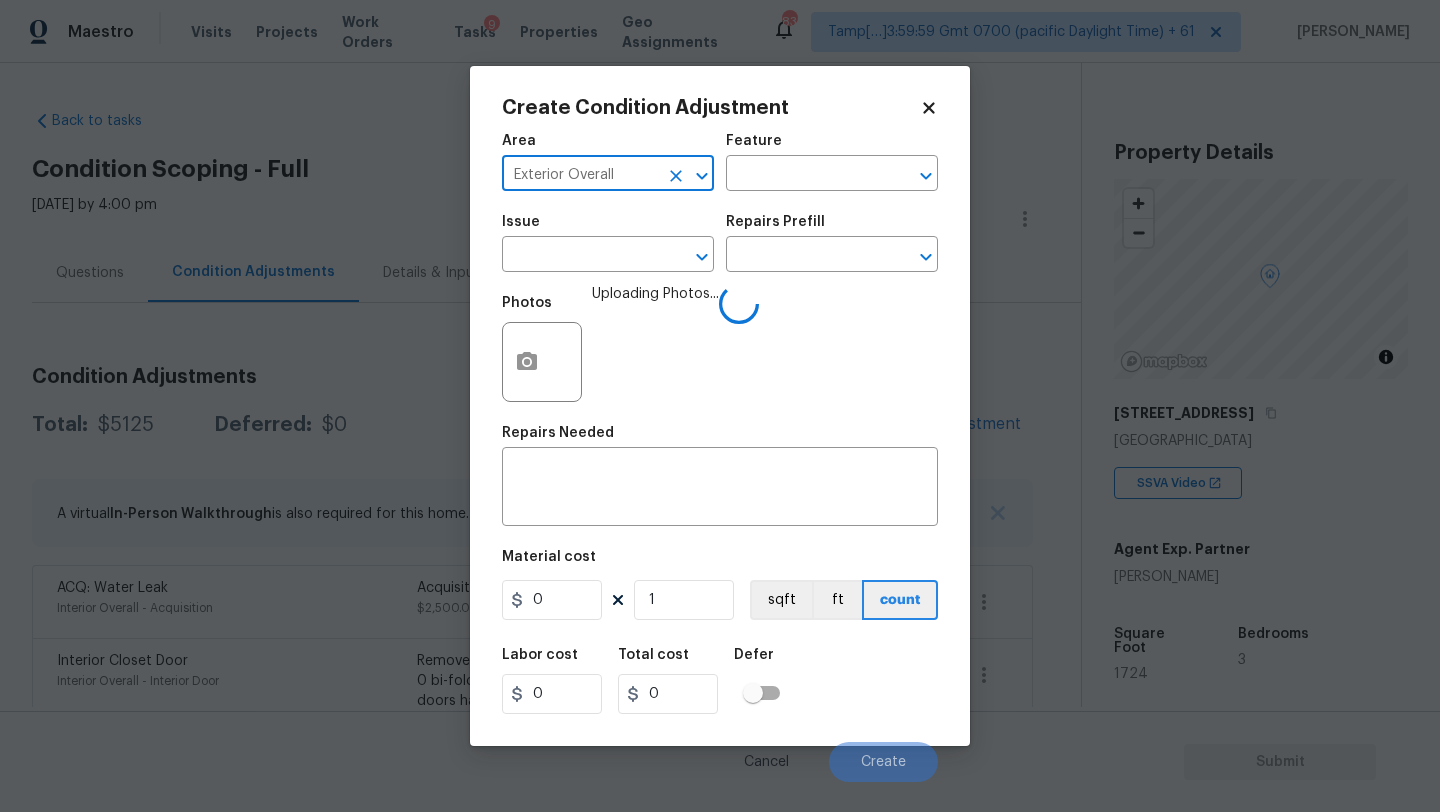 type on "Exterior Overall" 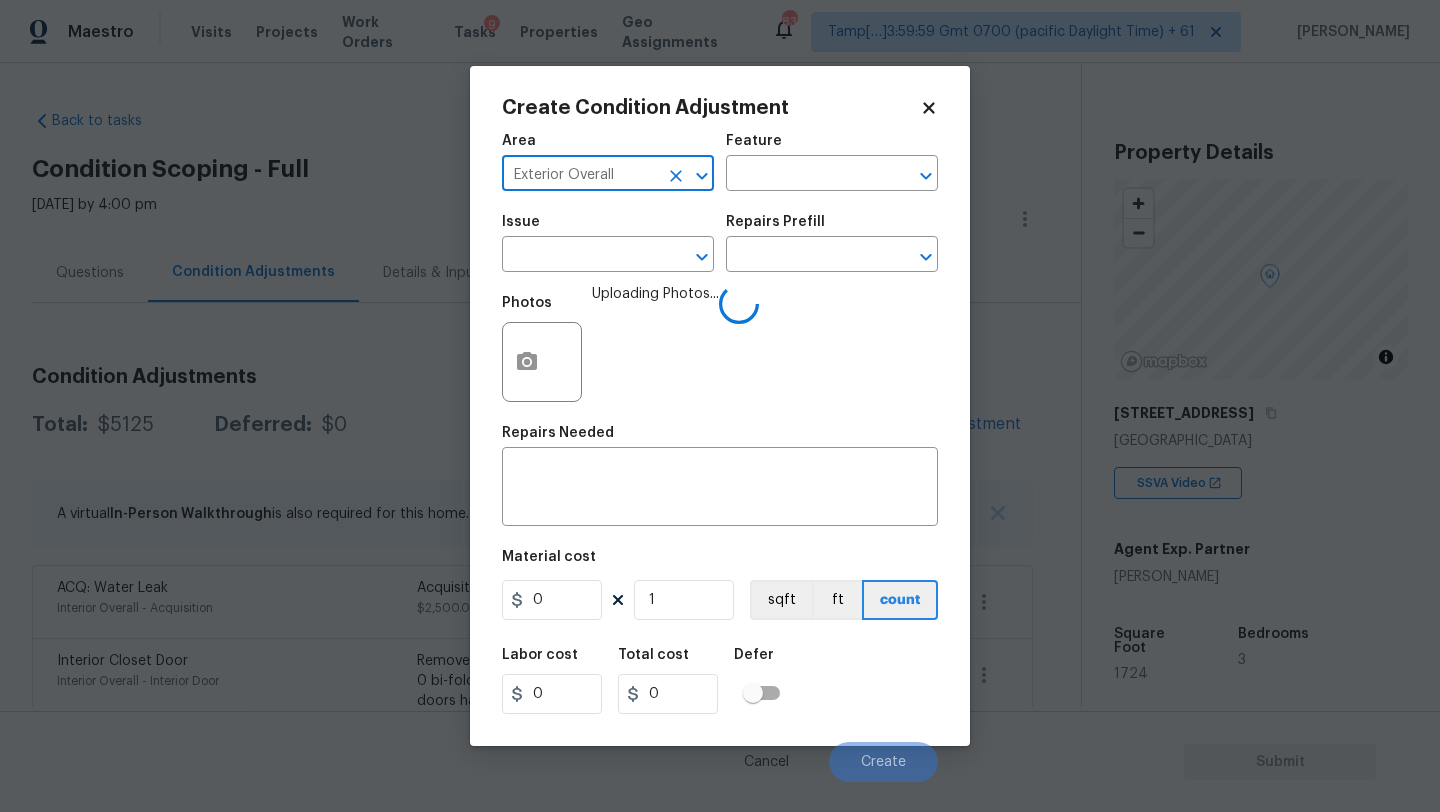 click on "Feature" at bounding box center [832, 147] 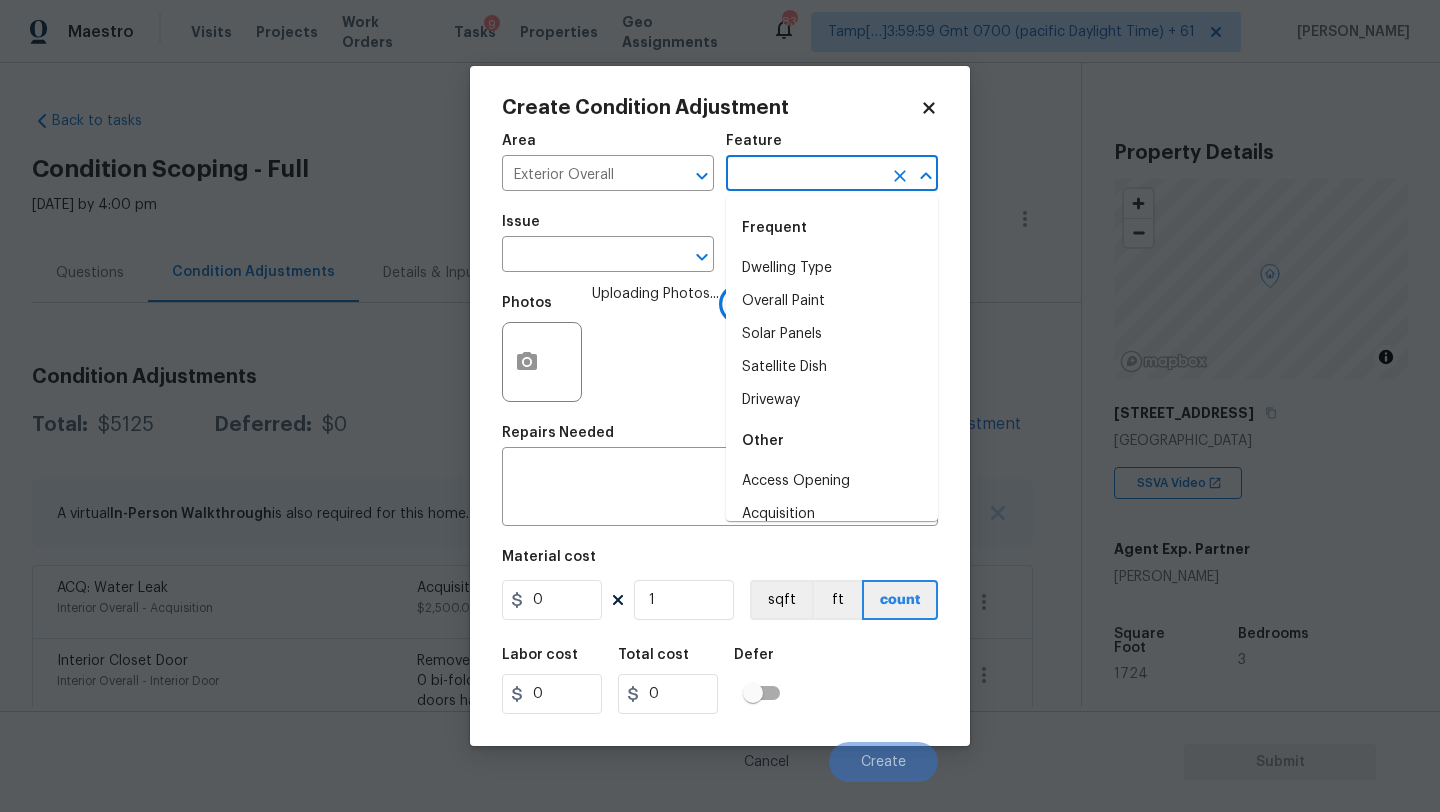 click at bounding box center [804, 175] 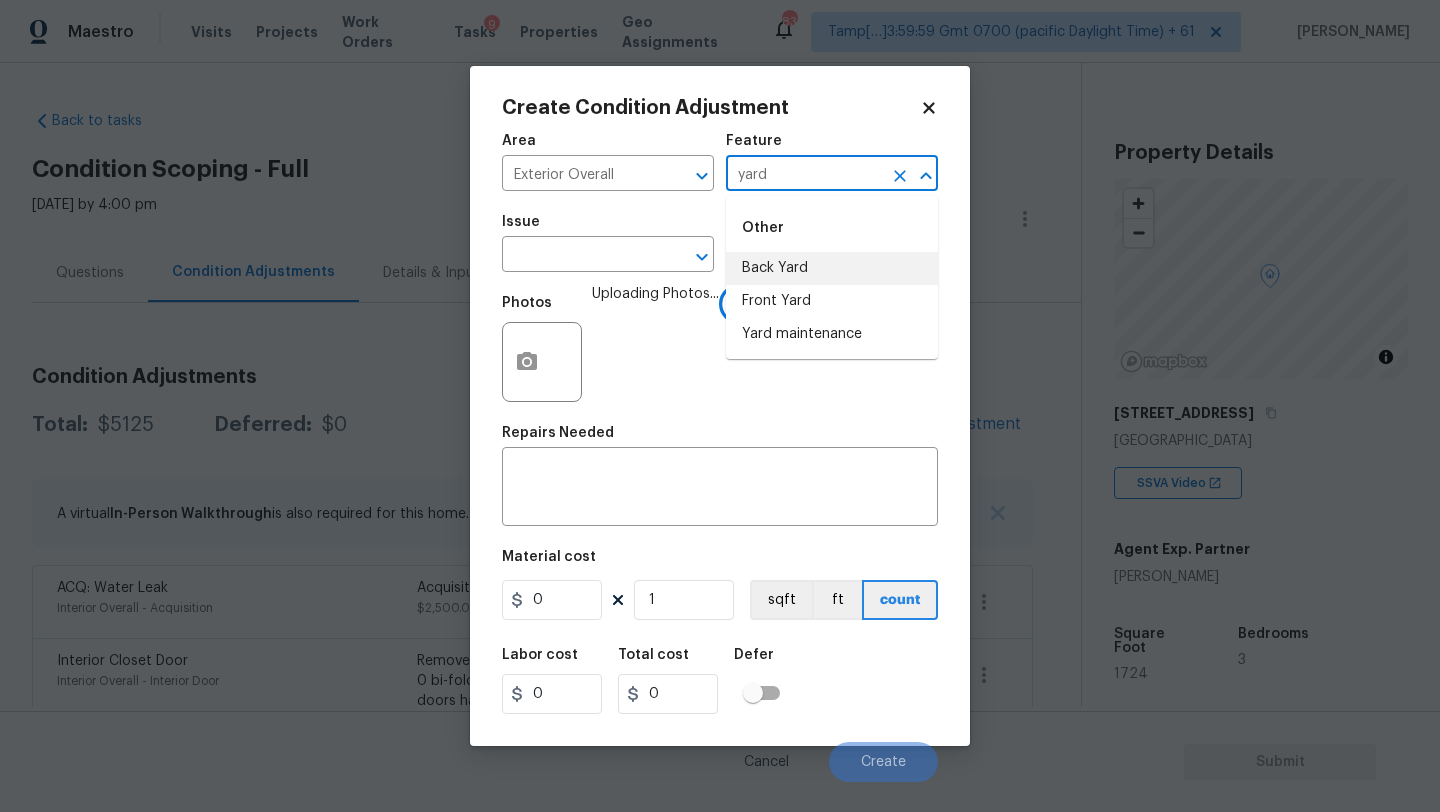 click on "Back Yard" at bounding box center (832, 268) 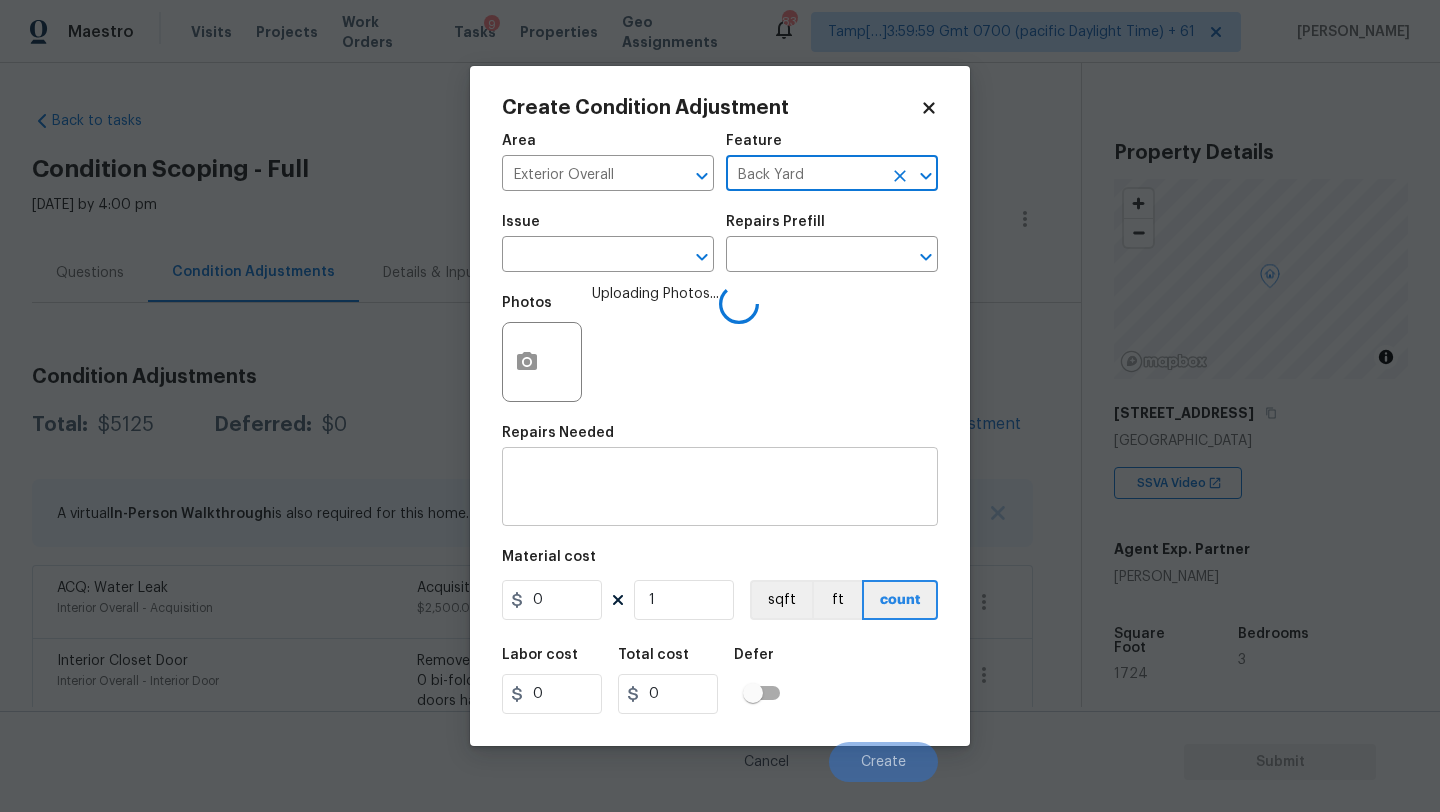 type on "Back Yard" 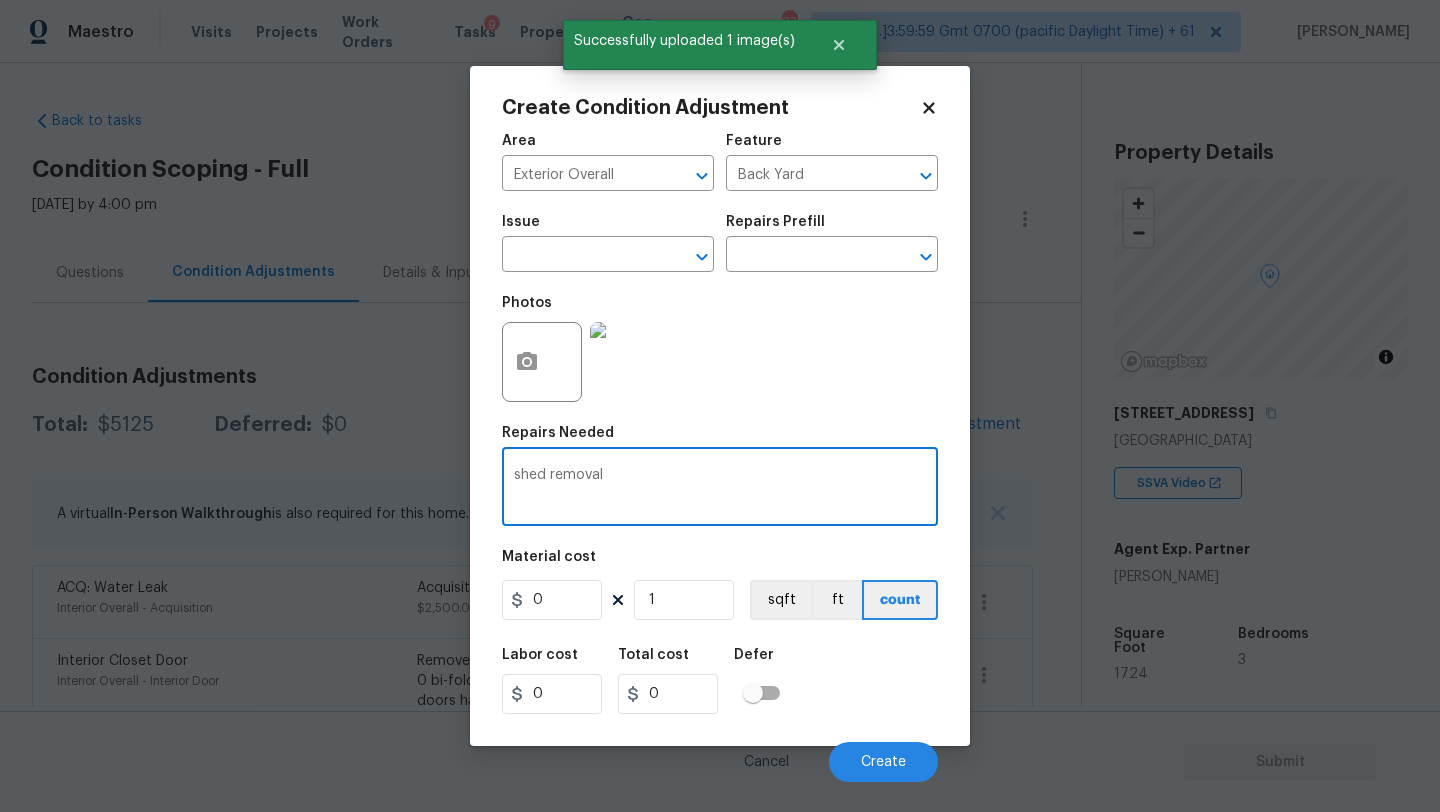 type on "shed removal" 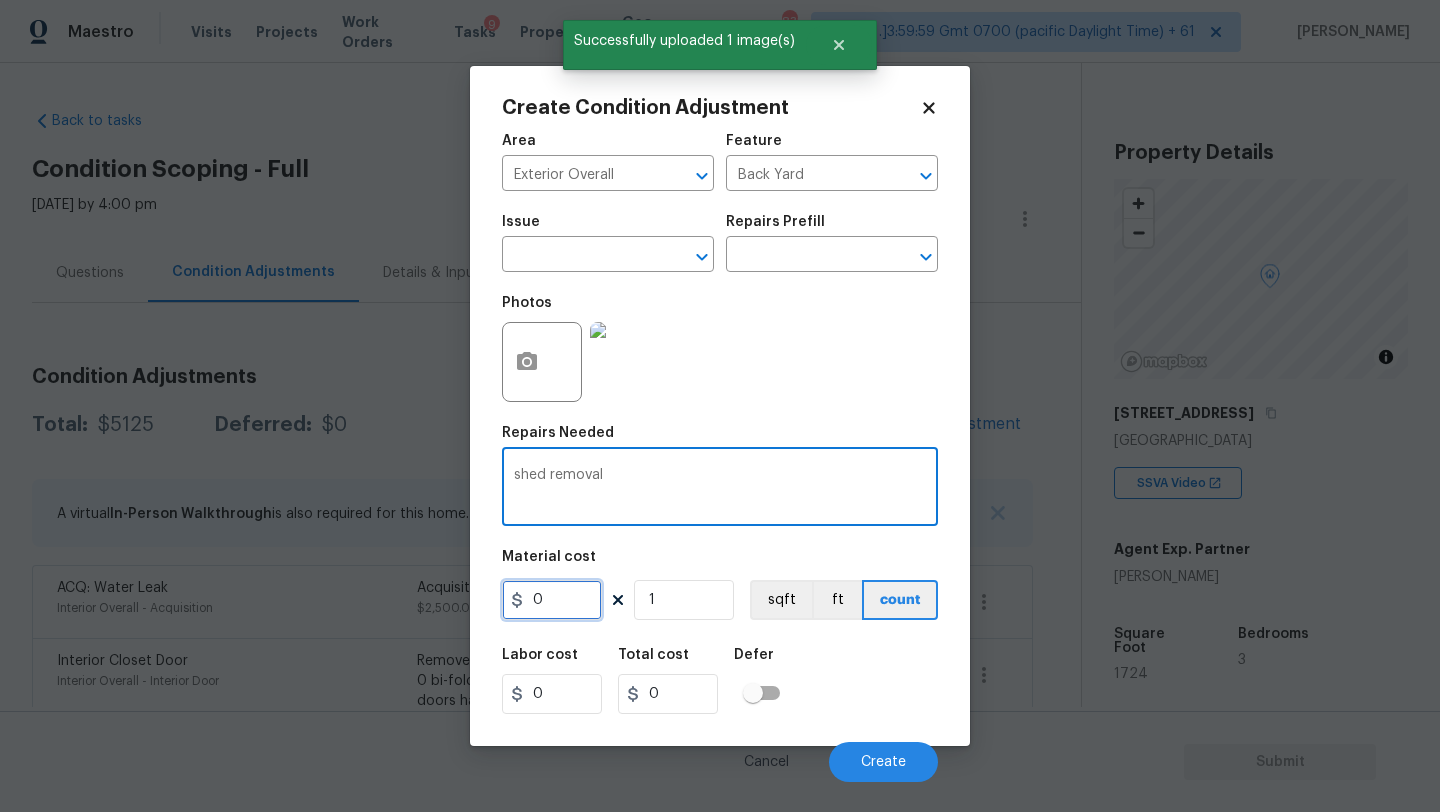 click on "0" at bounding box center (552, 600) 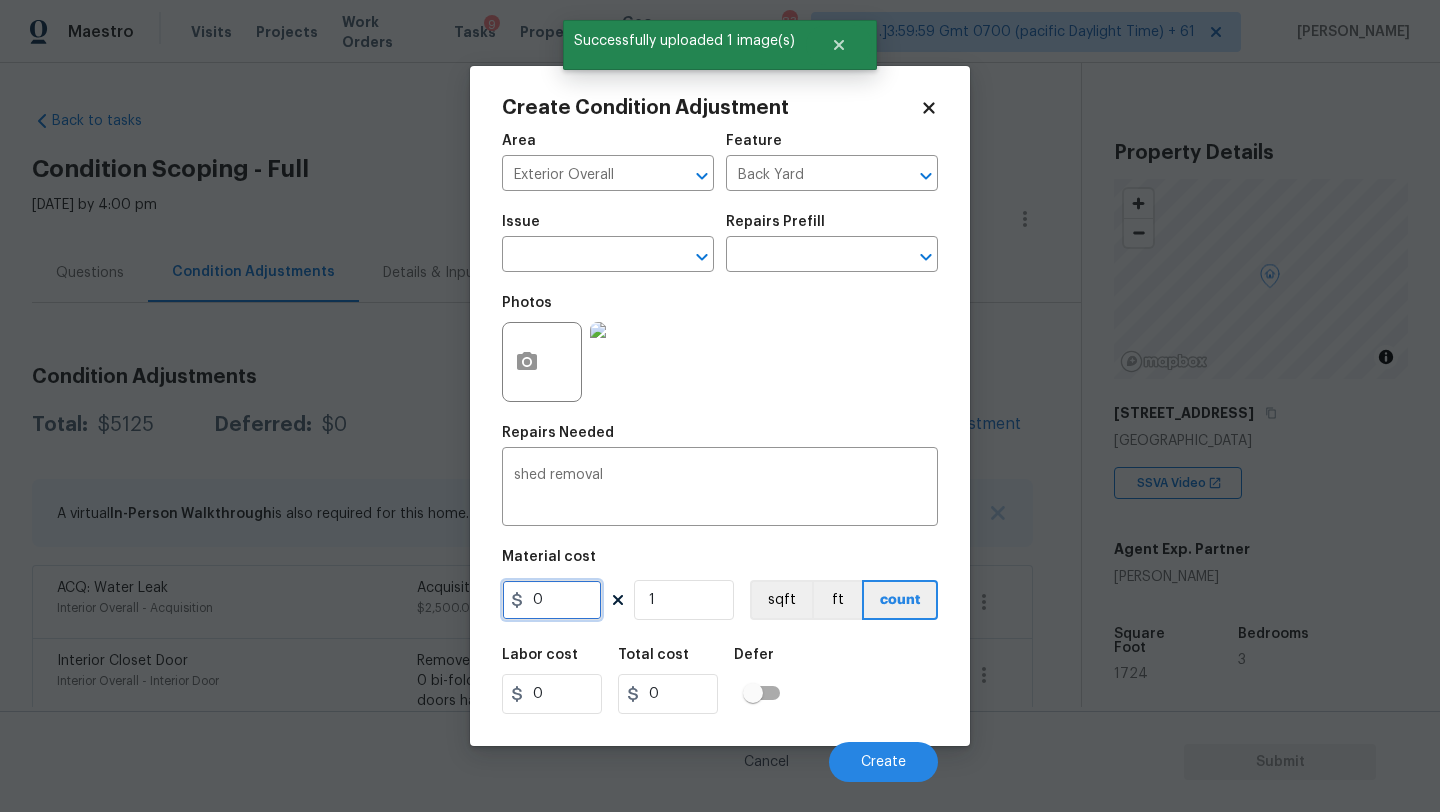 click on "0" at bounding box center (552, 600) 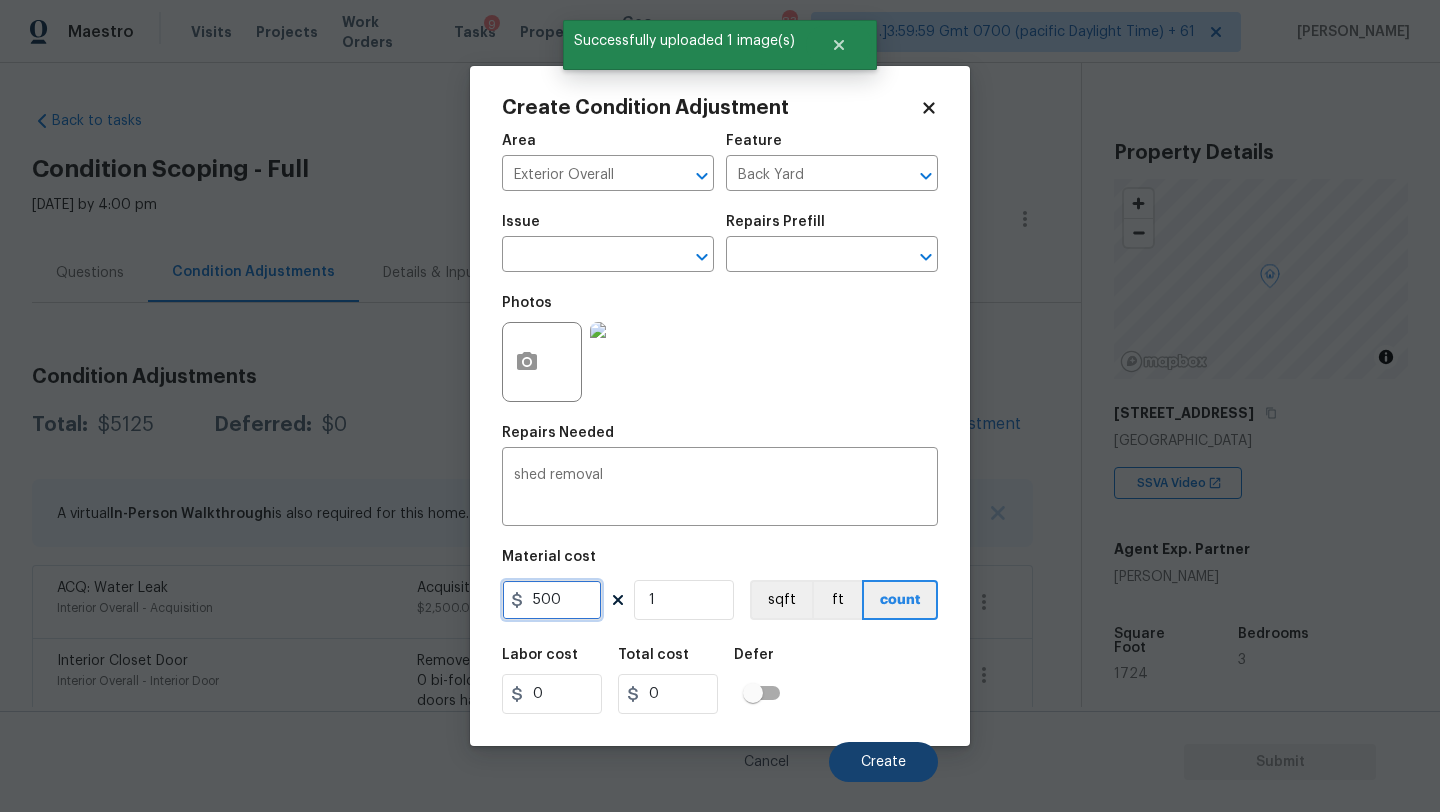 type on "500" 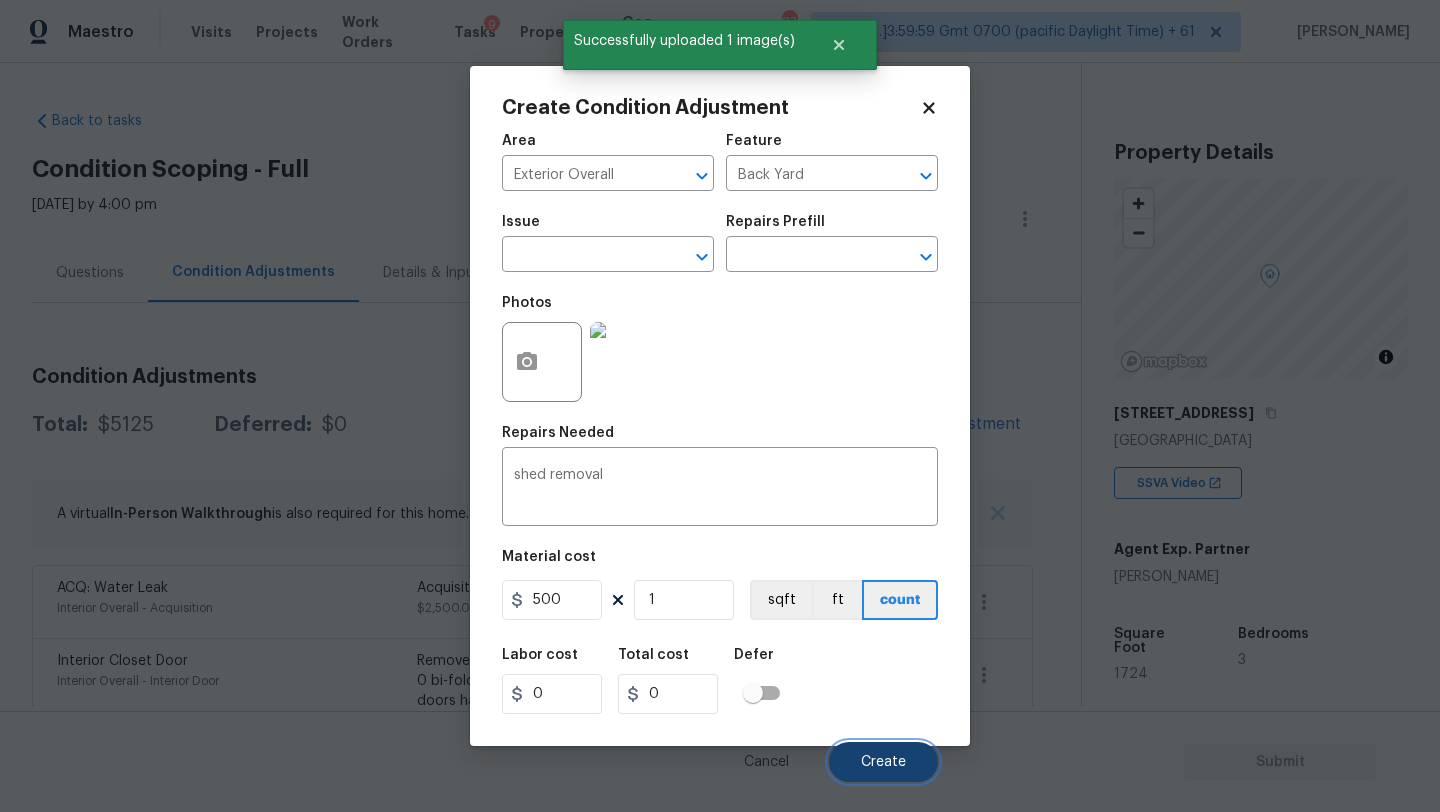 type on "500" 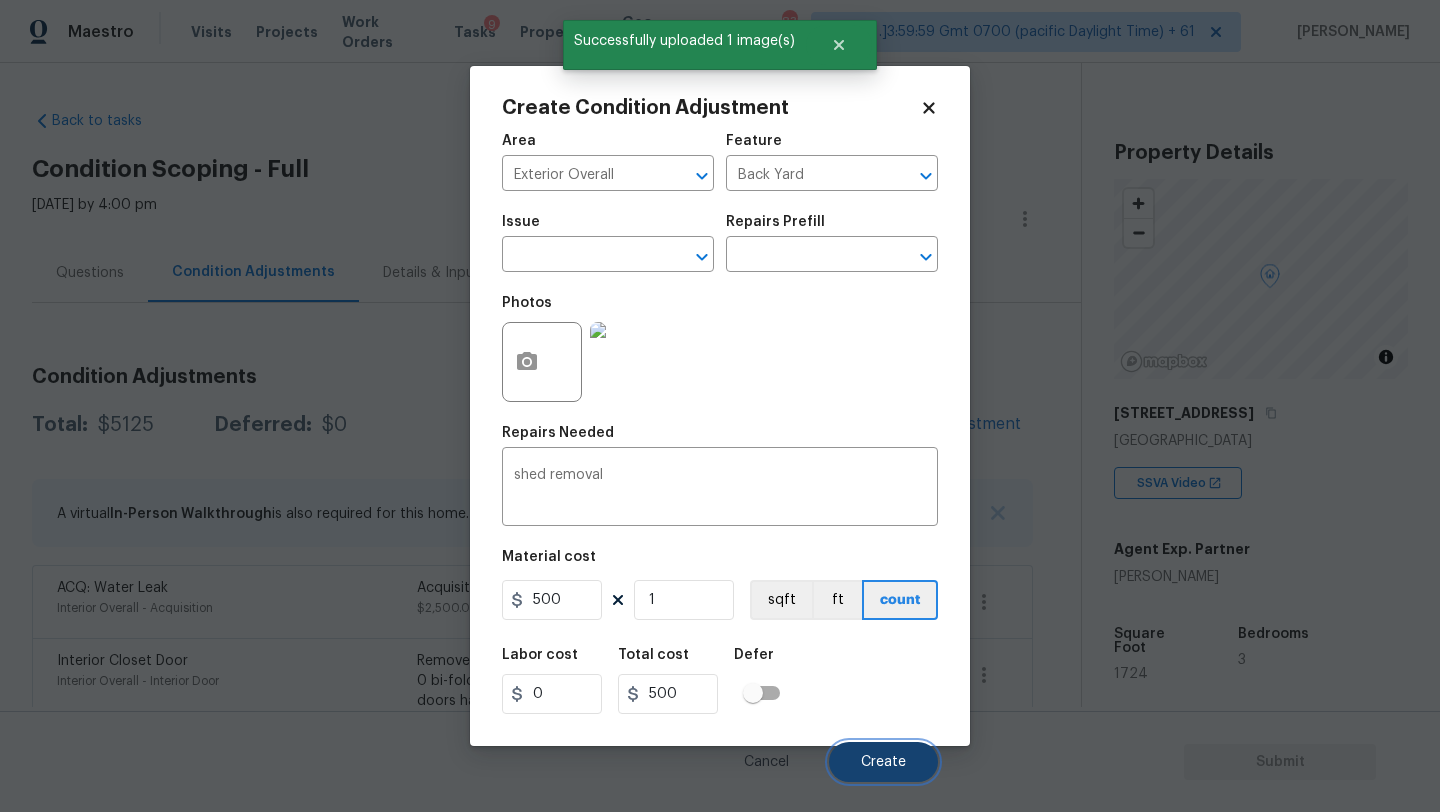 click on "Create" at bounding box center (883, 762) 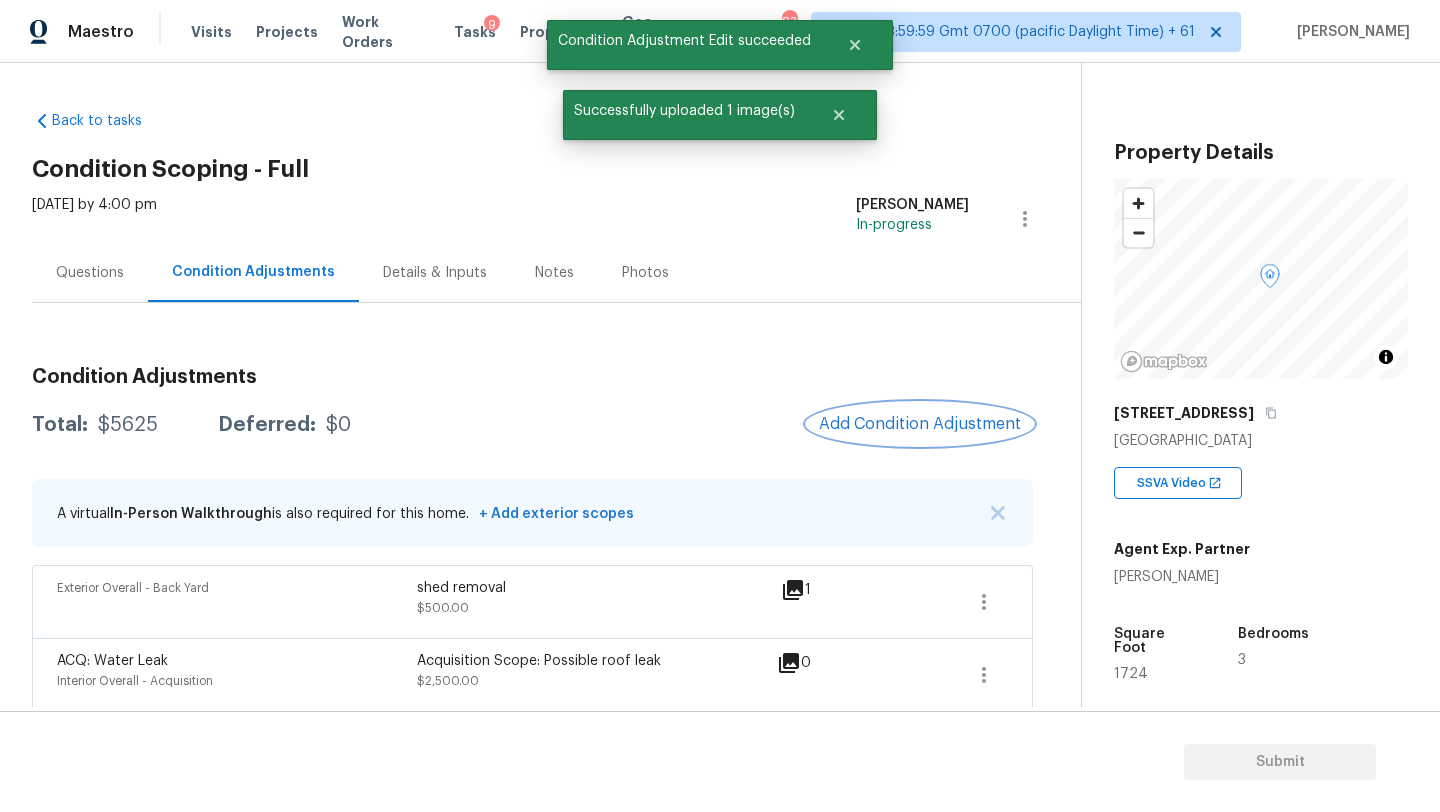 click on "Add Condition Adjustment" at bounding box center [920, 424] 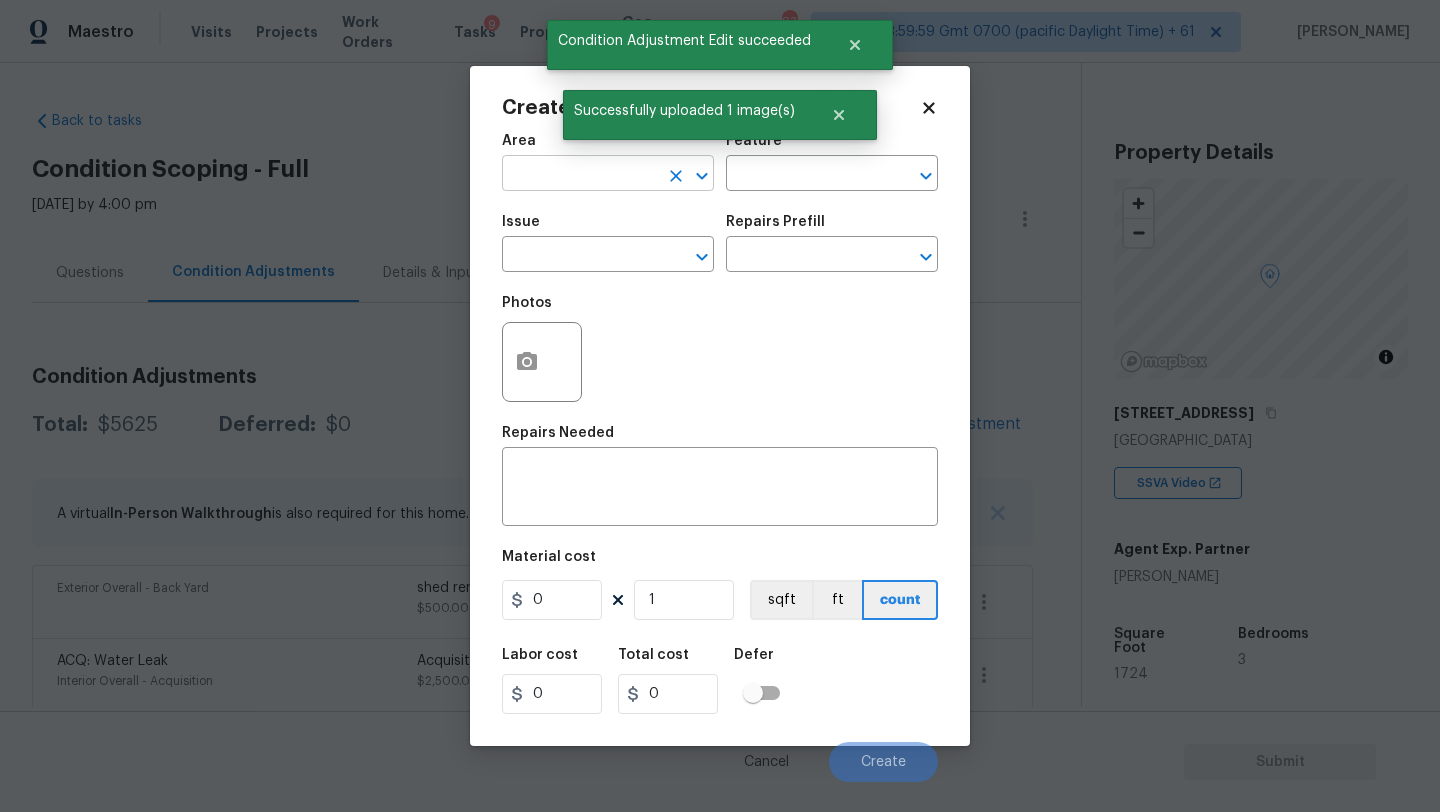 click at bounding box center [580, 175] 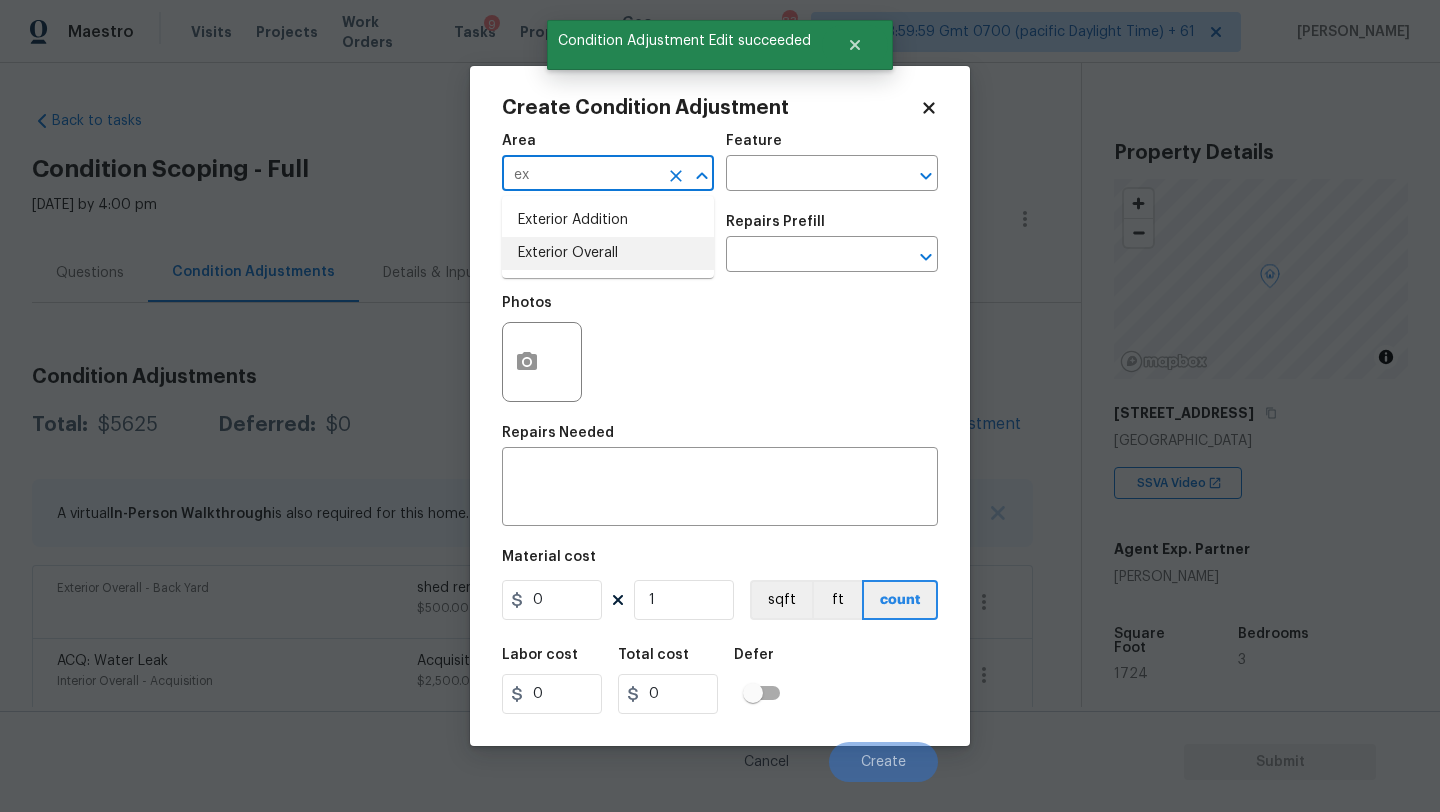 click on "Exterior Overall" at bounding box center (608, 253) 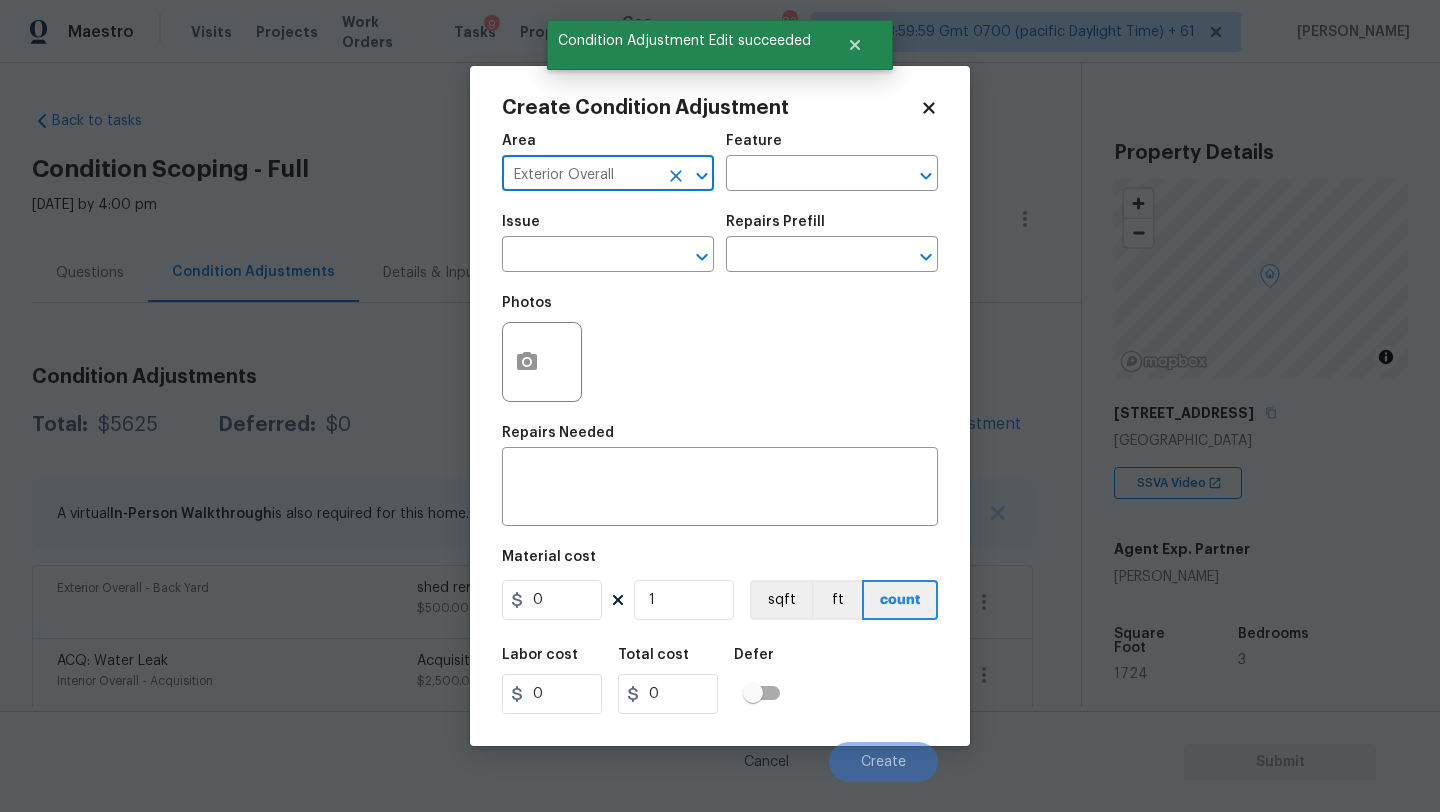 type on "Exterior Overall" 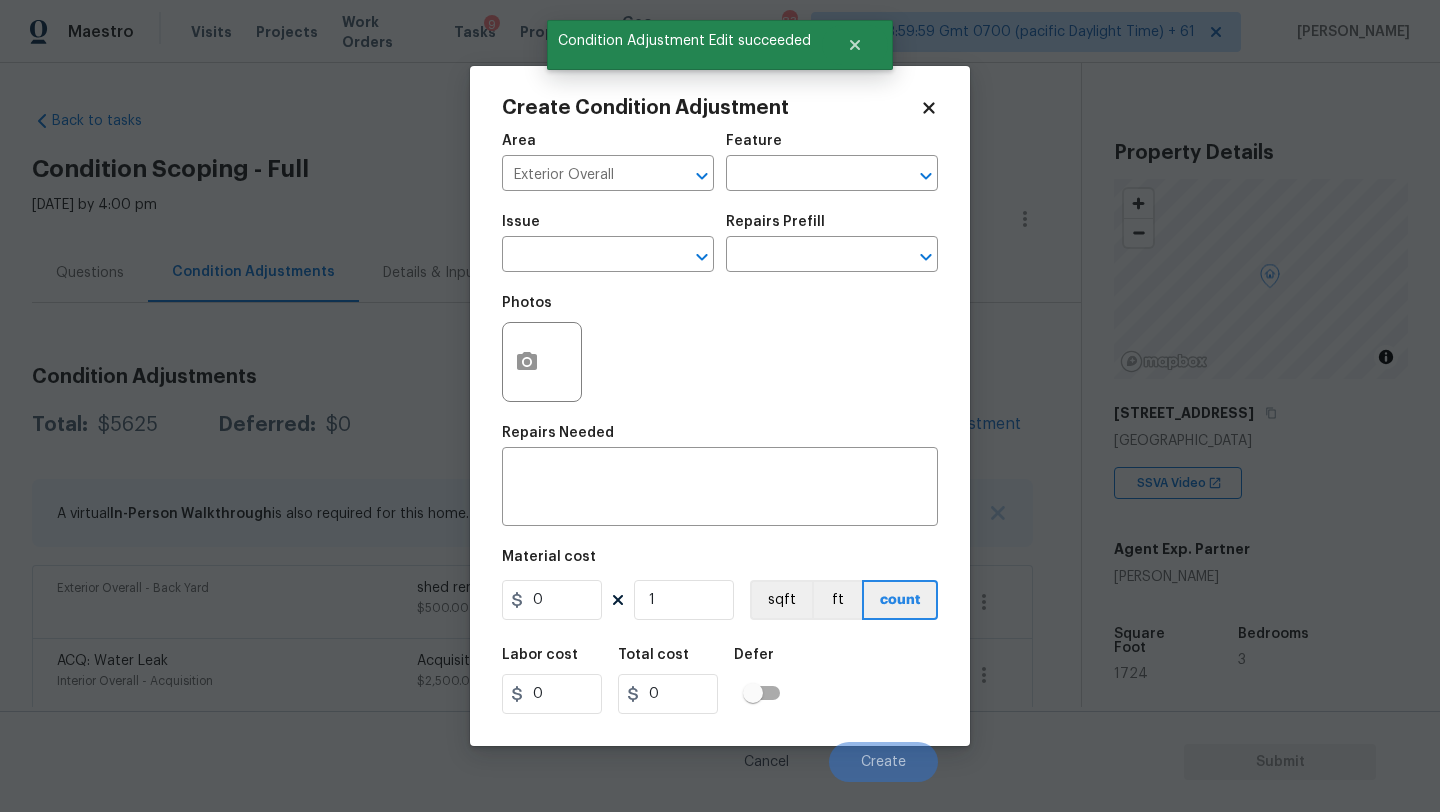 click on "Area Exterior Overall ​ Feature ​" at bounding box center (720, 162) 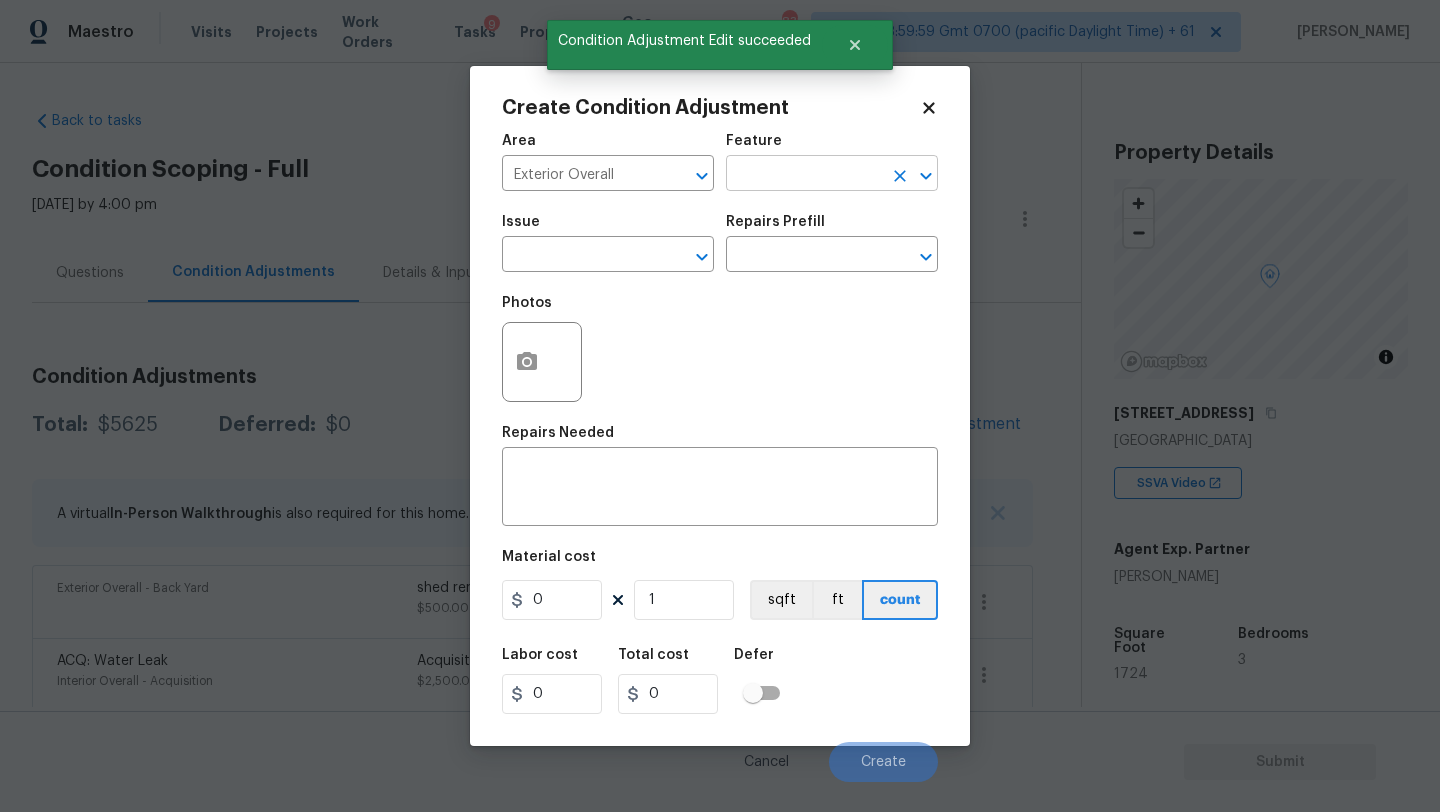 click at bounding box center (804, 175) 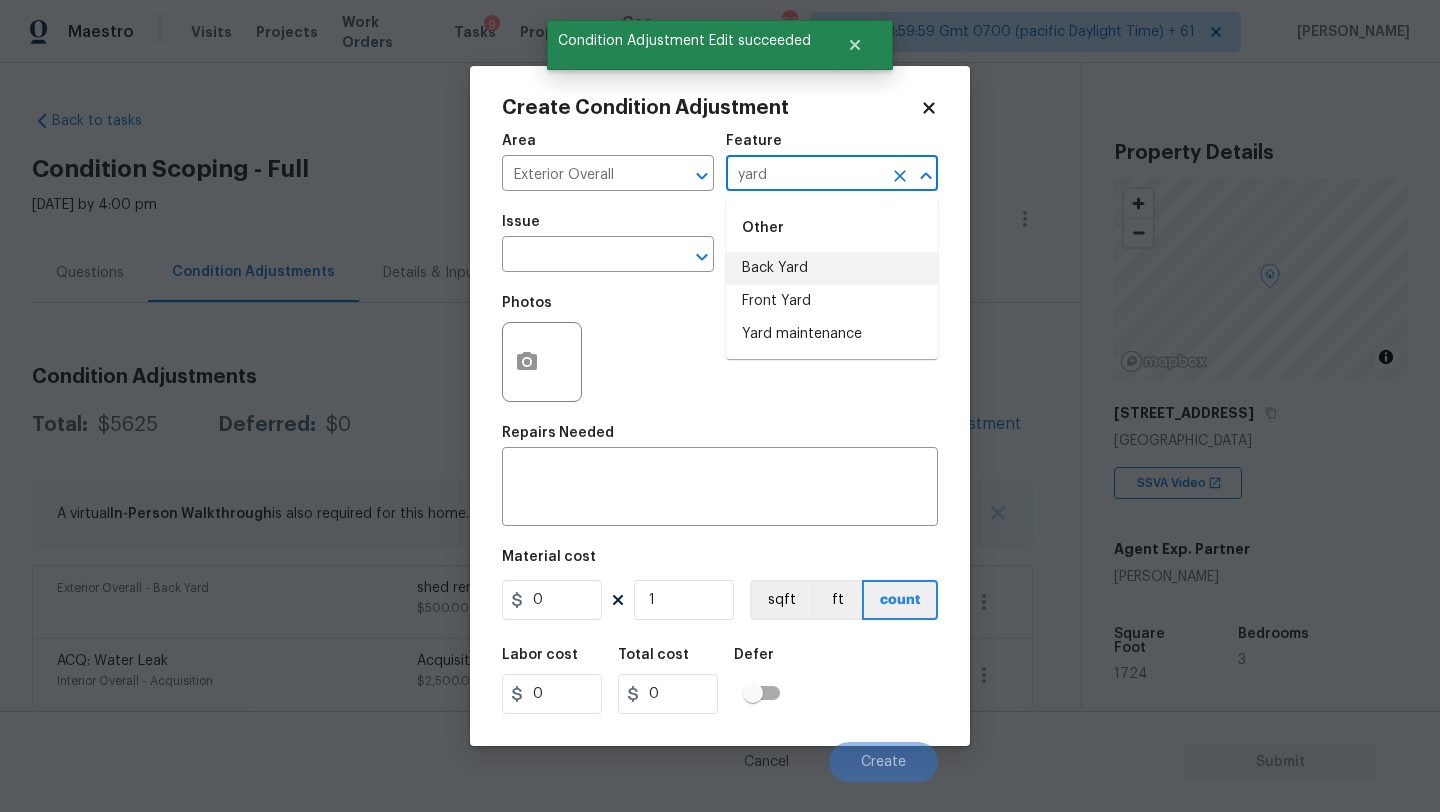 click on "Back Yard" at bounding box center (832, 268) 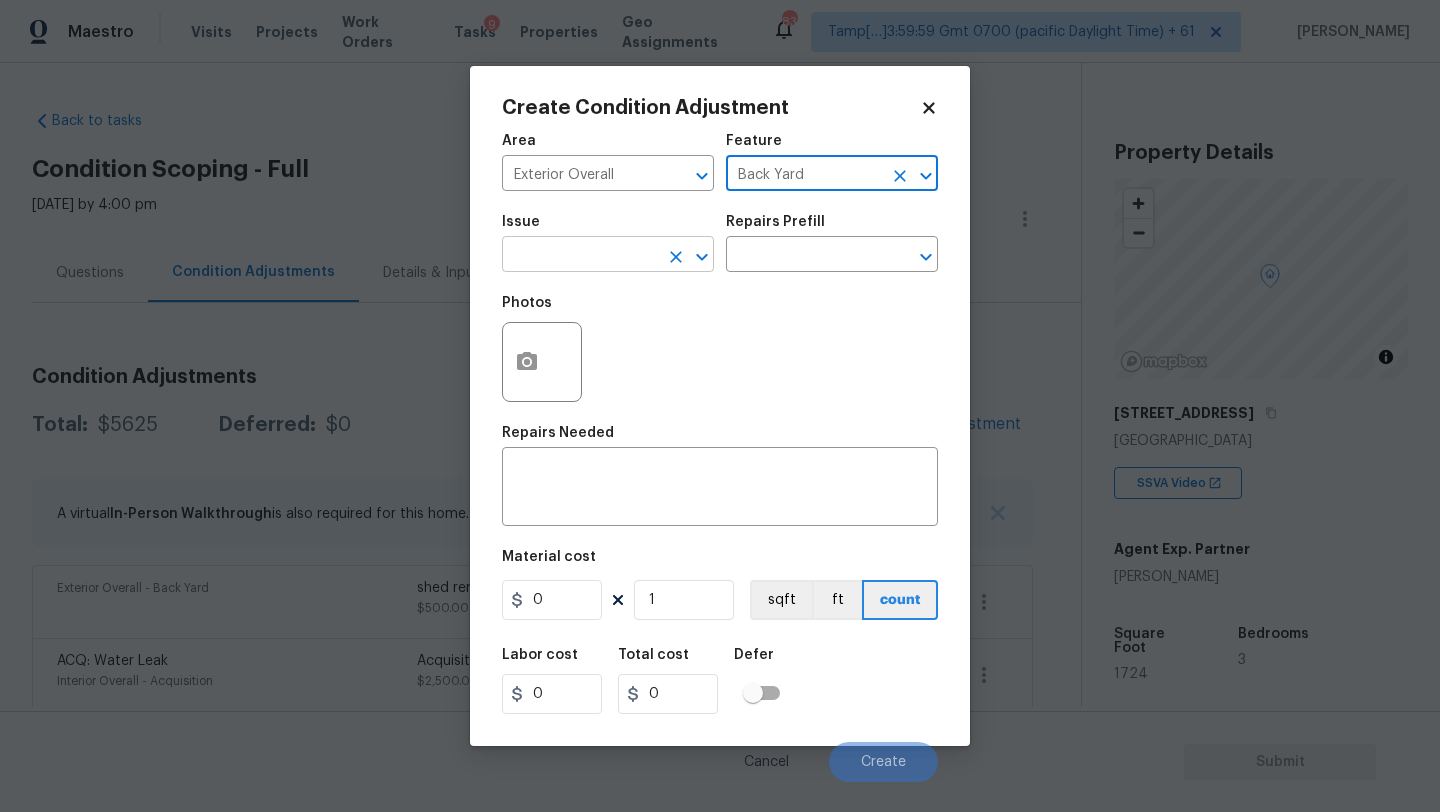 type on "Back Yard" 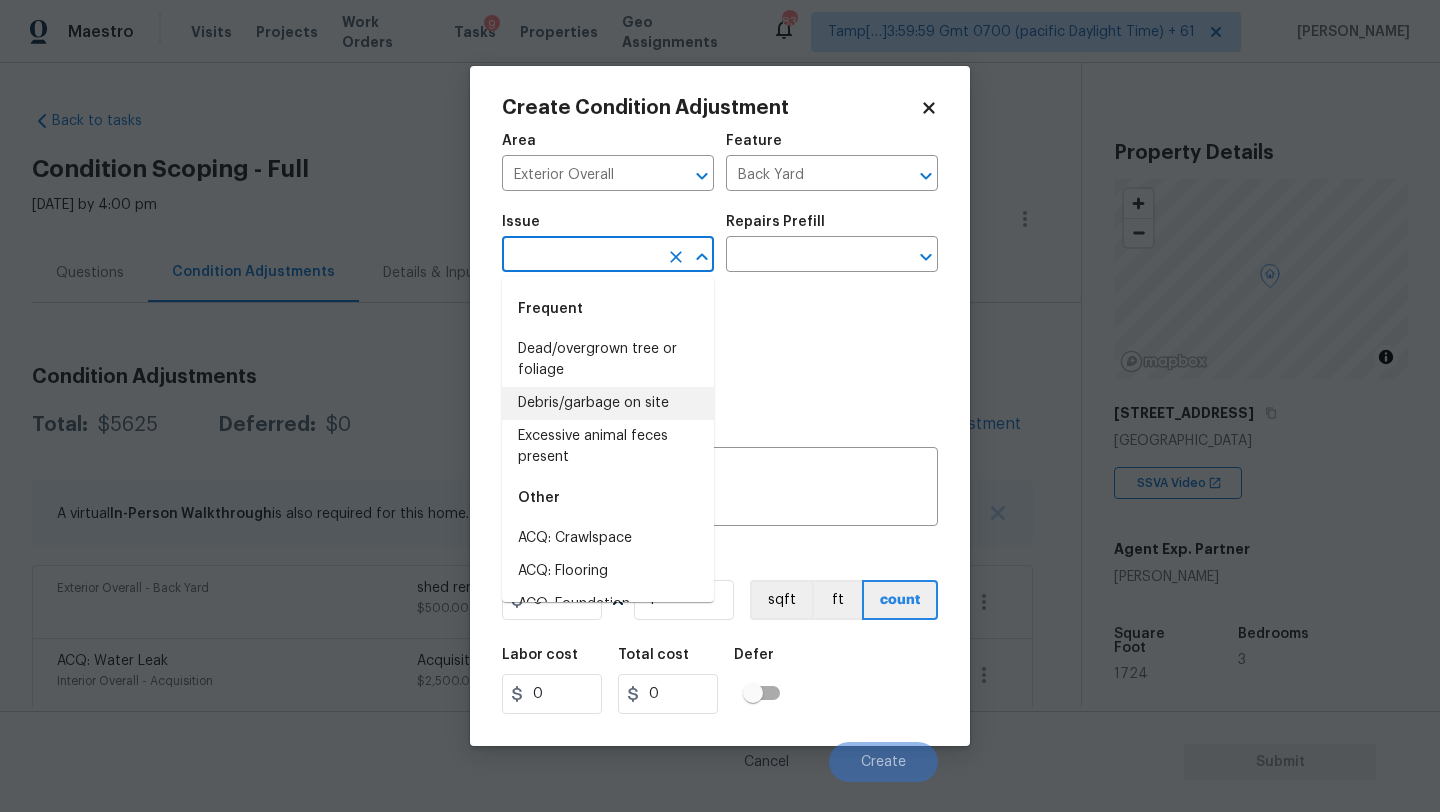 drag, startPoint x: 584, startPoint y: 409, endPoint x: 619, endPoint y: 374, distance: 49.497475 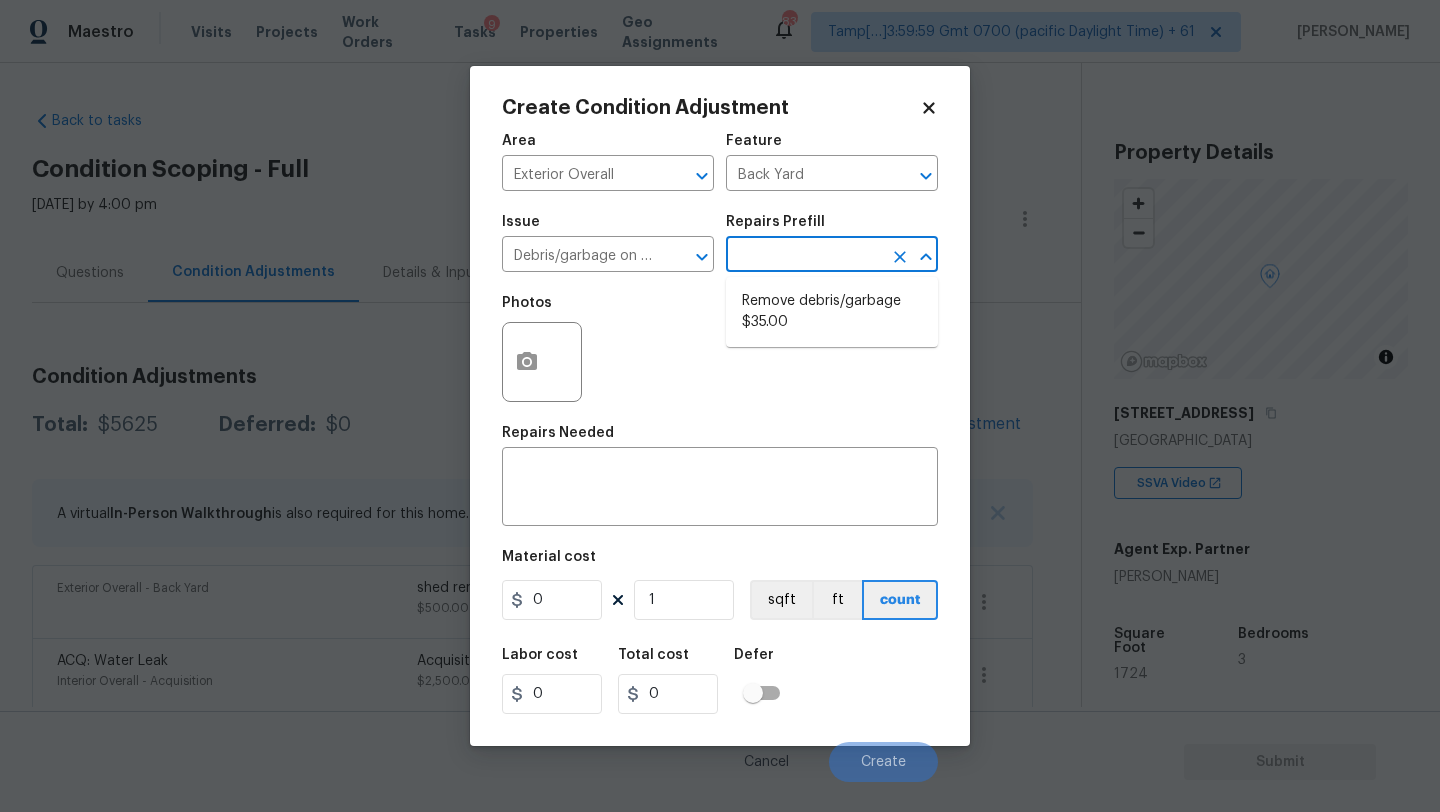 click at bounding box center [804, 256] 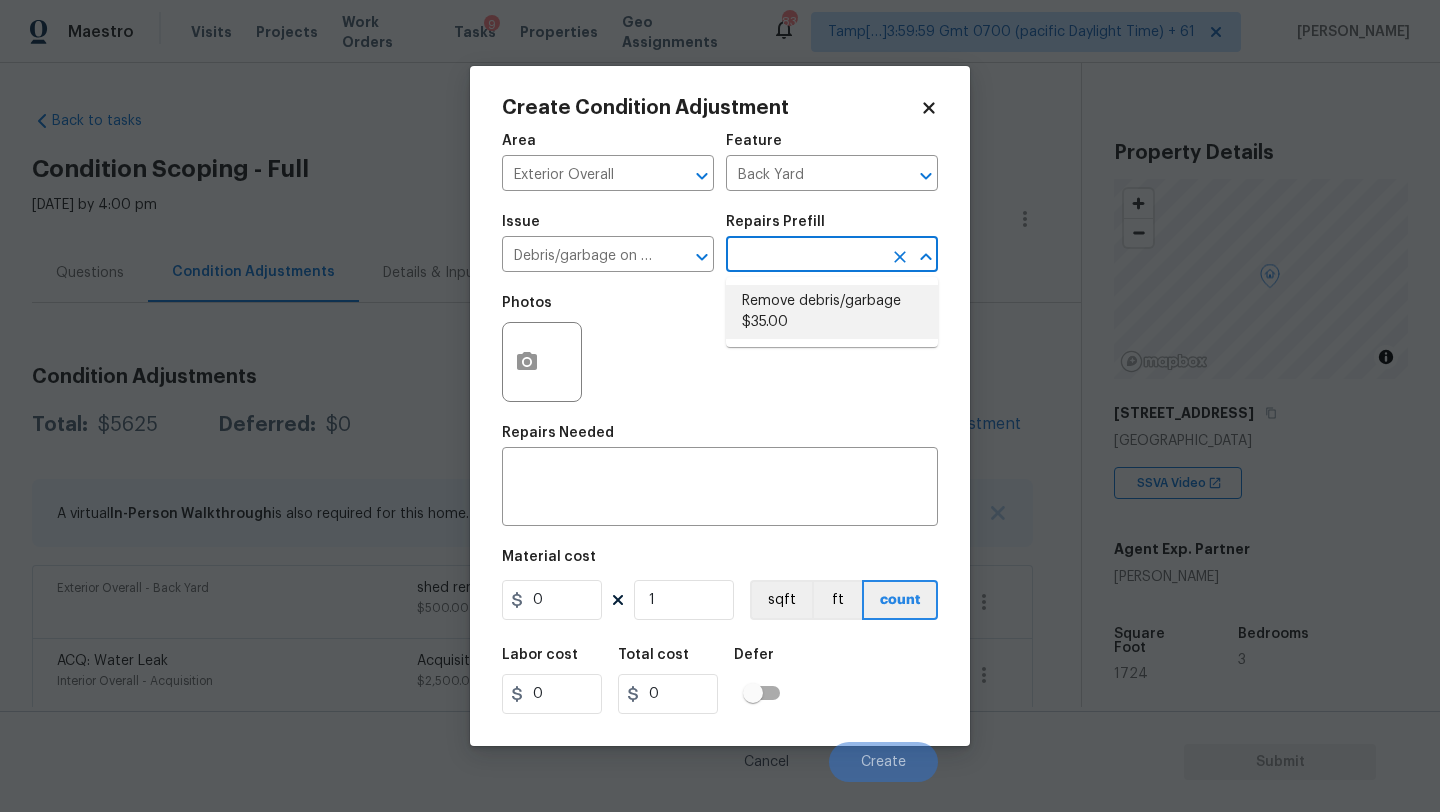 click on "Remove debris/garbage $35.00" at bounding box center (832, 312) 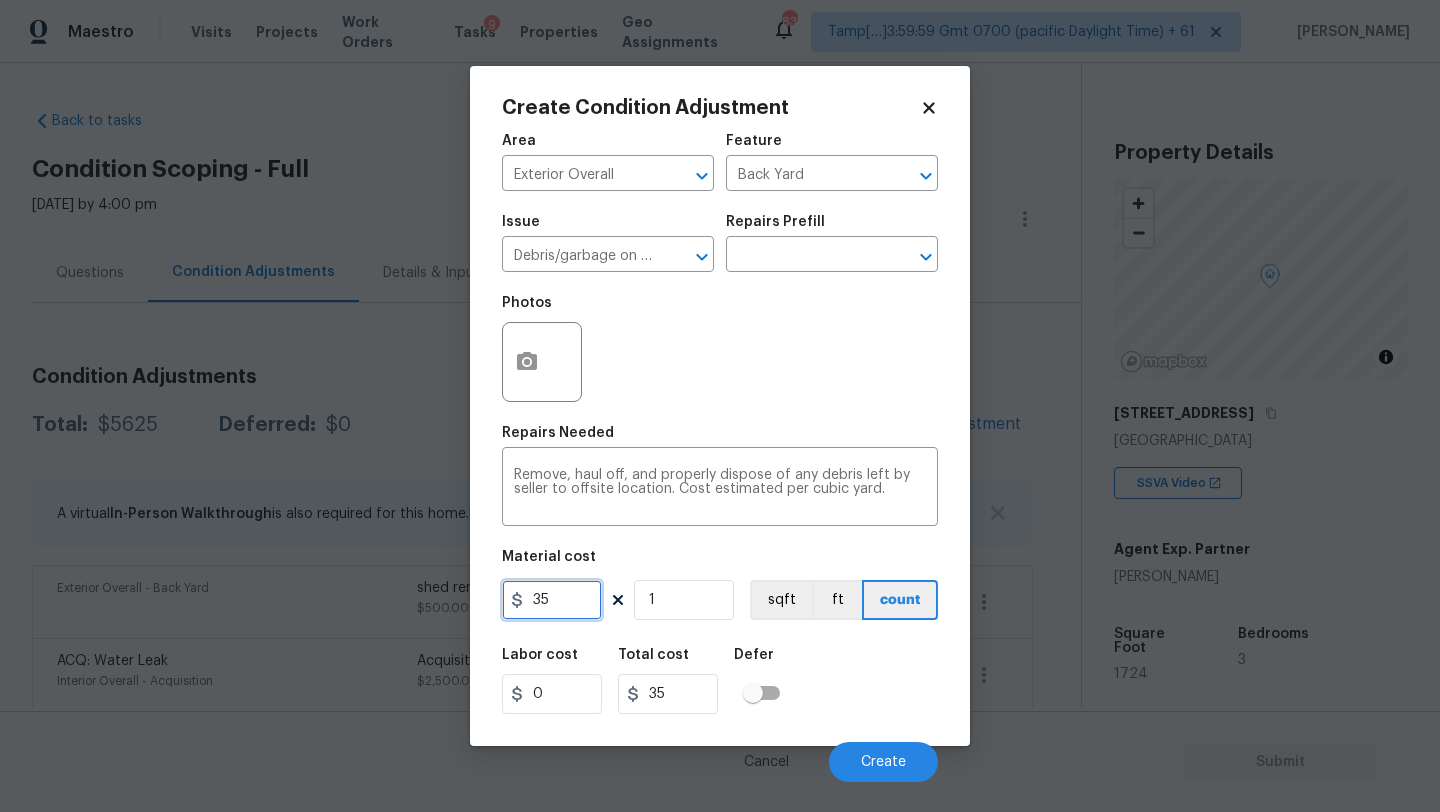 click on "35" at bounding box center (552, 600) 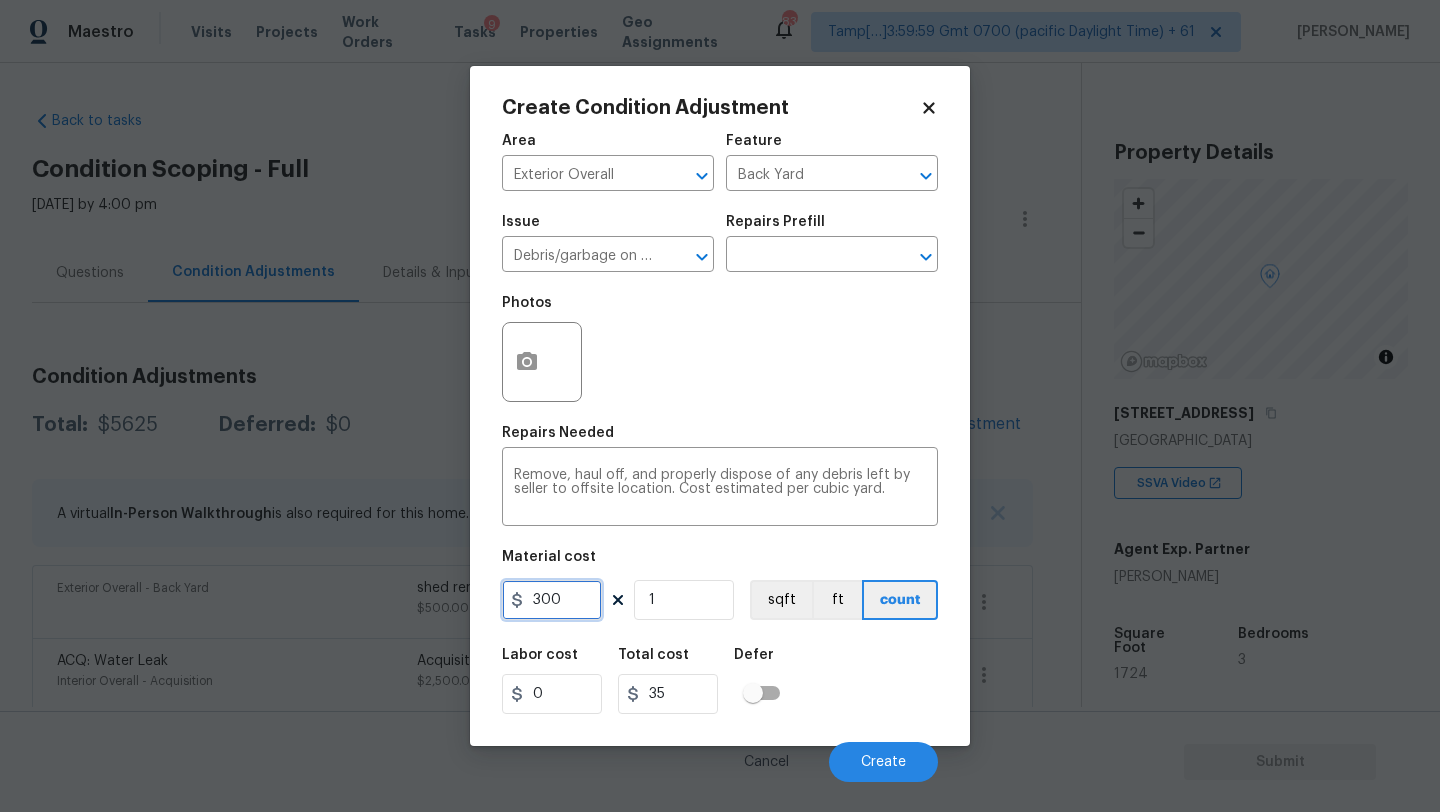type on "300" 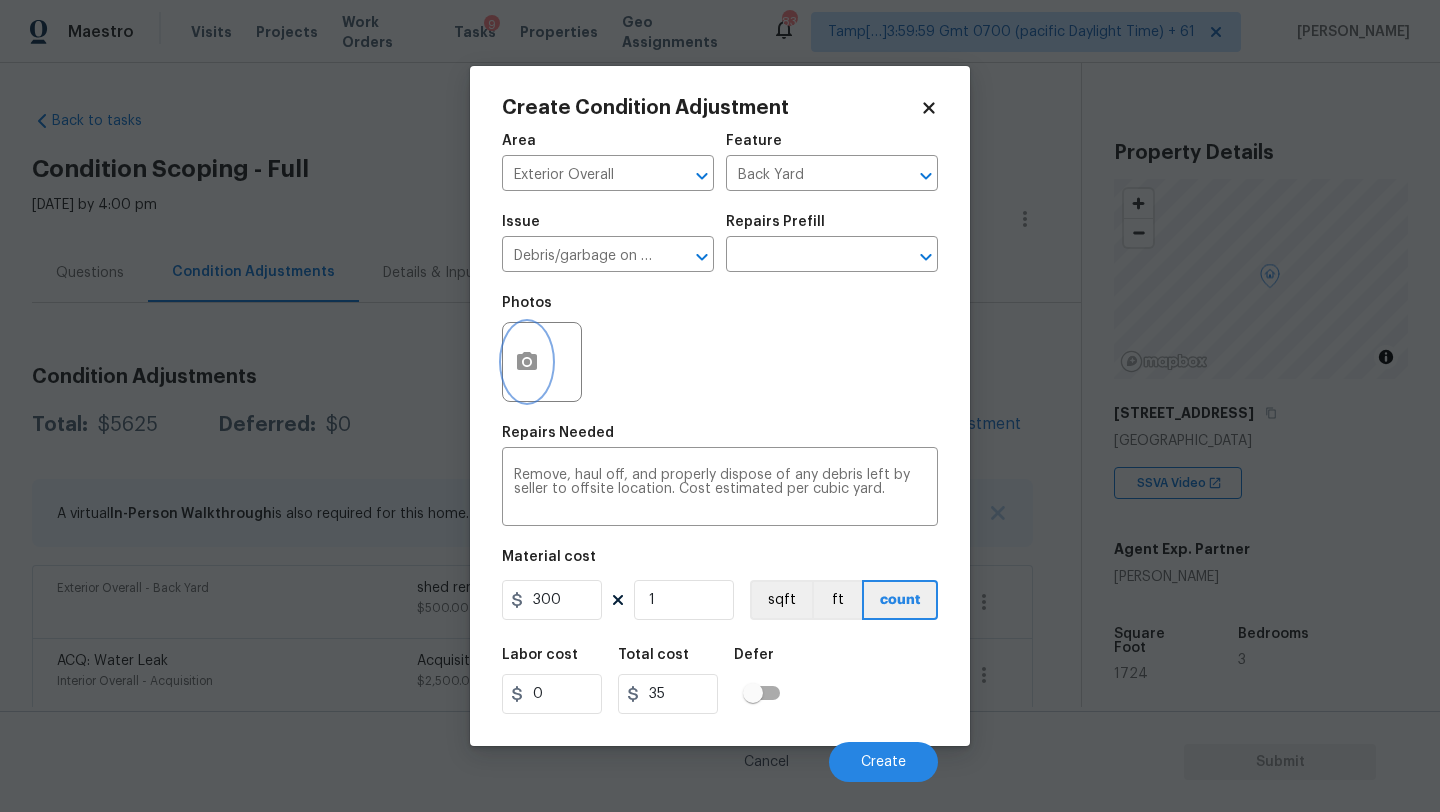 type on "300" 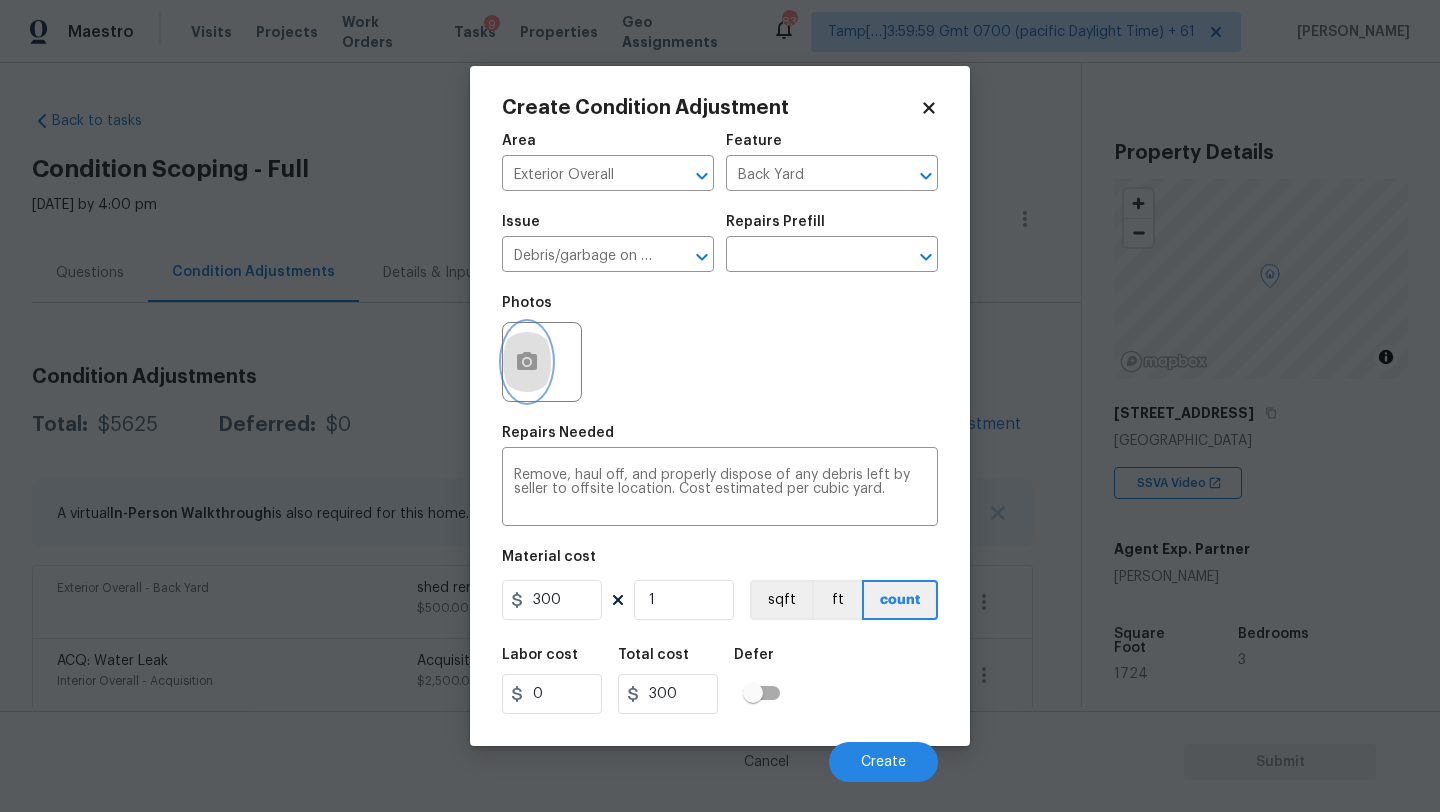 click at bounding box center [527, 362] 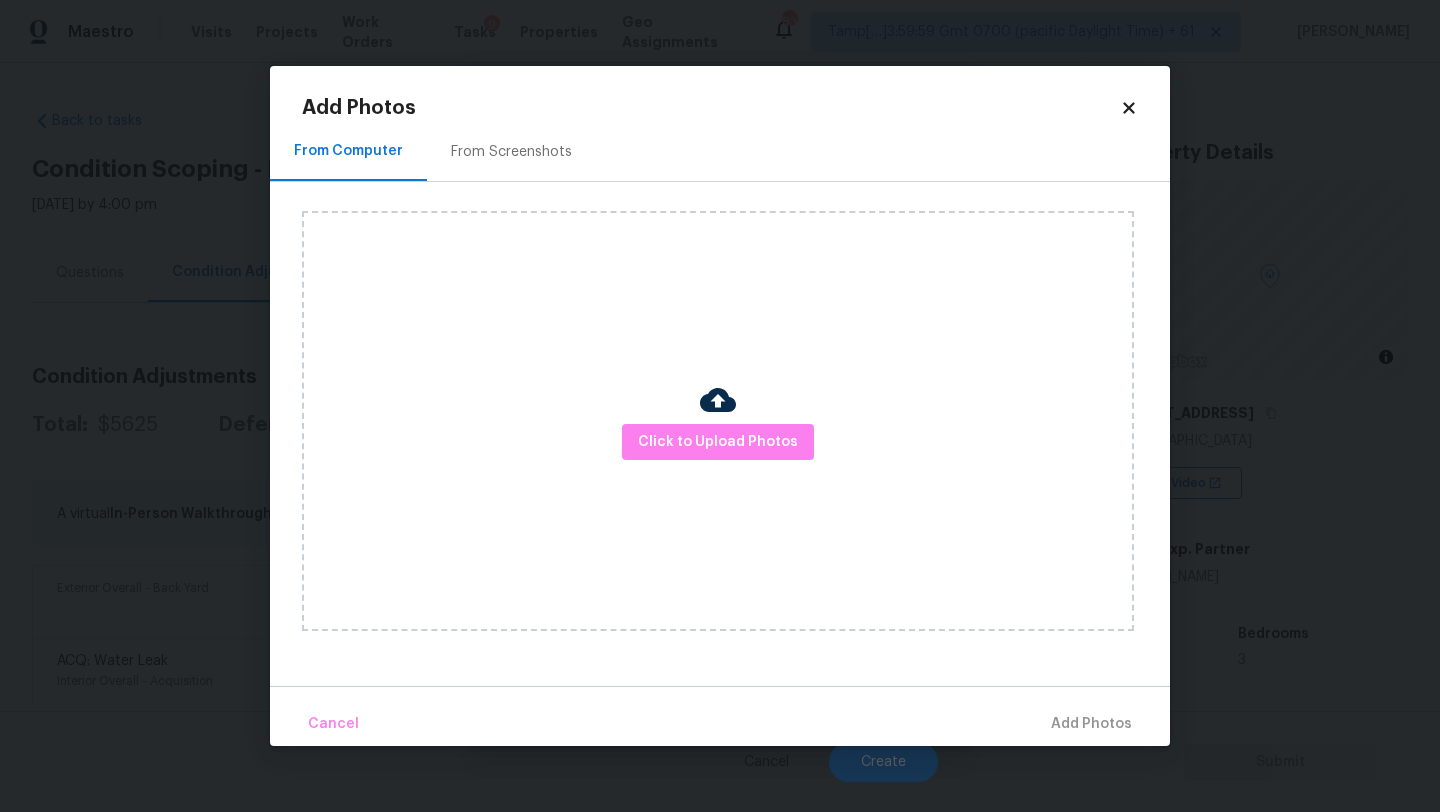 click on "Click to Upload Photos" at bounding box center (718, 421) 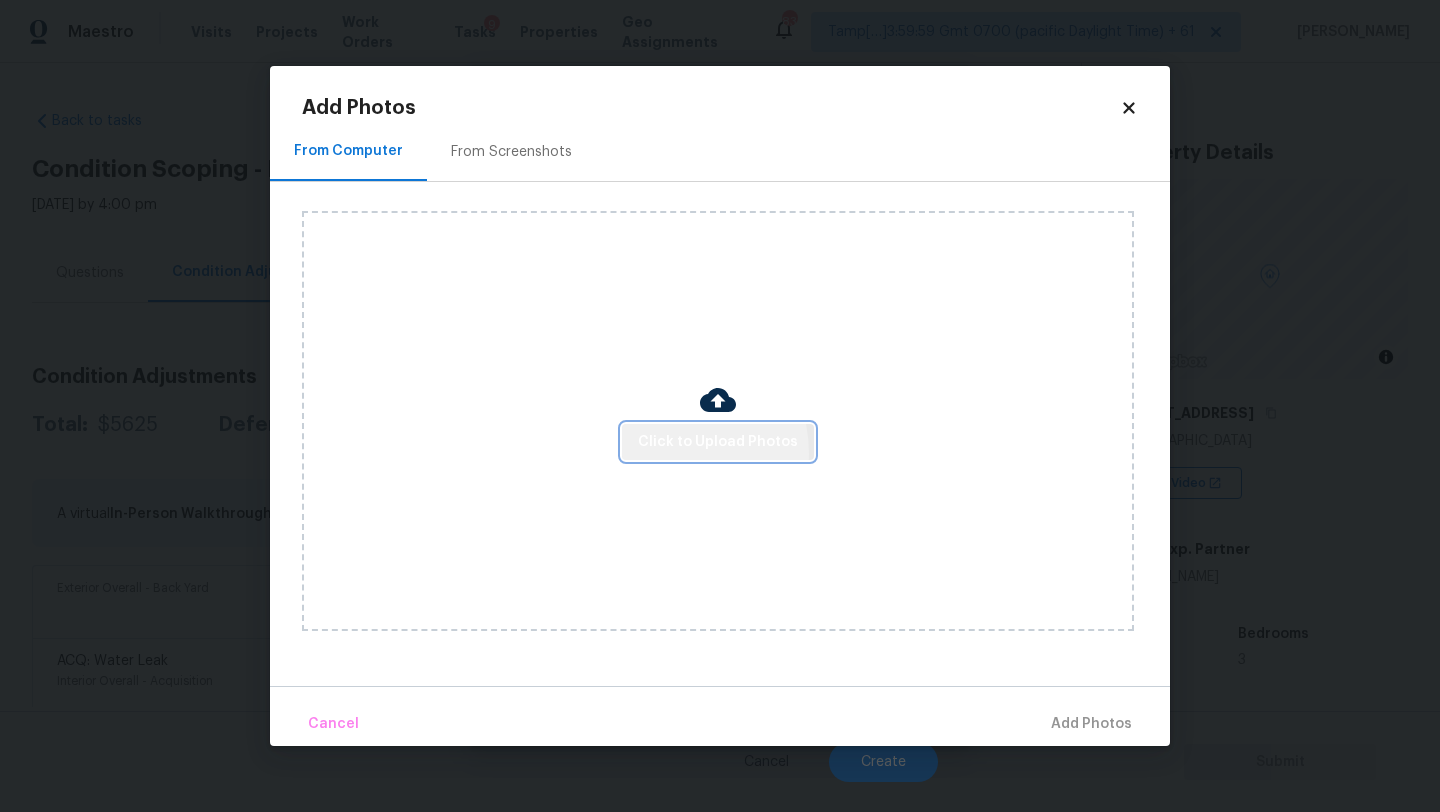 click on "Click to Upload Photos" at bounding box center (718, 442) 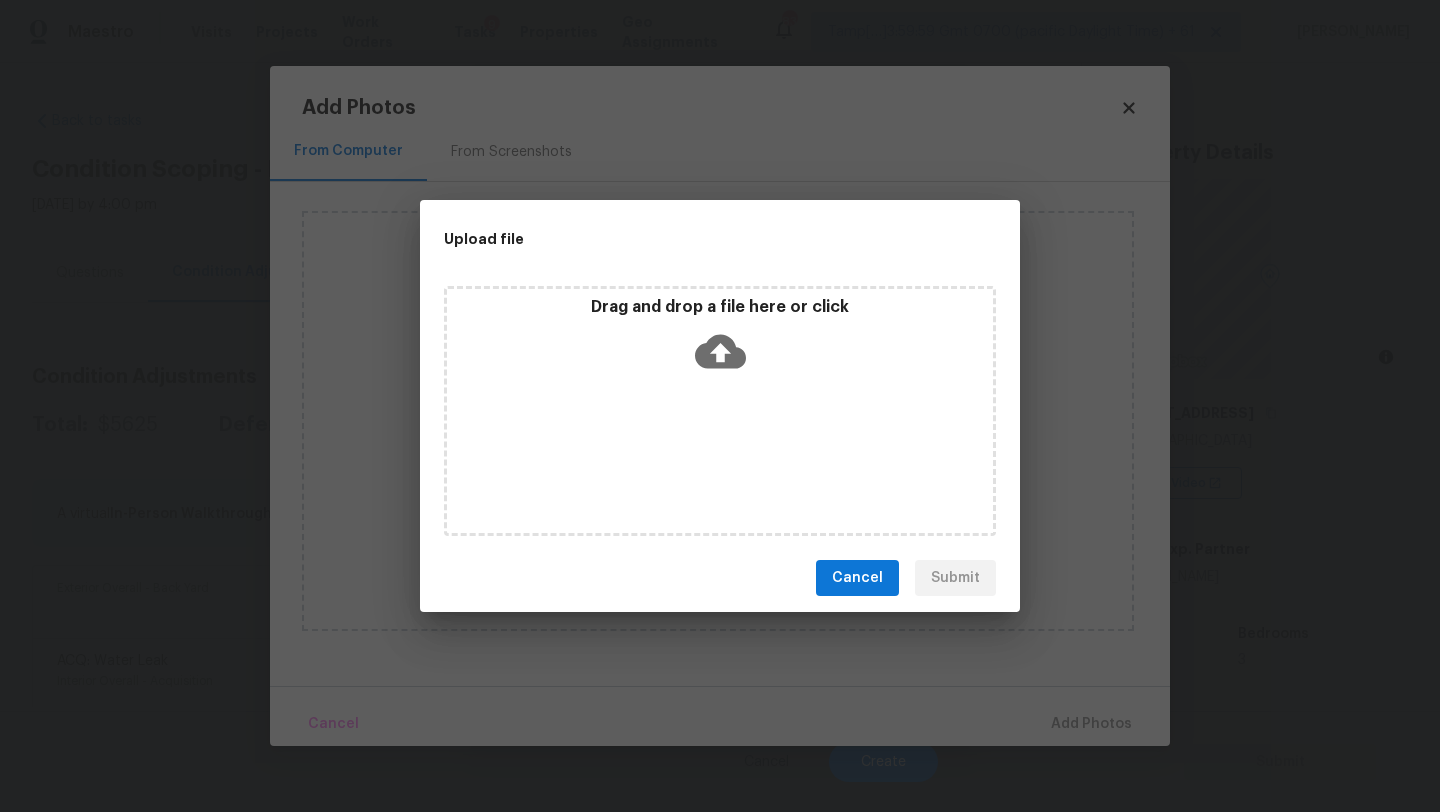 click on "Drag and drop a file here or click" at bounding box center (720, 340) 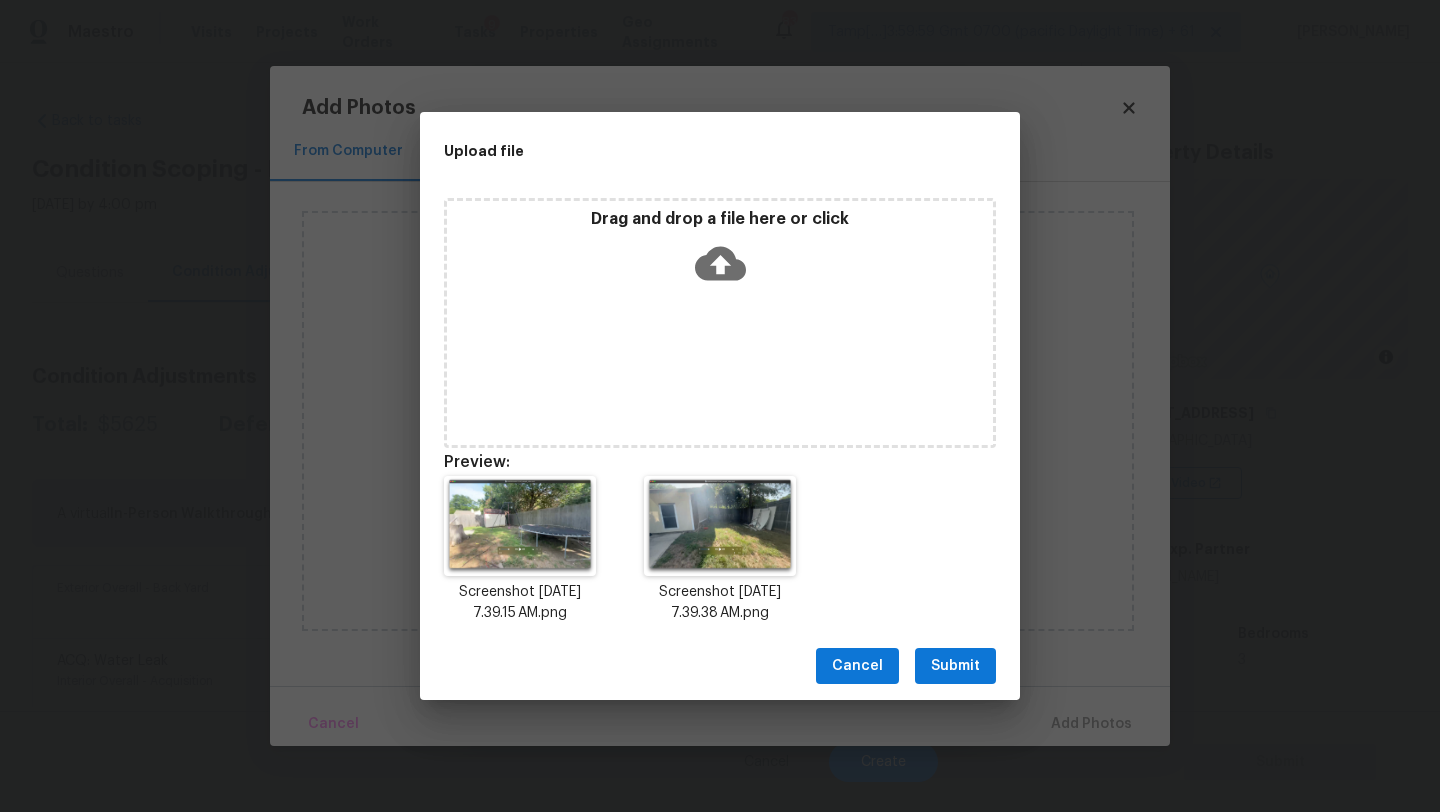 click on "Submit" at bounding box center (955, 666) 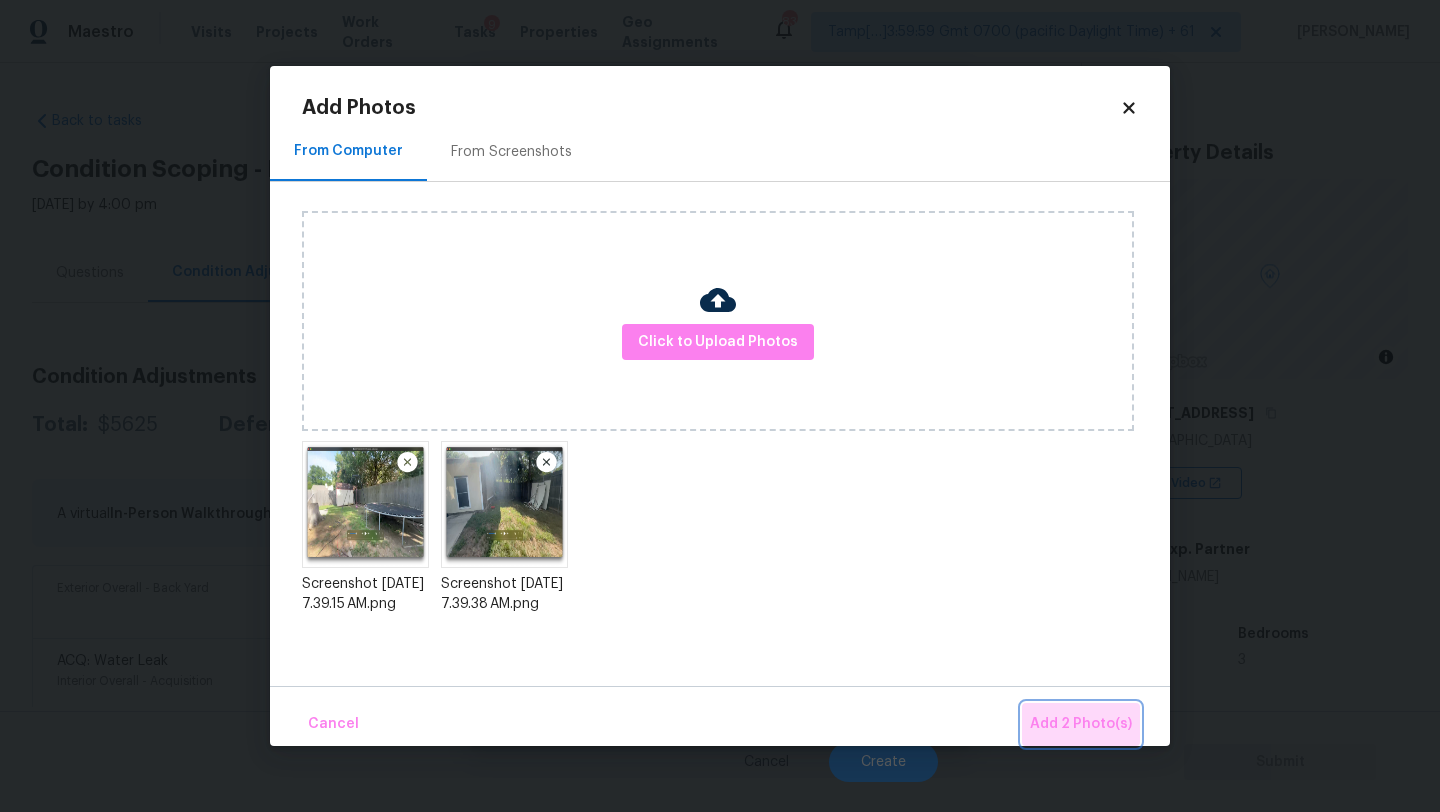 click on "Add 2 Photo(s)" at bounding box center [1081, 724] 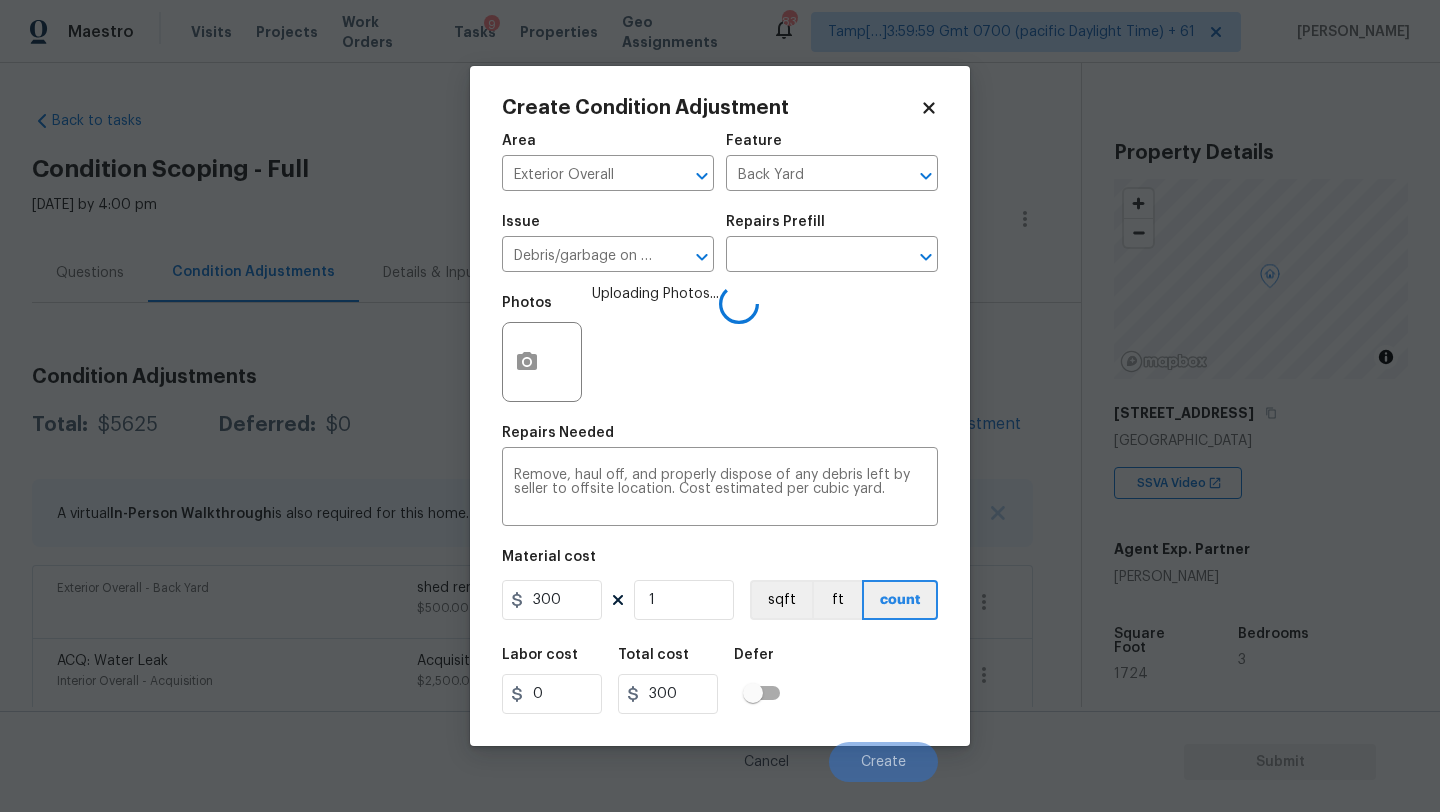 click on "Labor cost 0 Total cost 300 Defer" at bounding box center [720, 681] 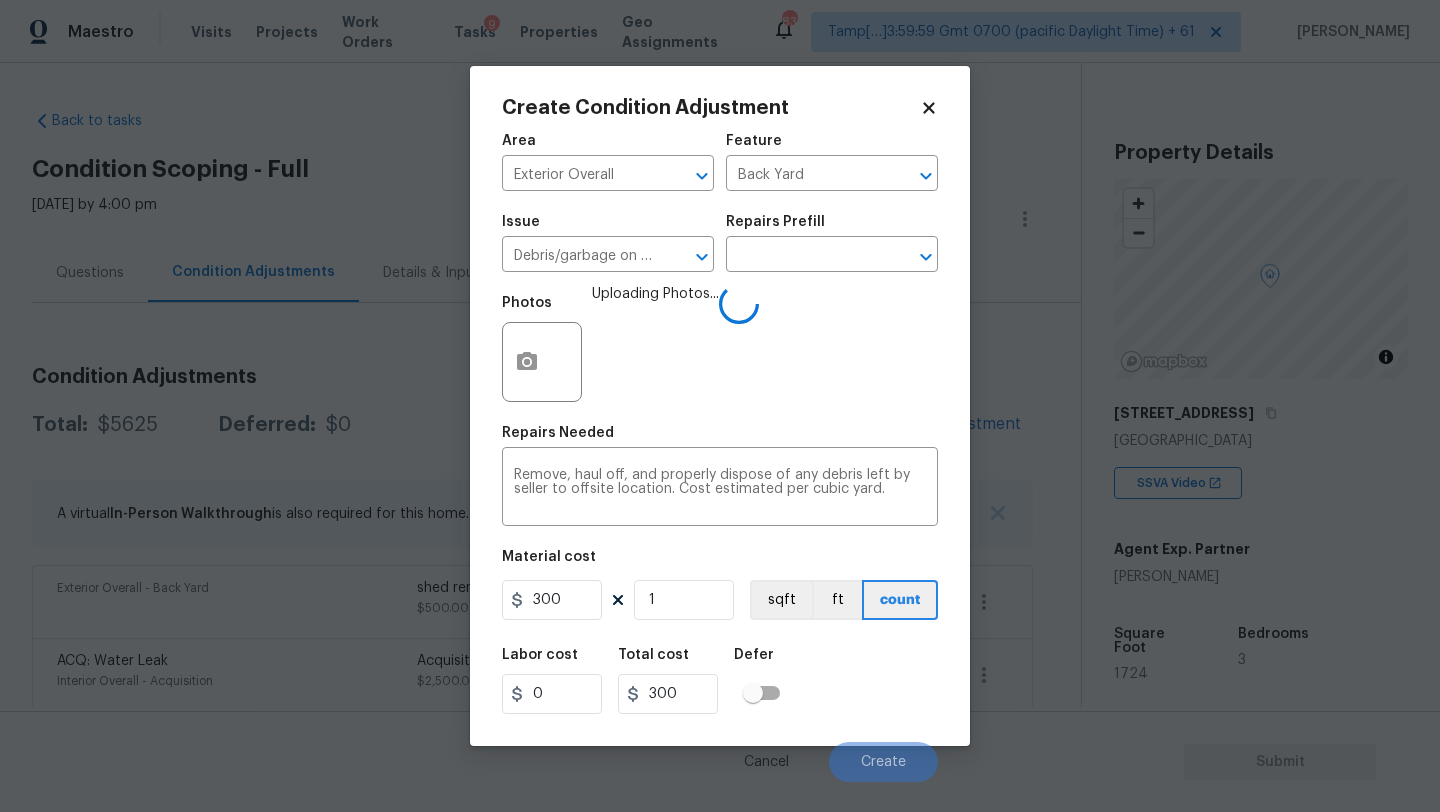 click on "Labor cost 0 Total cost 300 Defer" at bounding box center [720, 681] 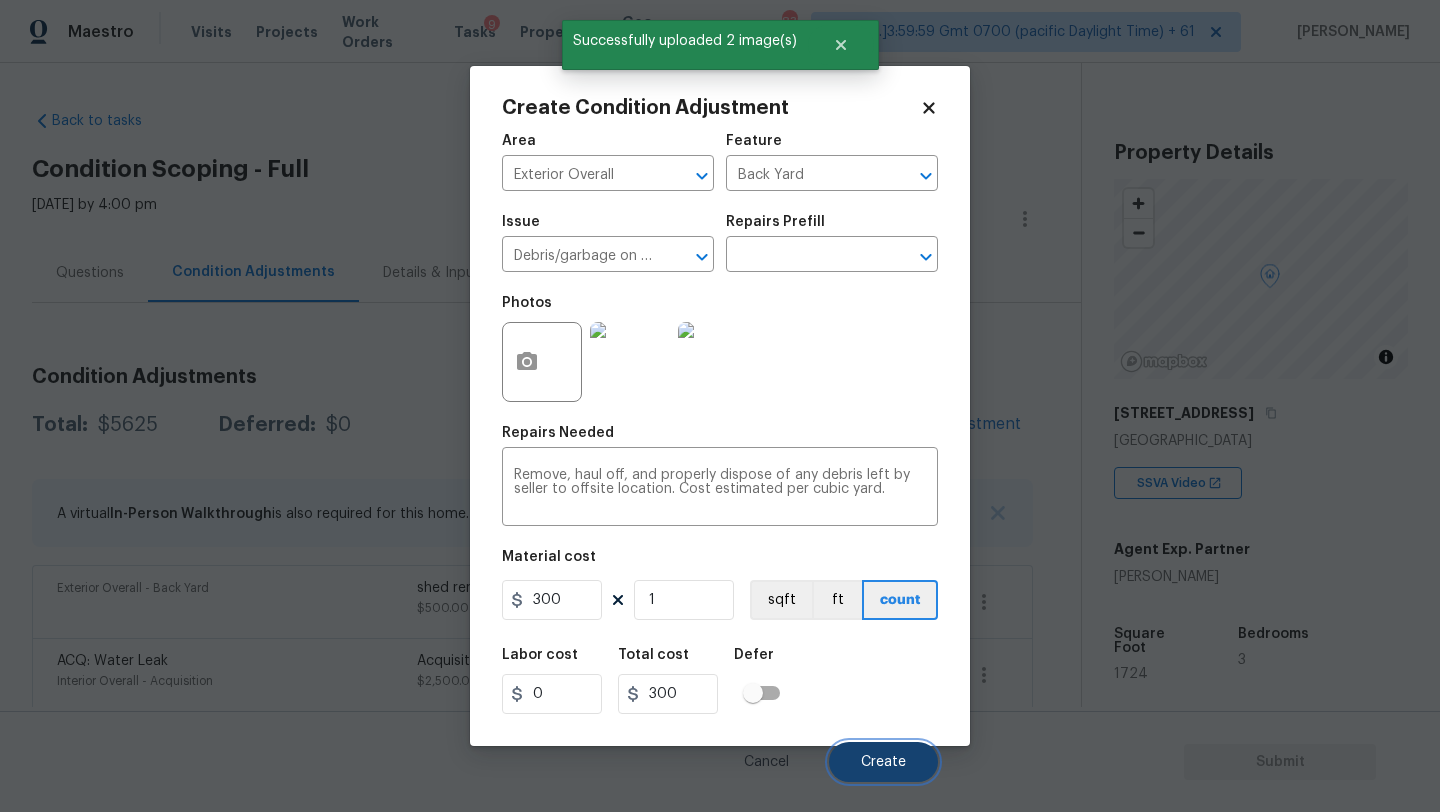 click on "Create" at bounding box center (883, 762) 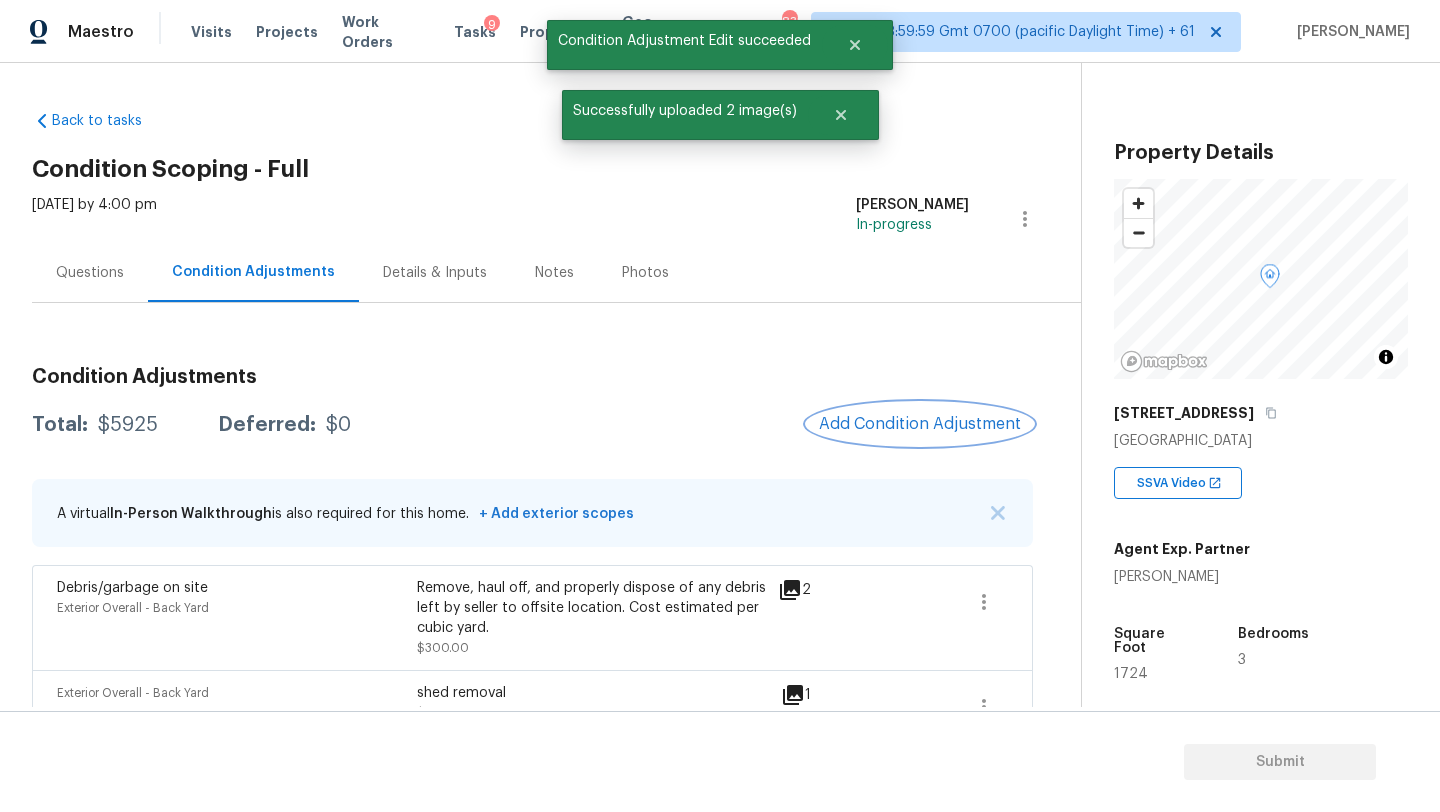 click on "Add Condition Adjustment" at bounding box center [920, 424] 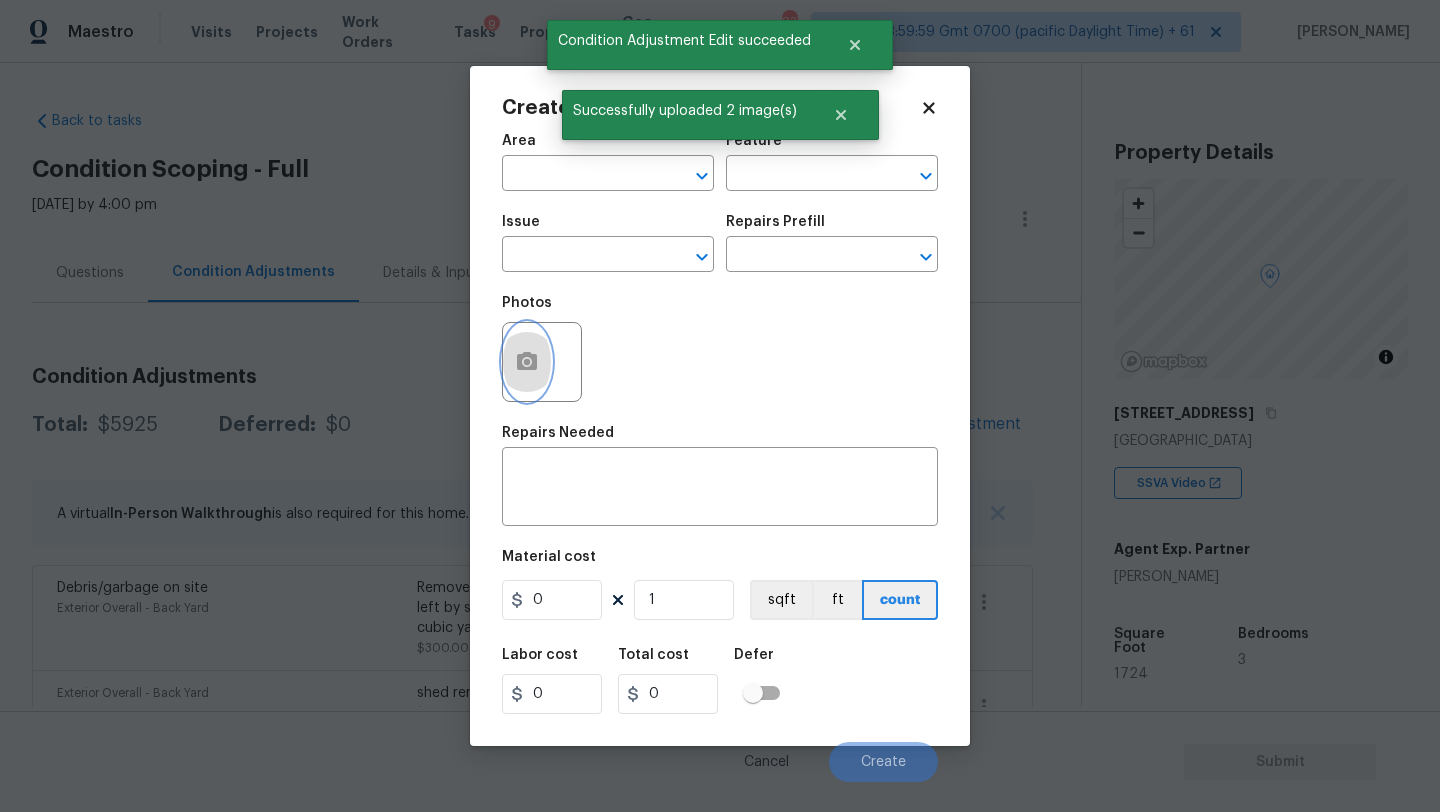 click at bounding box center [527, 362] 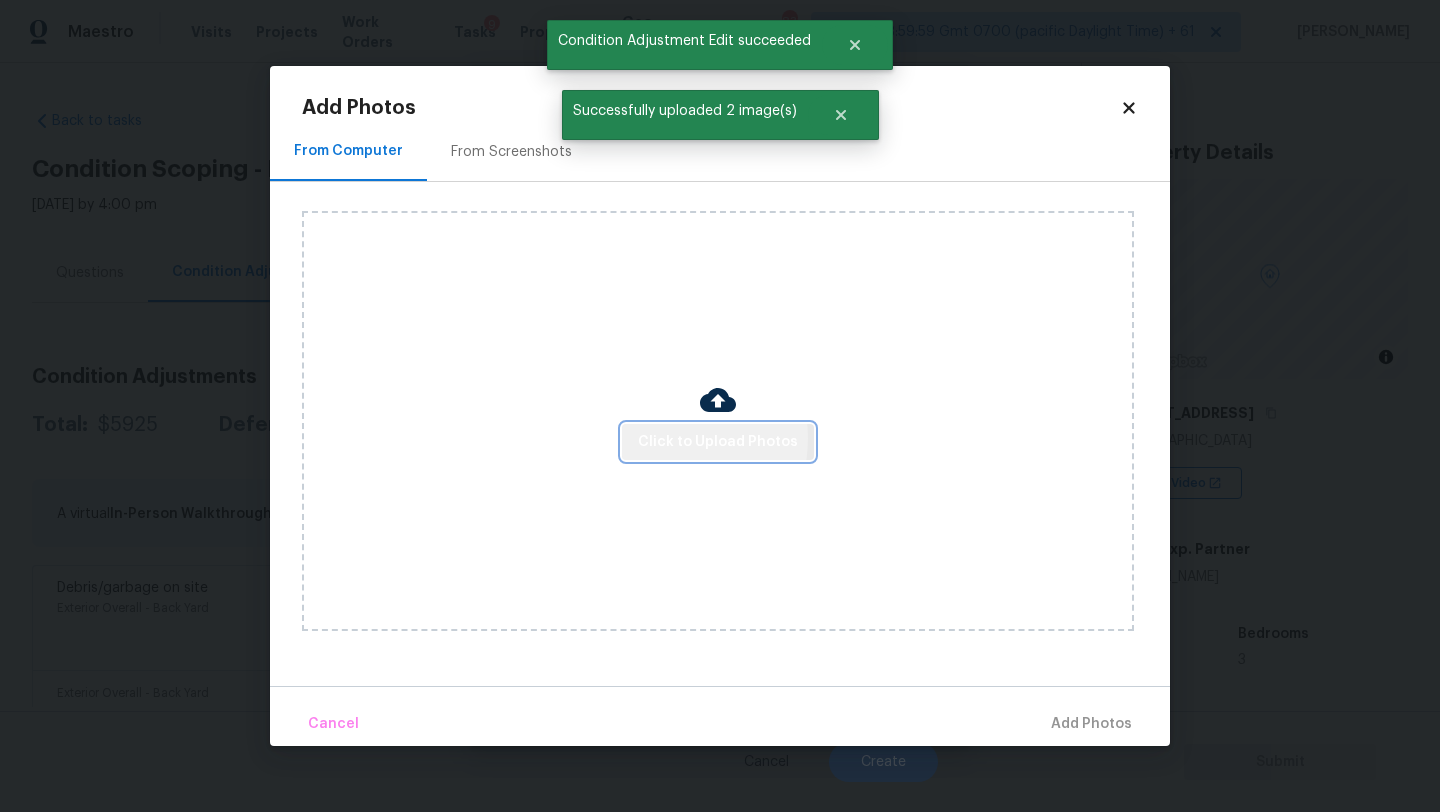 click on "Click to Upload Photos" at bounding box center [718, 442] 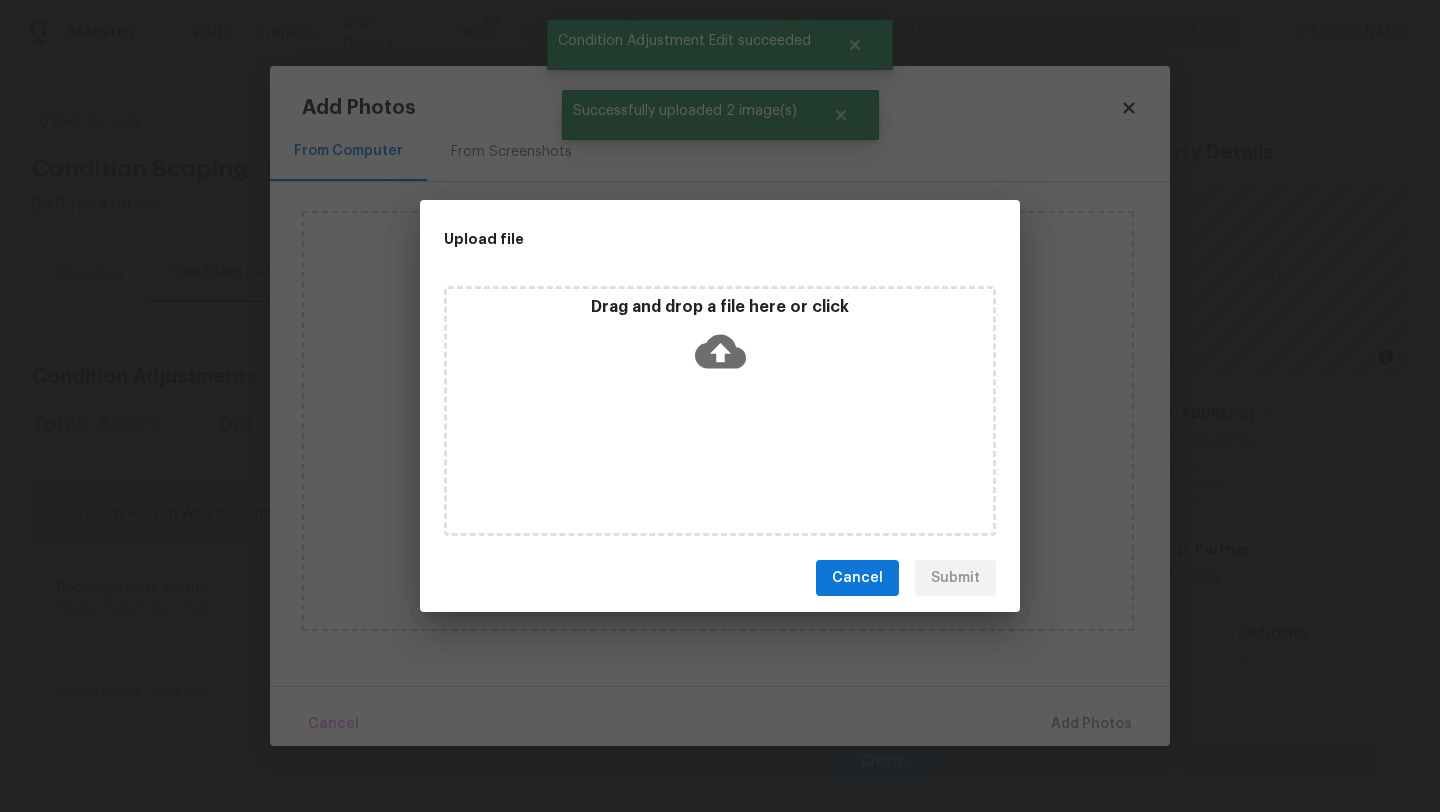 click on "Drag and drop a file here or click" at bounding box center [720, 340] 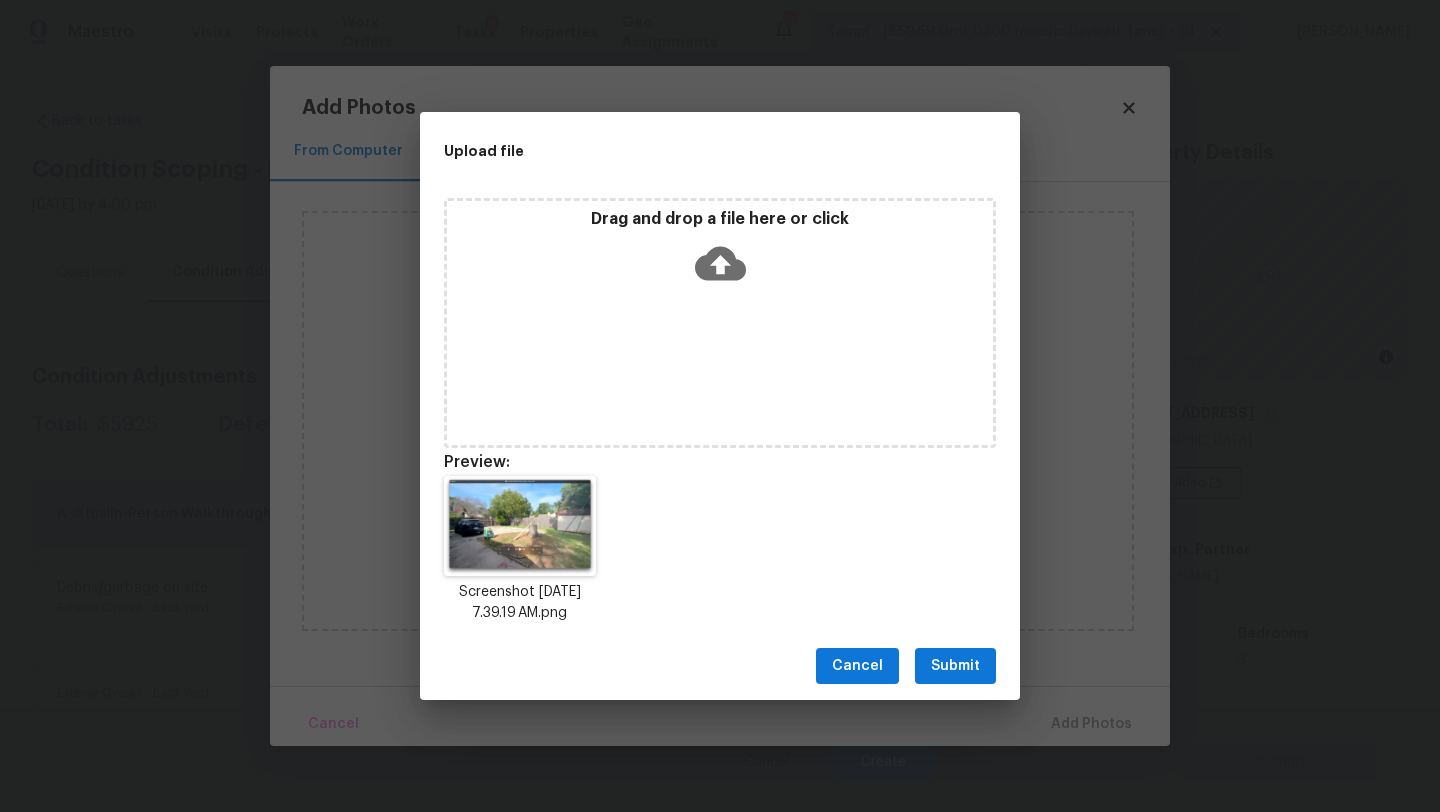 click on "Submit" at bounding box center (955, 666) 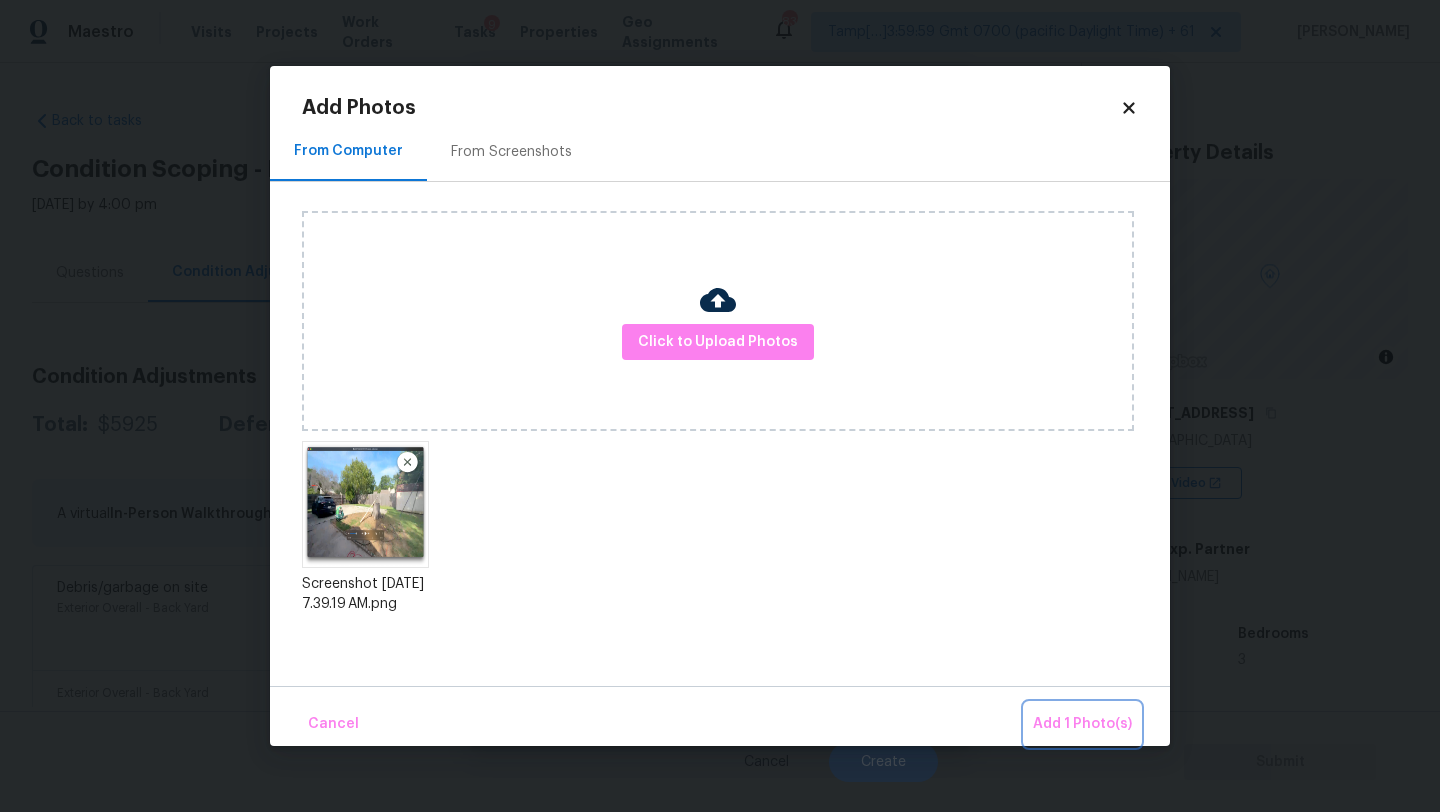 click on "Add 1 Photo(s)" at bounding box center [1082, 724] 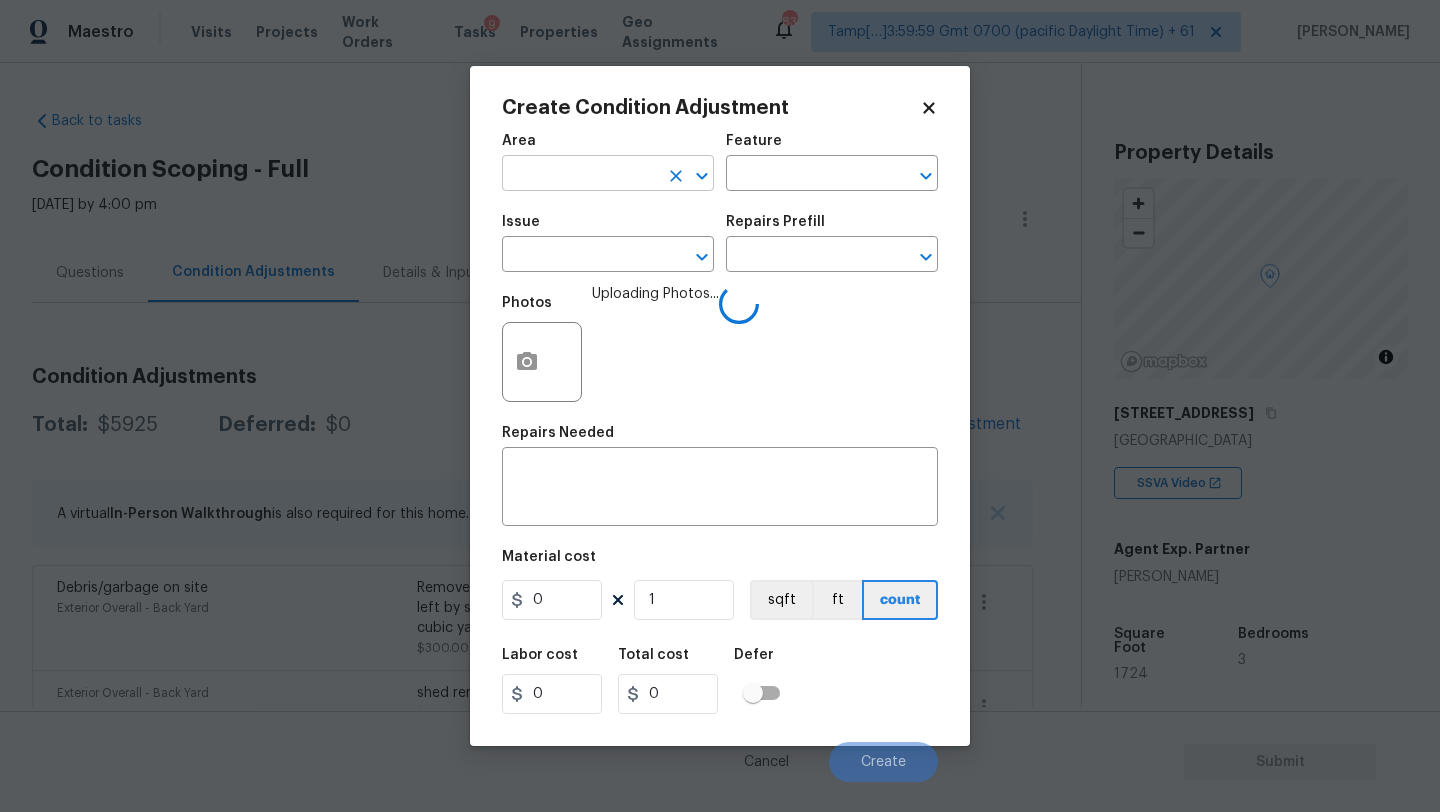 click at bounding box center (580, 175) 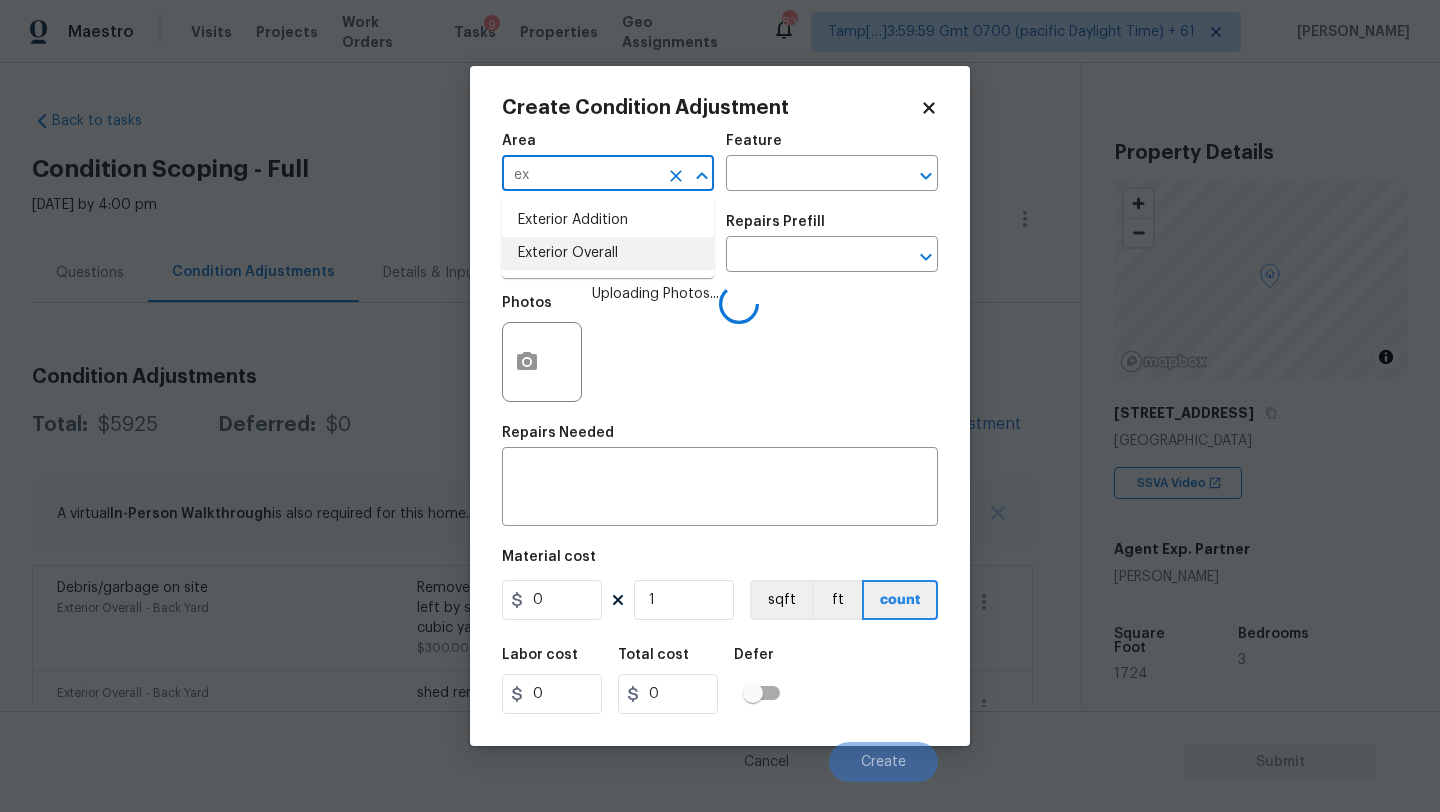 click on "Exterior Overall" at bounding box center (608, 253) 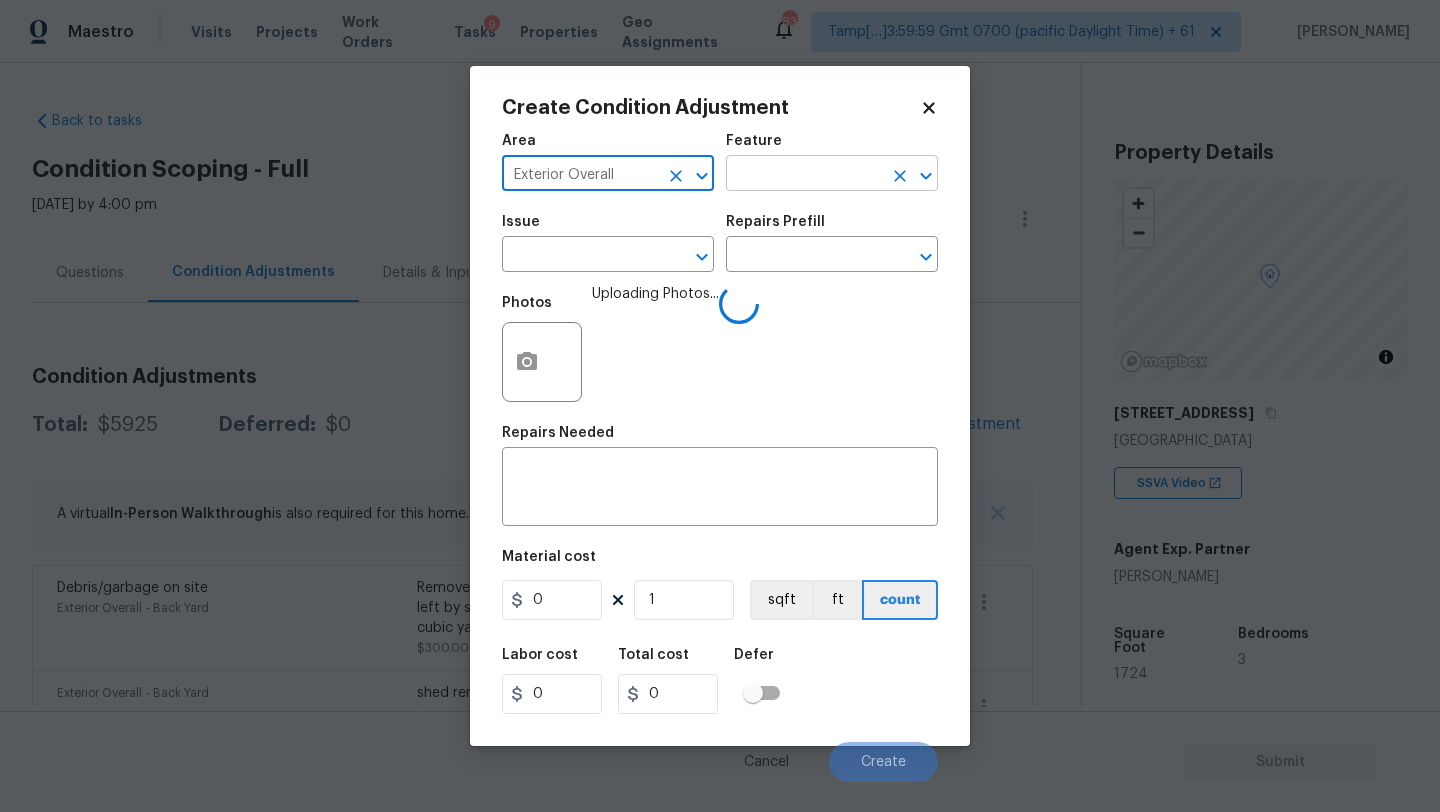type on "Exterior Overall" 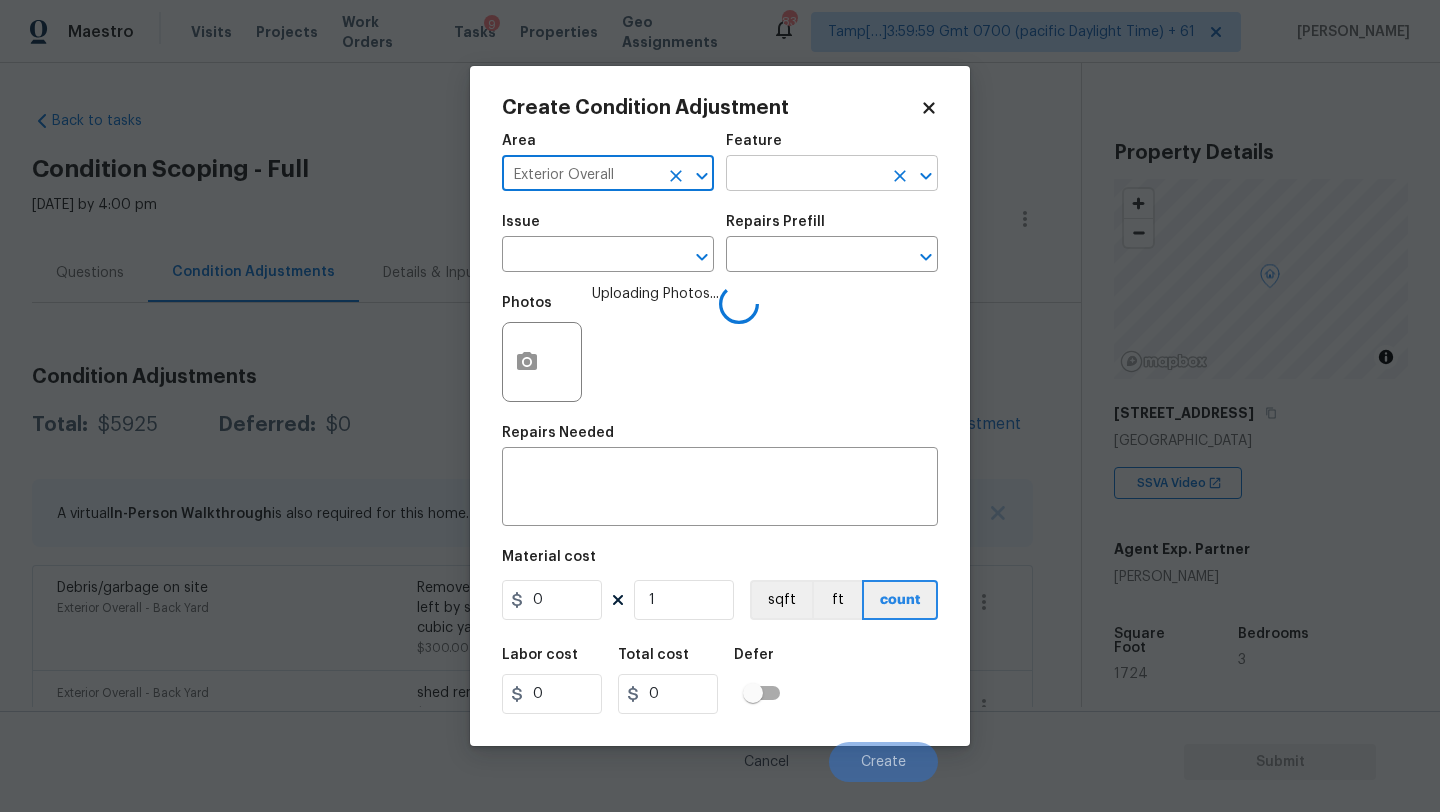 click at bounding box center [804, 175] 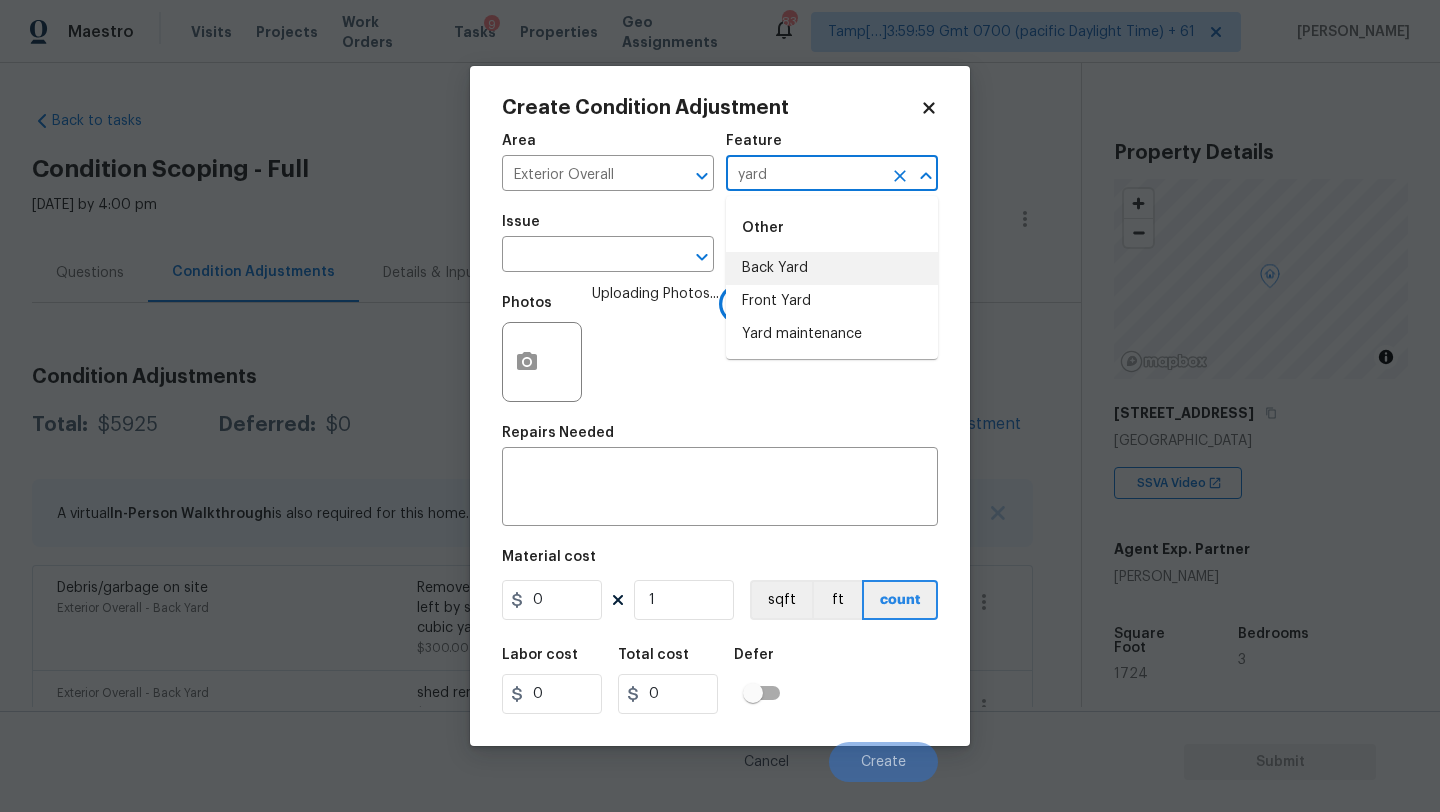 click on "Back Yard" at bounding box center [832, 268] 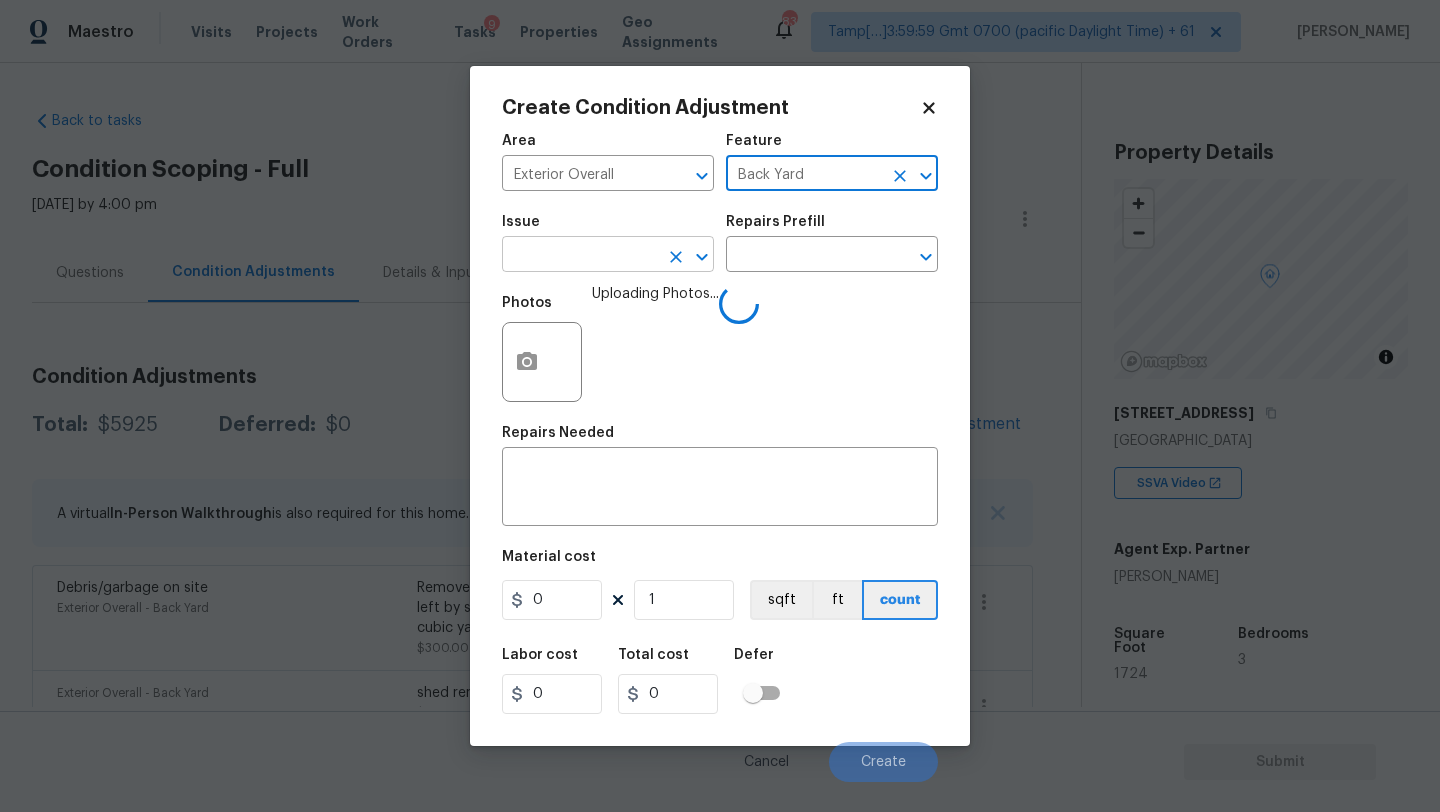 type on "Back Yard" 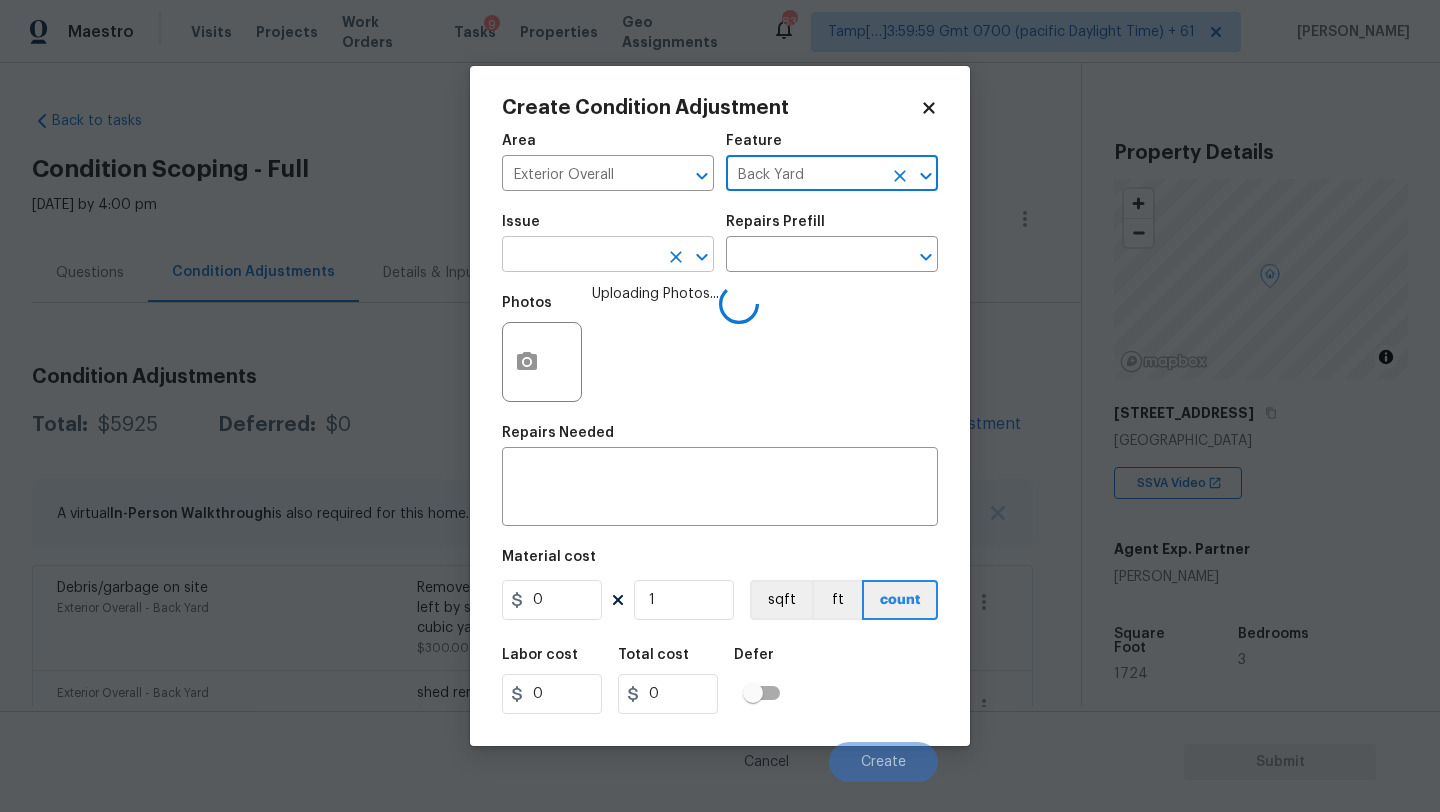 click at bounding box center [580, 256] 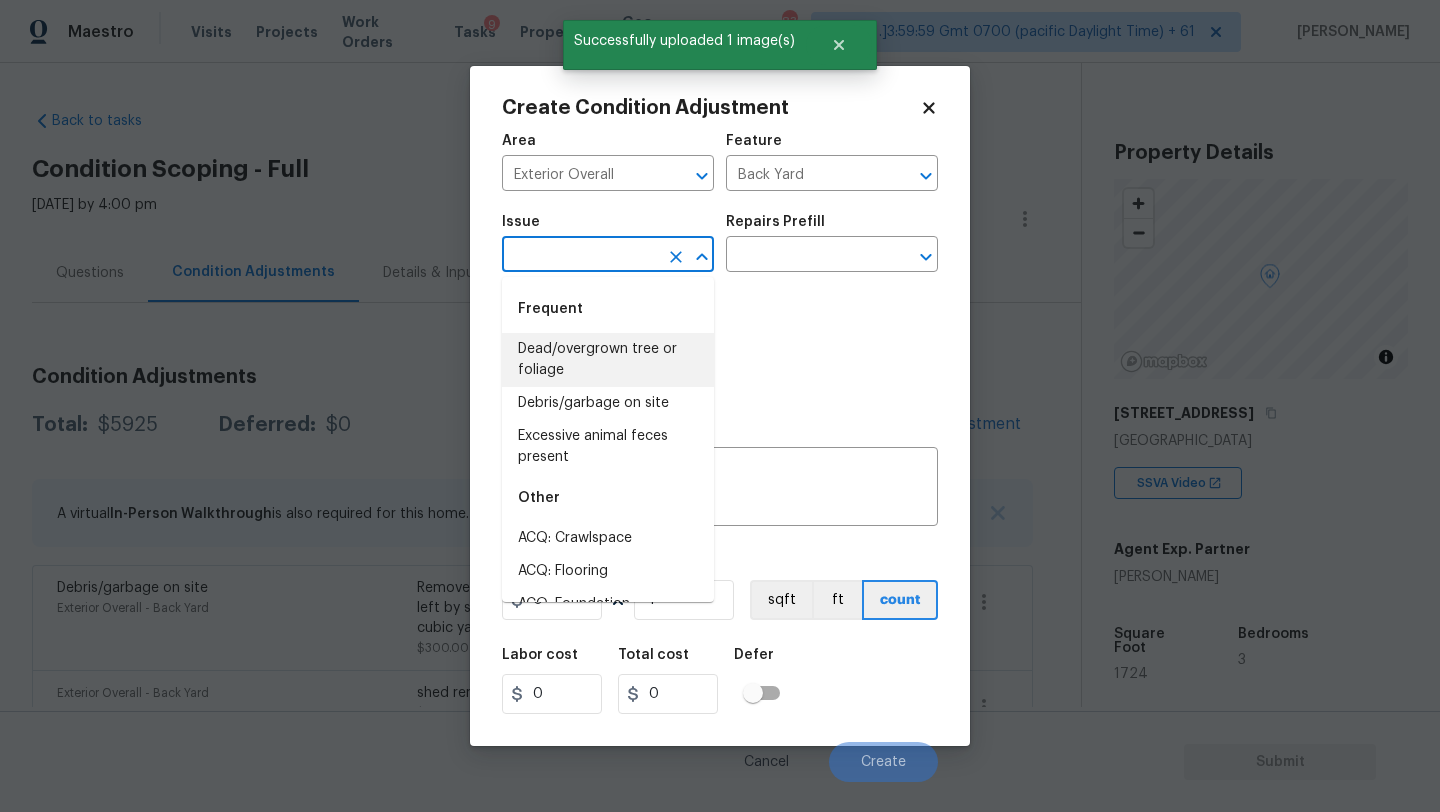 click on "Dead/overgrown tree or foliage" at bounding box center [608, 360] 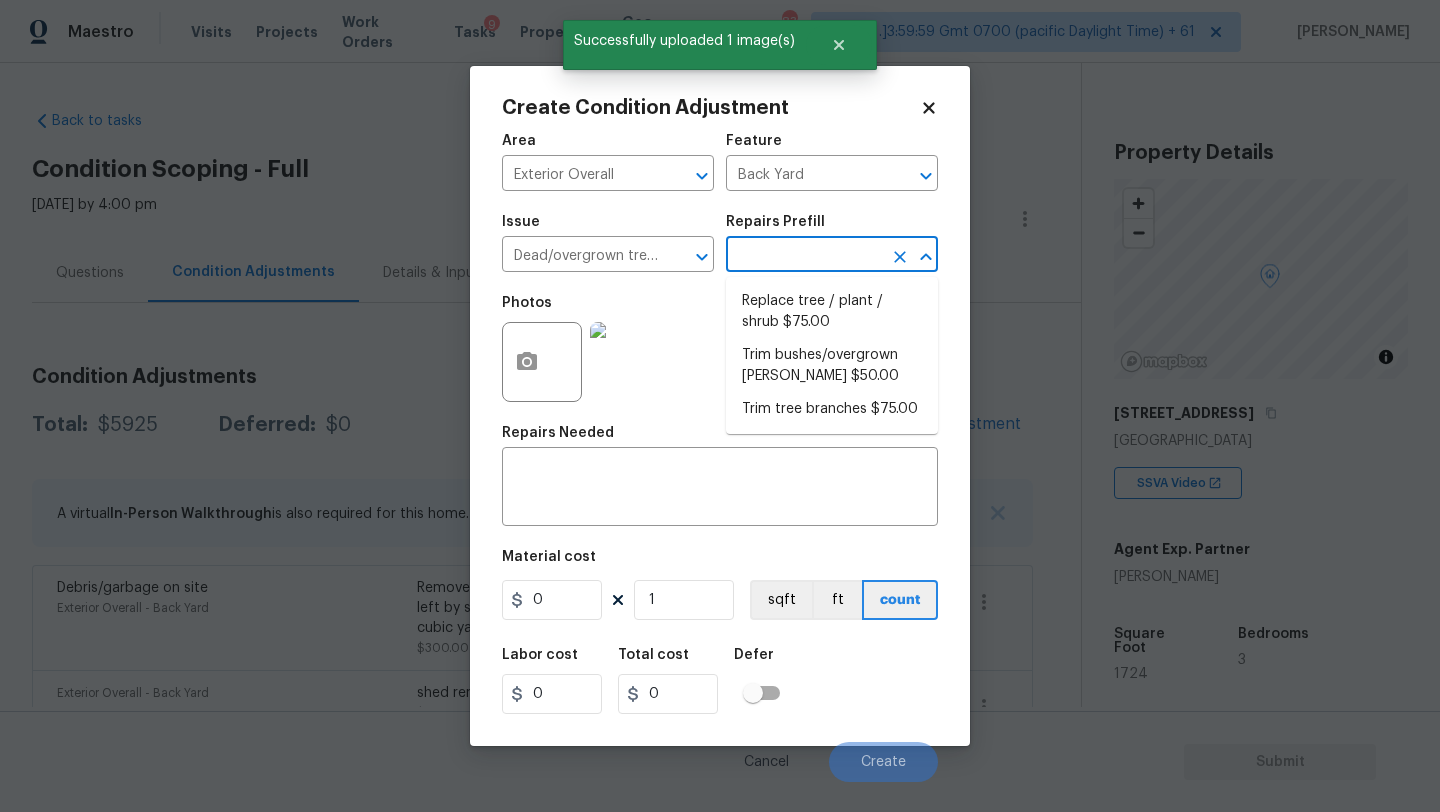 click at bounding box center [804, 256] 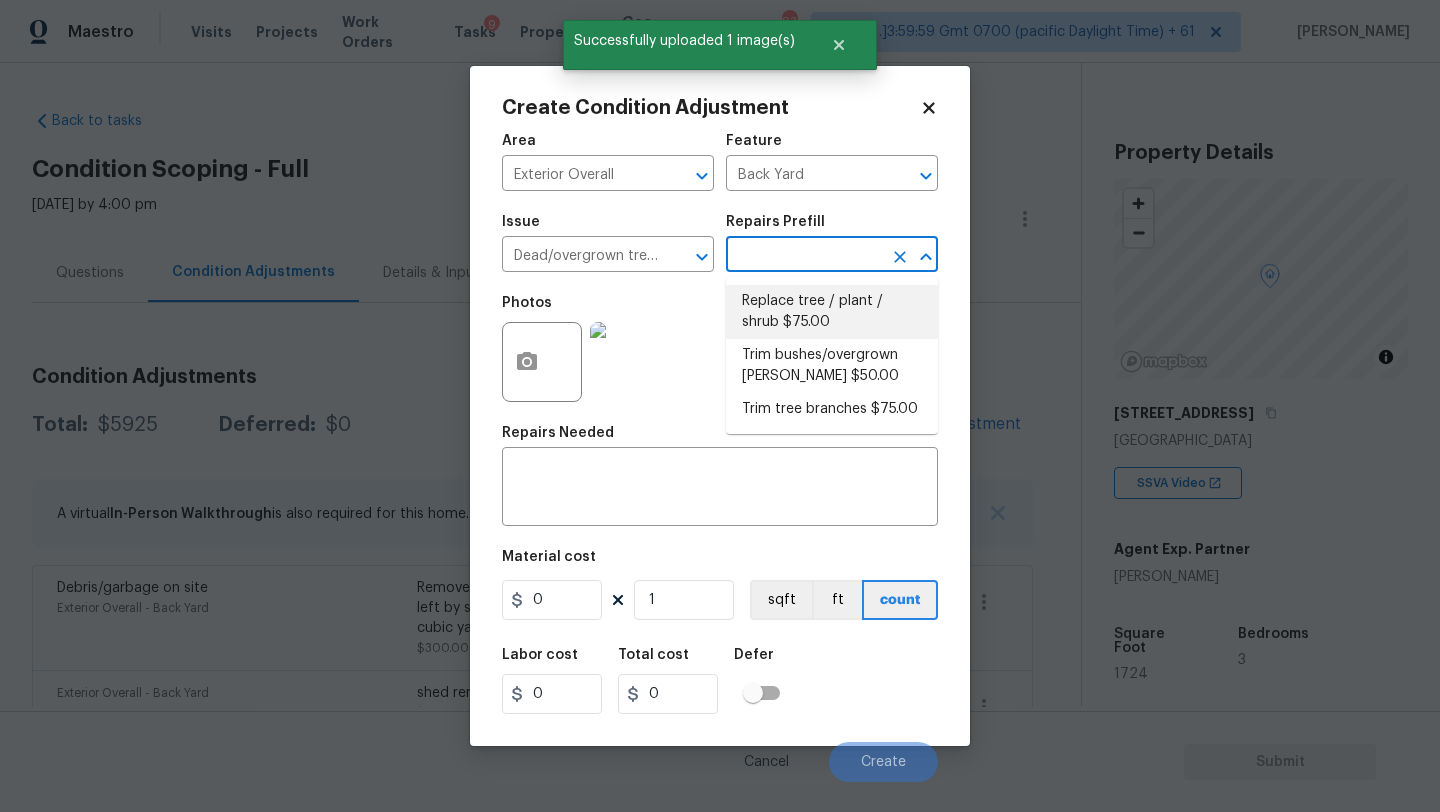 click on "Replace tree / plant / shrub $75.00" at bounding box center (832, 312) 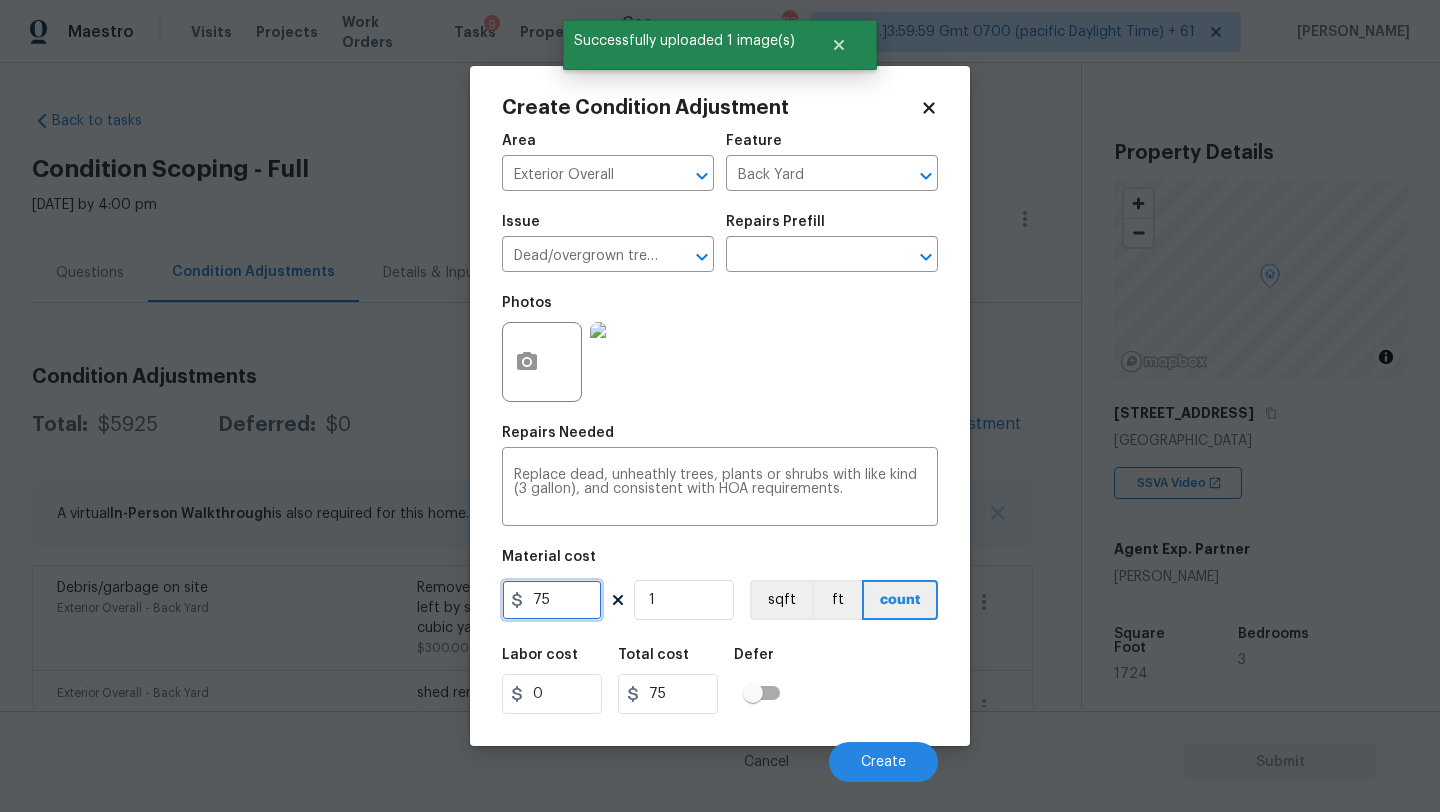 click on "75" at bounding box center (552, 600) 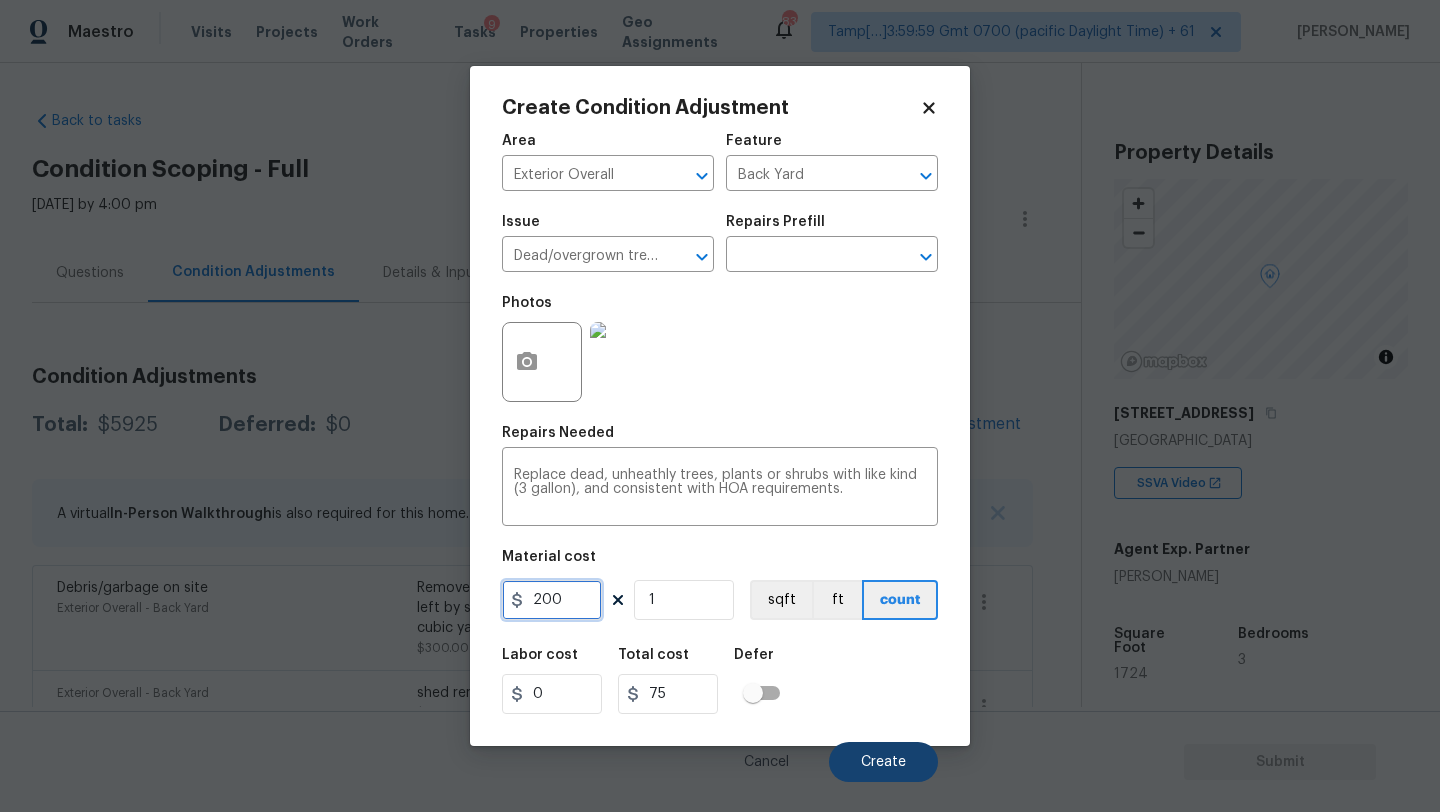 type on "200" 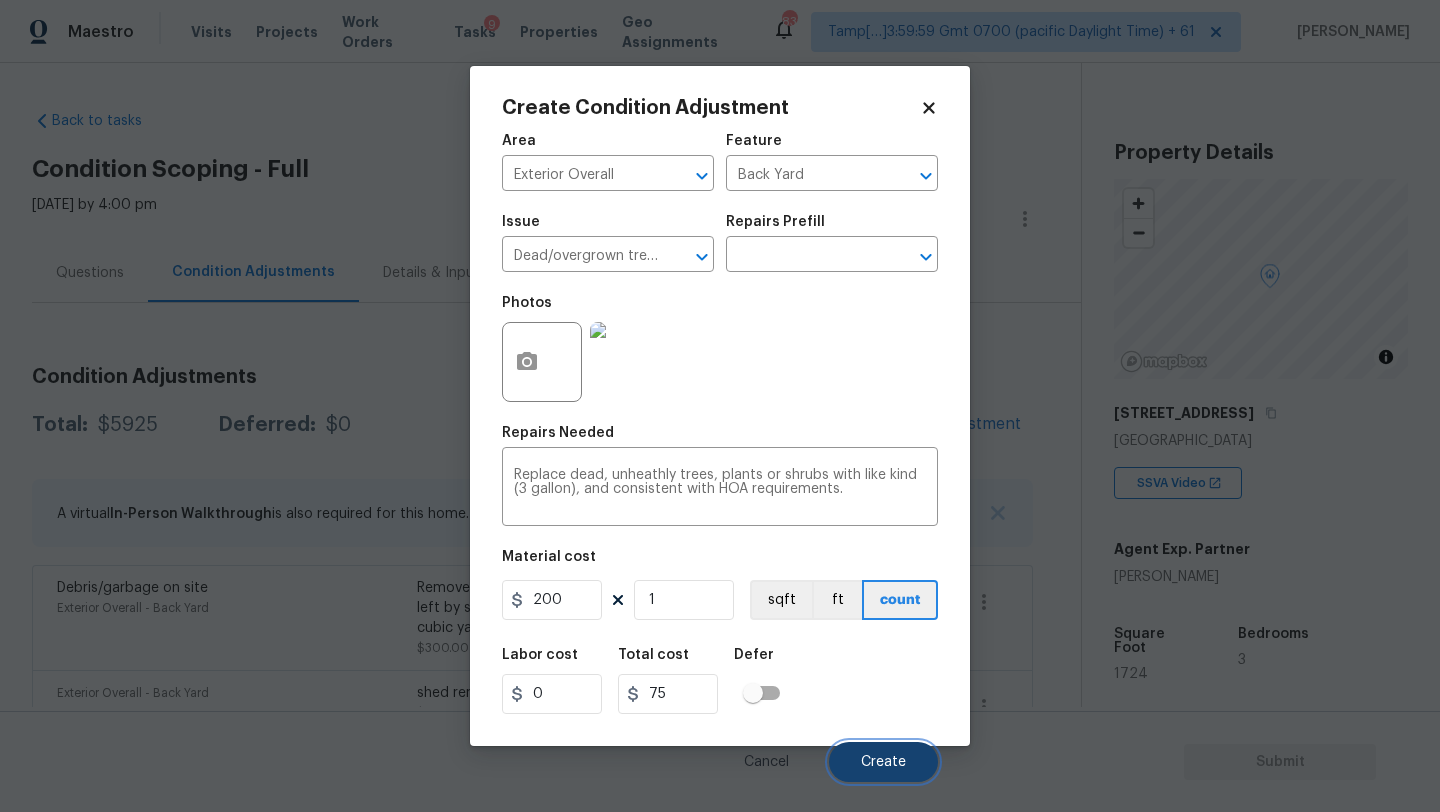 type on "200" 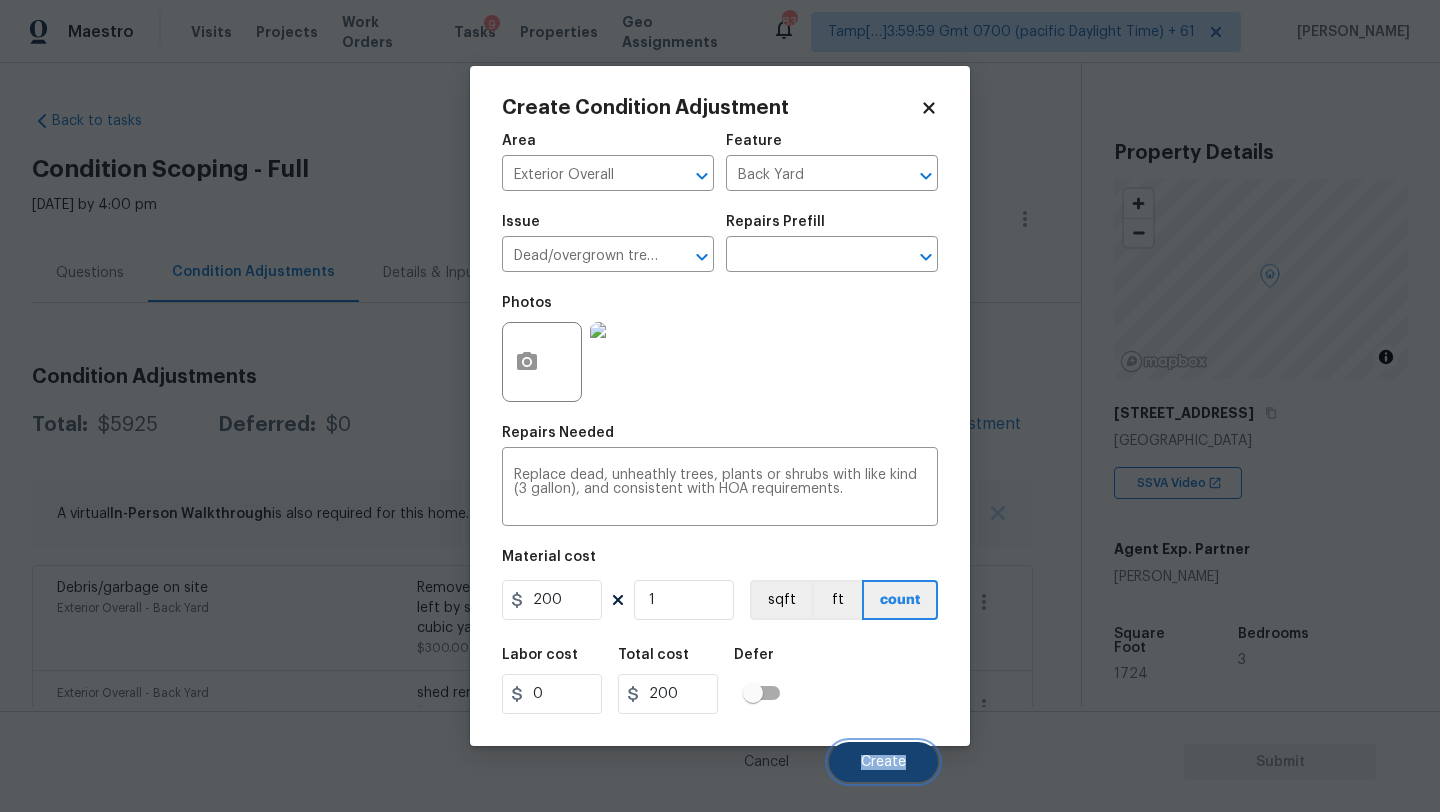 click on "Create" at bounding box center [883, 762] 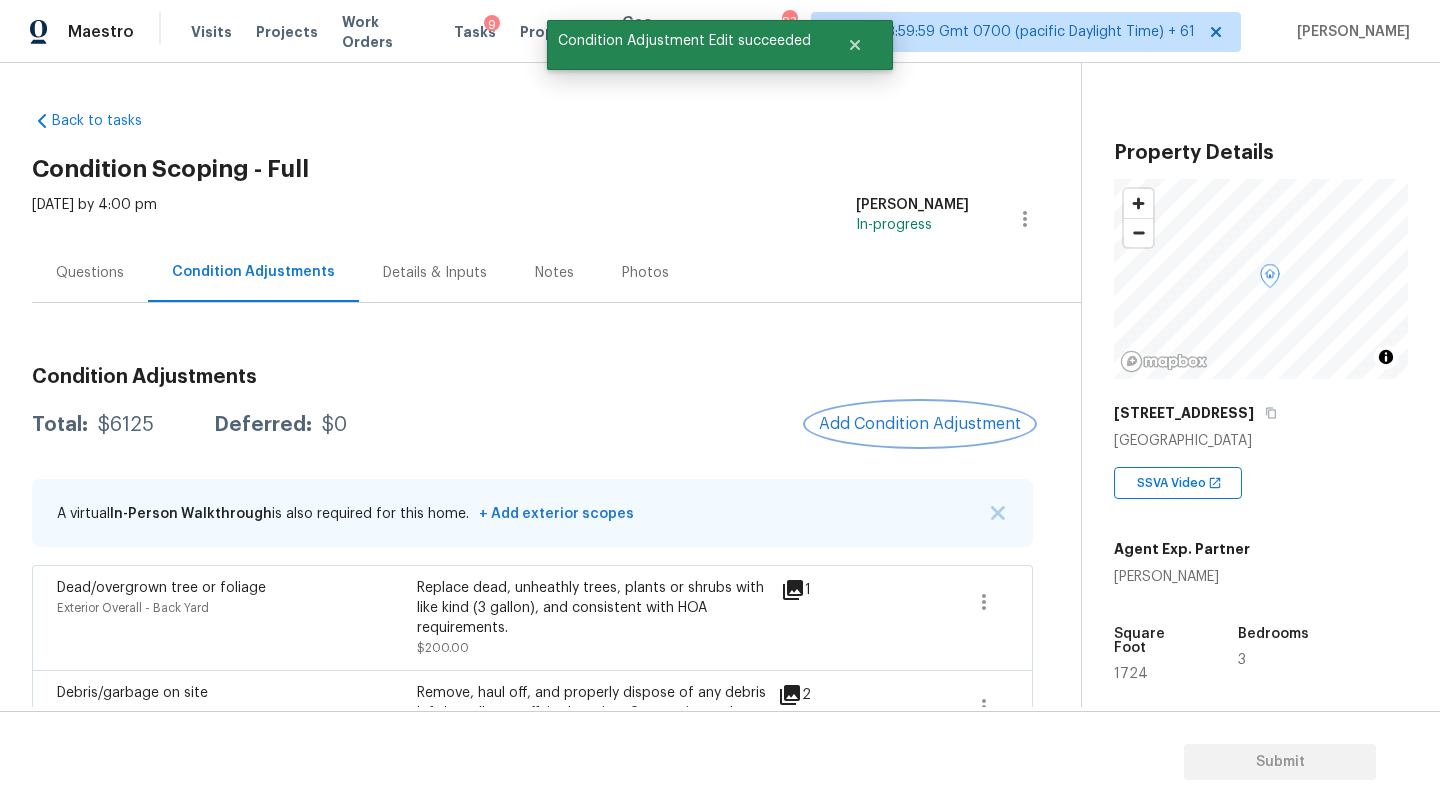 click on "Add Condition Adjustment" at bounding box center (920, 424) 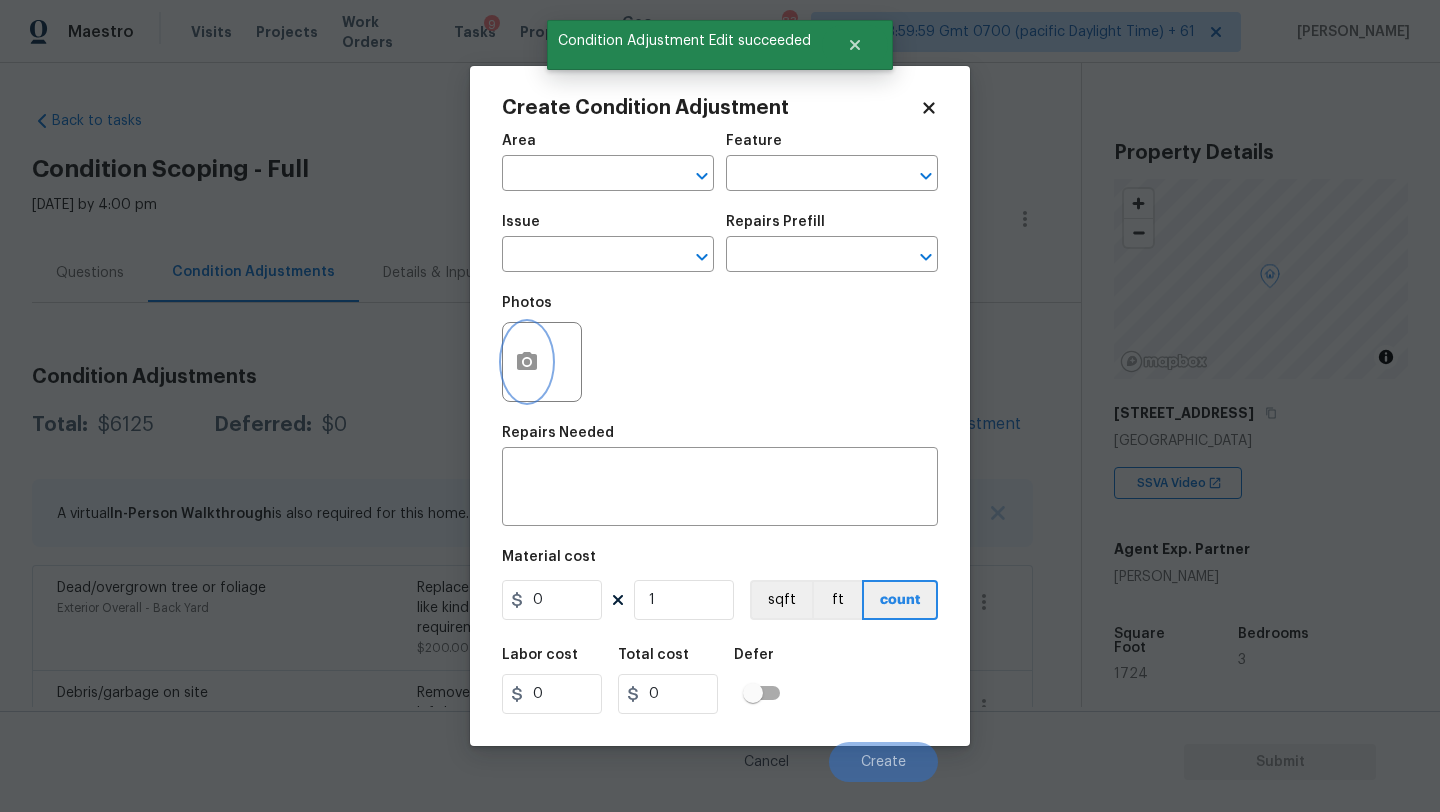 click 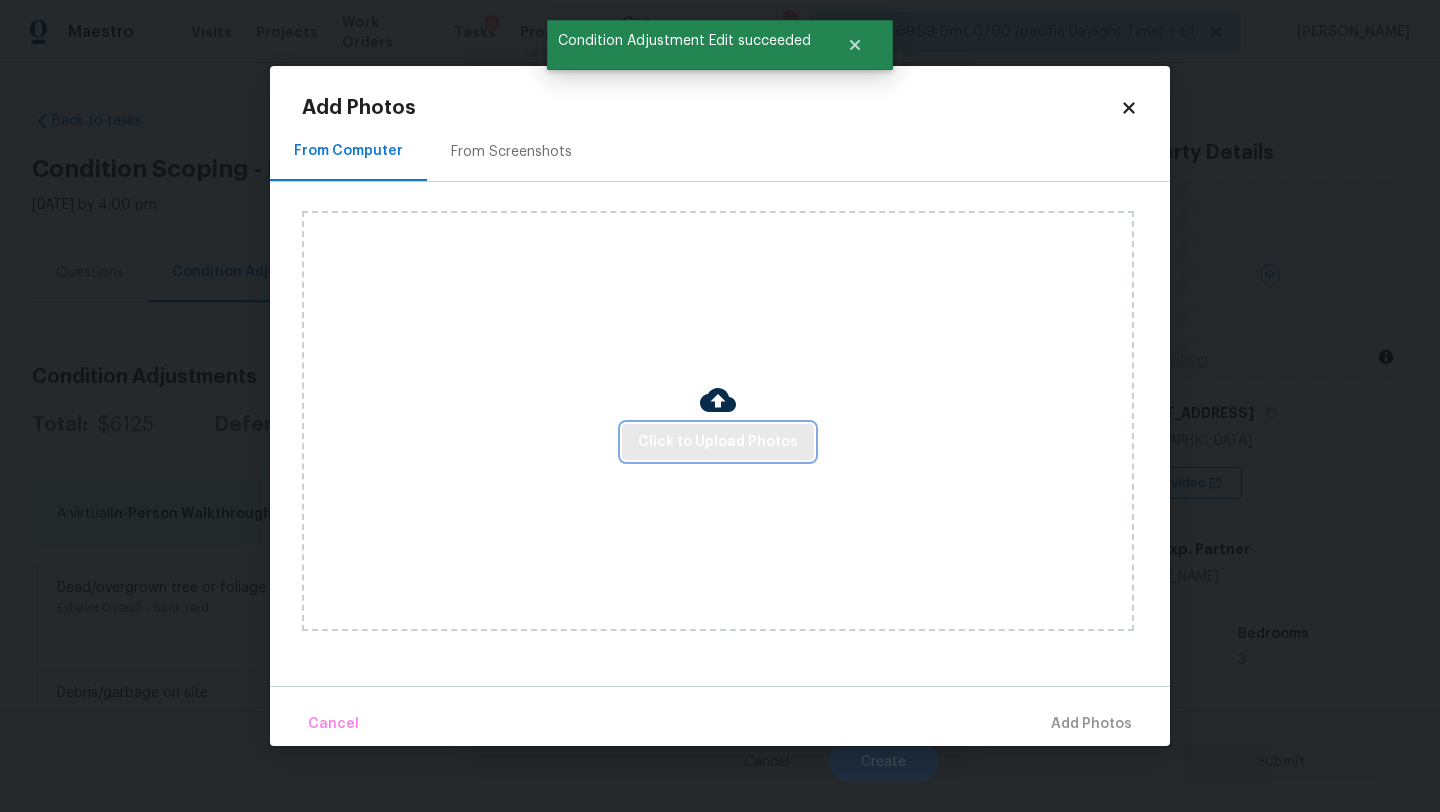 click on "Click to Upload Photos" at bounding box center (718, 442) 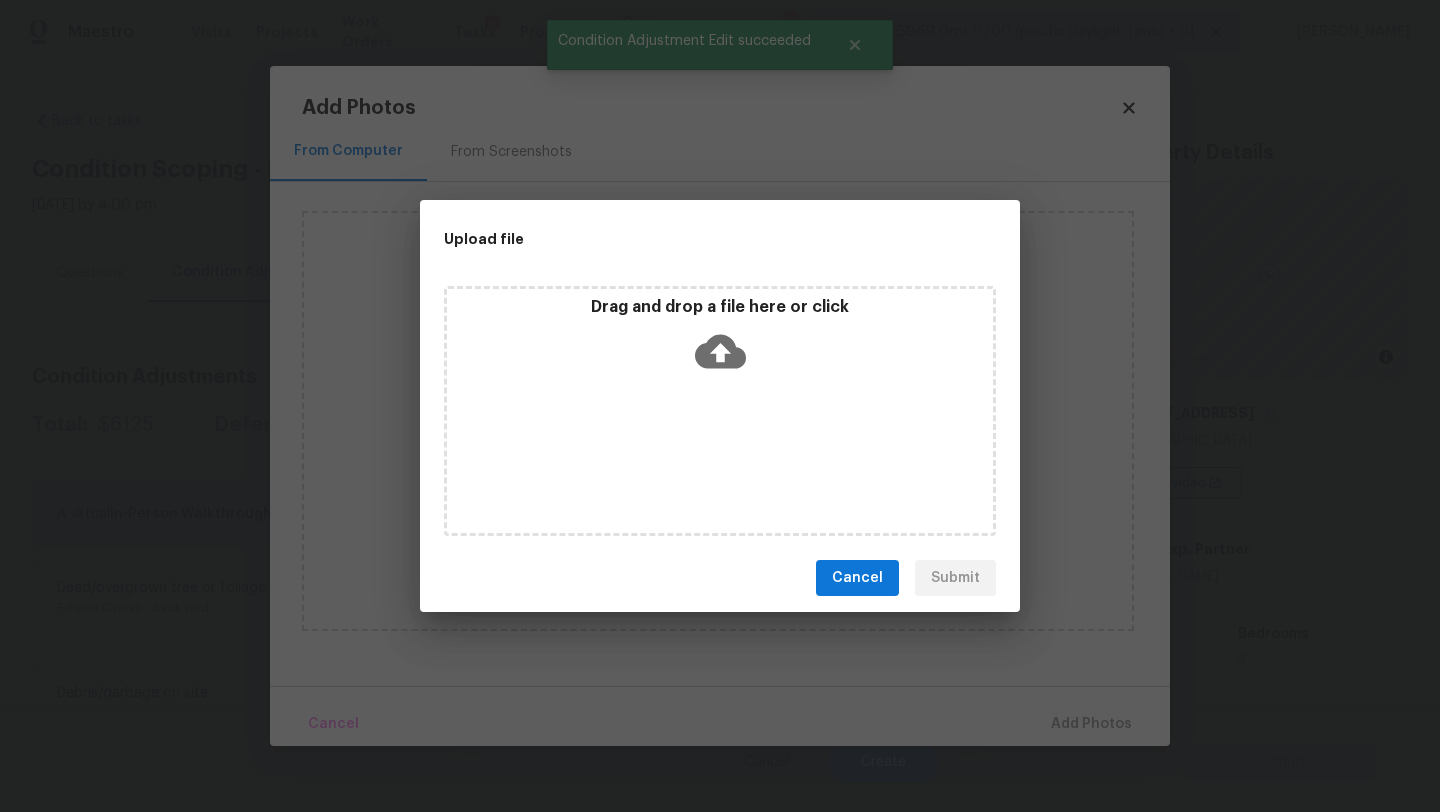 click on "Drag and drop a file here or click" at bounding box center [720, 411] 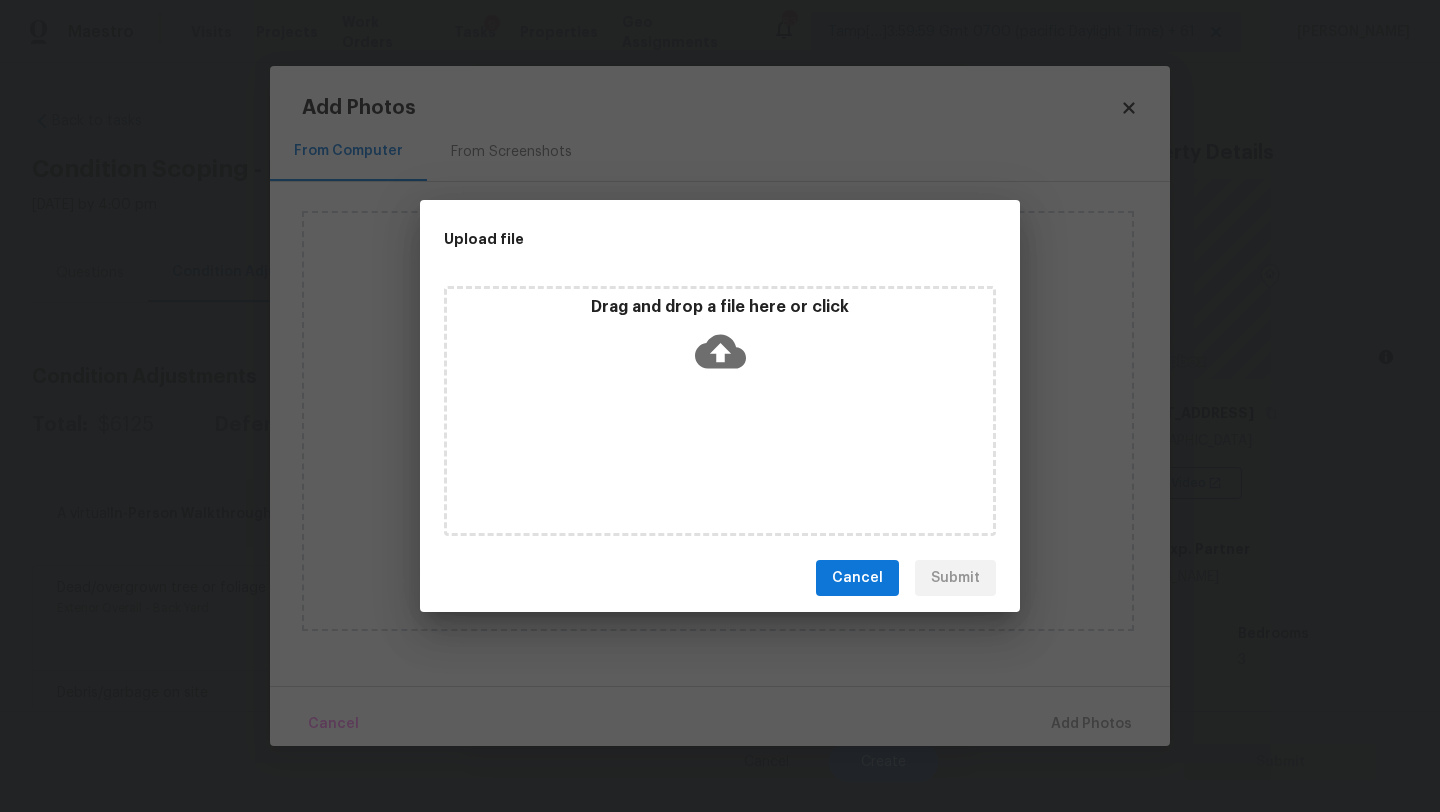 scroll, scrollTop: 0, scrollLeft: 0, axis: both 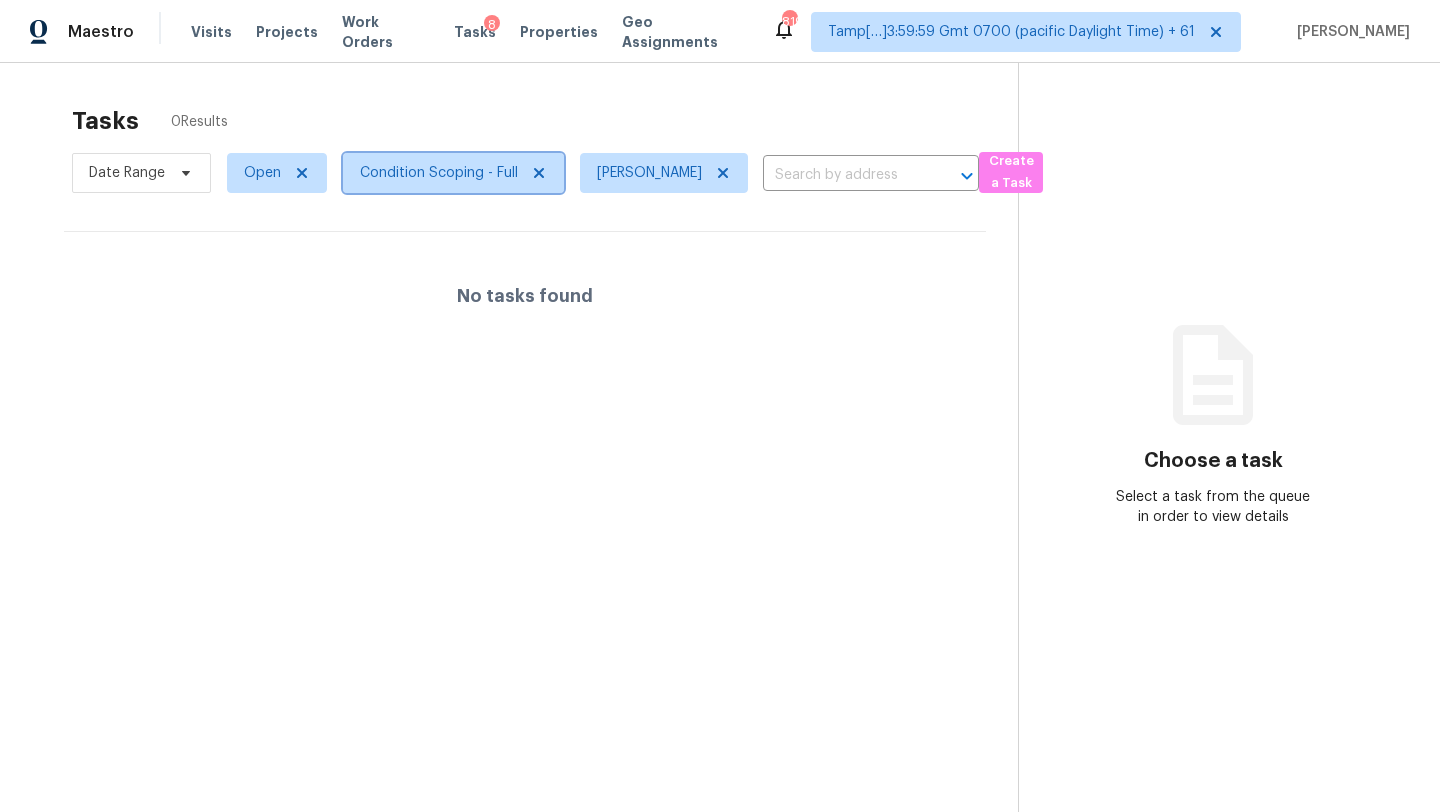 click on "Condition Scoping - Full" at bounding box center [439, 173] 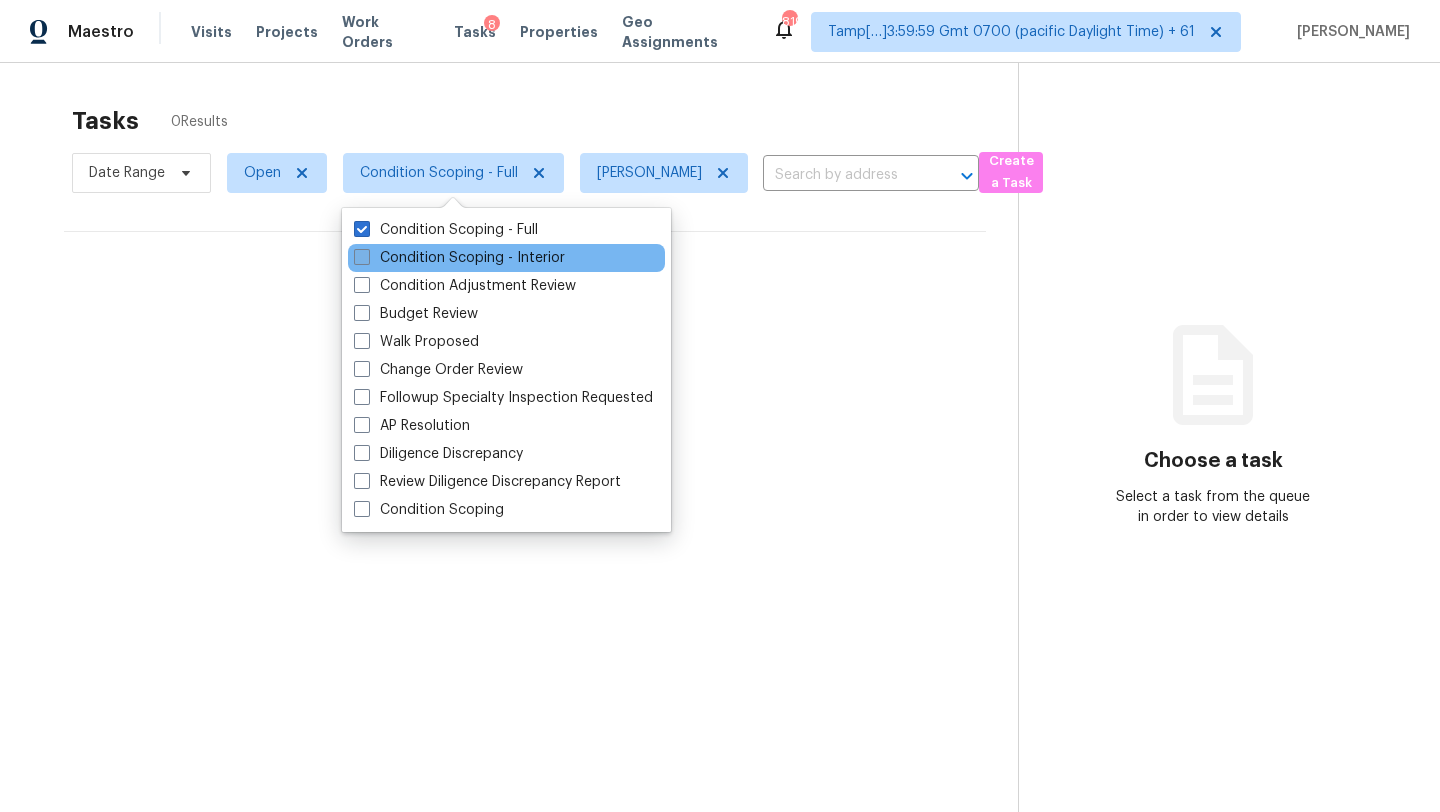 click on "Condition Scoping - Interior" at bounding box center [459, 258] 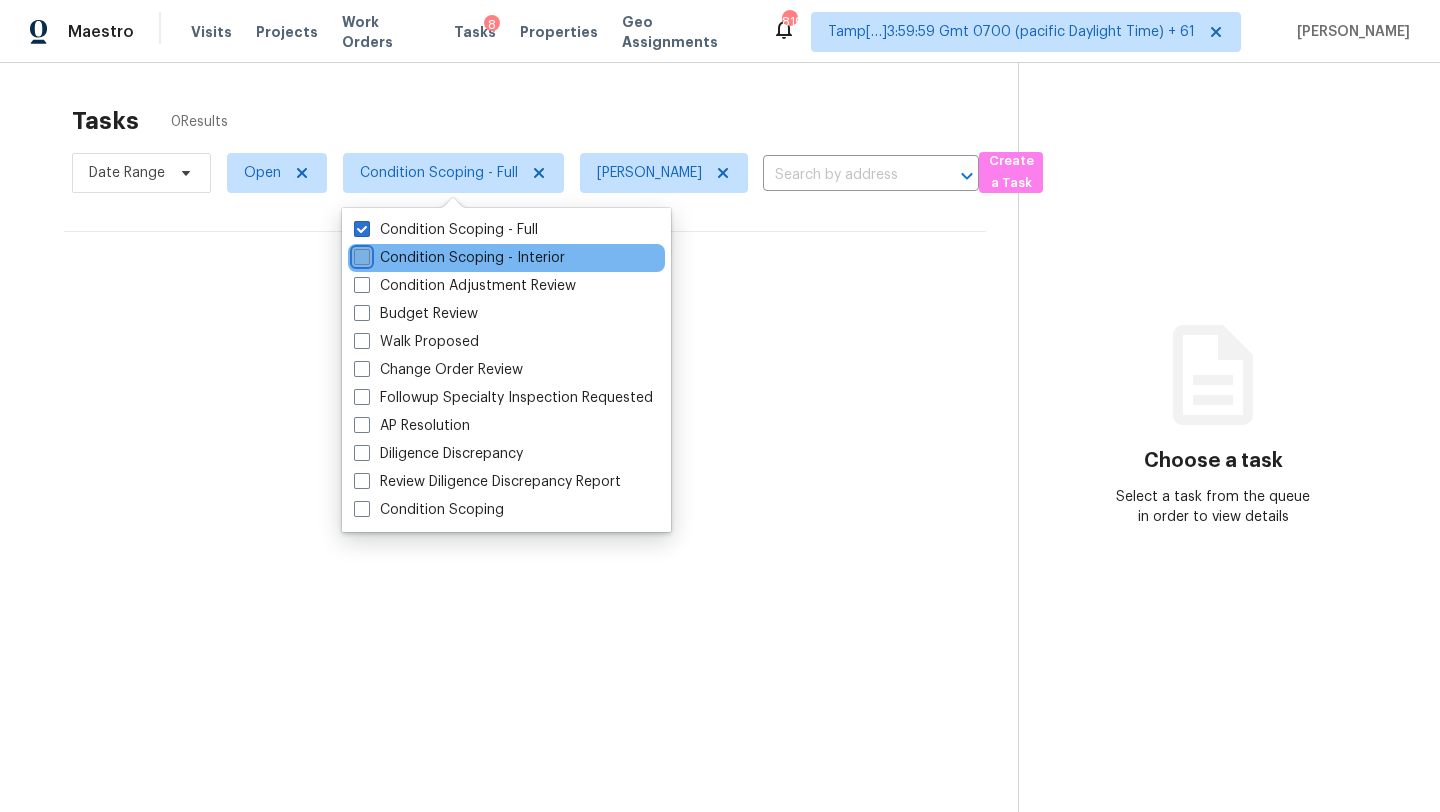 click on "Condition Scoping - Interior" at bounding box center (360, 254) 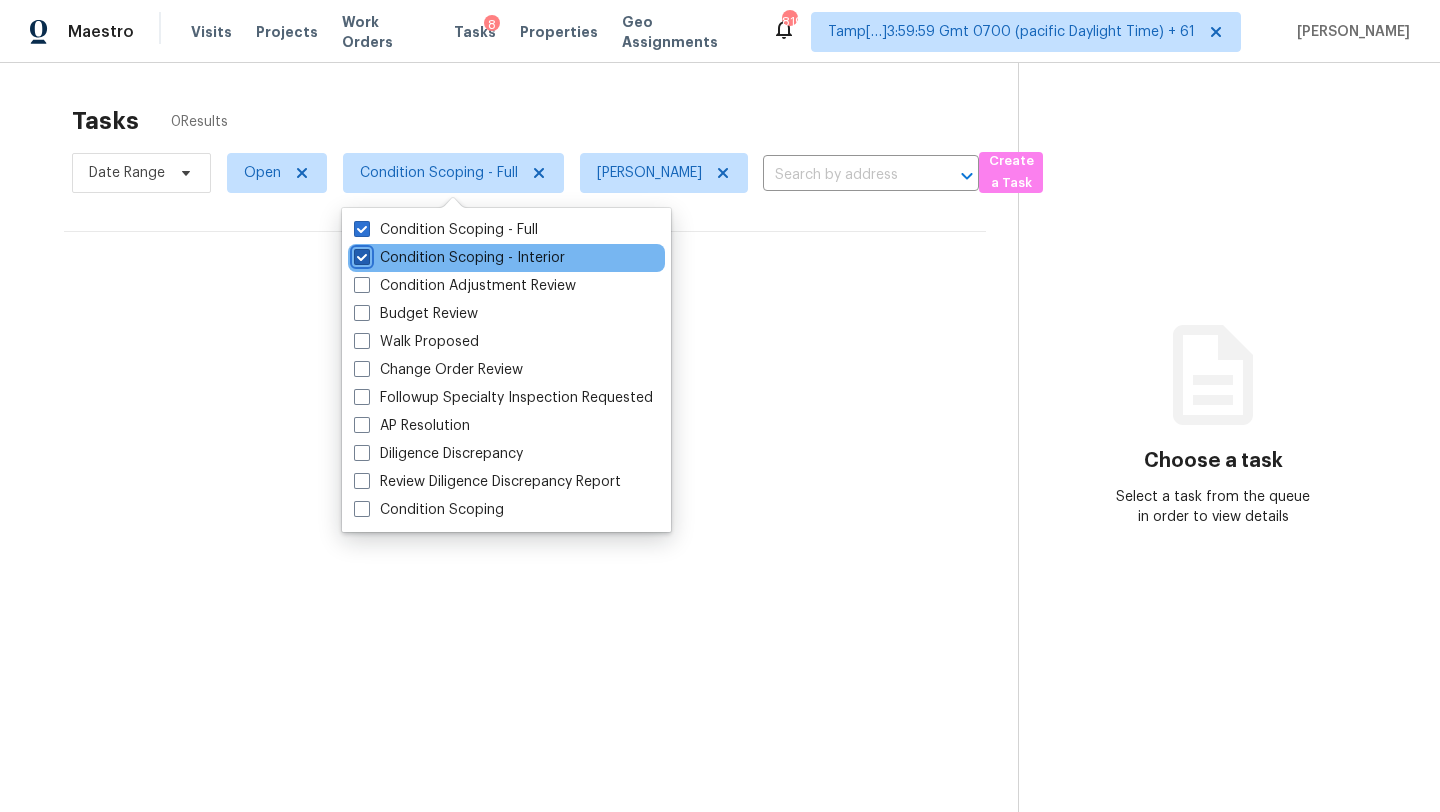 checkbox on "true" 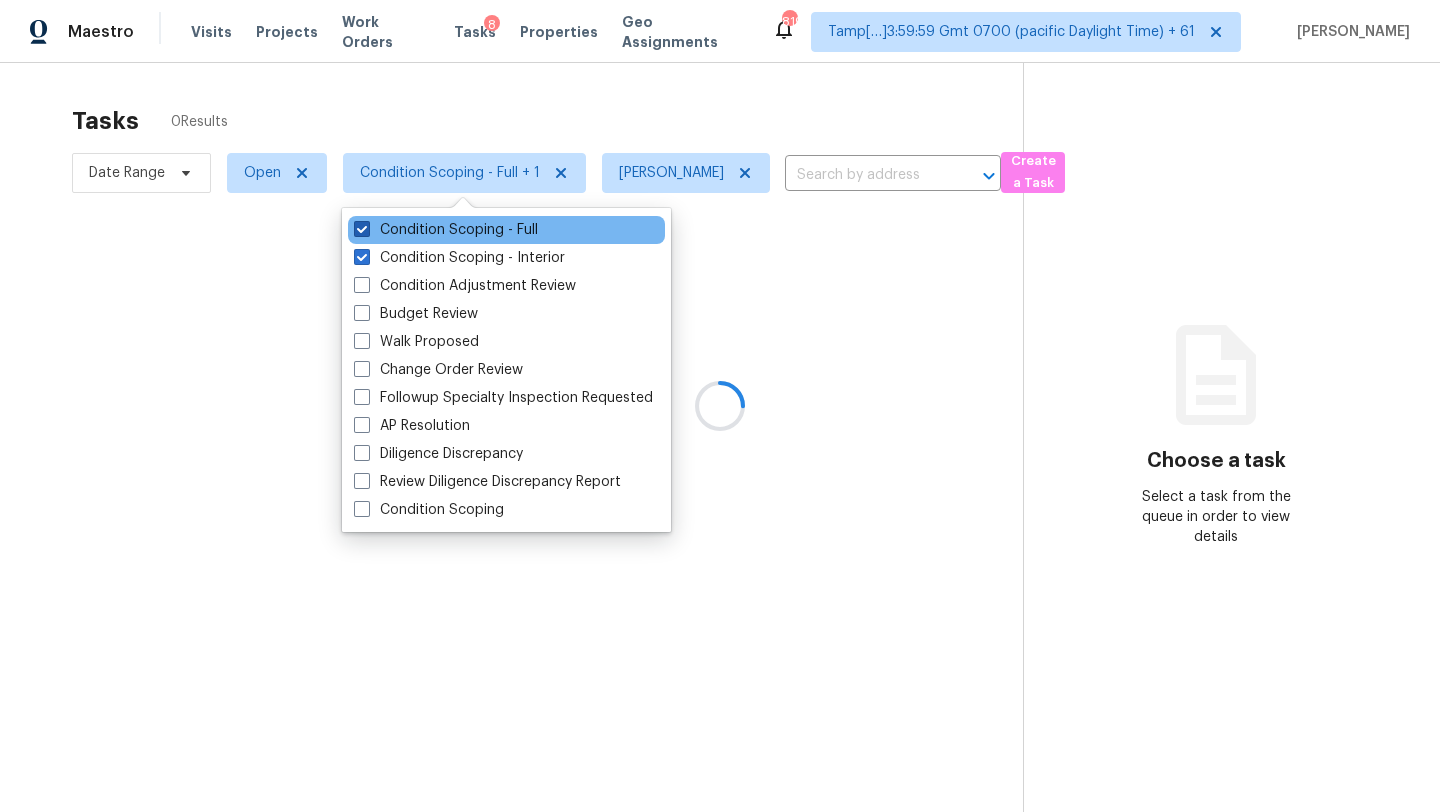 click on "Condition Scoping - Full" at bounding box center (446, 230) 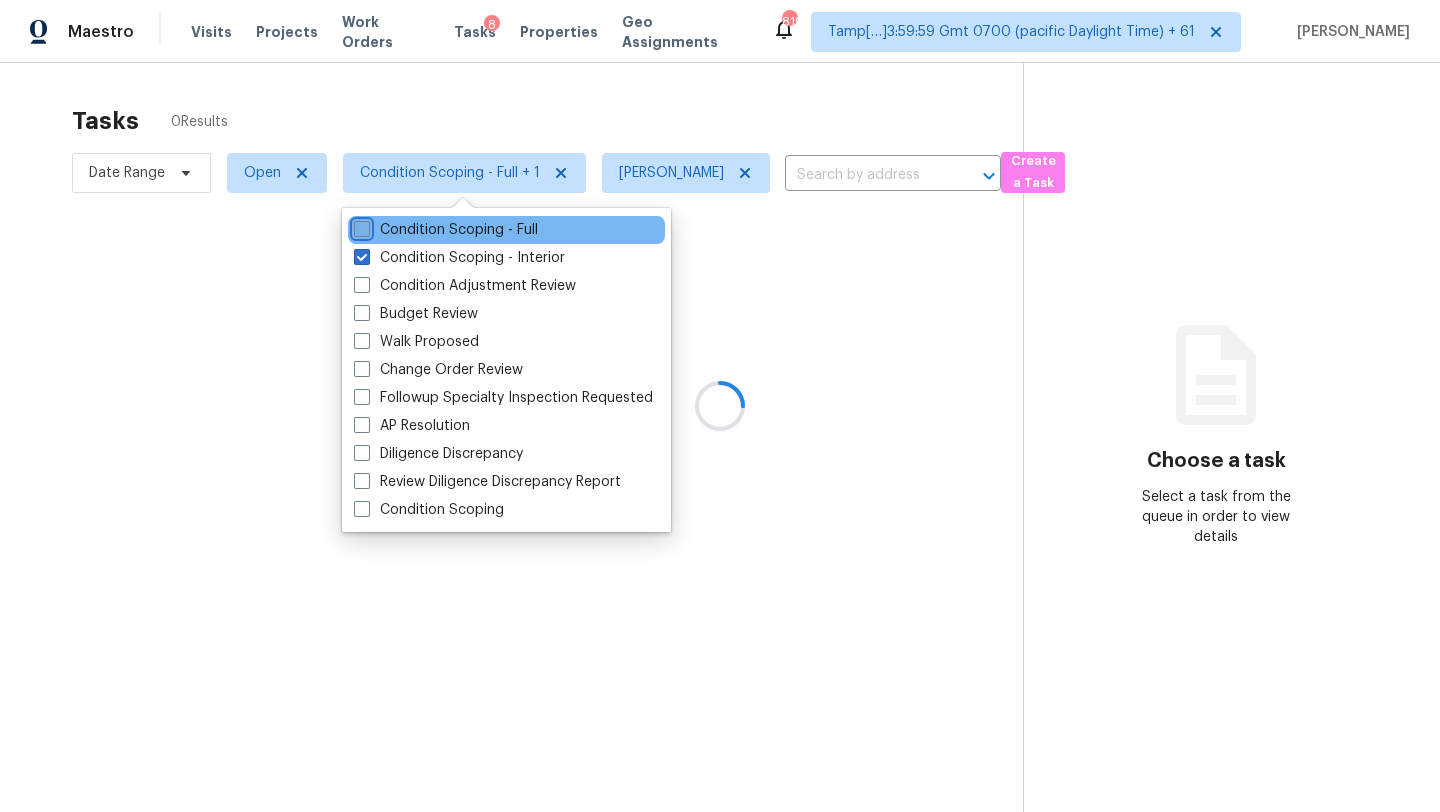 checkbox on "false" 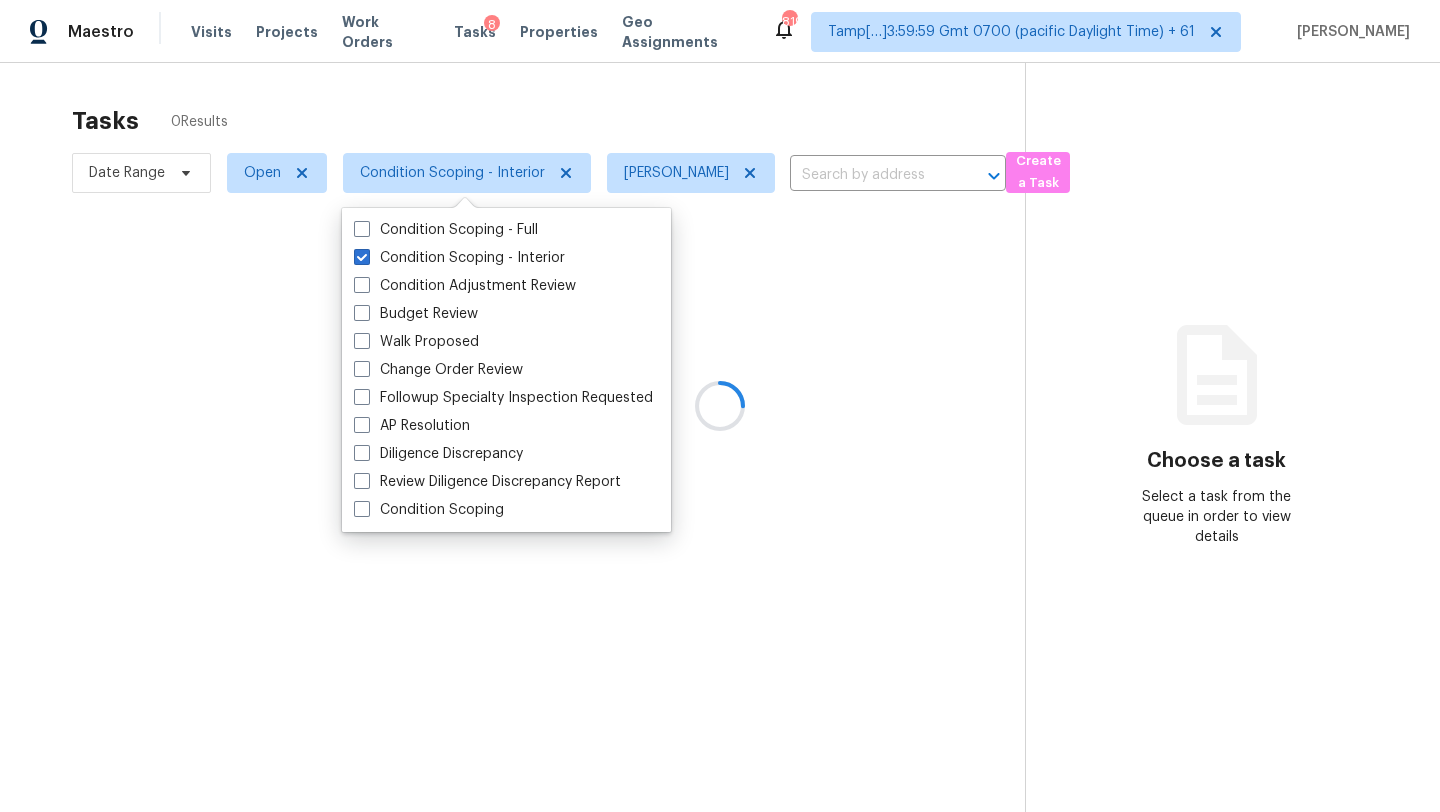 click at bounding box center [720, 406] 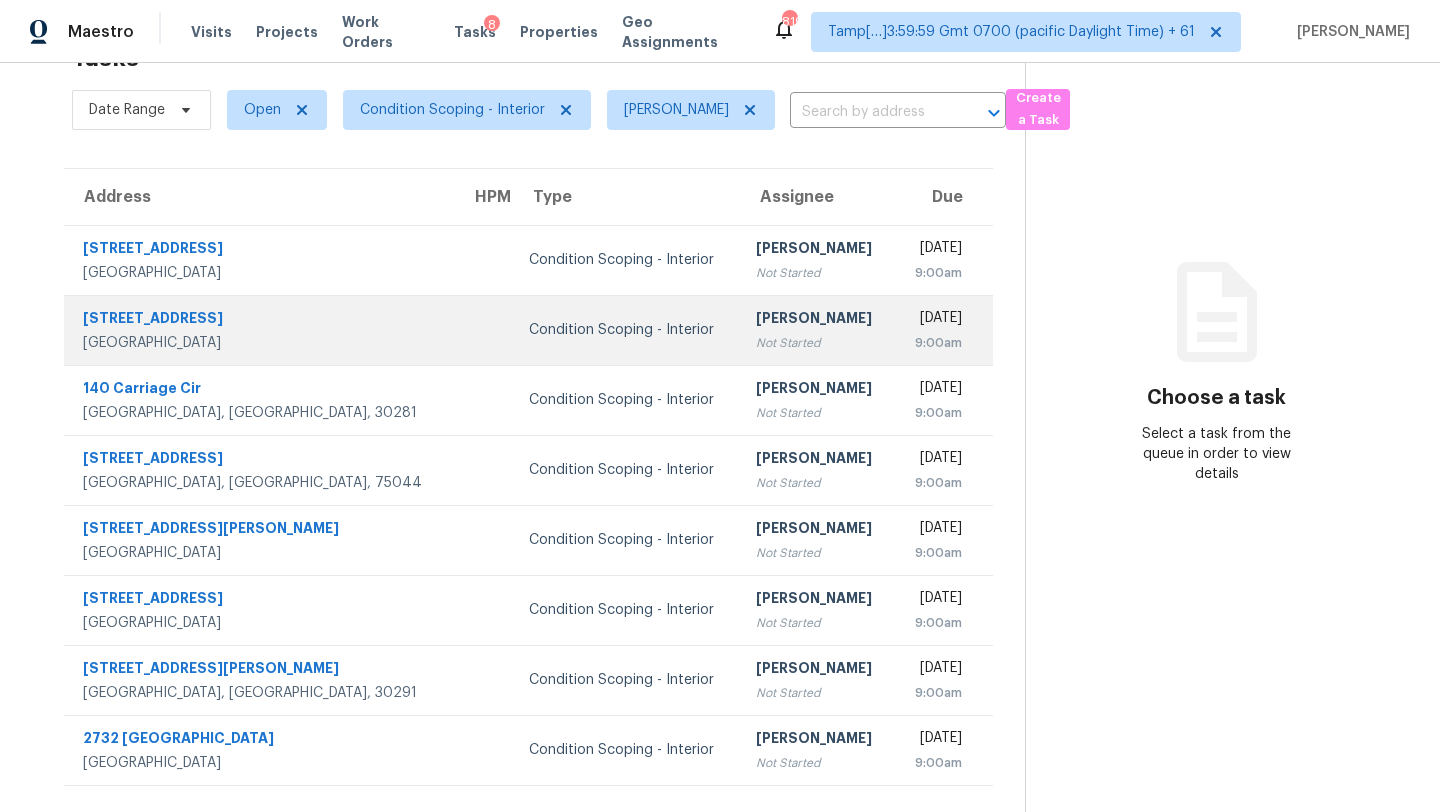 scroll, scrollTop: 0, scrollLeft: 0, axis: both 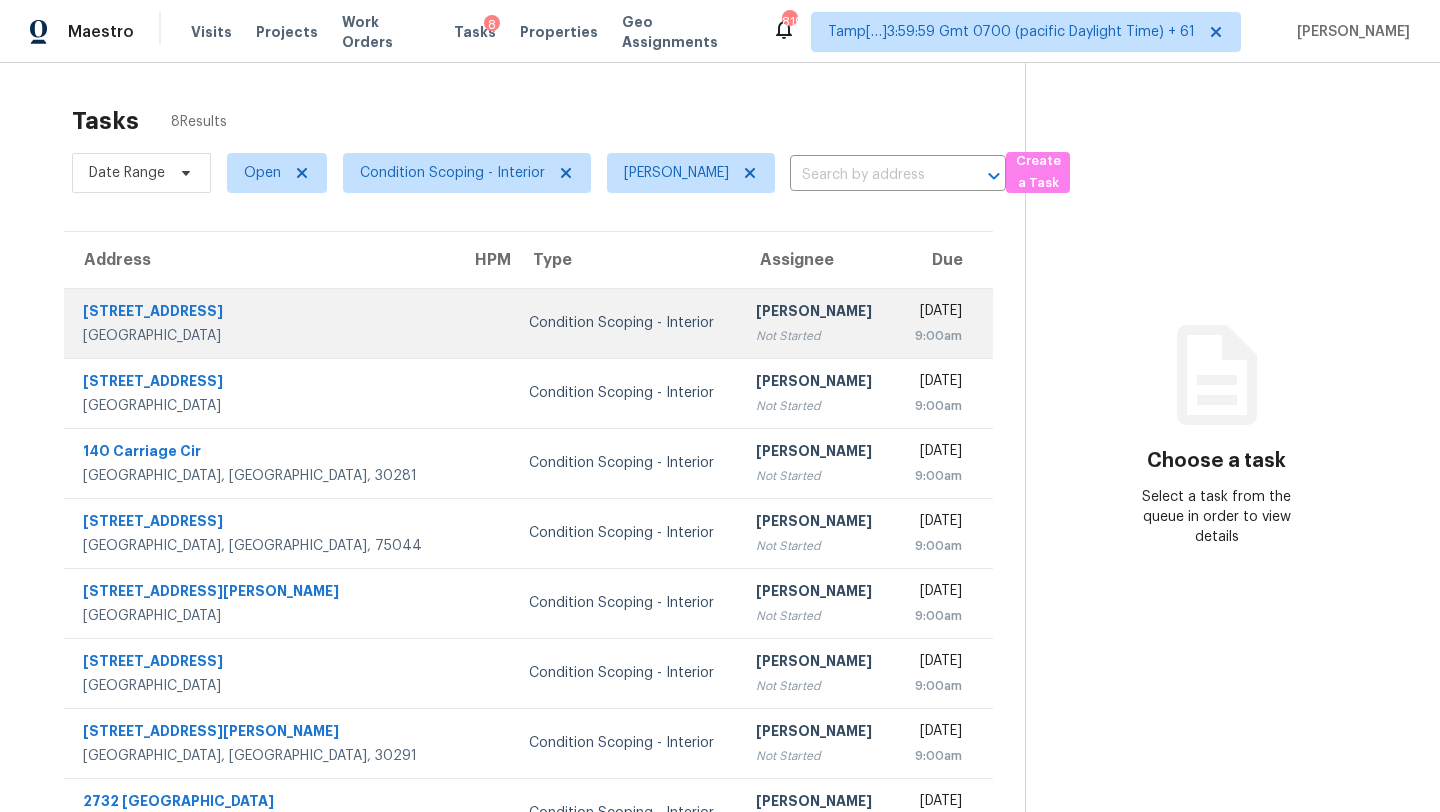 click on "[PERSON_NAME]" at bounding box center [817, 313] 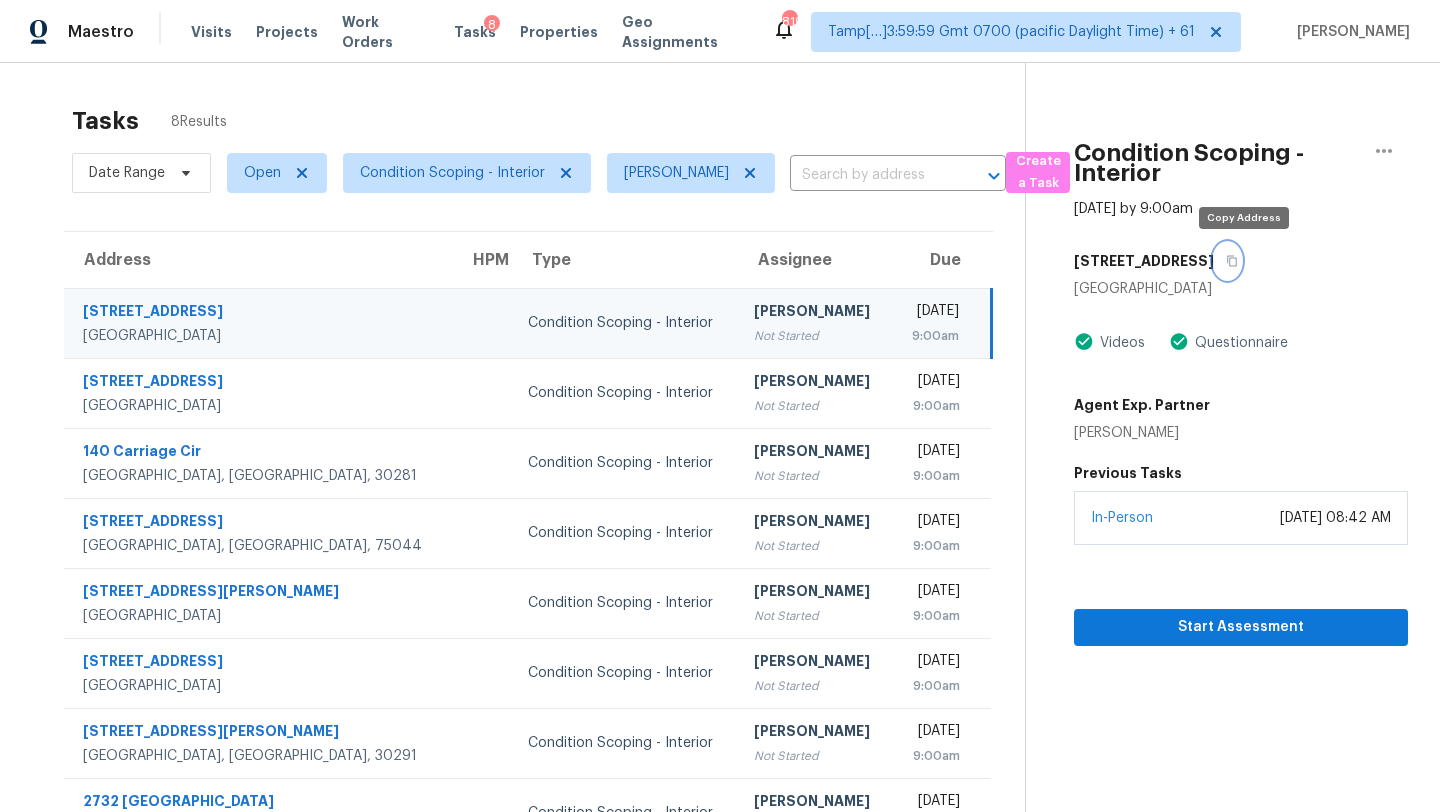 click 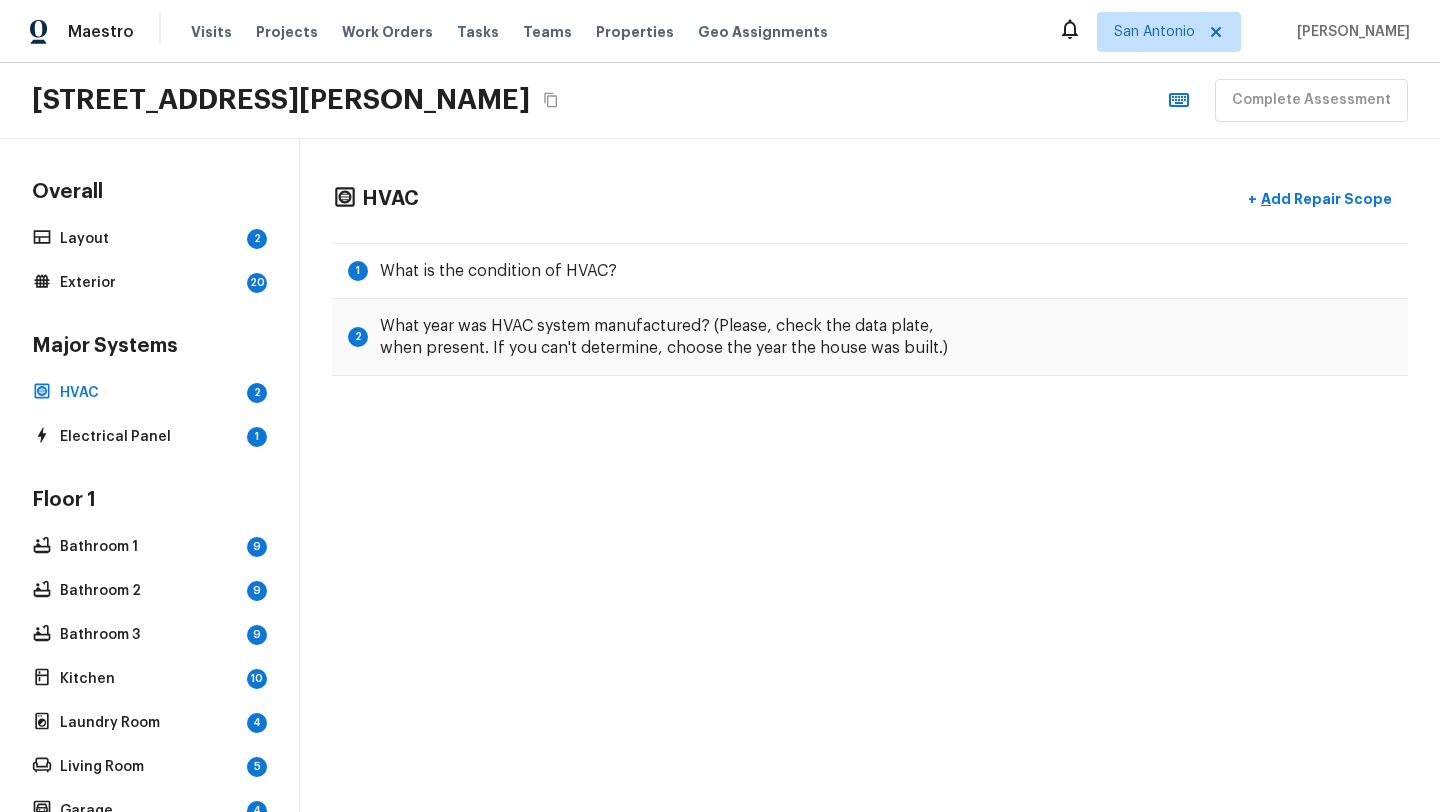 scroll, scrollTop: 0, scrollLeft: 0, axis: both 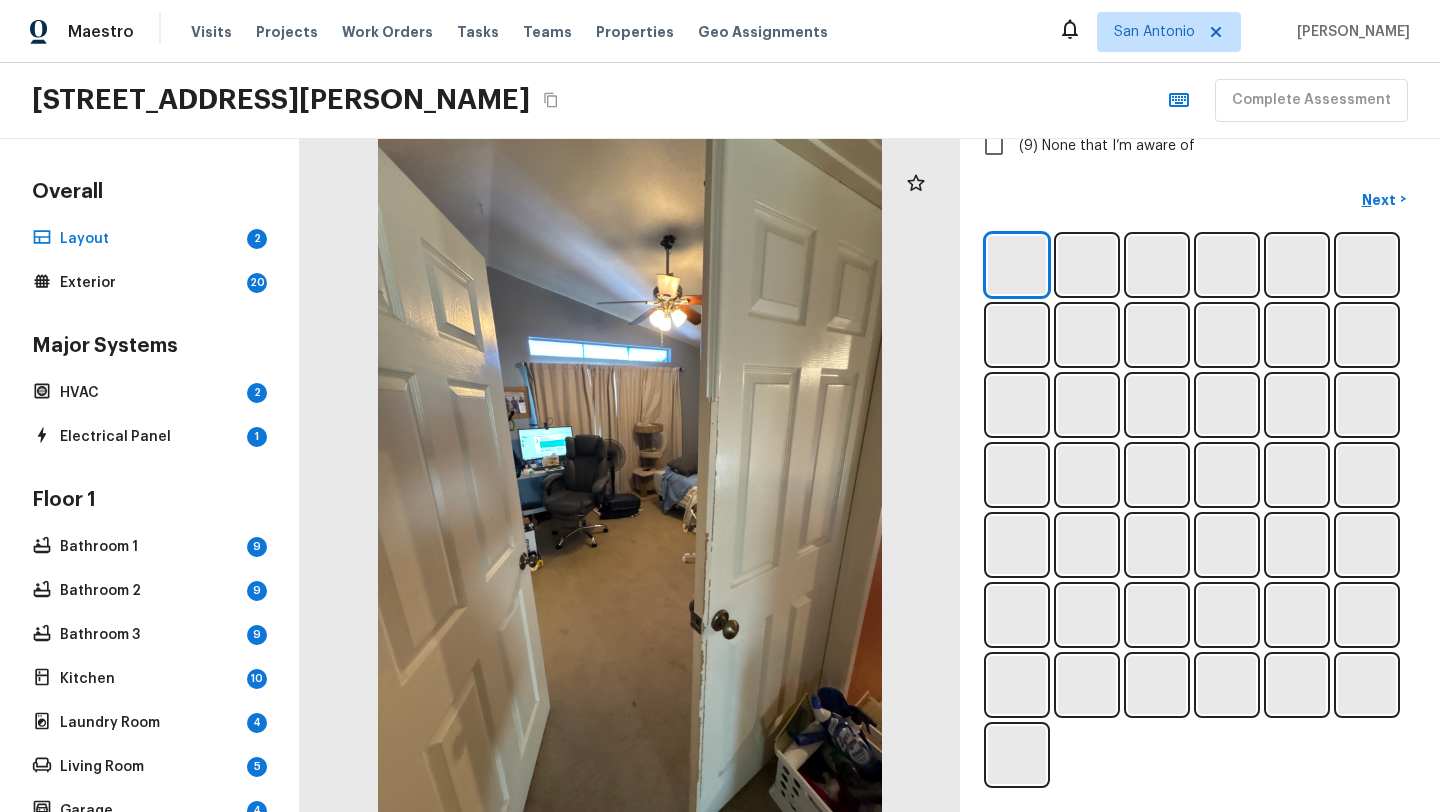 drag, startPoint x: 29, startPoint y: 85, endPoint x: 512, endPoint y: 85, distance: 483 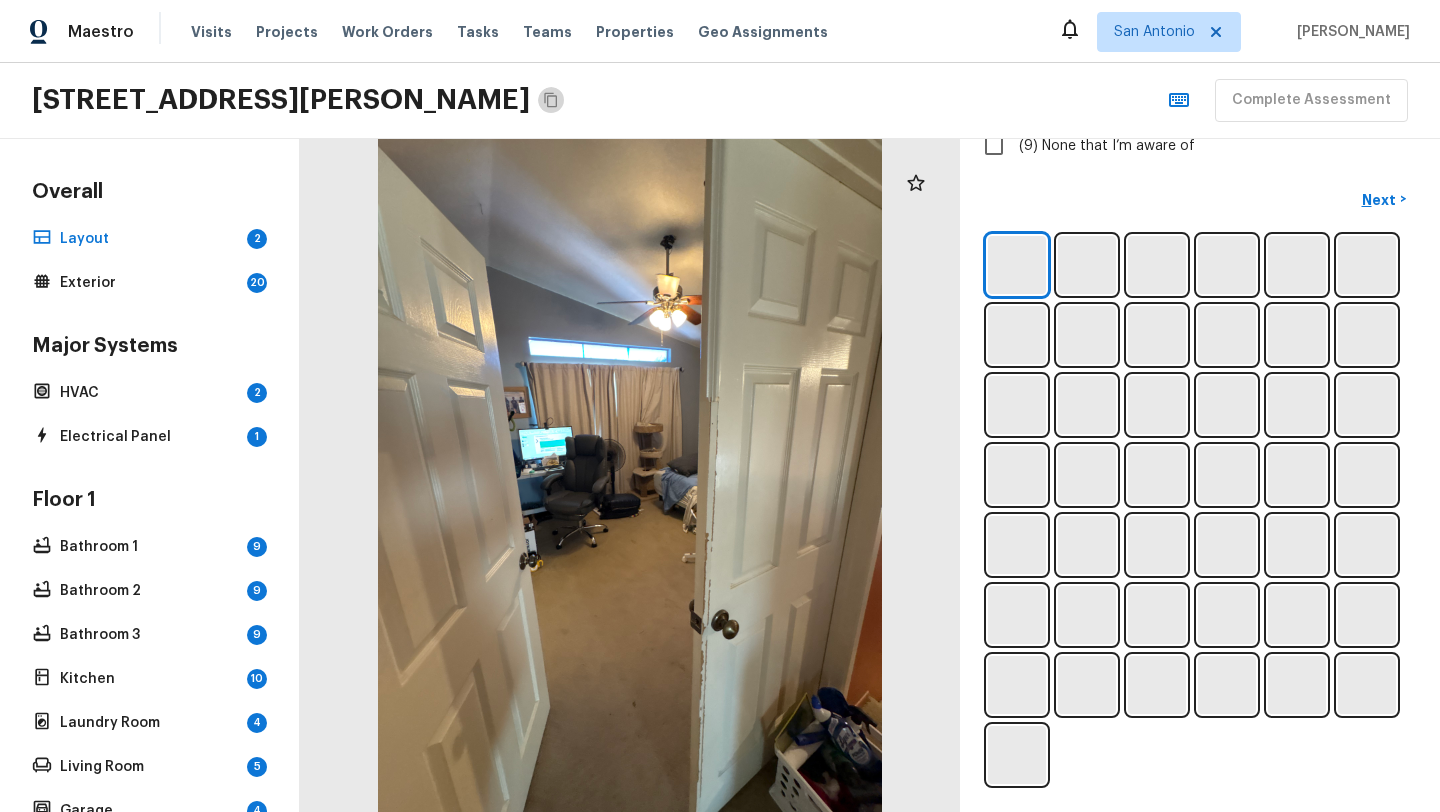 click 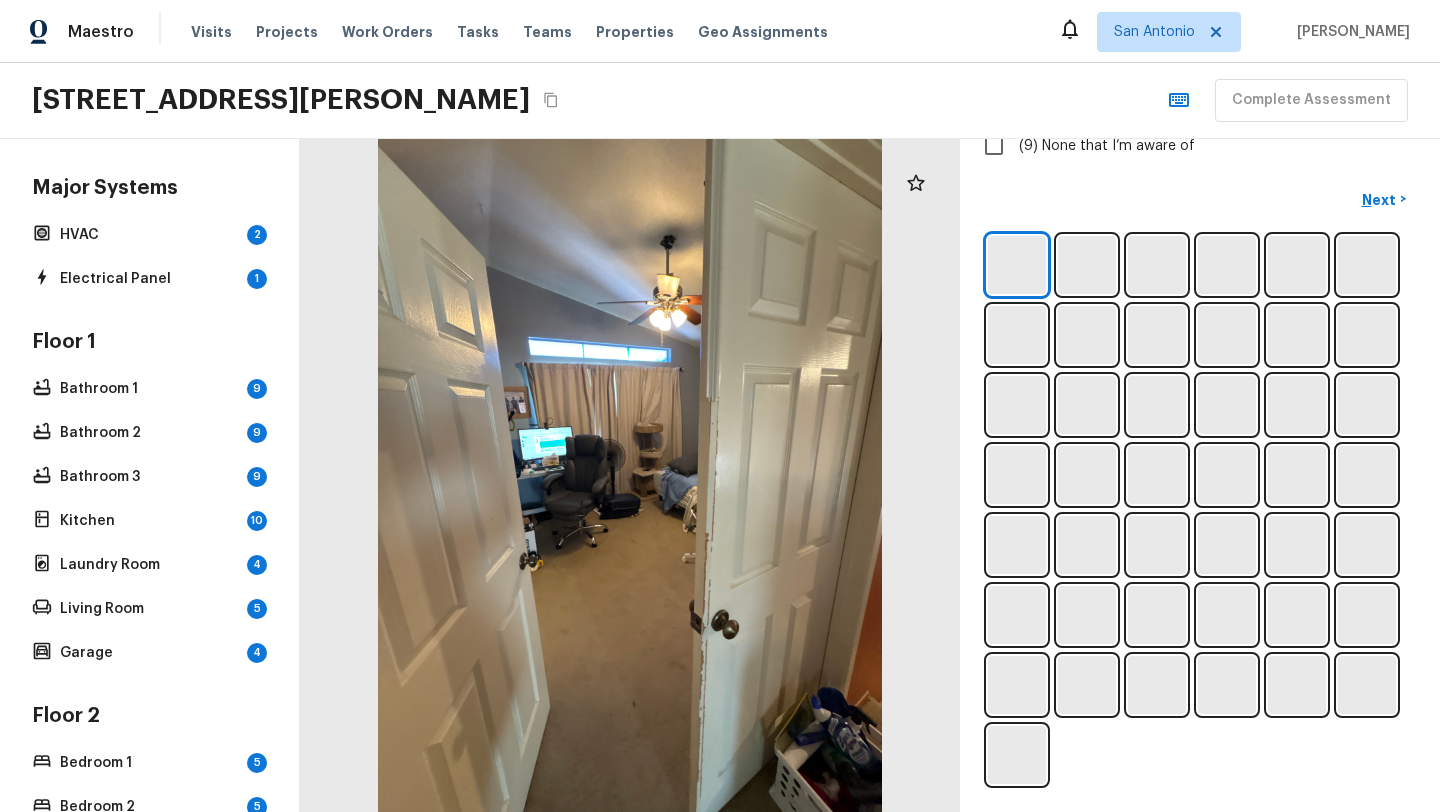 scroll, scrollTop: 164, scrollLeft: 0, axis: vertical 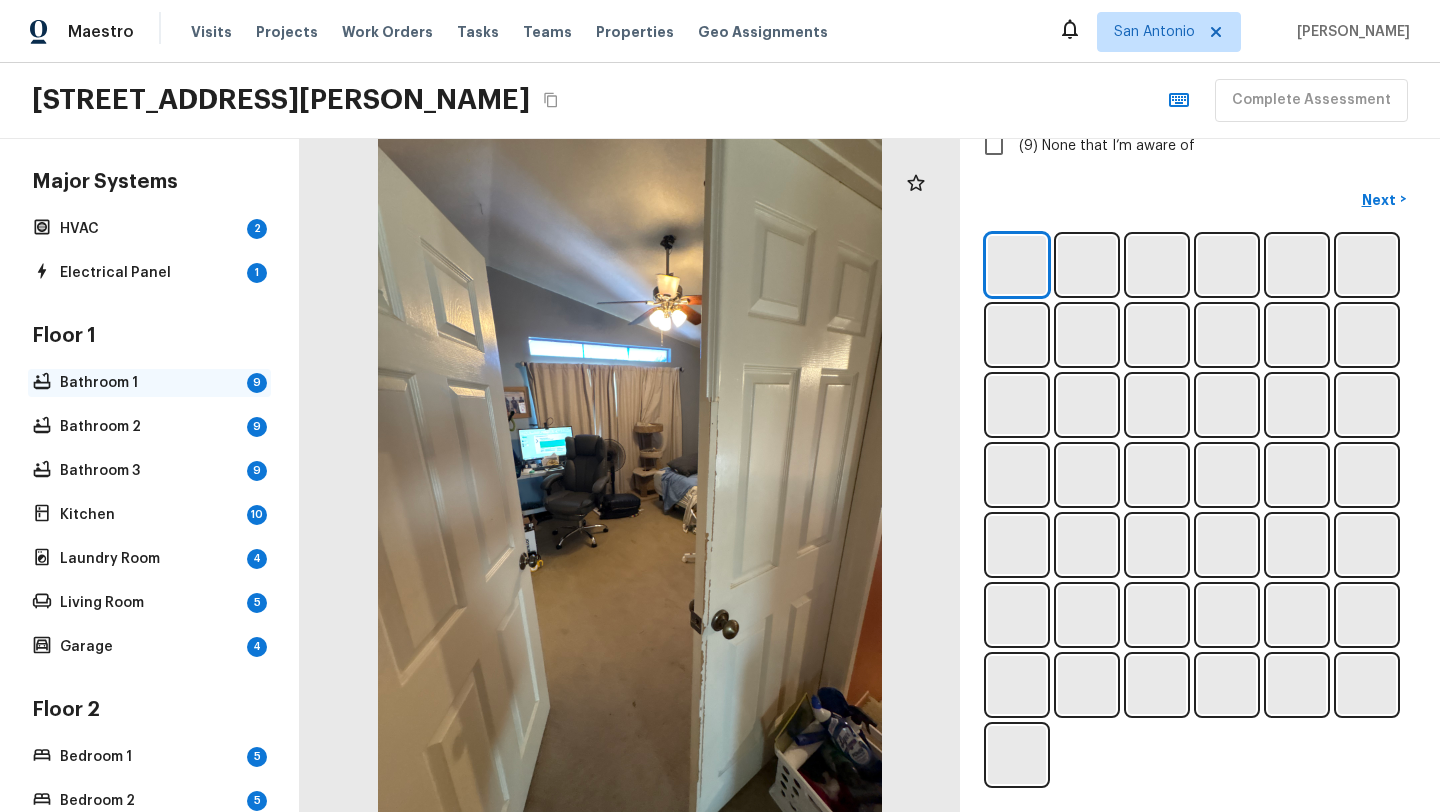 click on "Bathroom 1" at bounding box center [149, 383] 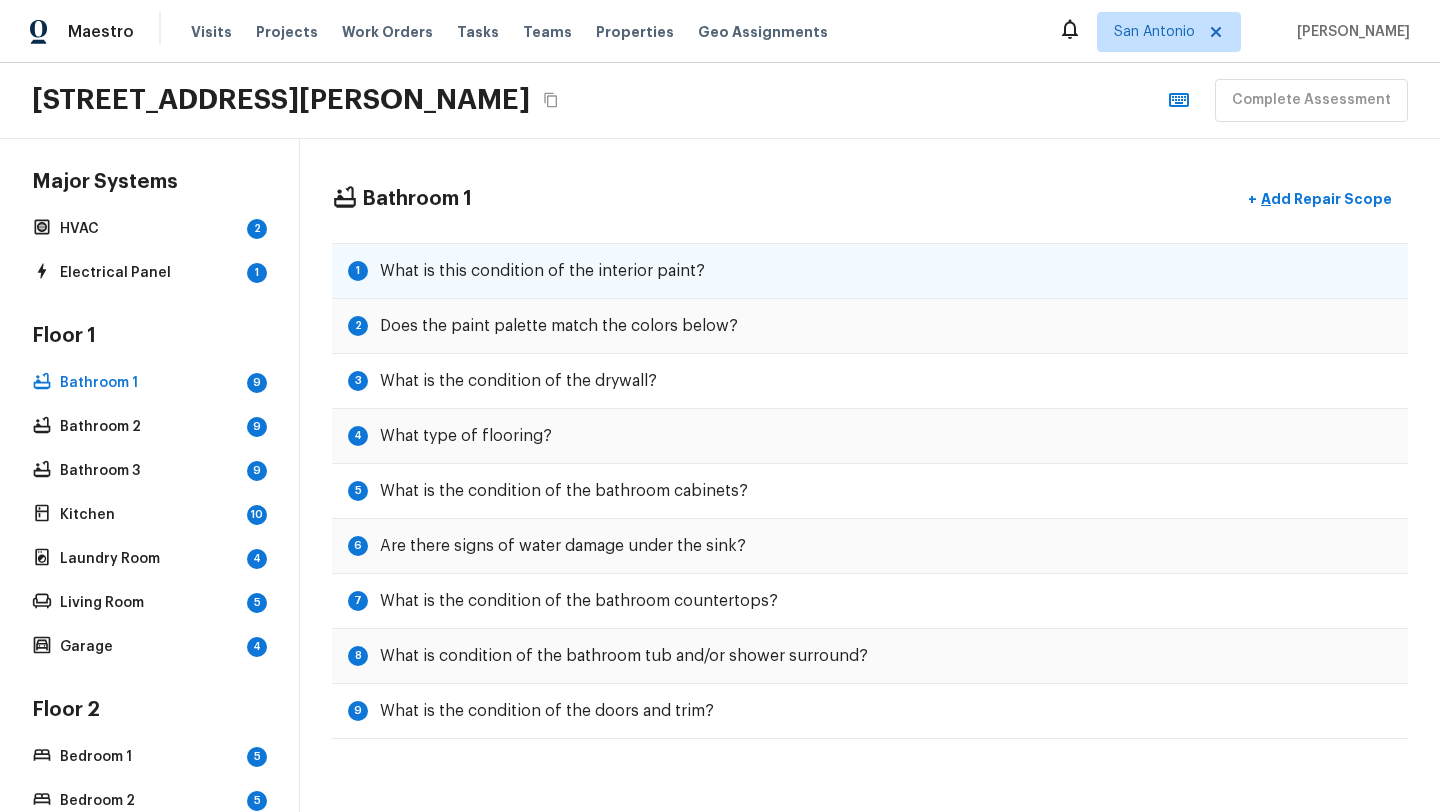 click on "1 What is this condition of the interior paint?" at bounding box center (870, 271) 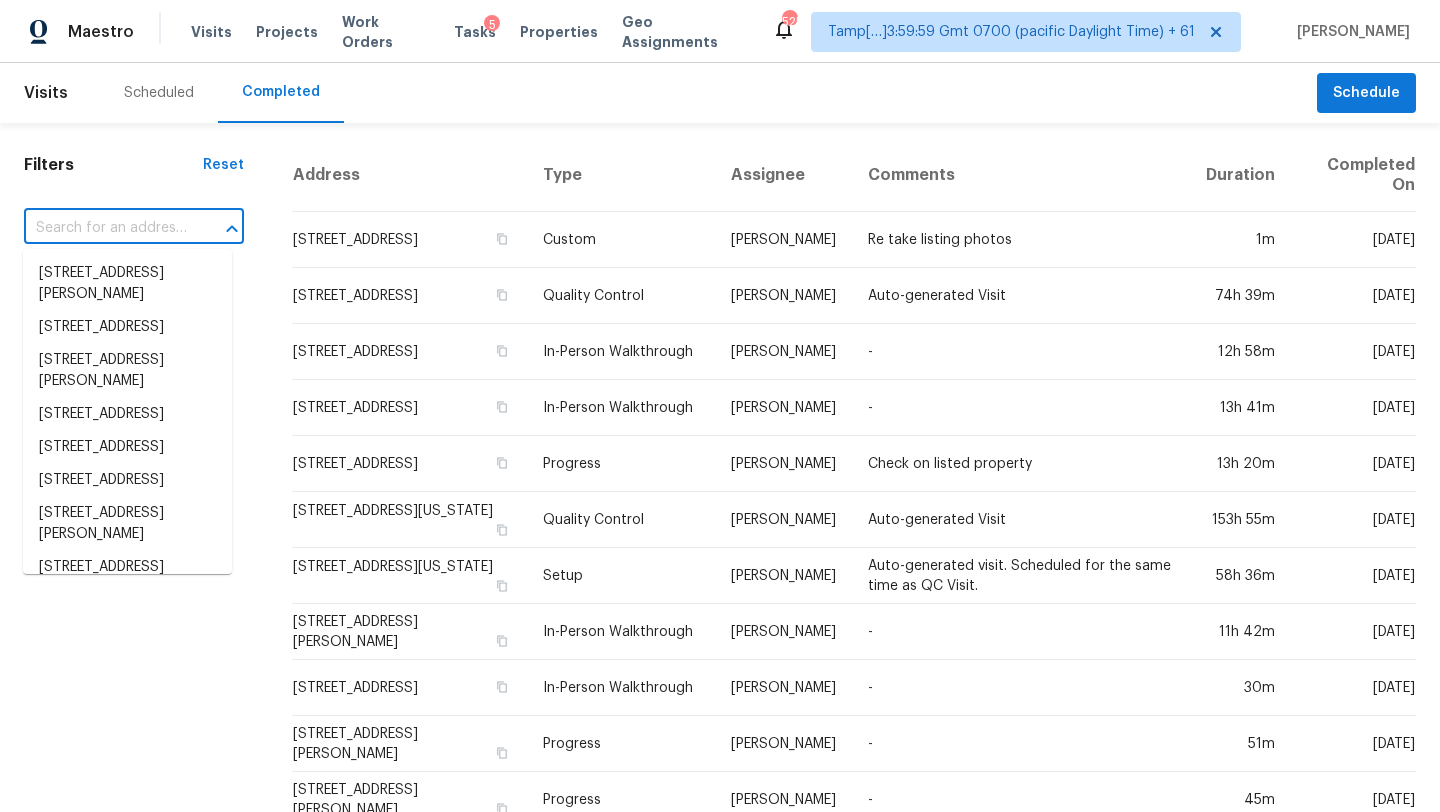 scroll, scrollTop: 0, scrollLeft: 0, axis: both 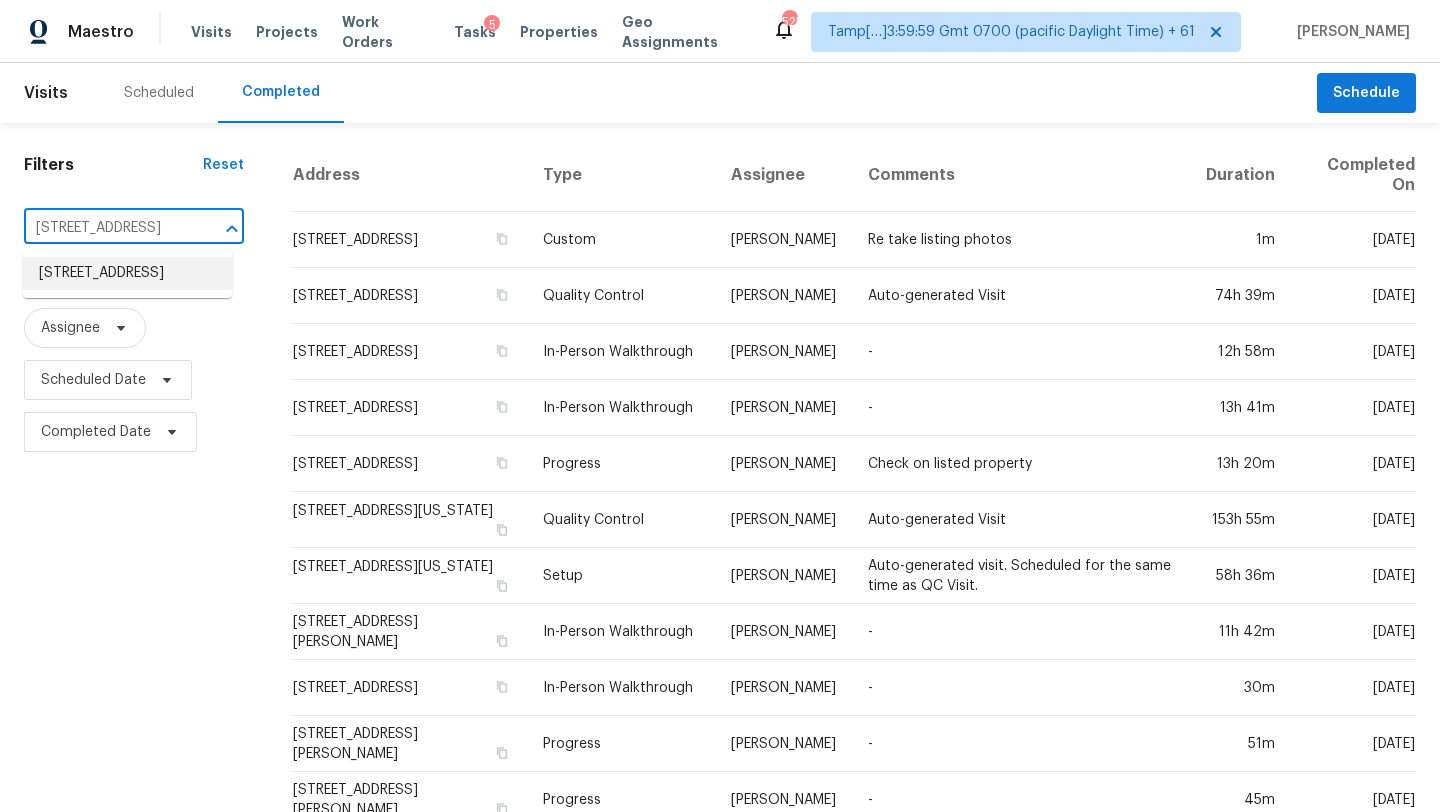 click on "5680 W Pelican Ridge Ln, Salt Lake City, UT 84118" at bounding box center (127, 273) 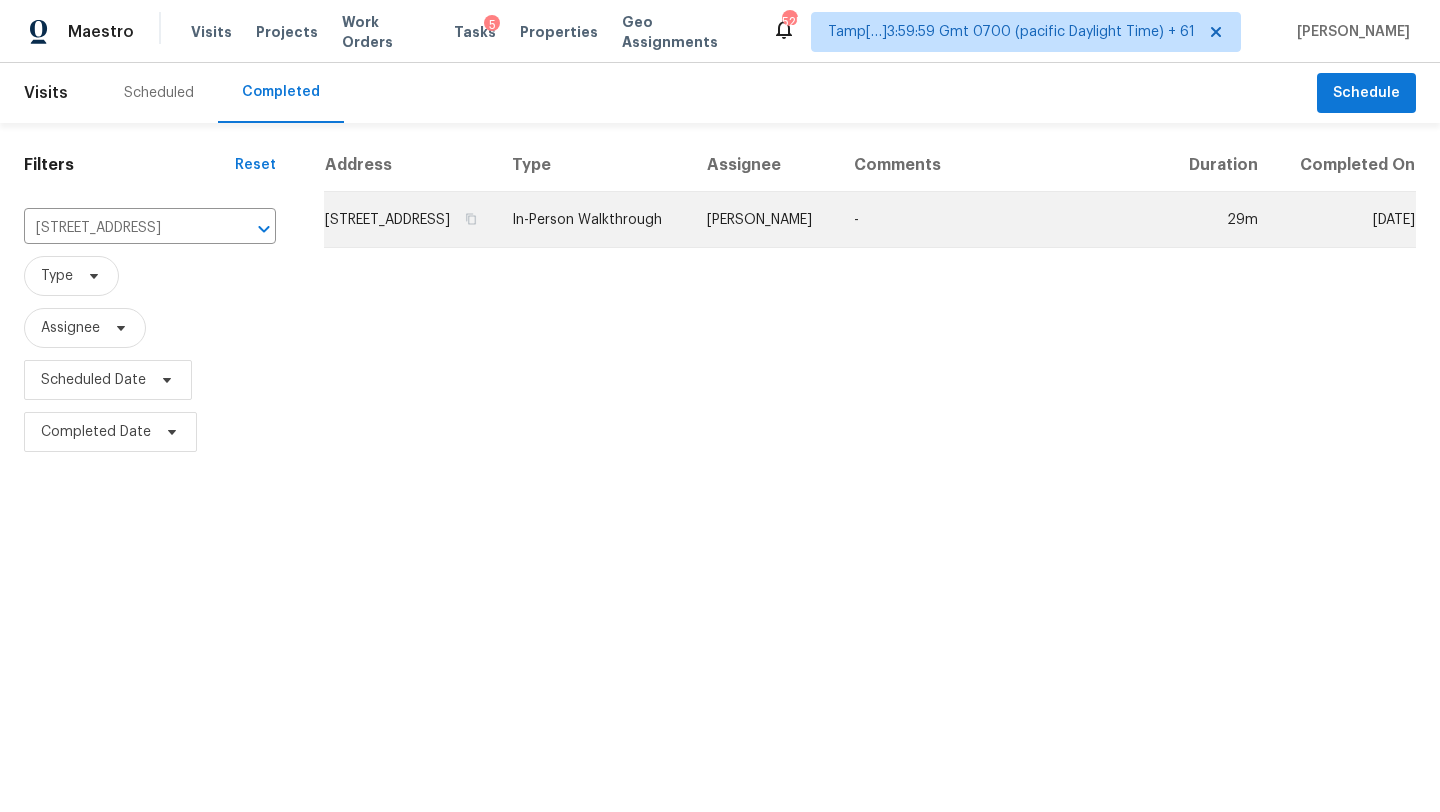 click on "-" at bounding box center (1002, 220) 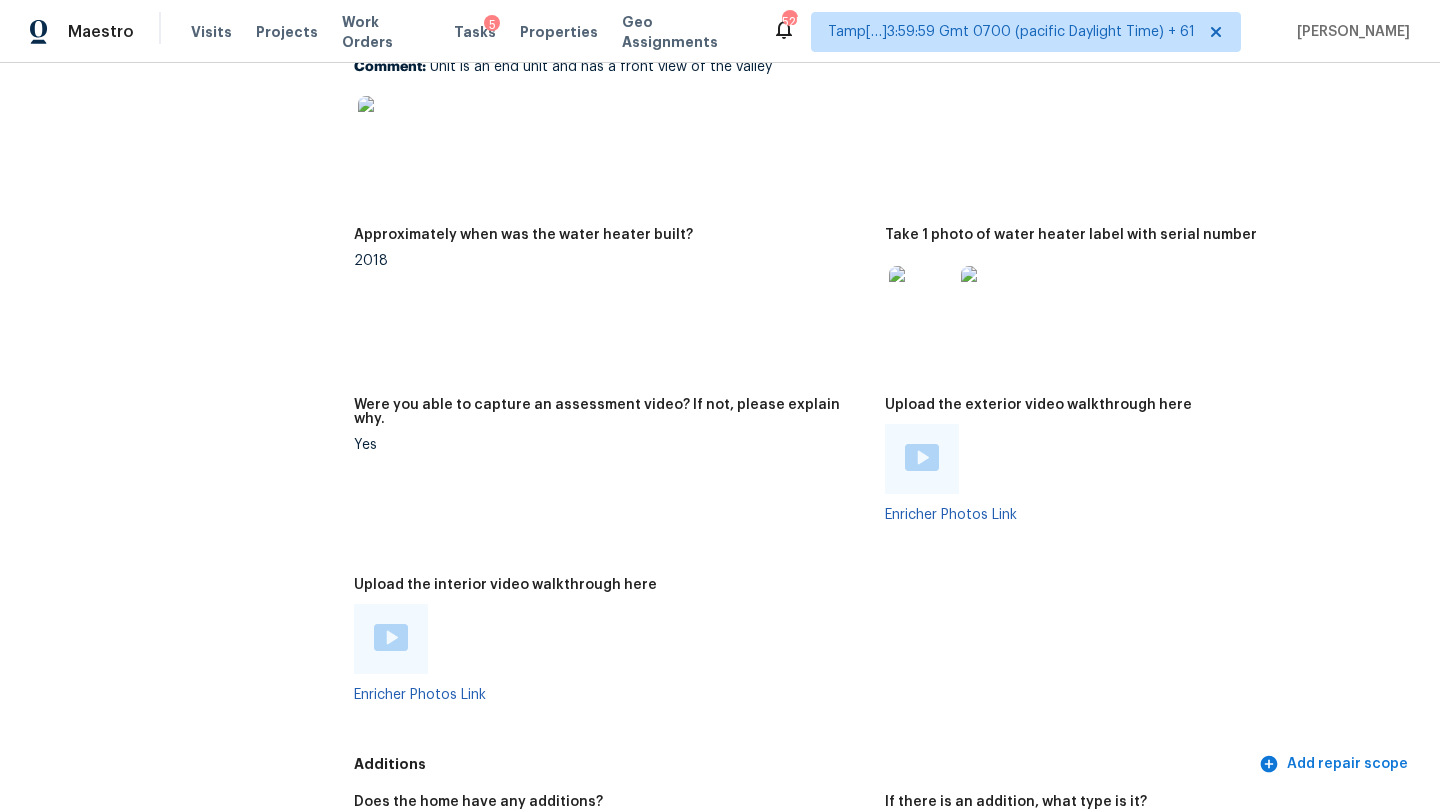 scroll, scrollTop: 4126, scrollLeft: 0, axis: vertical 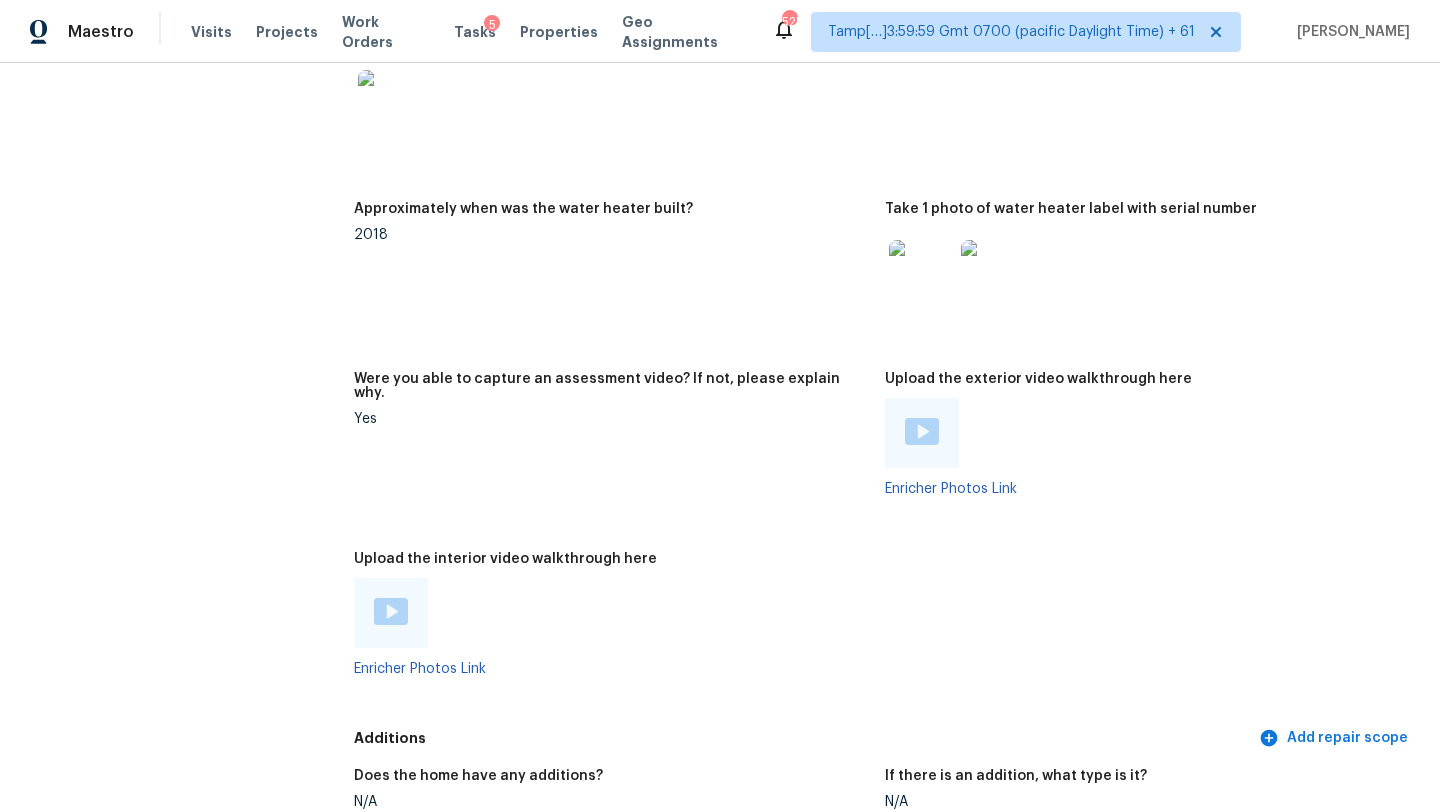 click at bounding box center (391, 613) 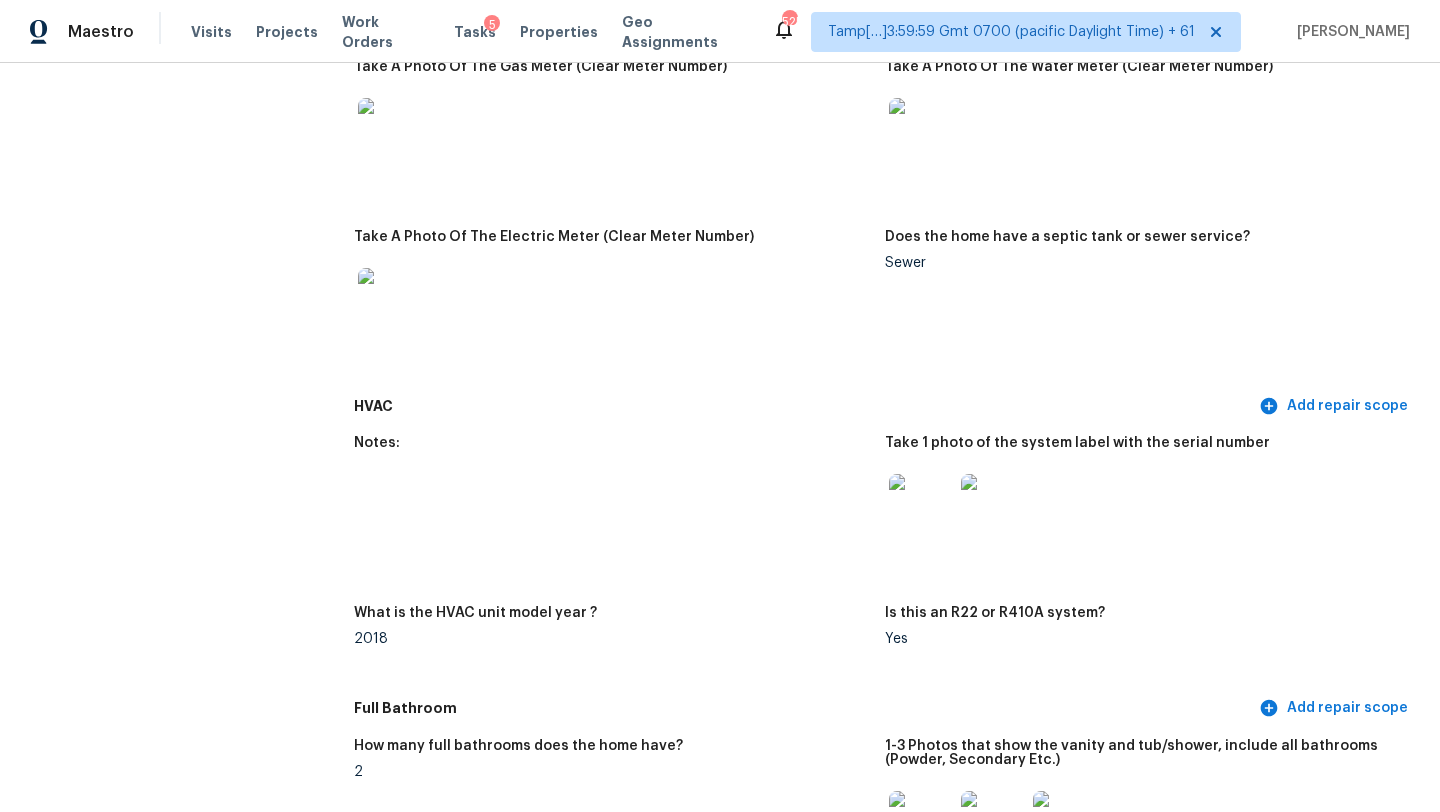 scroll, scrollTop: 1592, scrollLeft: 0, axis: vertical 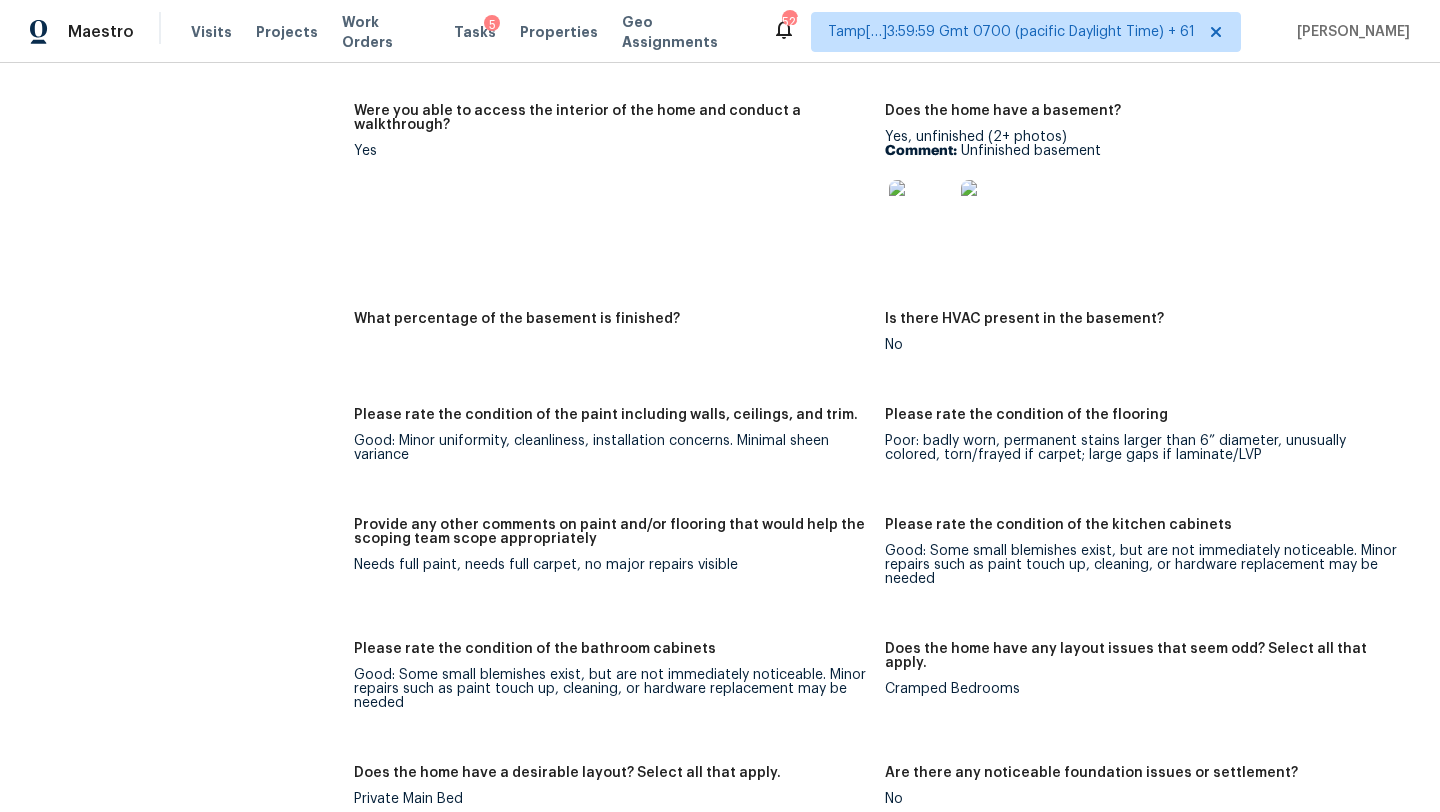 click on "Needs full paint, needs full carpet, no major repairs visible" at bounding box center (611, 565) 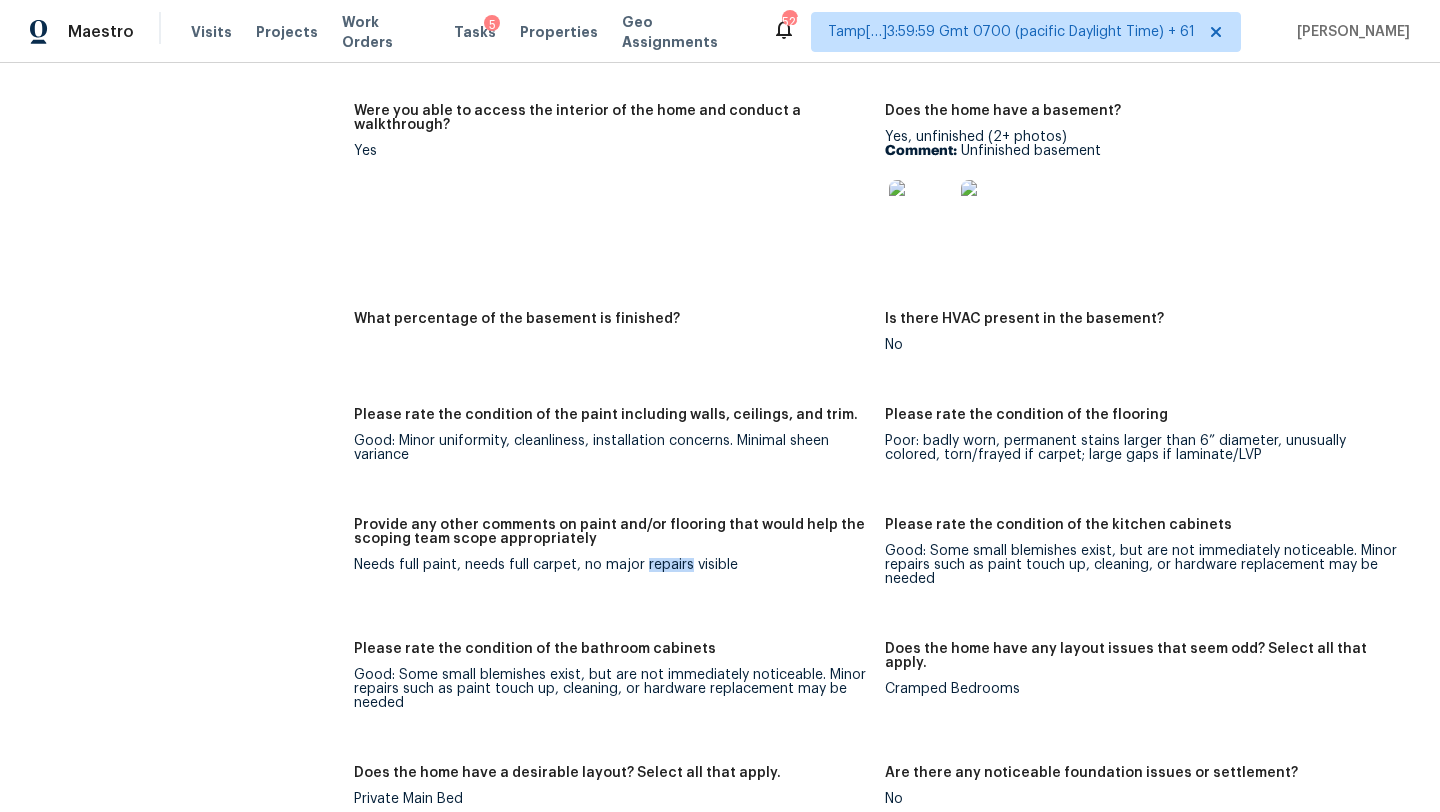 click on "Needs full paint, needs full carpet, no major repairs visible" at bounding box center (611, 565) 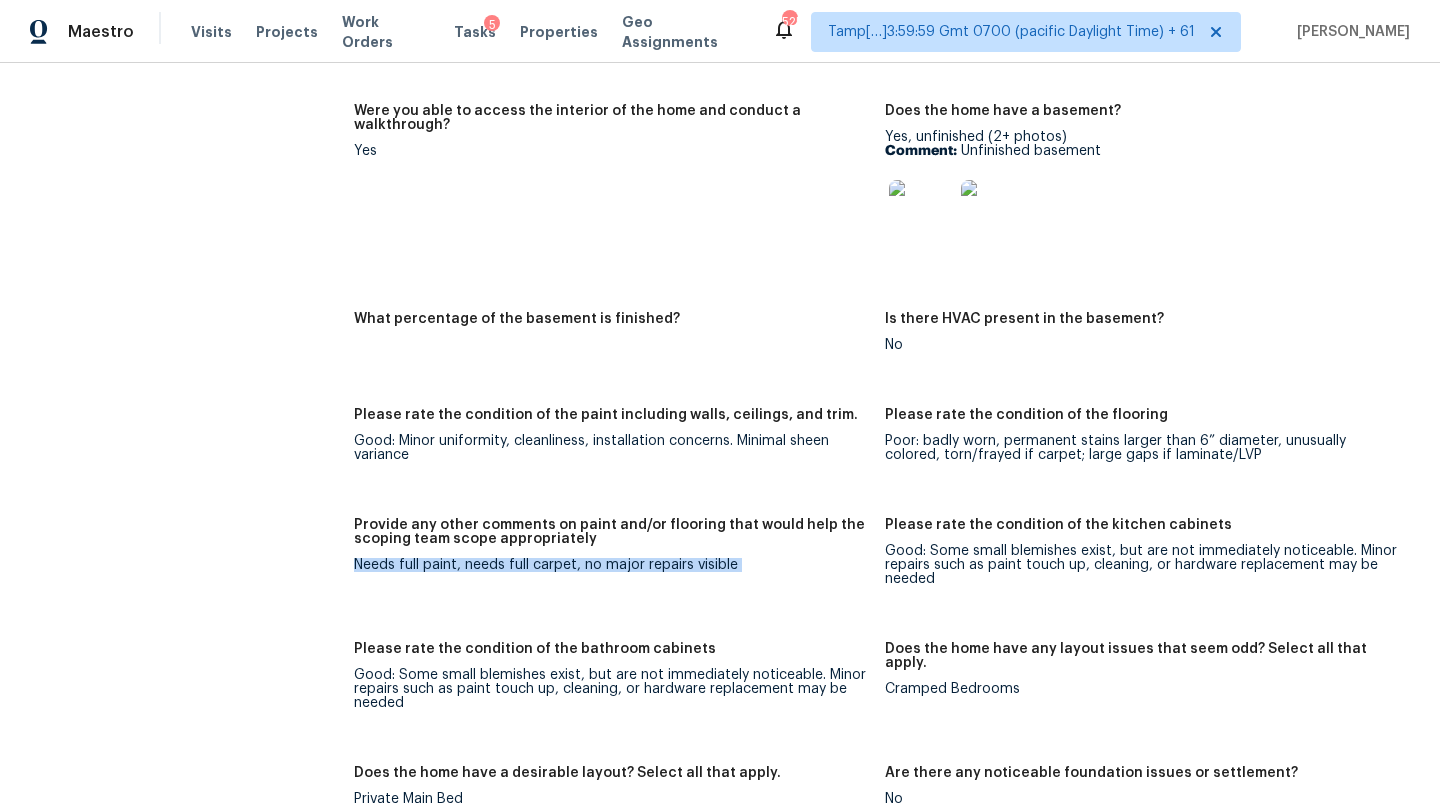 click on "Needs full paint, needs full carpet, no major repairs visible" at bounding box center [611, 565] 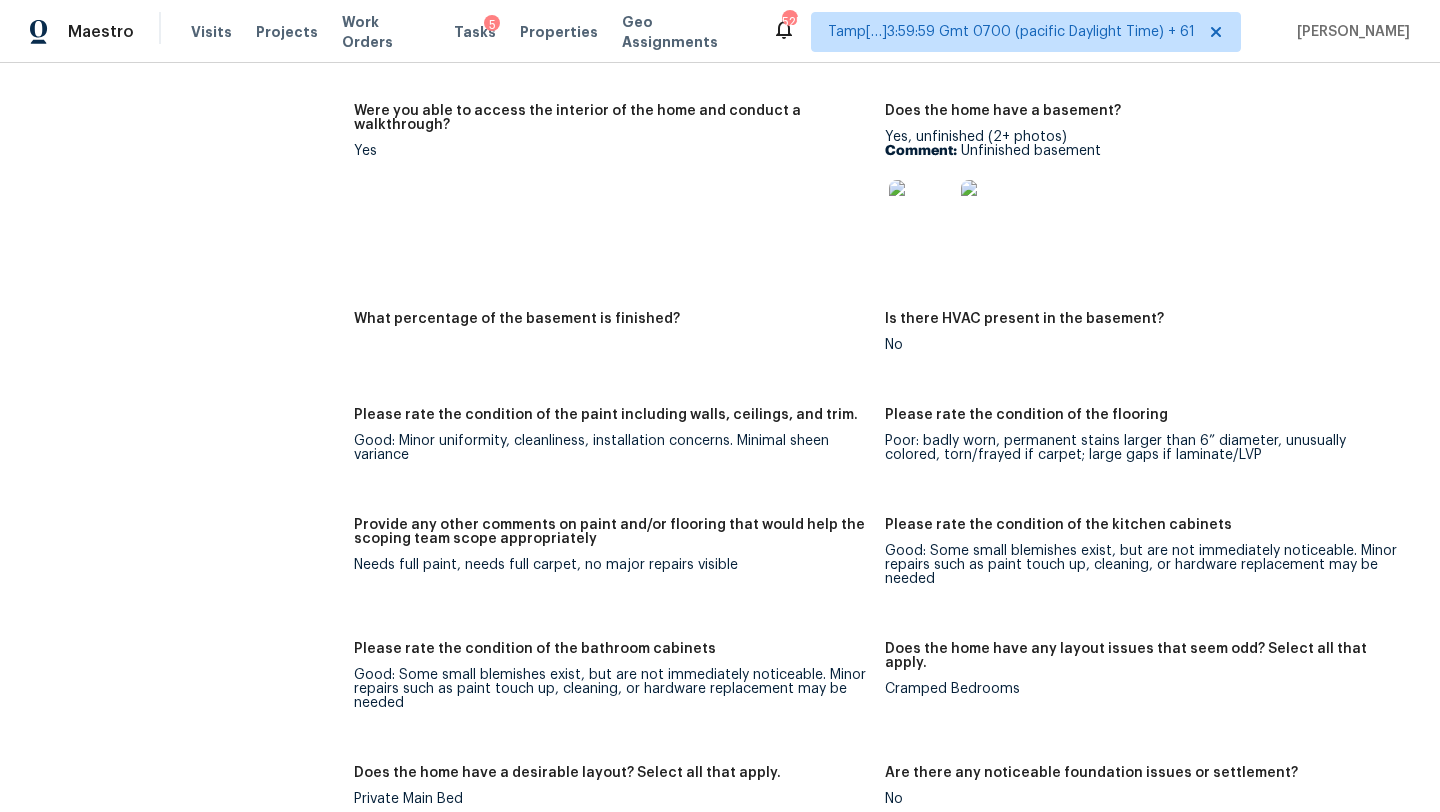 scroll, scrollTop: 159, scrollLeft: 0, axis: vertical 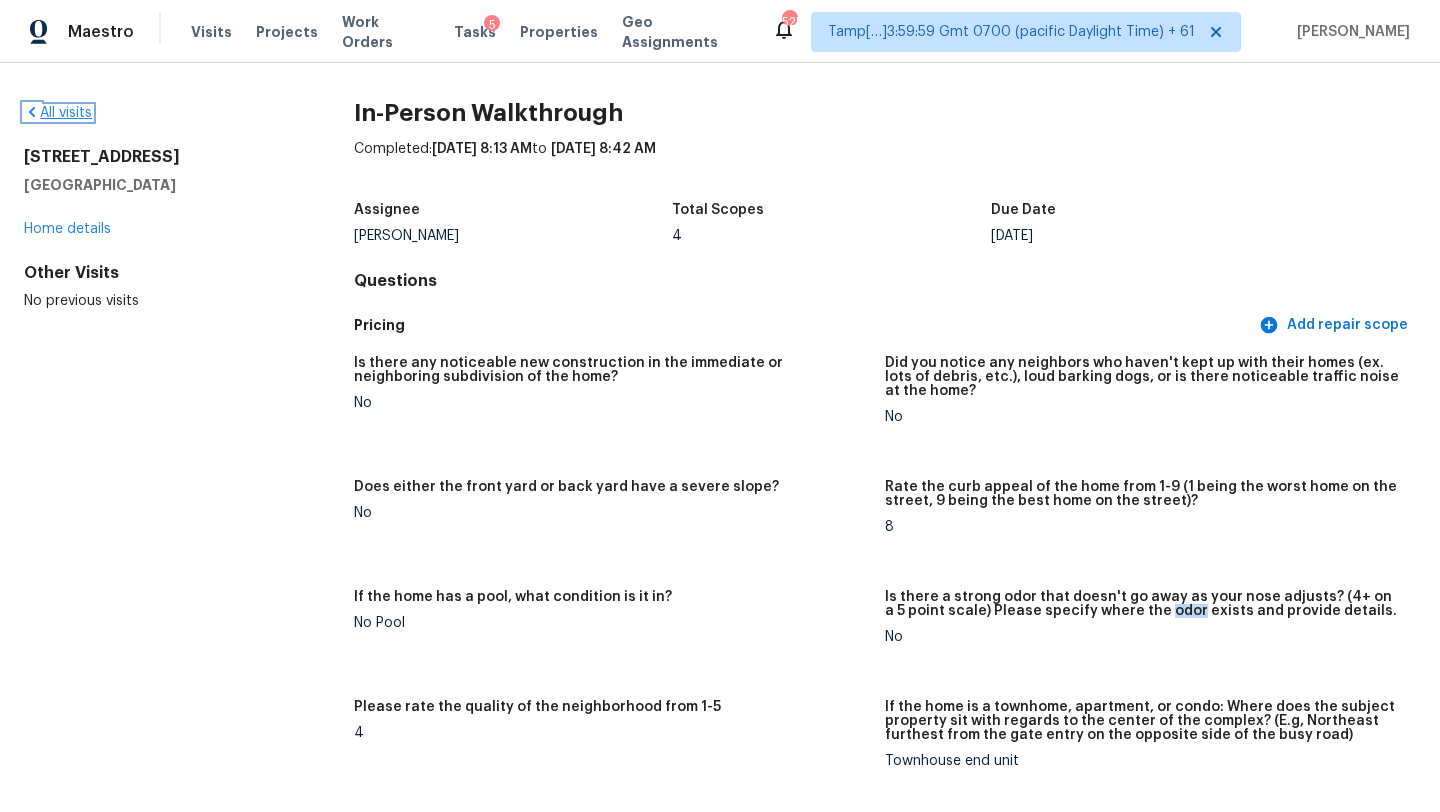 click on "All visits" at bounding box center (58, 113) 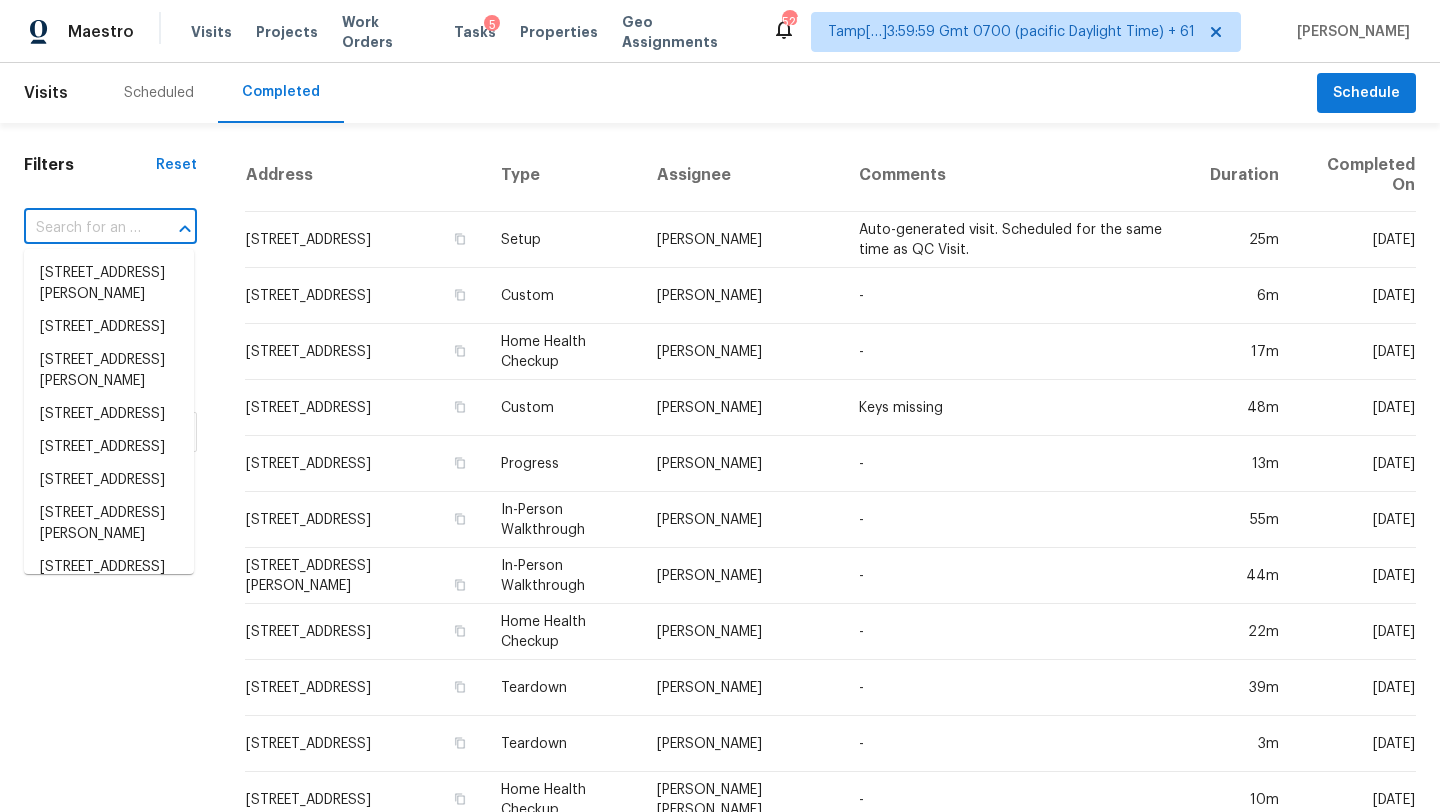 click at bounding box center (82, 228) 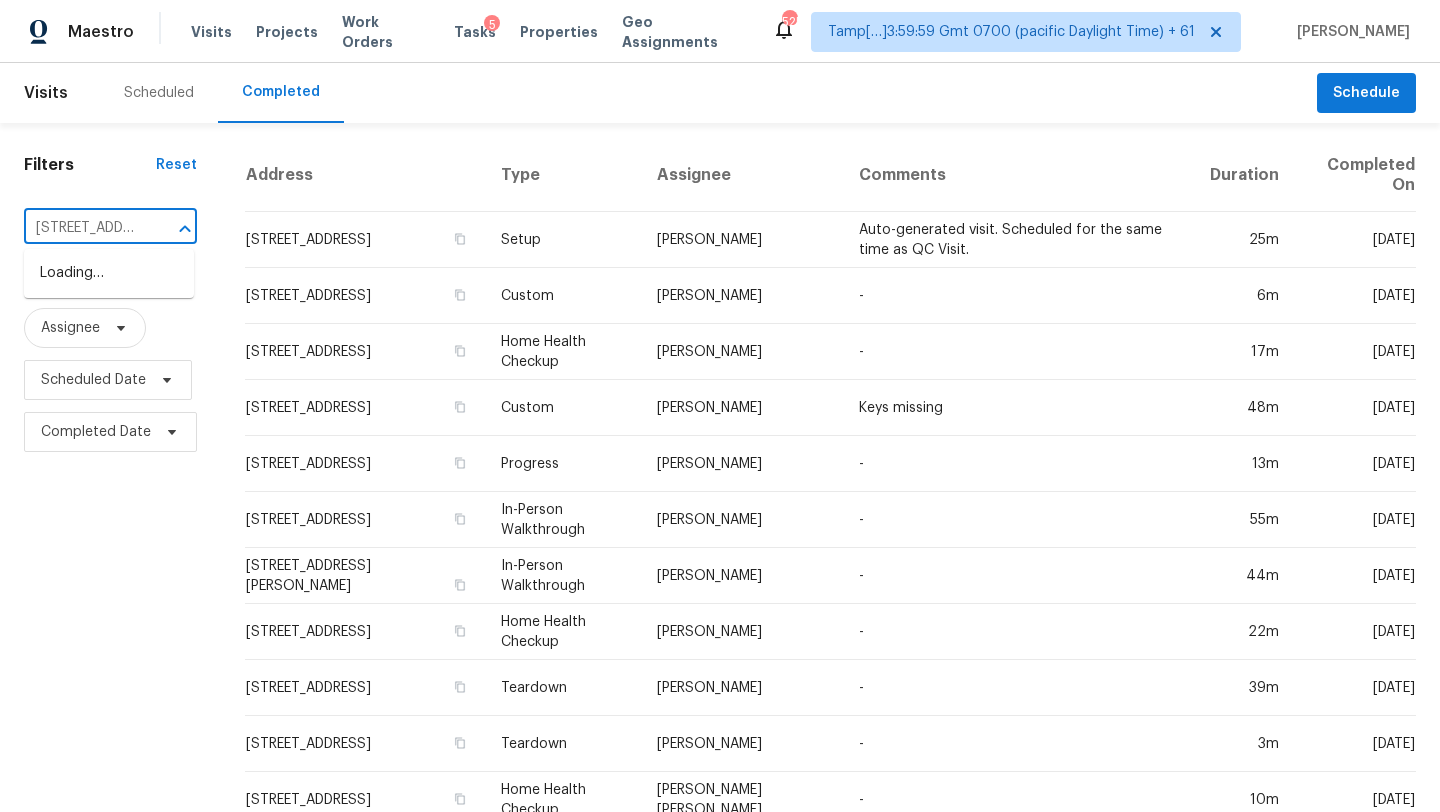 scroll, scrollTop: 0, scrollLeft: 218, axis: horizontal 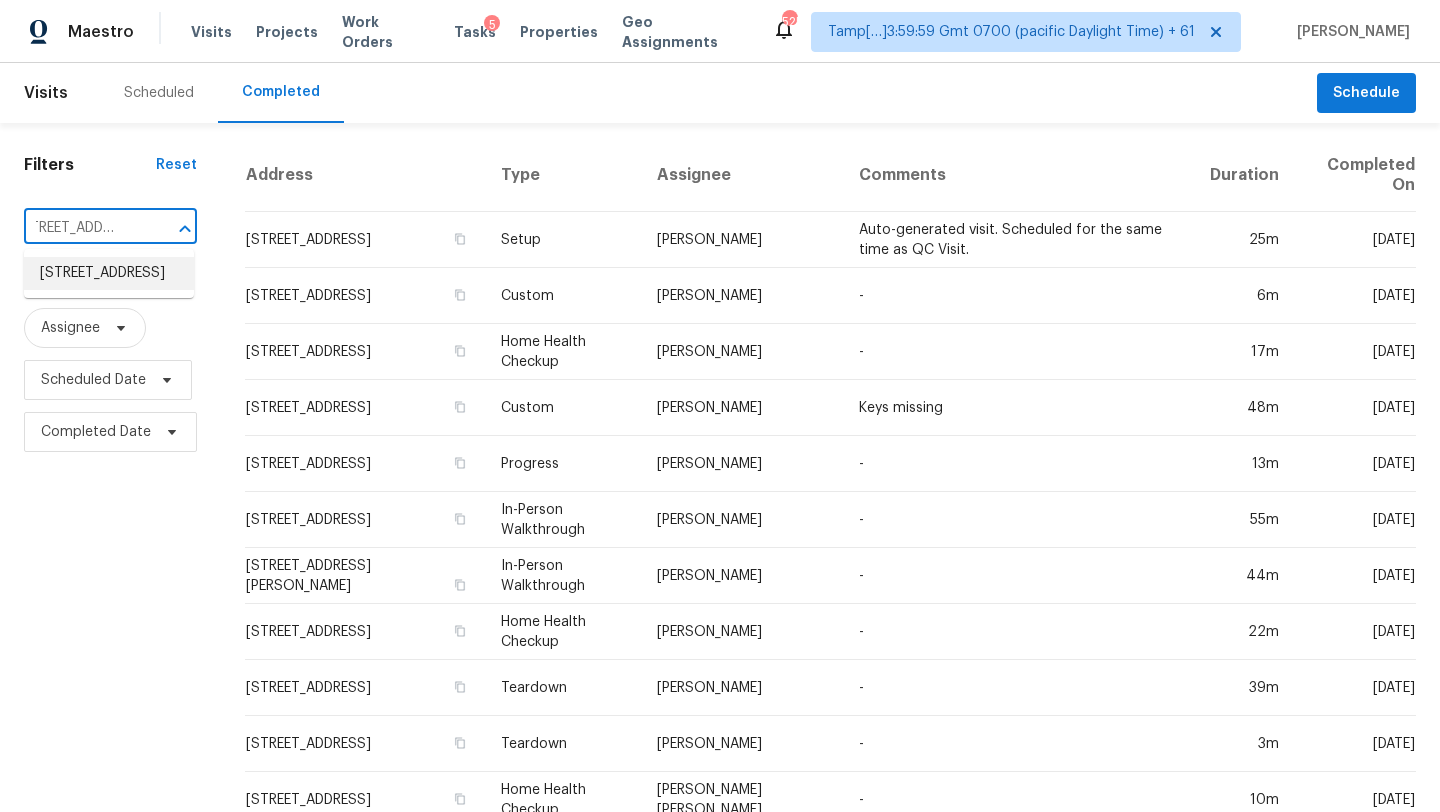 click on "2383 Coach House Loop, Castle Rock, CO 80109" at bounding box center [109, 273] 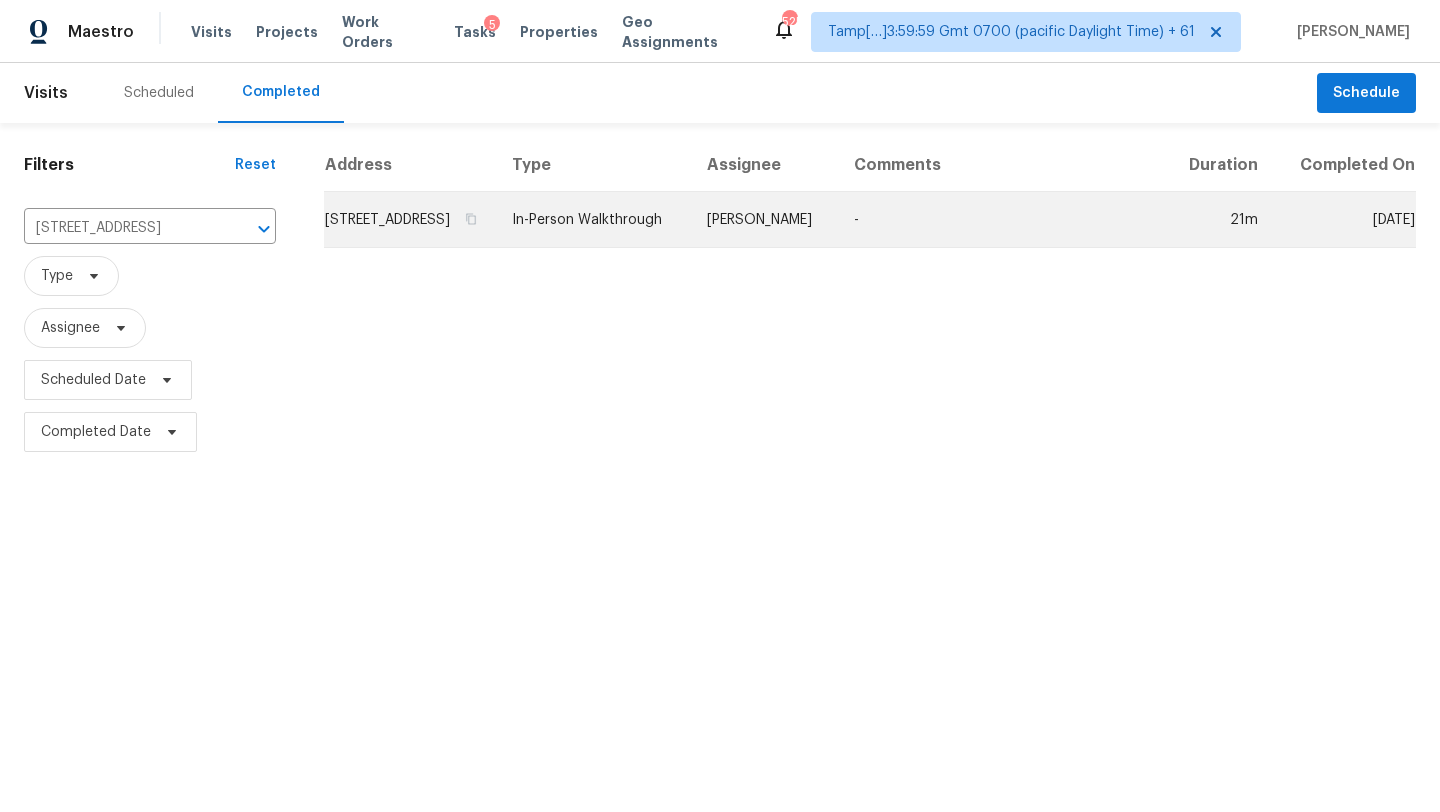 click on "-" at bounding box center [1002, 220] 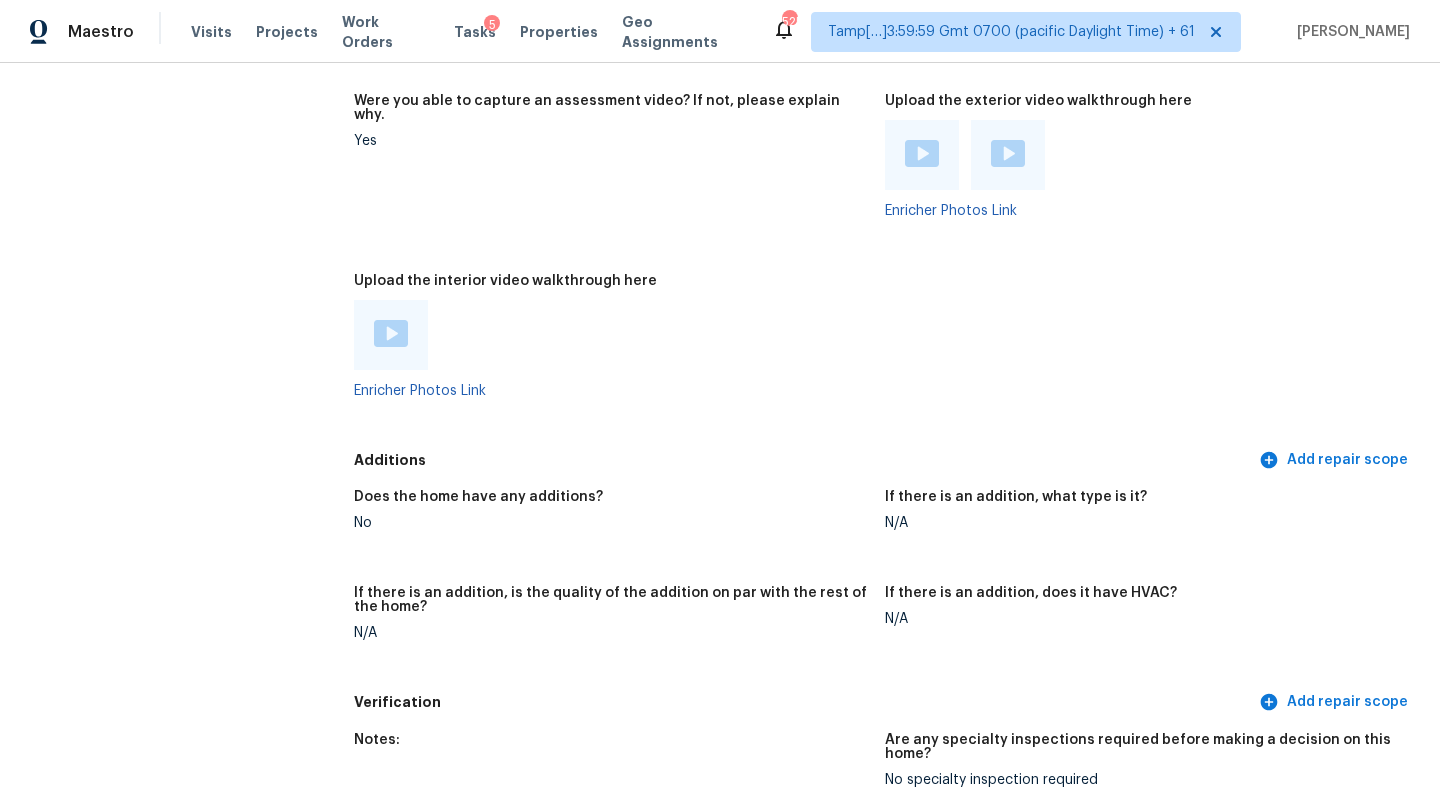 scroll, scrollTop: 4011, scrollLeft: 0, axis: vertical 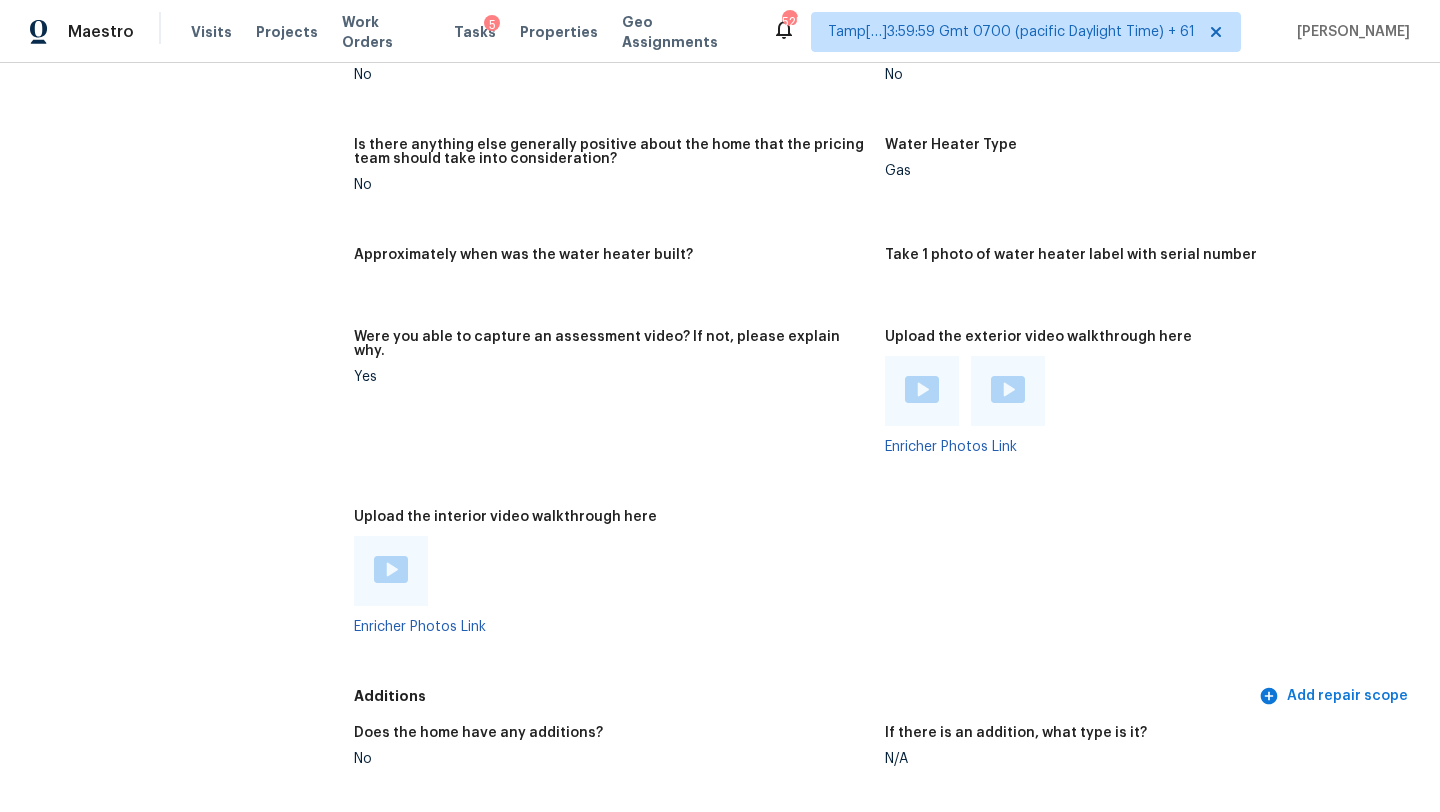 click at bounding box center [391, 569] 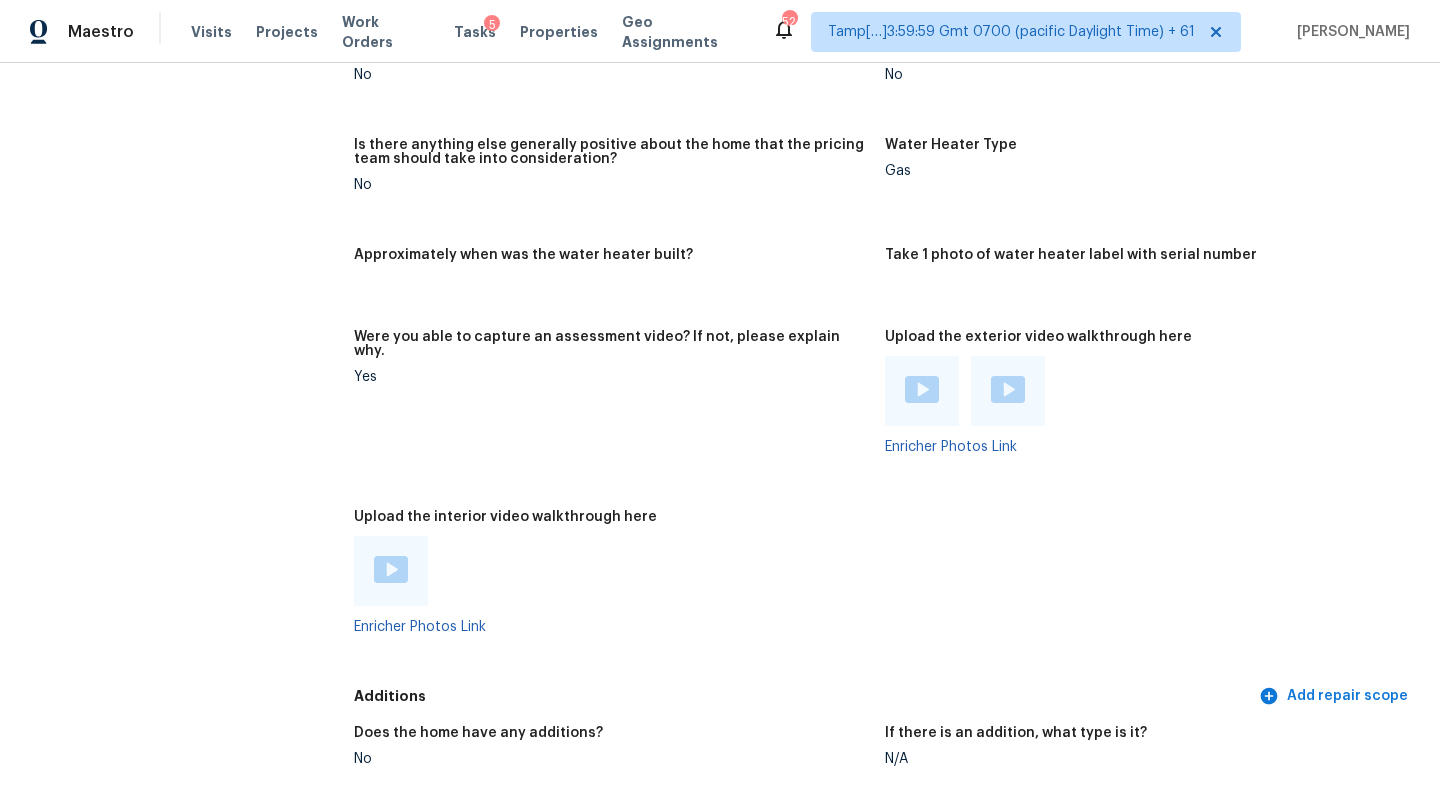 click at bounding box center [1008, 389] 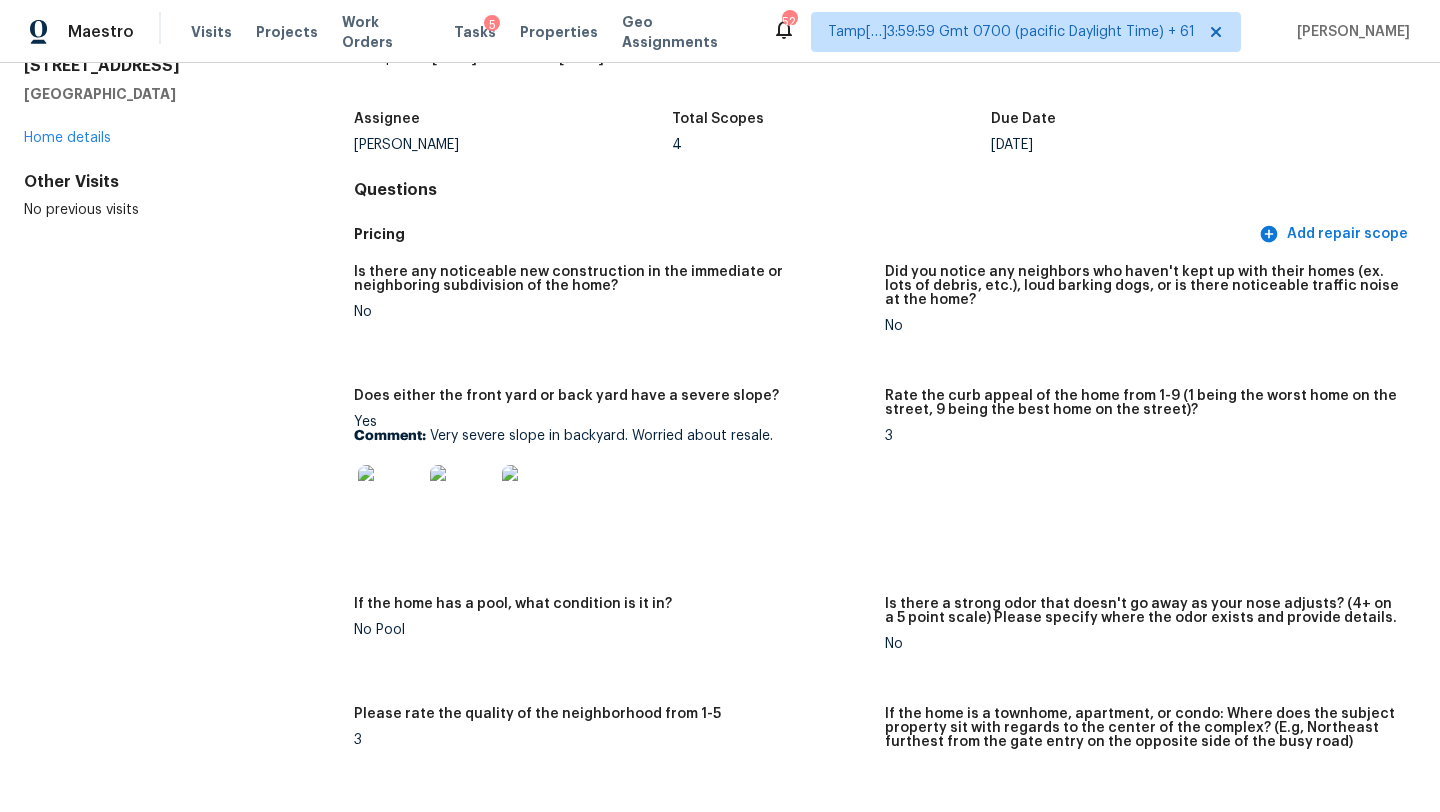 scroll, scrollTop: 110, scrollLeft: 0, axis: vertical 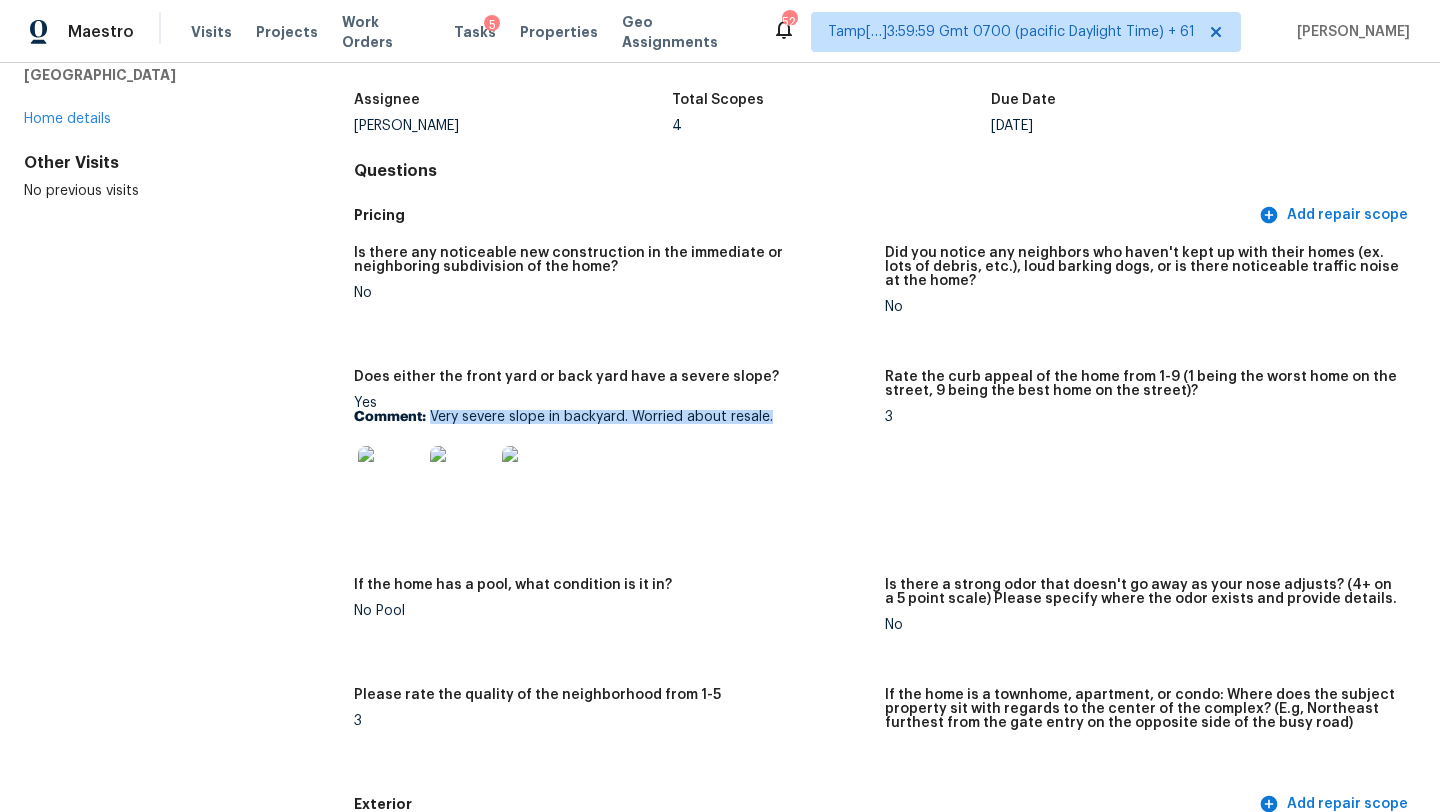 drag, startPoint x: 432, startPoint y: 418, endPoint x: 784, endPoint y: 419, distance: 352.00143 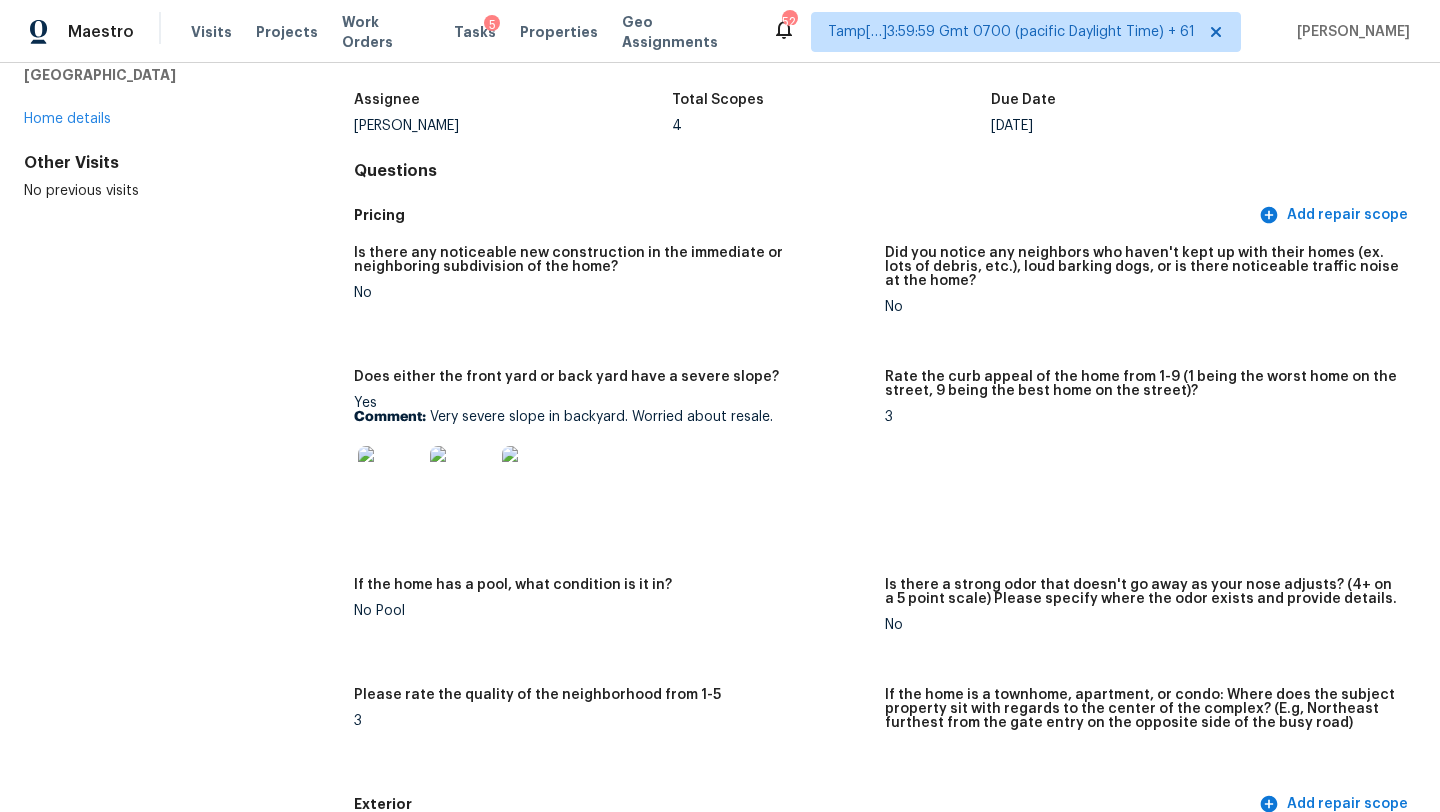 click on "Yes Comment:   Very severe slope in backyard. Worried about resale." at bounding box center (611, 459) 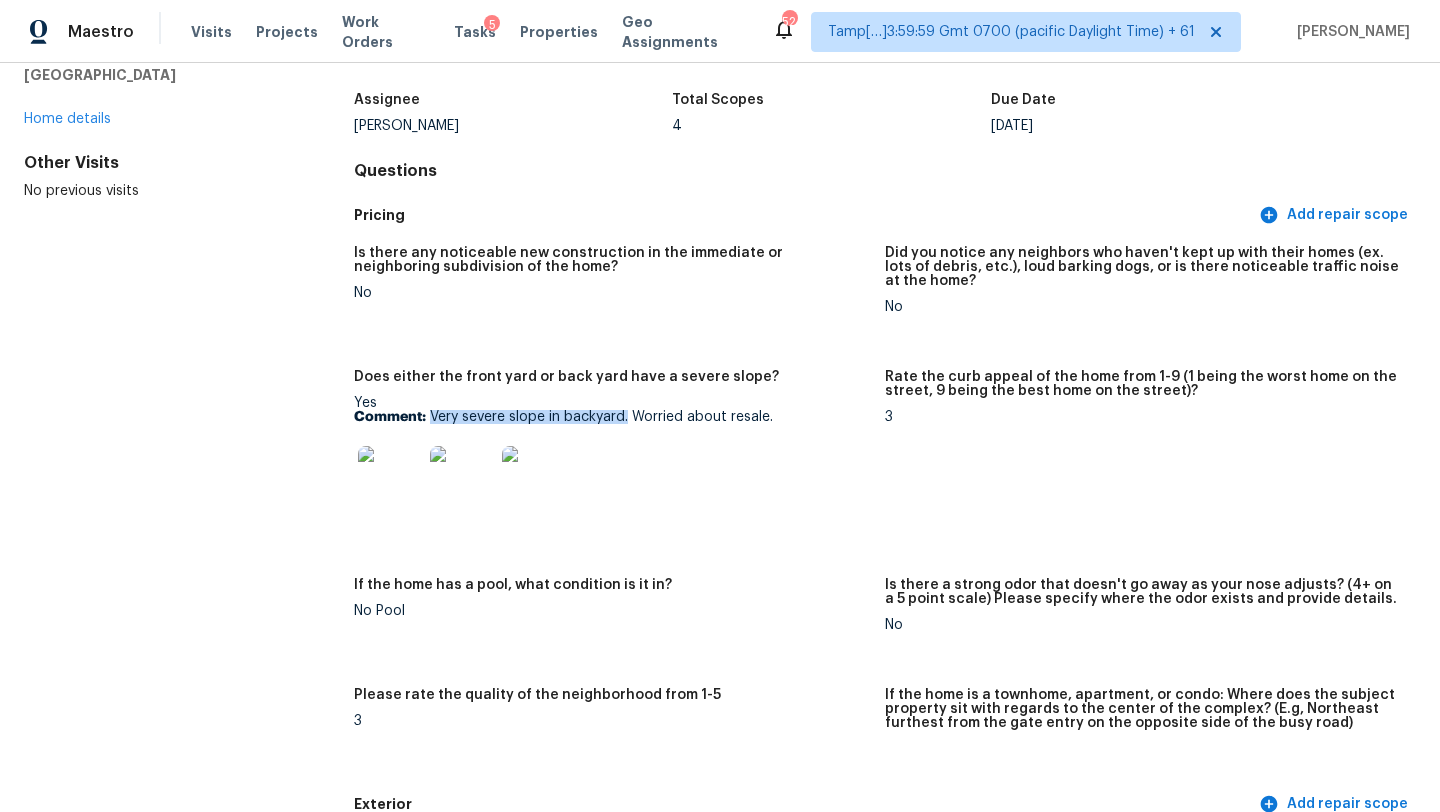 drag, startPoint x: 429, startPoint y: 416, endPoint x: 628, endPoint y: 416, distance: 199 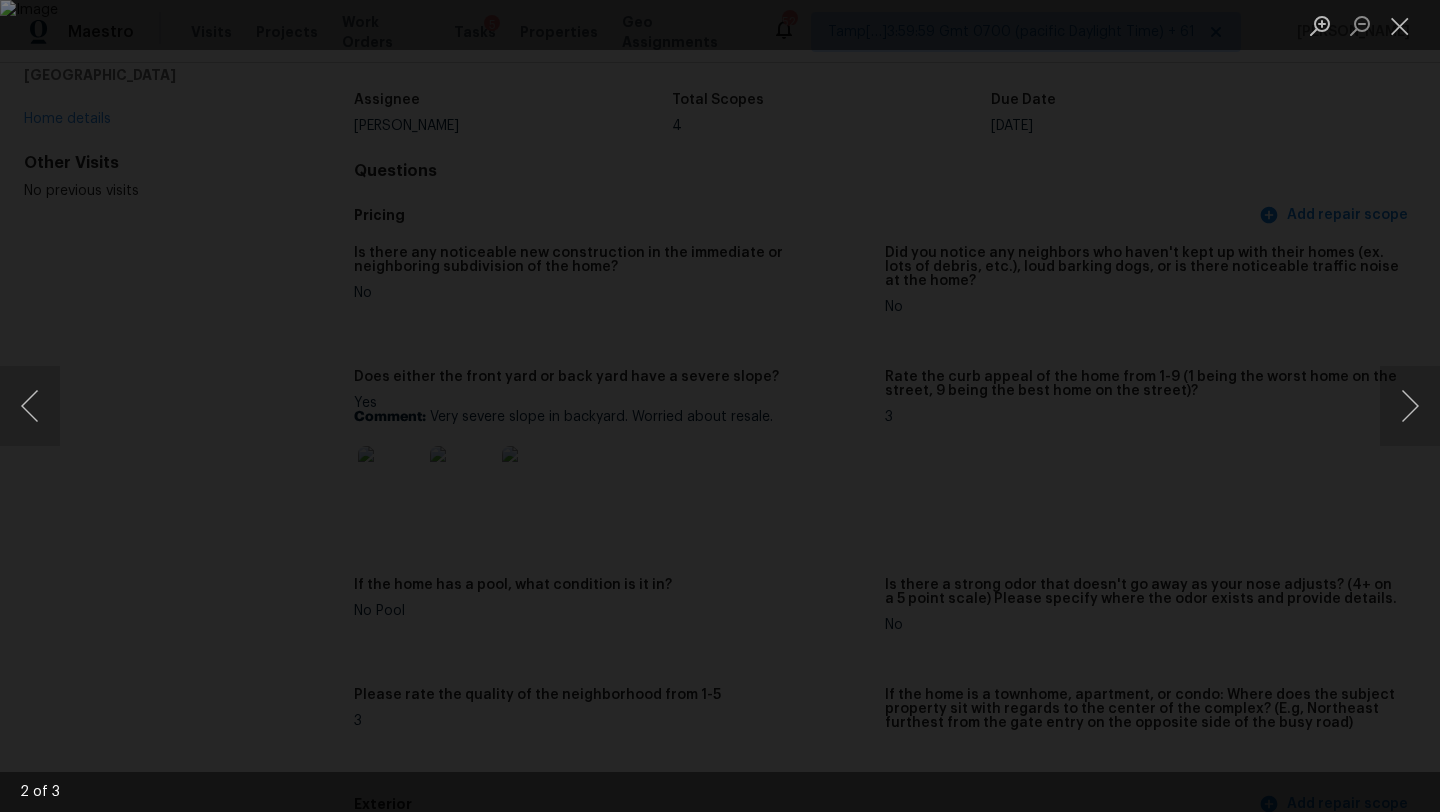click at bounding box center [720, 406] 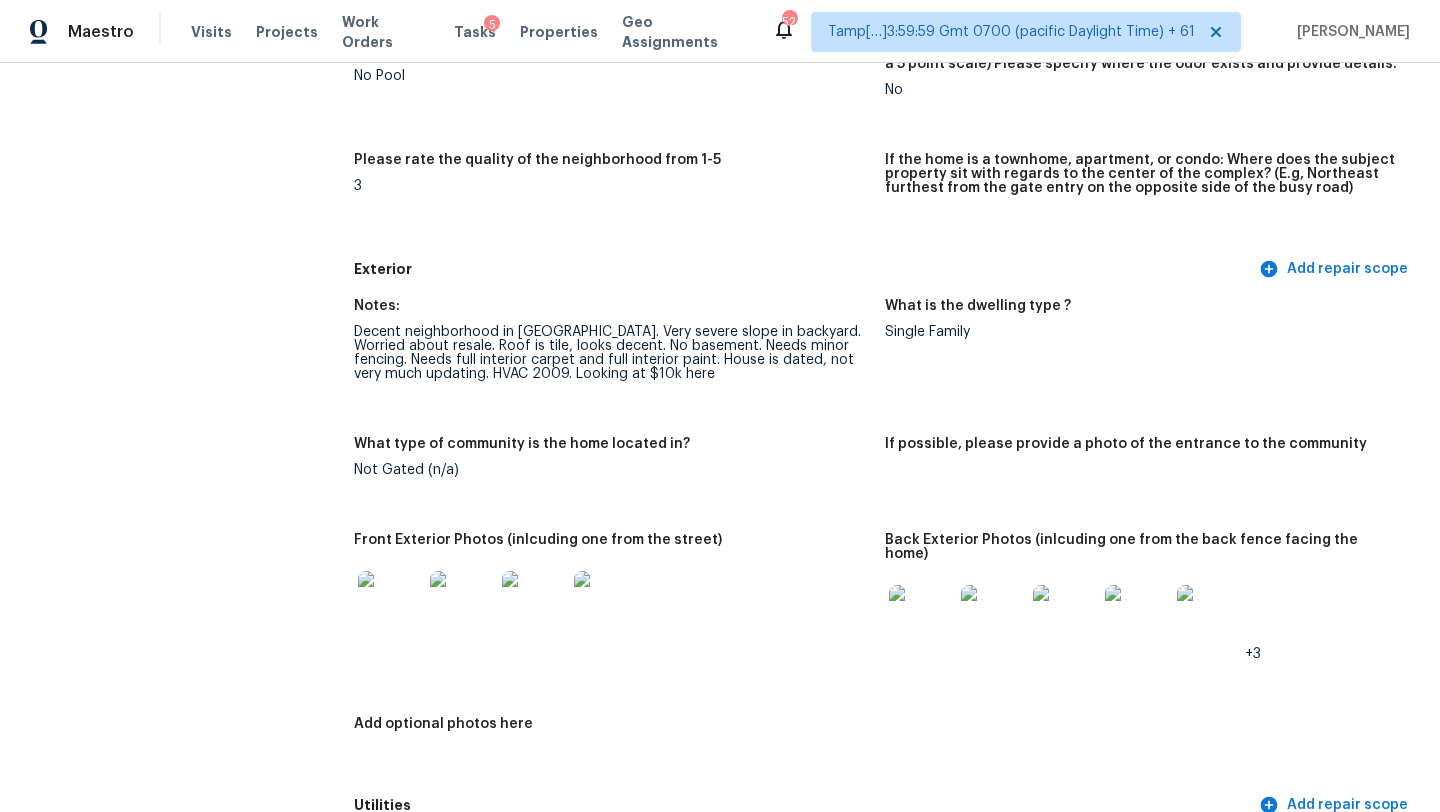 scroll, scrollTop: 646, scrollLeft: 0, axis: vertical 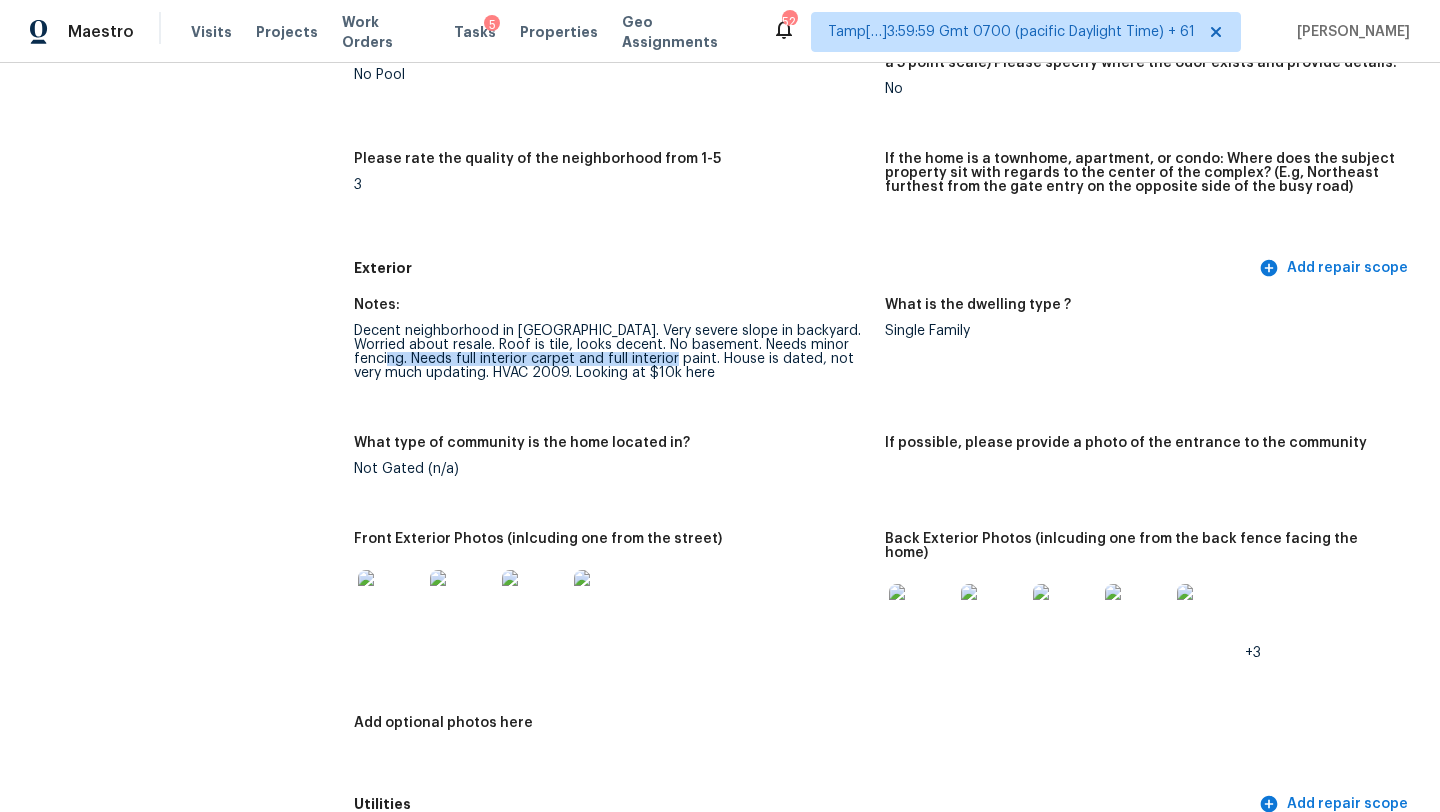 drag, startPoint x: 353, startPoint y: 358, endPoint x: 657, endPoint y: 354, distance: 304.0263 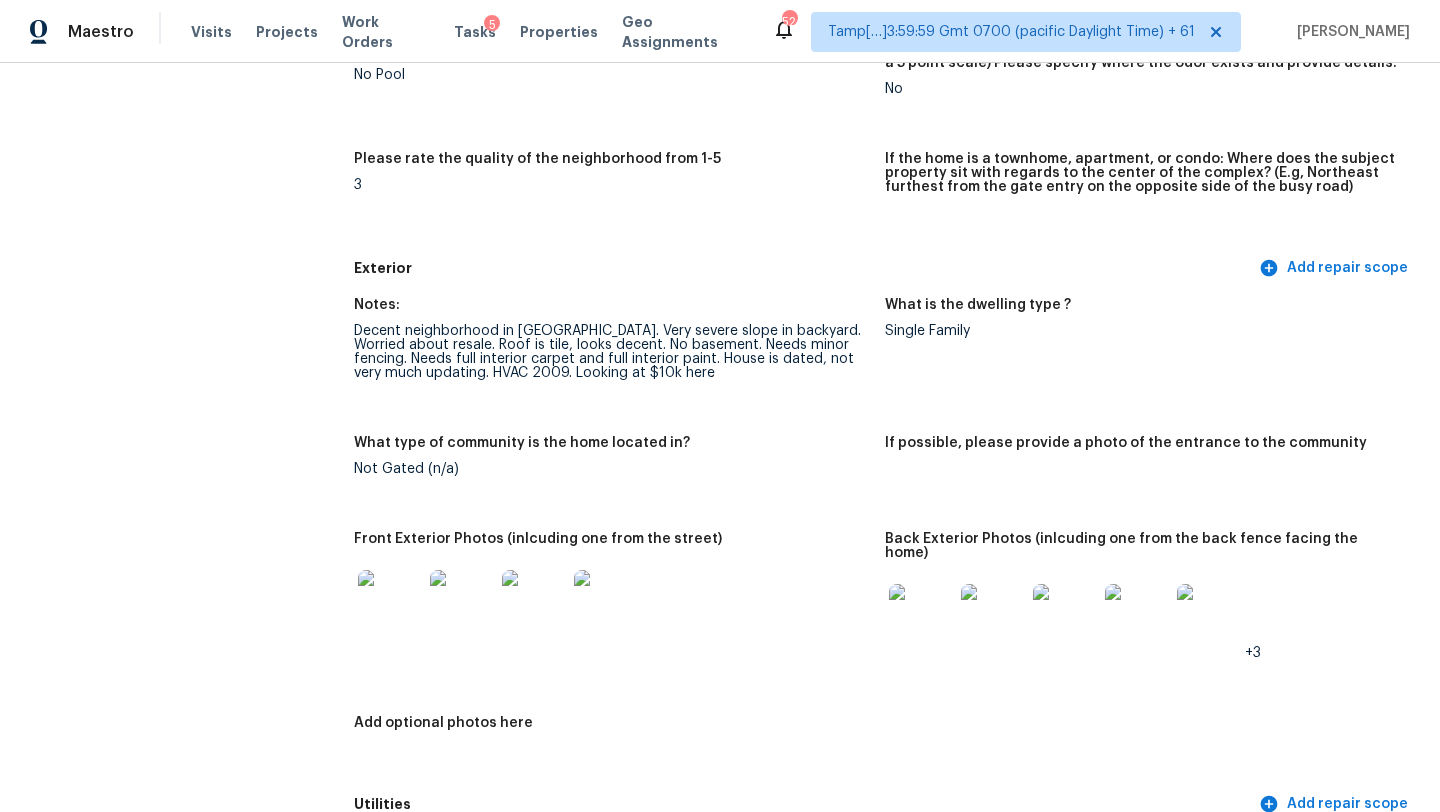 click on "Decent neighborhood in castle rock. Very severe slope in backyard. Worried about resale.
Roof is tile, looks decent.
No basement.
Needs minor fencing.
Needs full interior carpet and full interior paint. House is dated,  not very much updating. HVAC 2009.
Looking at $10k here" at bounding box center (611, 352) 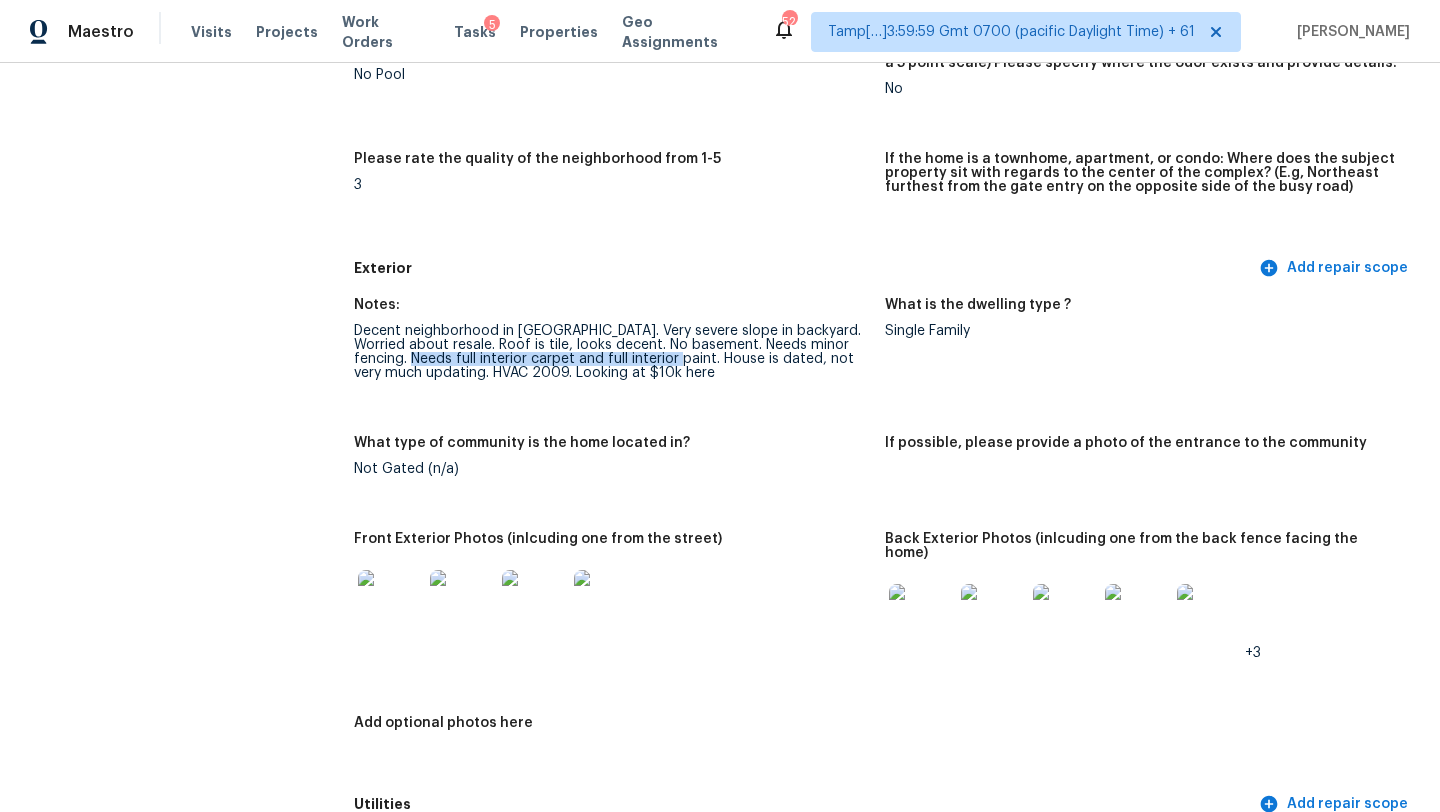 drag, startPoint x: 399, startPoint y: 358, endPoint x: 661, endPoint y: 365, distance: 262.0935 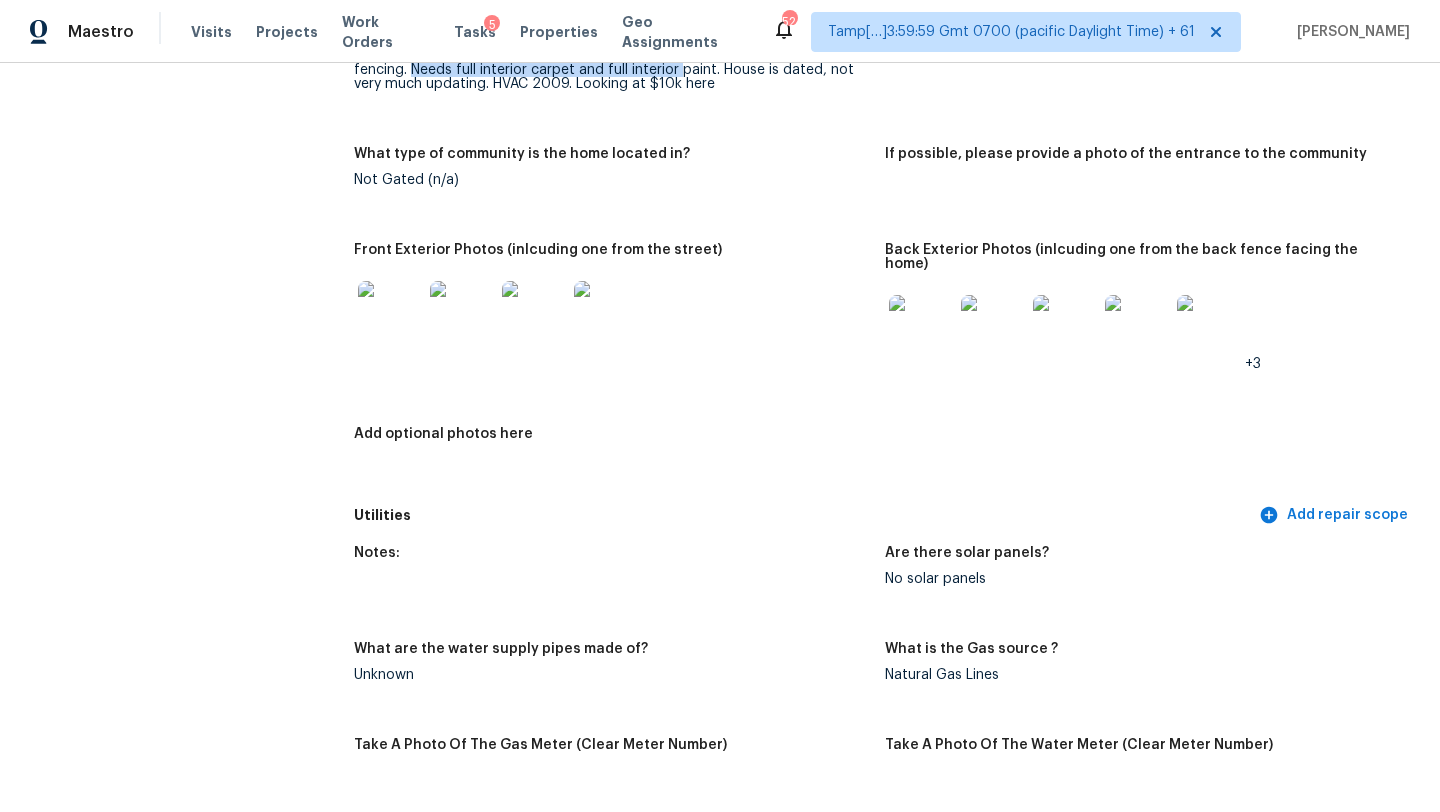 scroll, scrollTop: 883, scrollLeft: 0, axis: vertical 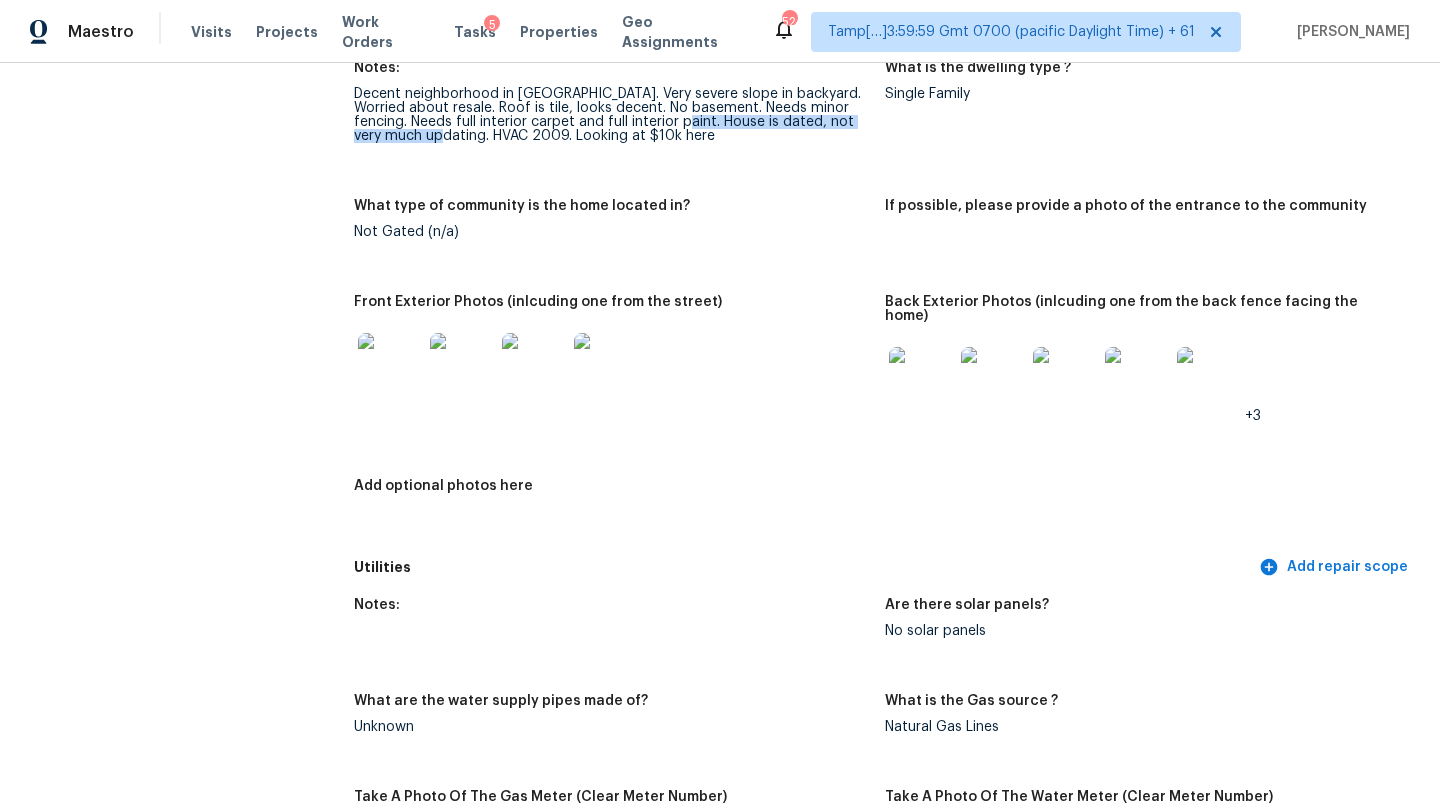 drag, startPoint x: 665, startPoint y: 124, endPoint x: 413, endPoint y: 137, distance: 252.3351 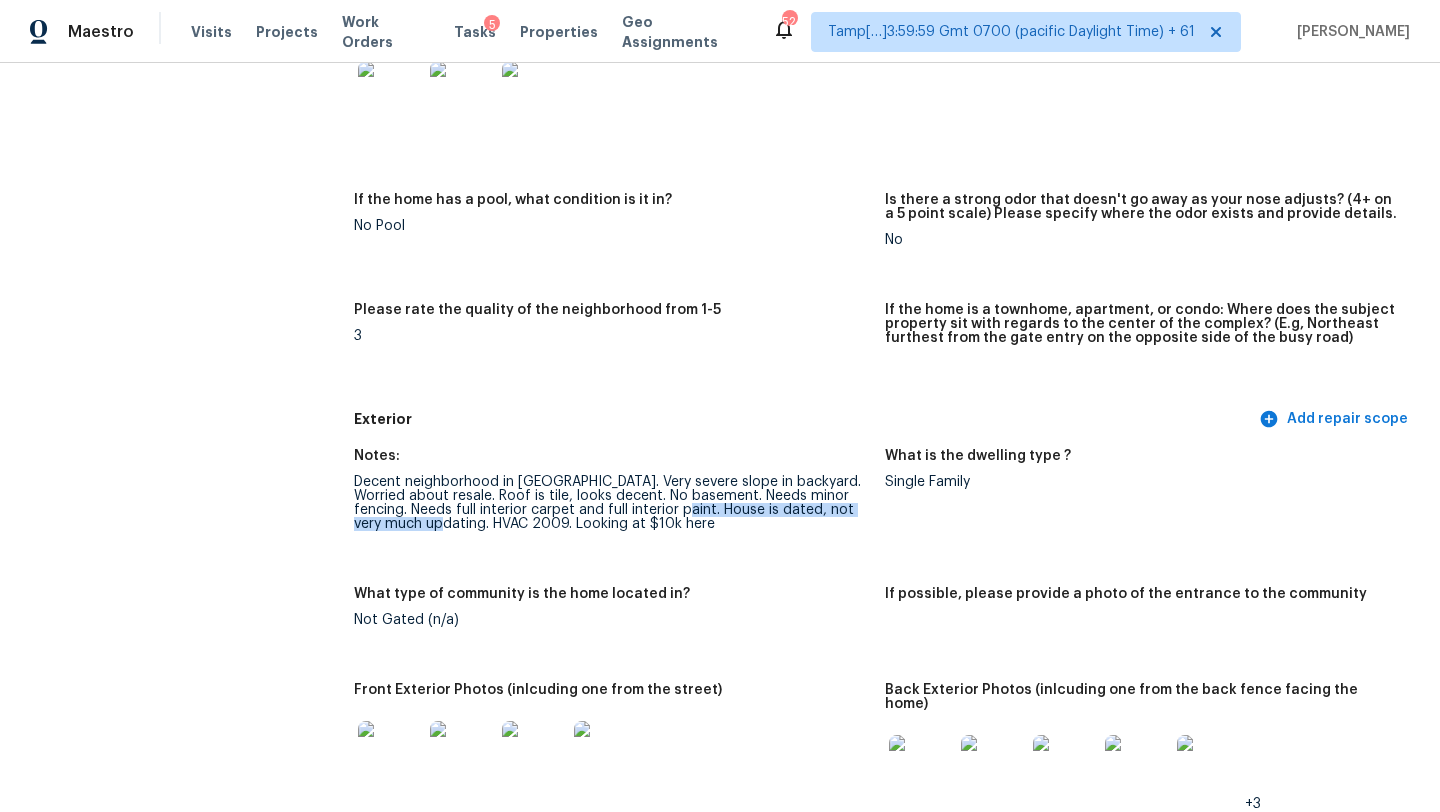 scroll, scrollTop: 0, scrollLeft: 0, axis: both 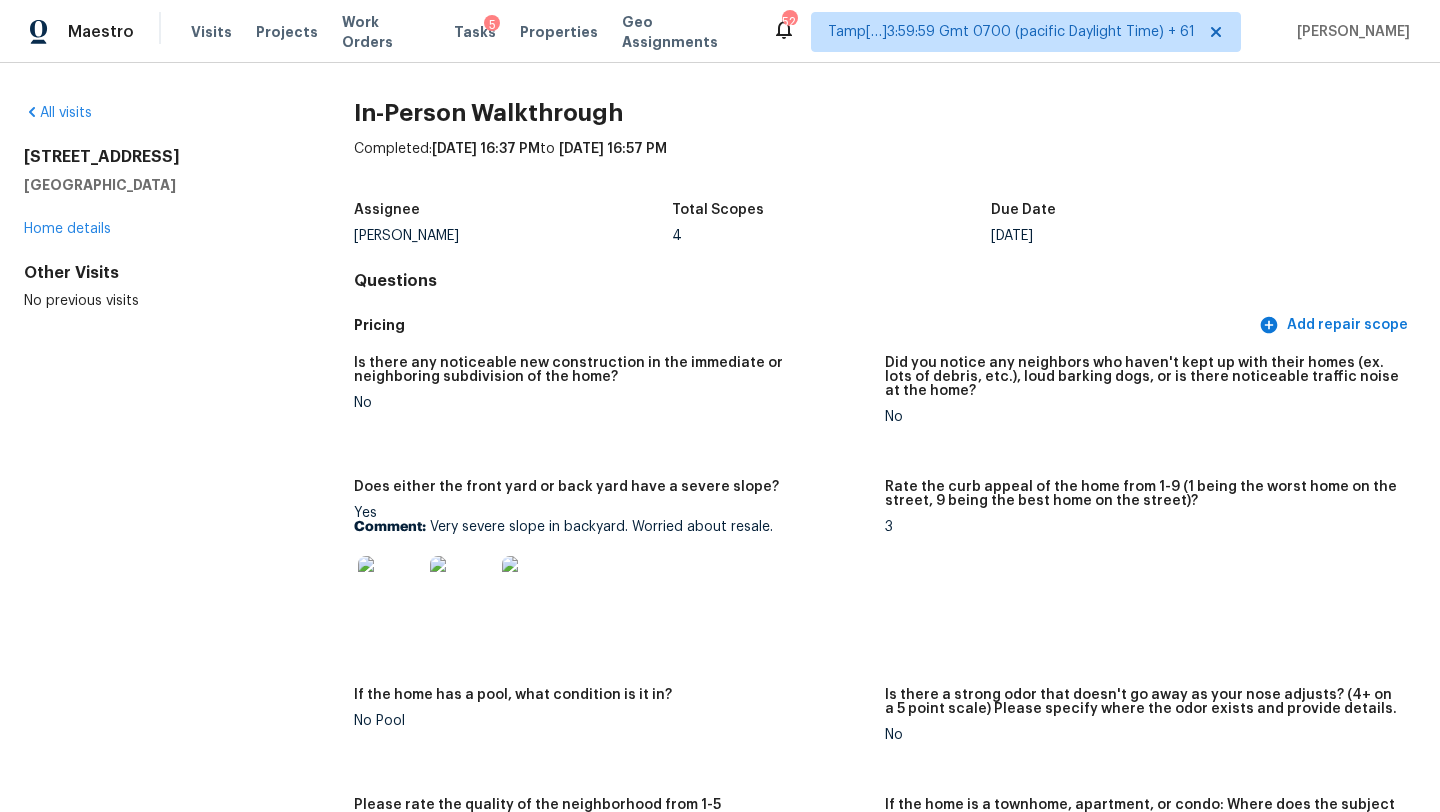 click on "All visits 2383 Coach House Loop Castle Rock, CO 80109 Home details Other Visits No previous visits In-Person Walkthrough Completed:  7/17/2025, 16:37 PM  to   7/17/2025, 16:57 PM Assignee Andrew McCuskey Total Scopes 4 Due Date Thu, Jul 17 Questions Pricing Add repair scope Is there any noticeable new construction in the immediate or neighboring subdivision of the home? No Did you notice any neighbors who haven't kept up with their homes (ex. lots of debris, etc.), loud barking dogs, or is there noticeable traffic noise at the home? No Does either the front yard or back yard have a severe slope? Yes Comment:   Very severe slope in backyard. Worried about resale.  Rate the curb appeal of the home from 1-9 (1 being the worst home on the street, 9 being the best home on the street)? 3 If the home has a pool, what condition is it in? No Pool Is there a strong odor that doesn't go away as your nose adjusts? (4+ on a 5 point scale) Please specify where the odor exists and provide details. No 3 Exterior Notes:  +3" at bounding box center [720, 437] 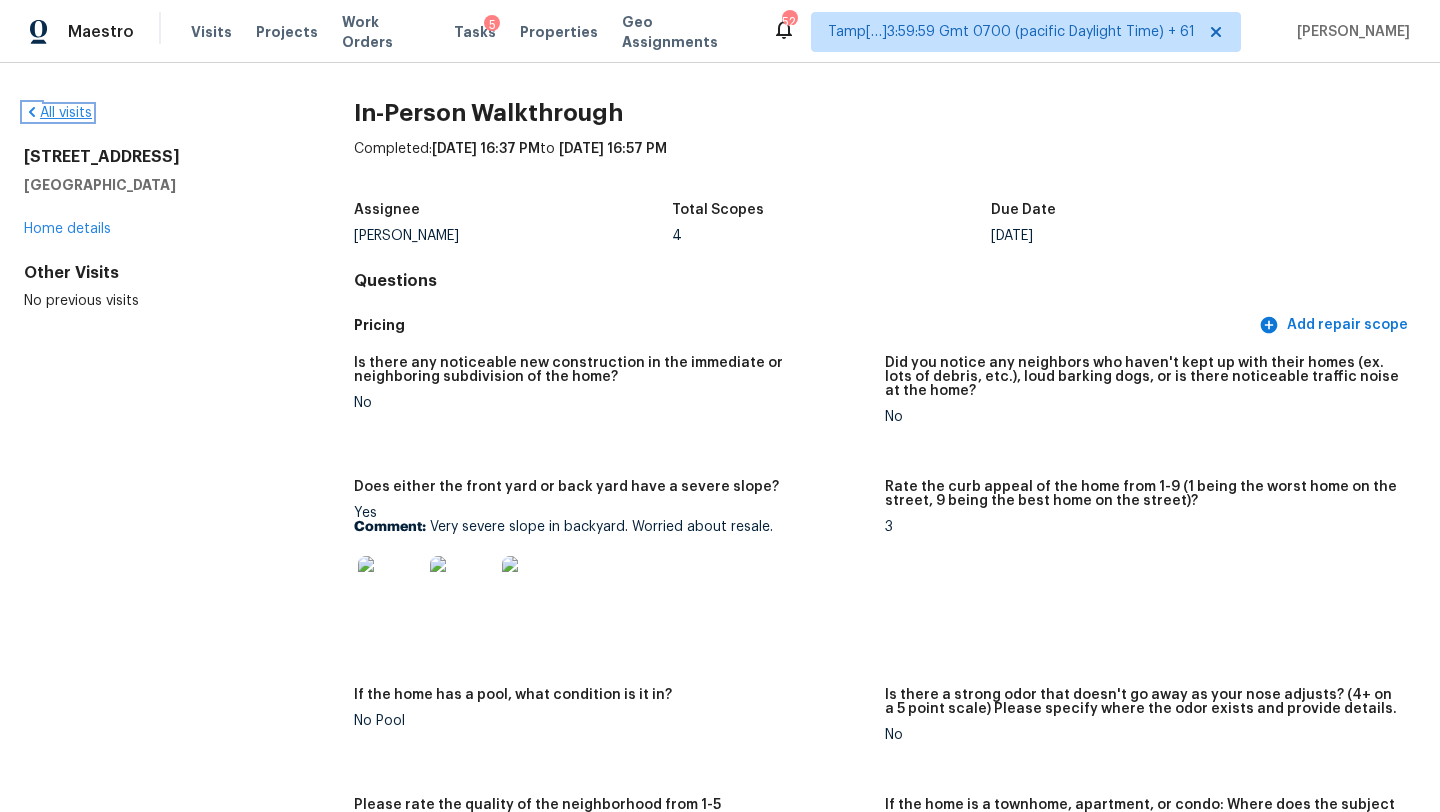 click on "All visits" at bounding box center (58, 113) 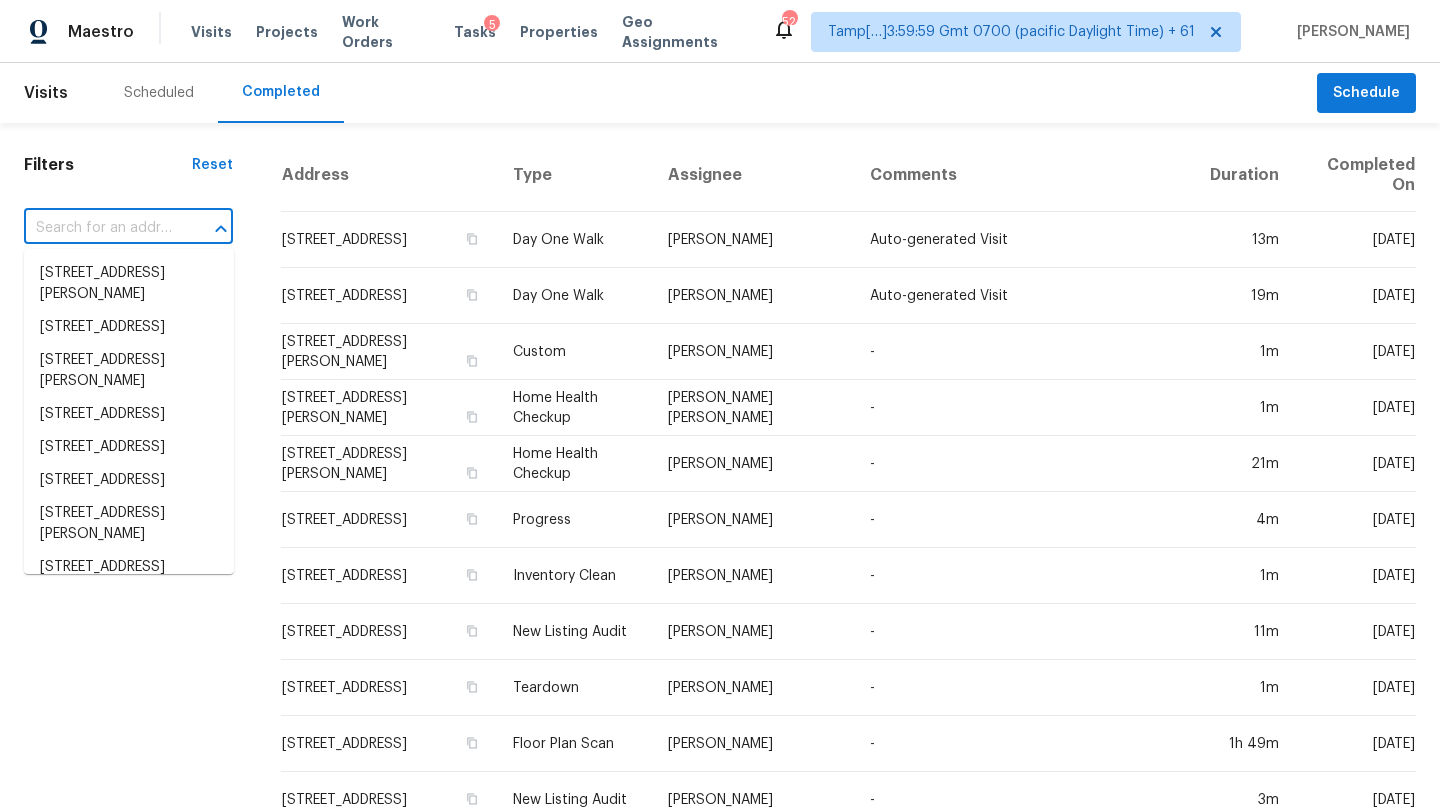 click at bounding box center [100, 228] 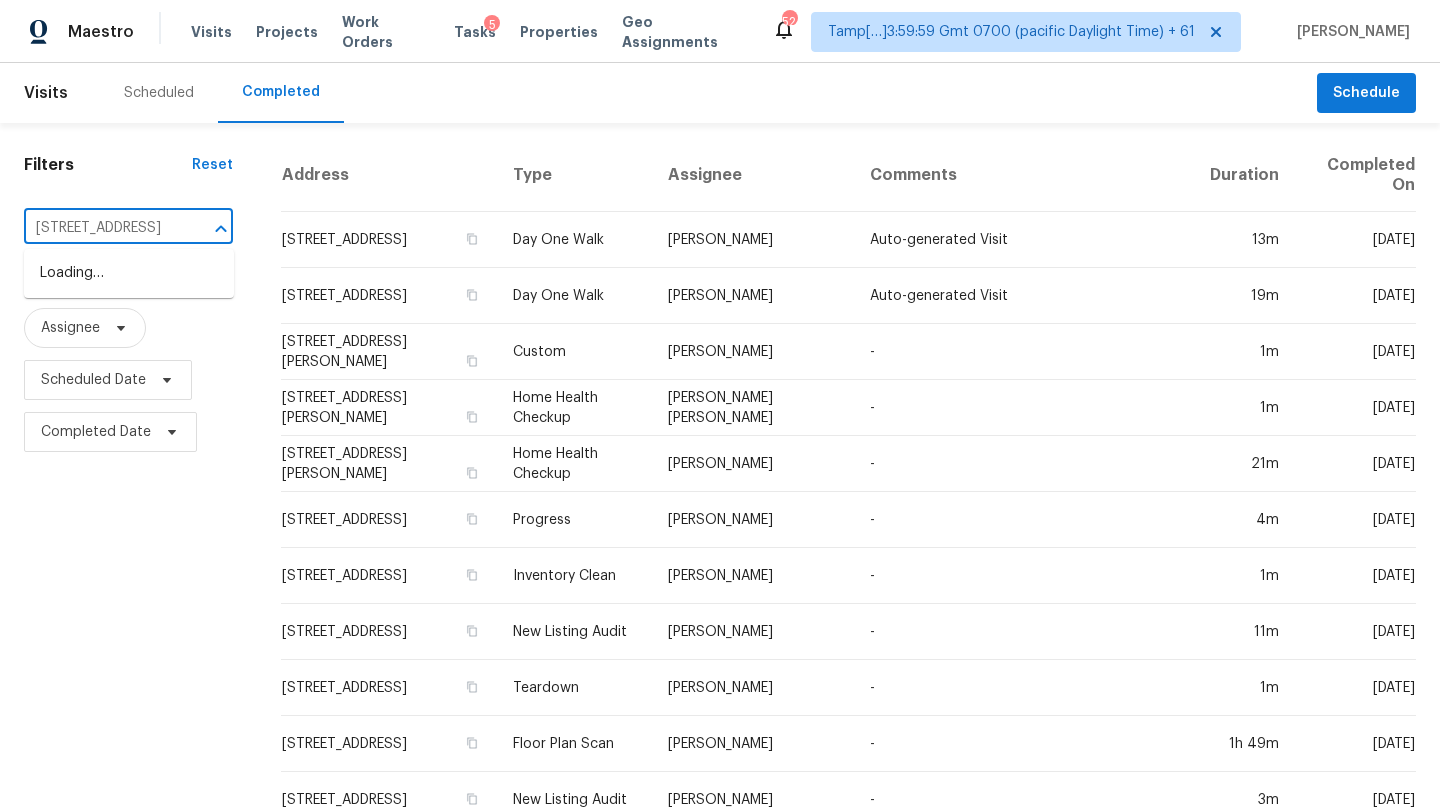 scroll, scrollTop: 0, scrollLeft: 122, axis: horizontal 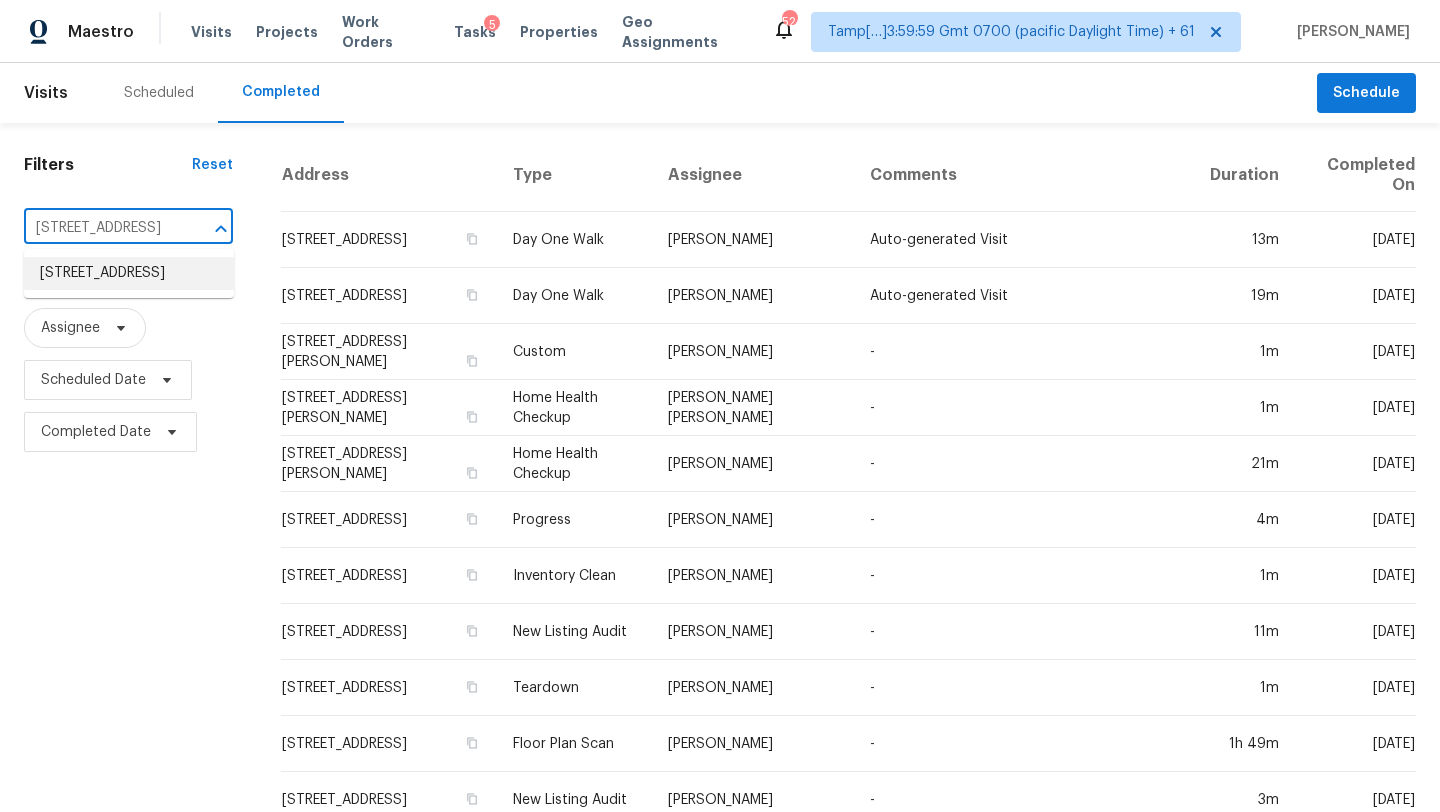 click on "140 Carriage Cir, Stockbridge, GA 30281" at bounding box center (129, 273) 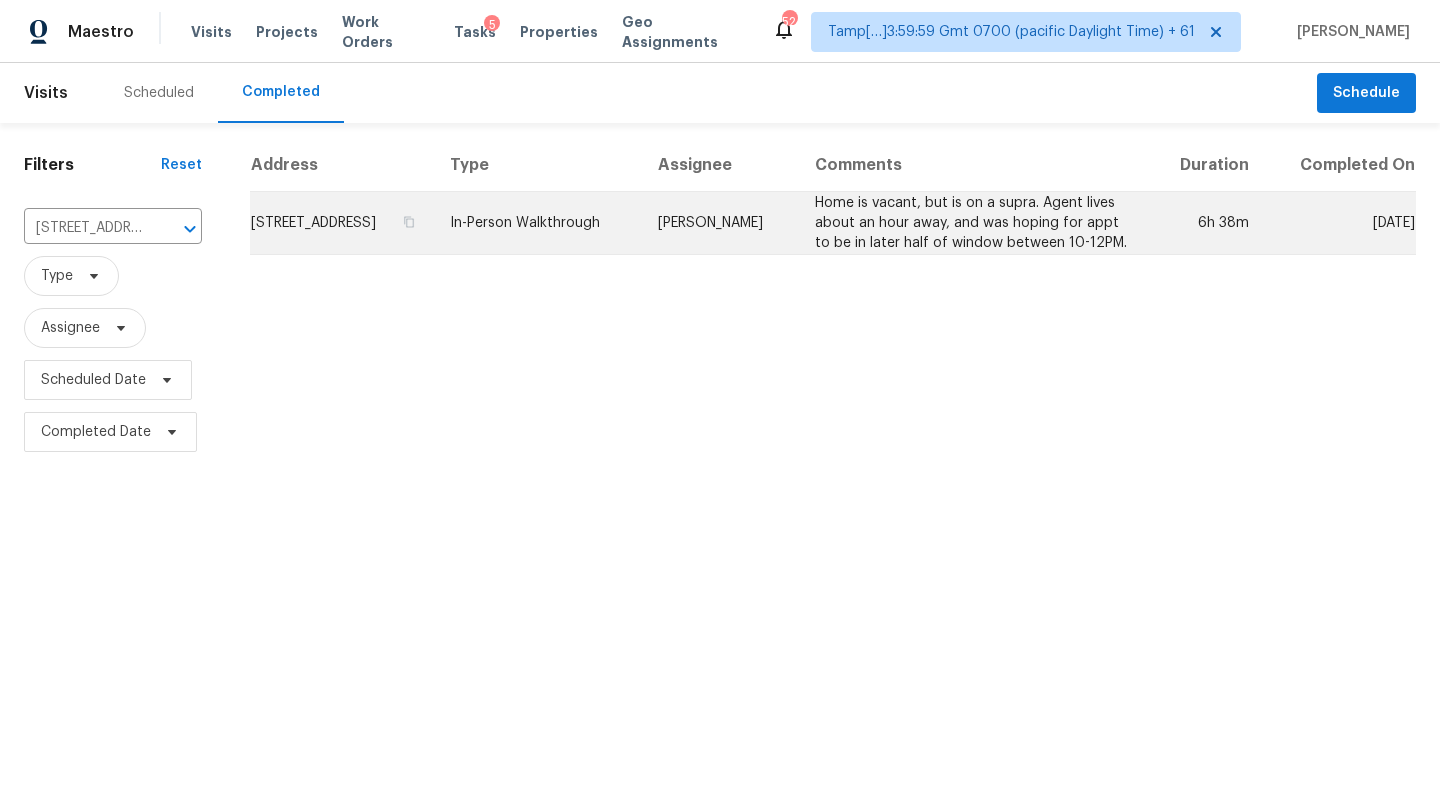 click on "Home is vacant, but is on a supra. Agent lives about an hour away, and was hoping for appt to be in later half of window between 10-12PM." at bounding box center (974, 223) 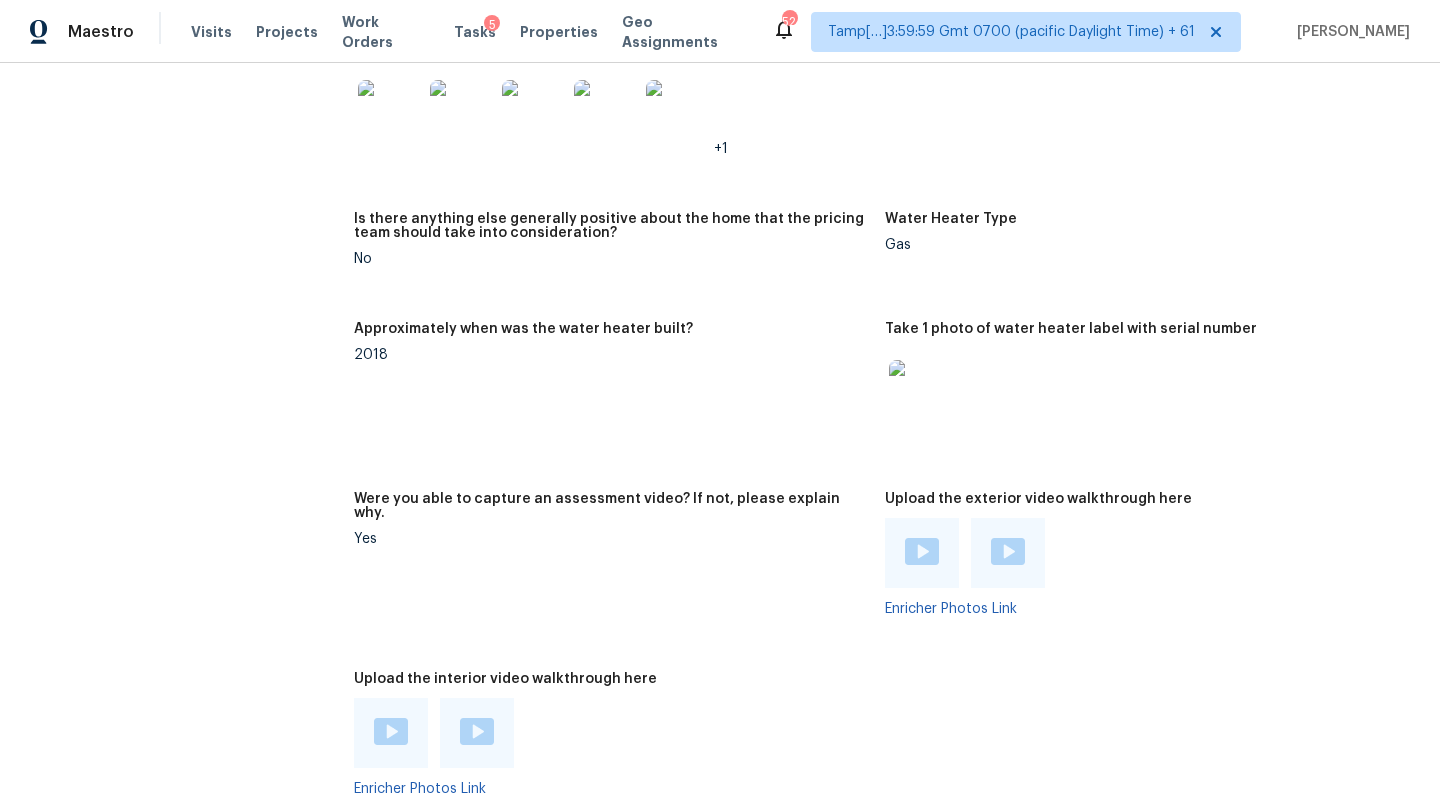 scroll, scrollTop: 3696, scrollLeft: 0, axis: vertical 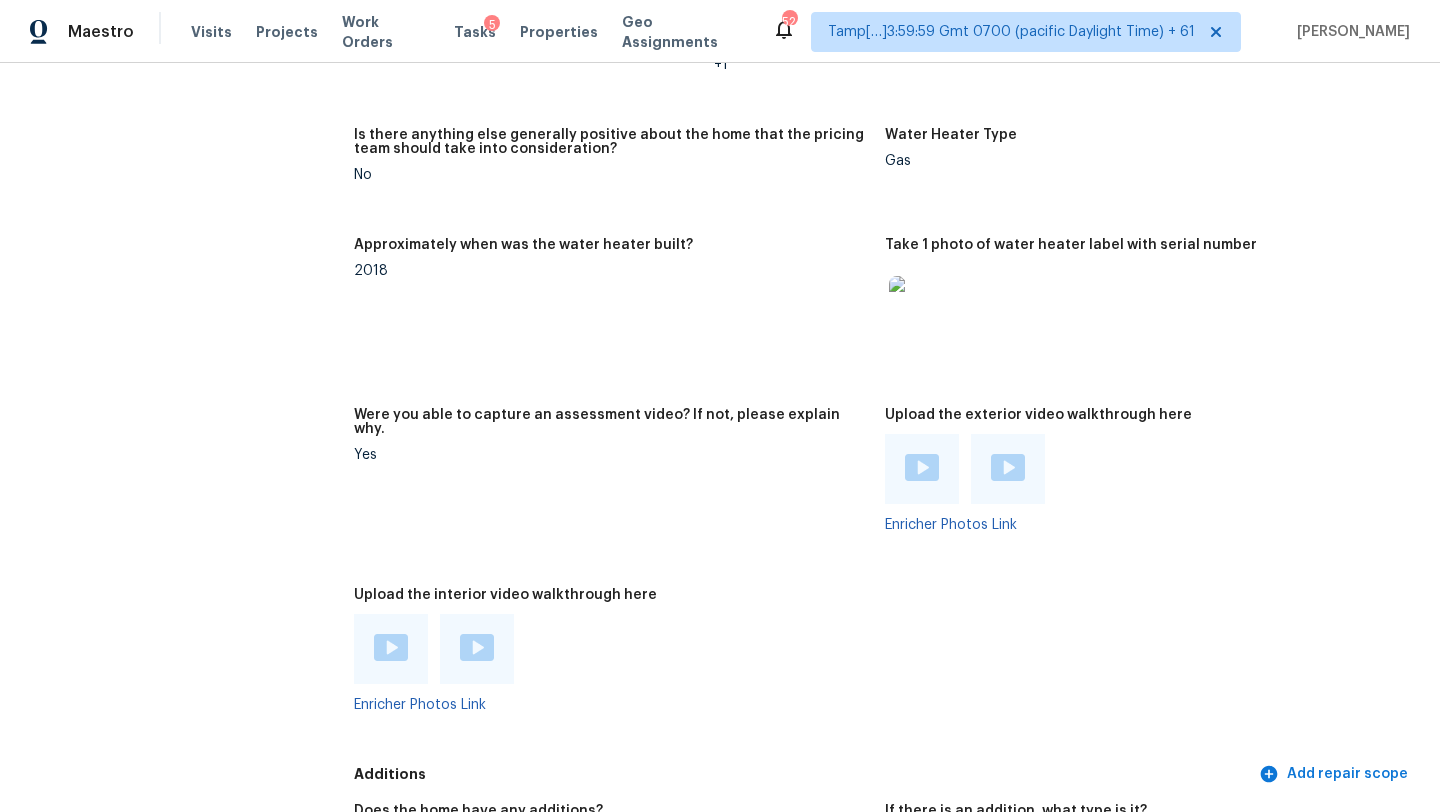 click at bounding box center (391, 647) 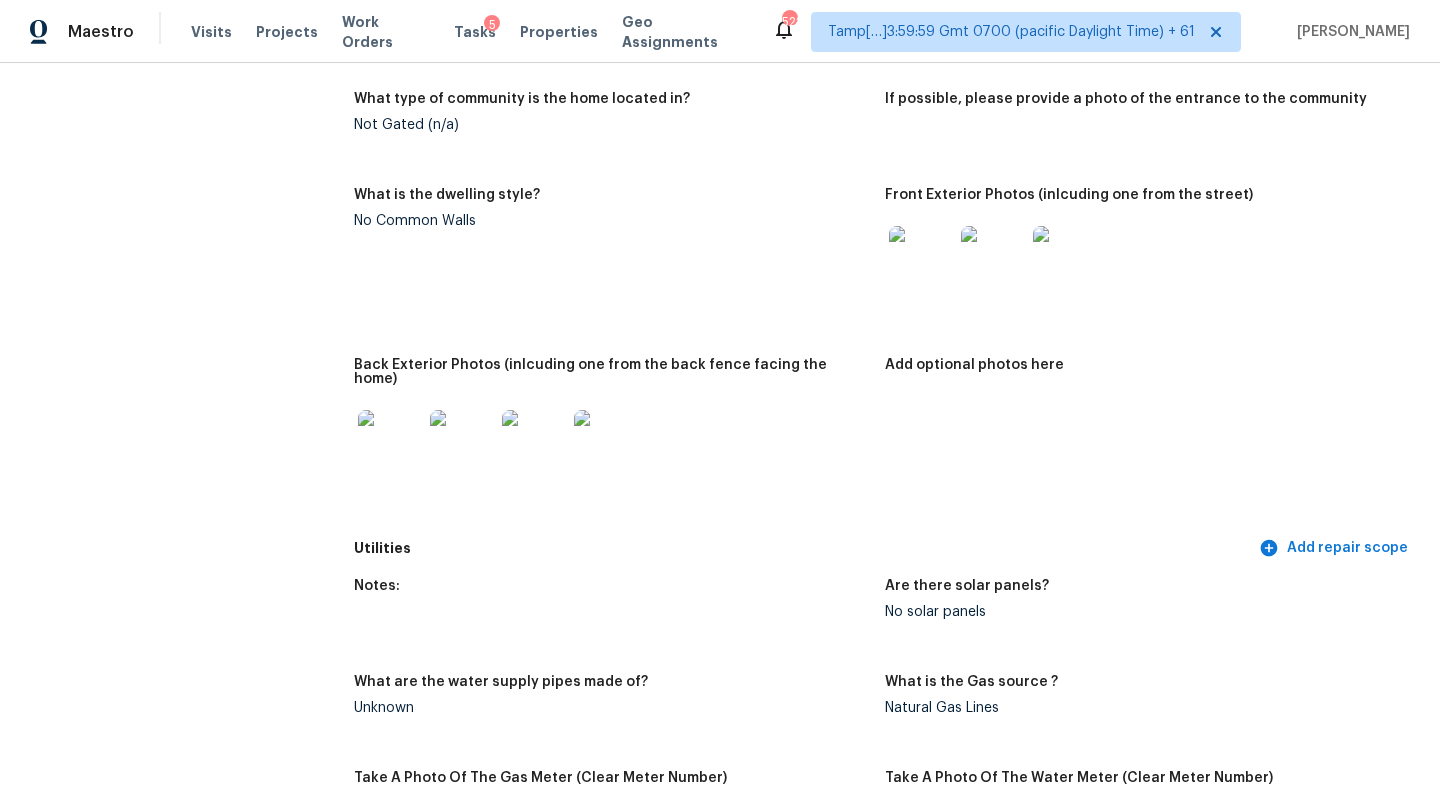 scroll, scrollTop: 1227, scrollLeft: 0, axis: vertical 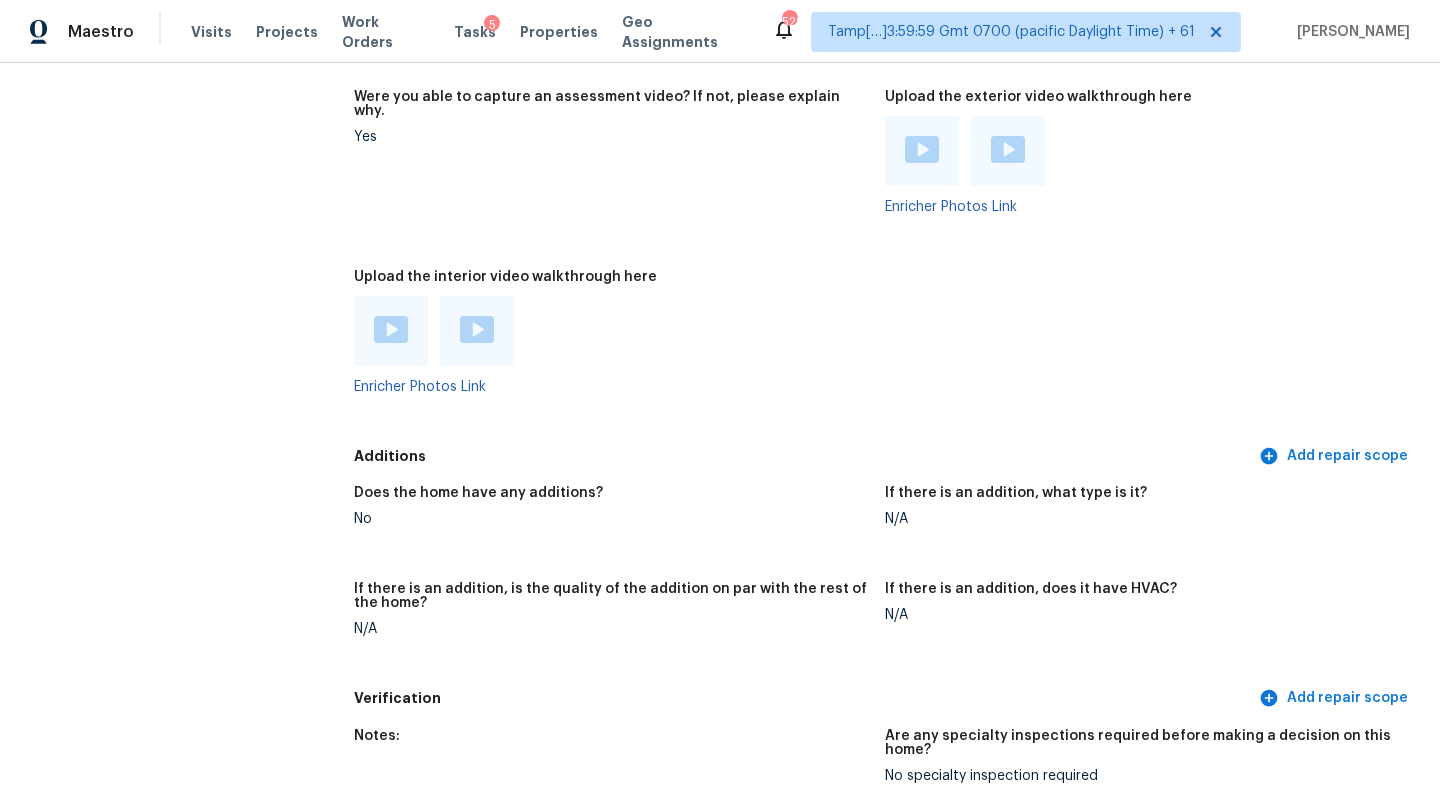 click at bounding box center (922, 149) 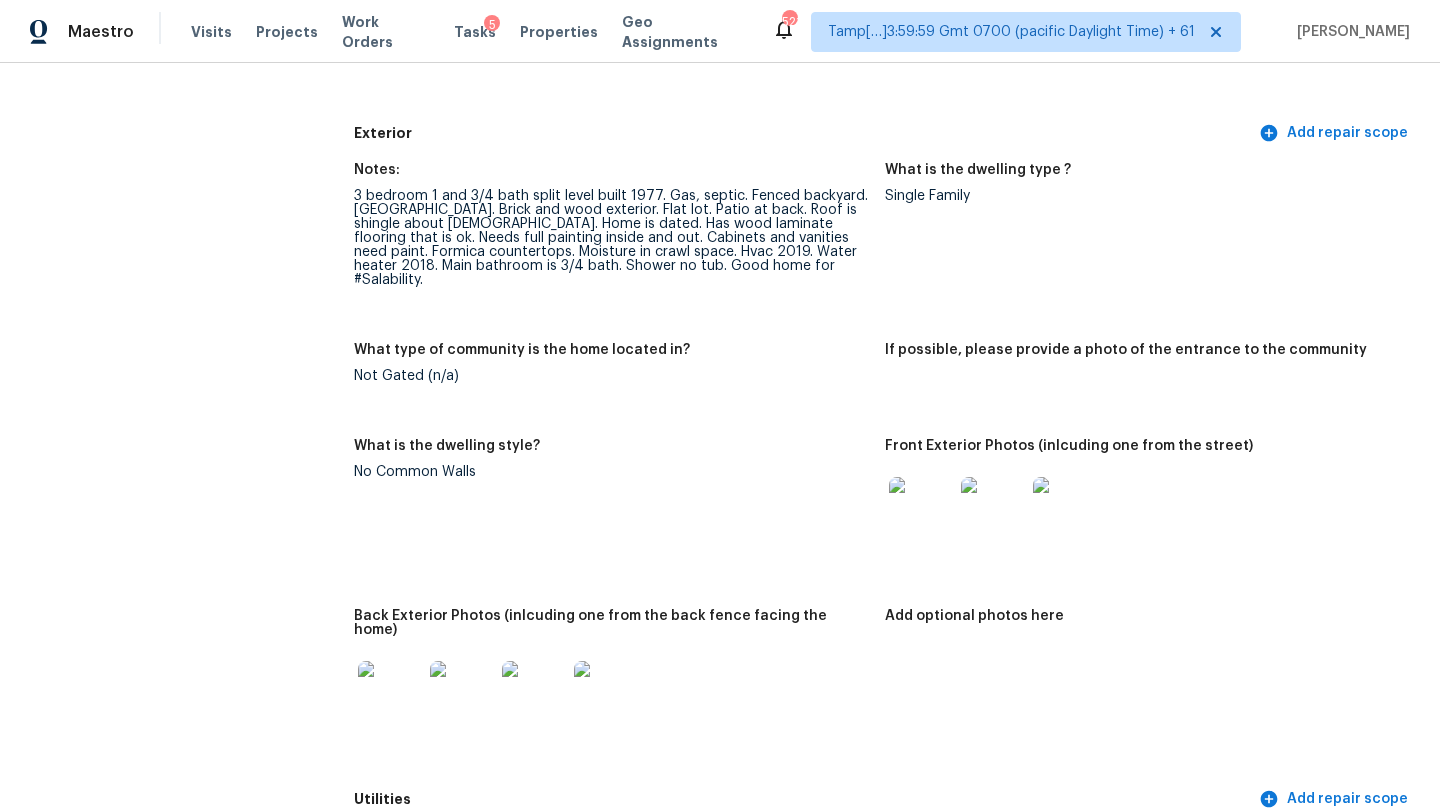 scroll, scrollTop: 719, scrollLeft: 0, axis: vertical 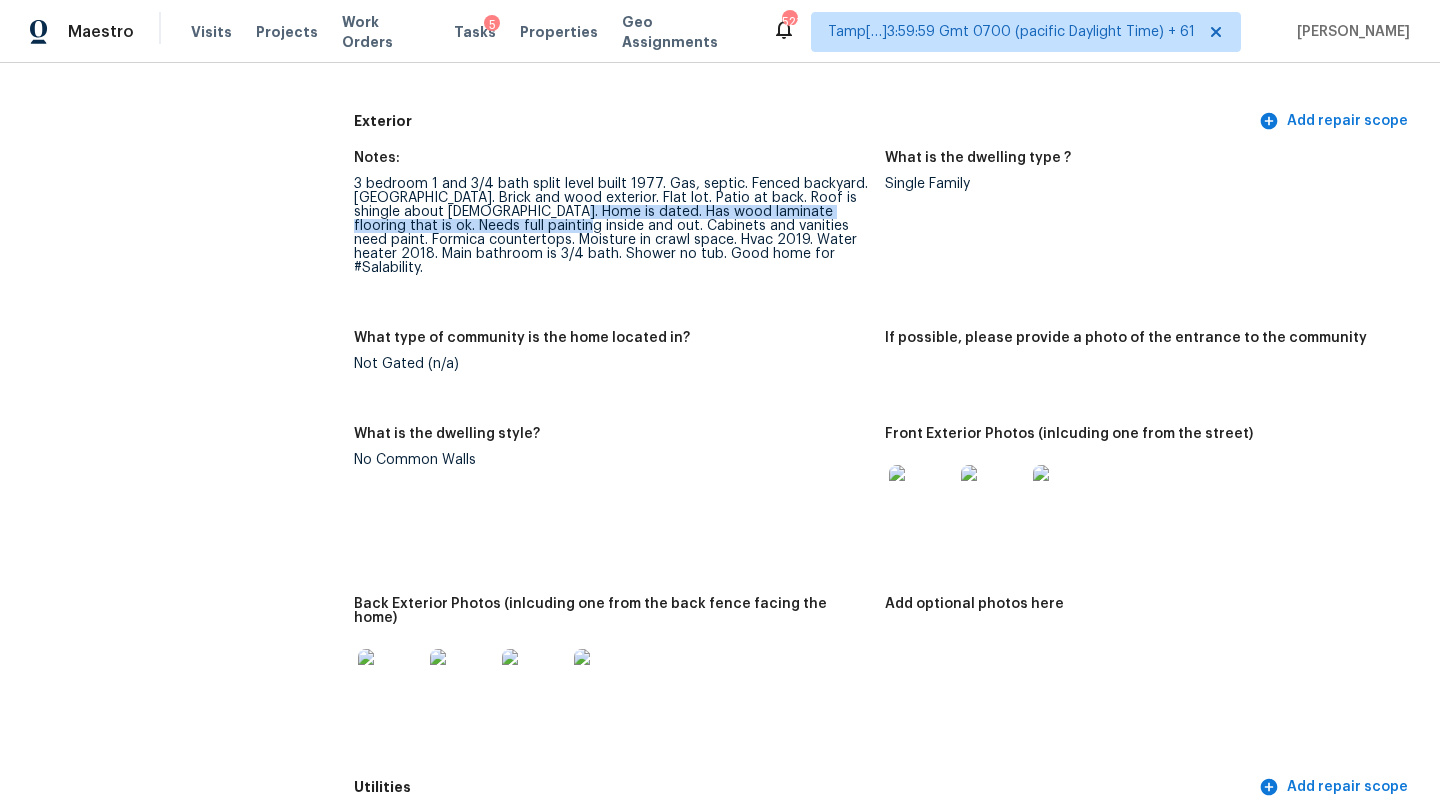 copy on "Has wood laminate flooring that is ok. Needs full painting inside and out." 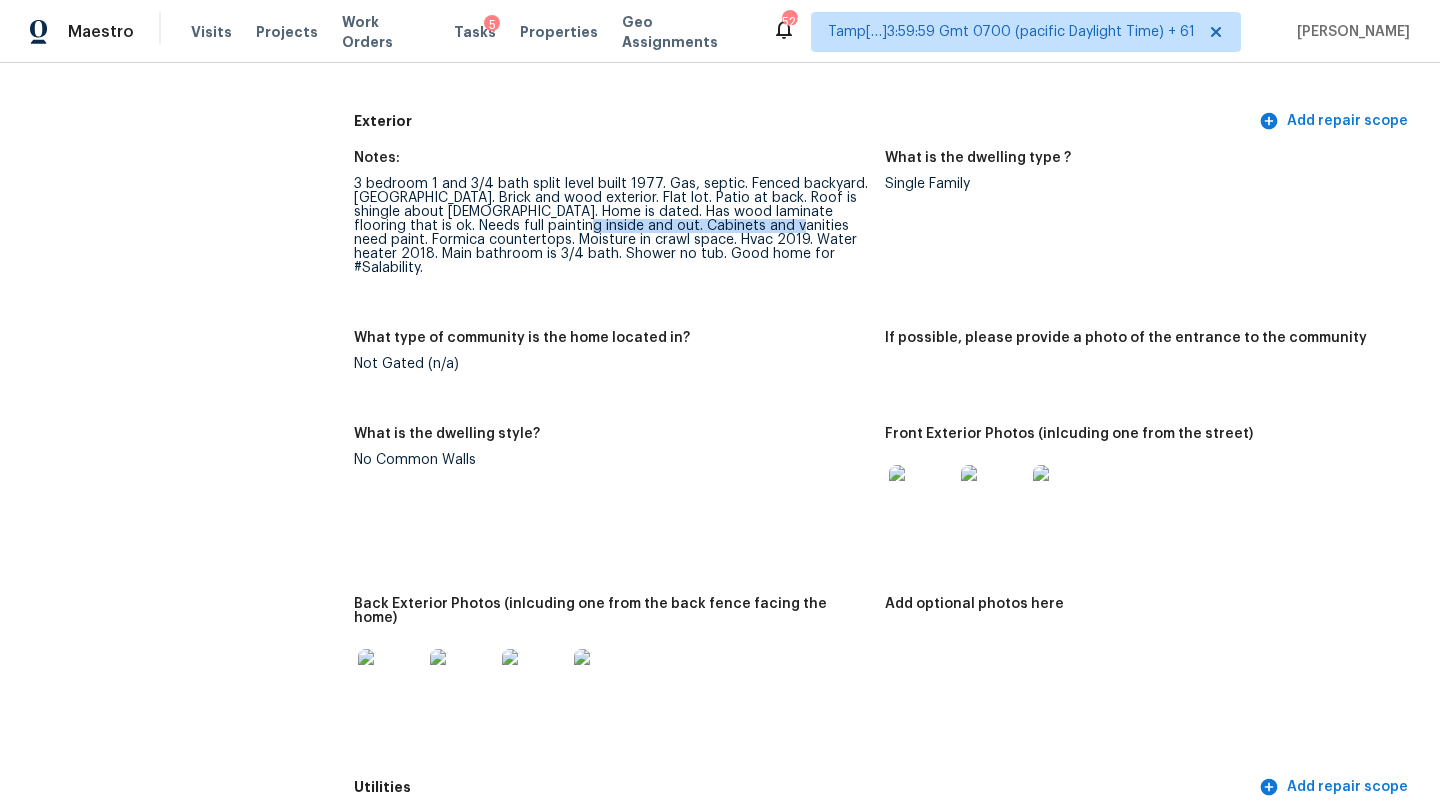 drag, startPoint x: 510, startPoint y: 225, endPoint x: 726, endPoint y: 223, distance: 216.00926 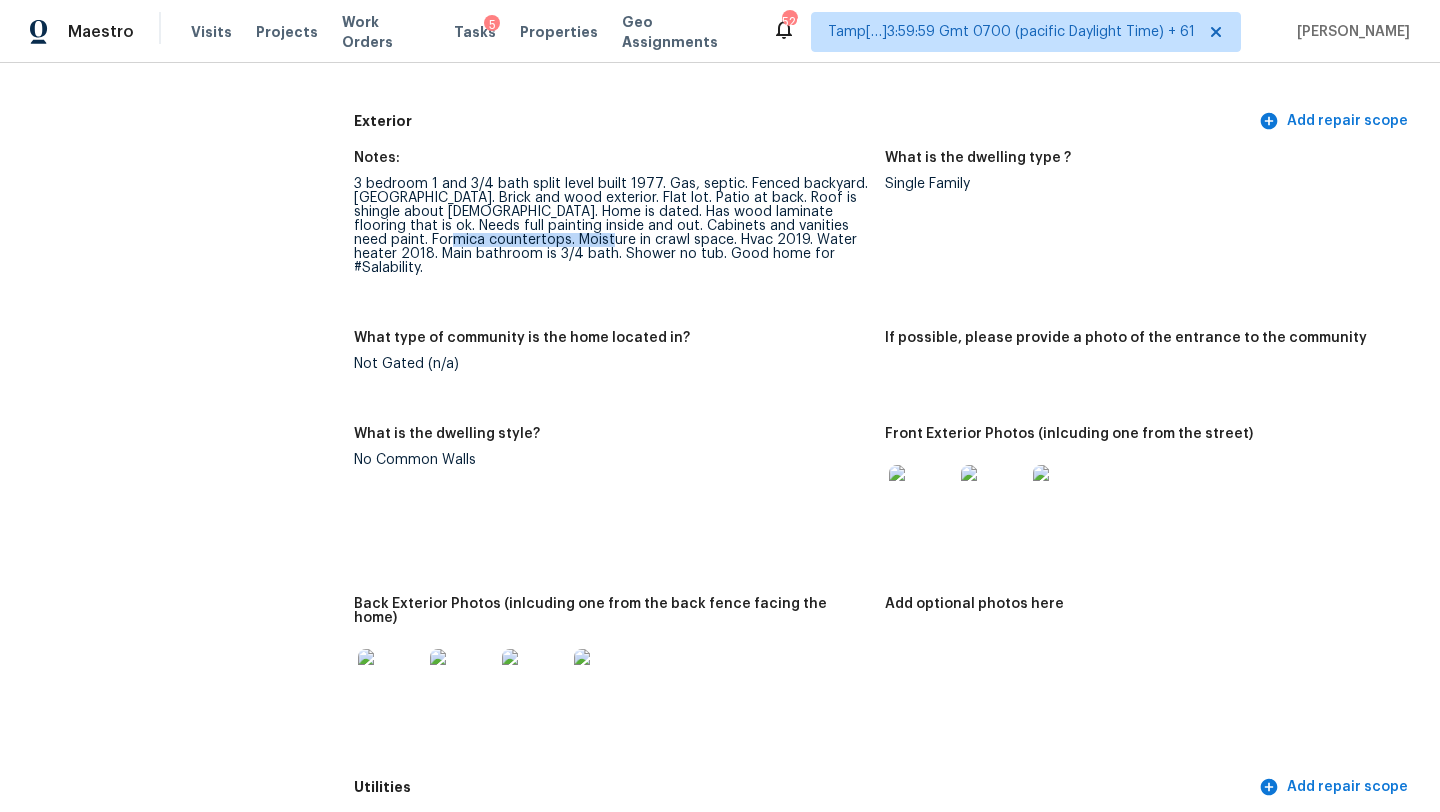 drag, startPoint x: 443, startPoint y: 242, endPoint x: 591, endPoint y: 238, distance: 148.05405 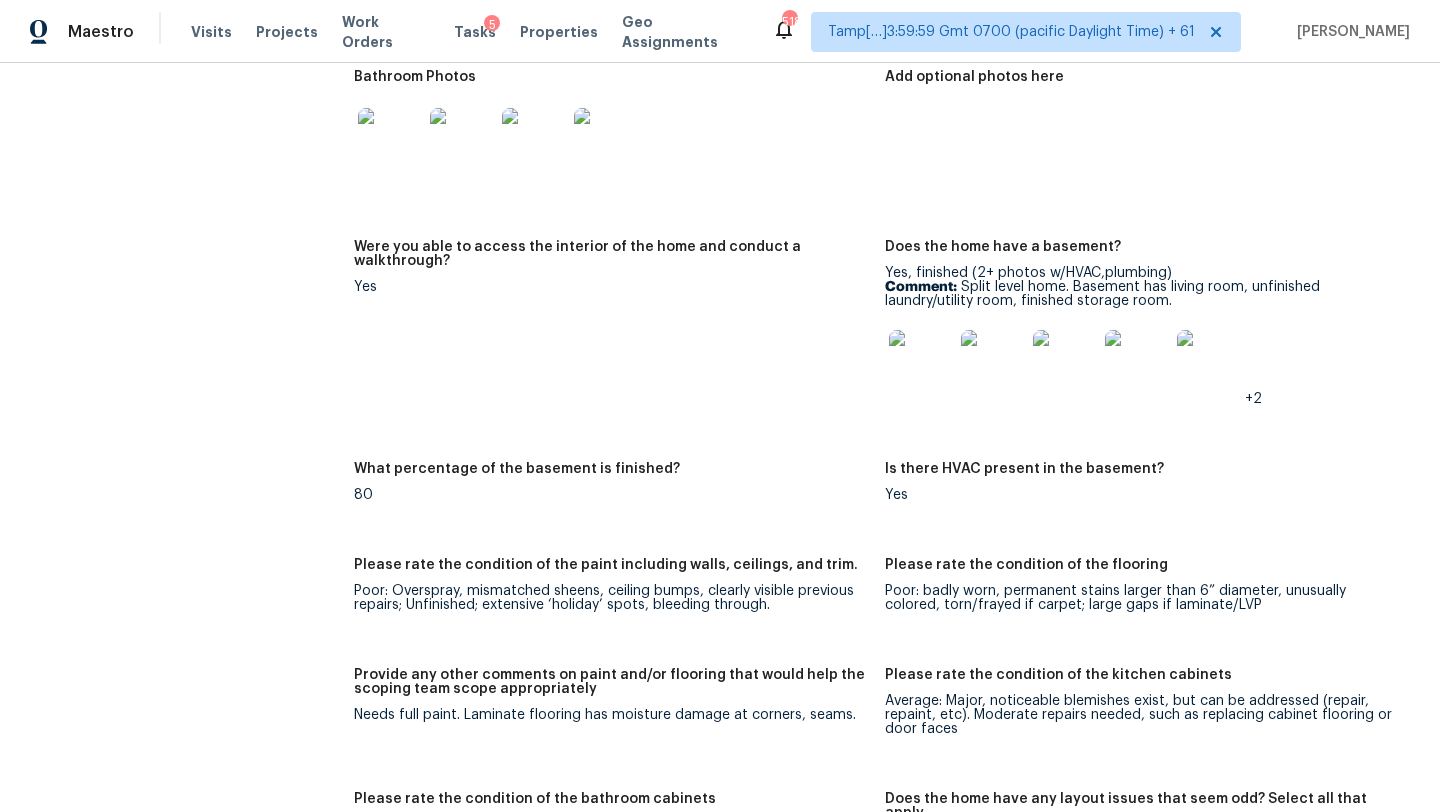 scroll, scrollTop: 2714, scrollLeft: 0, axis: vertical 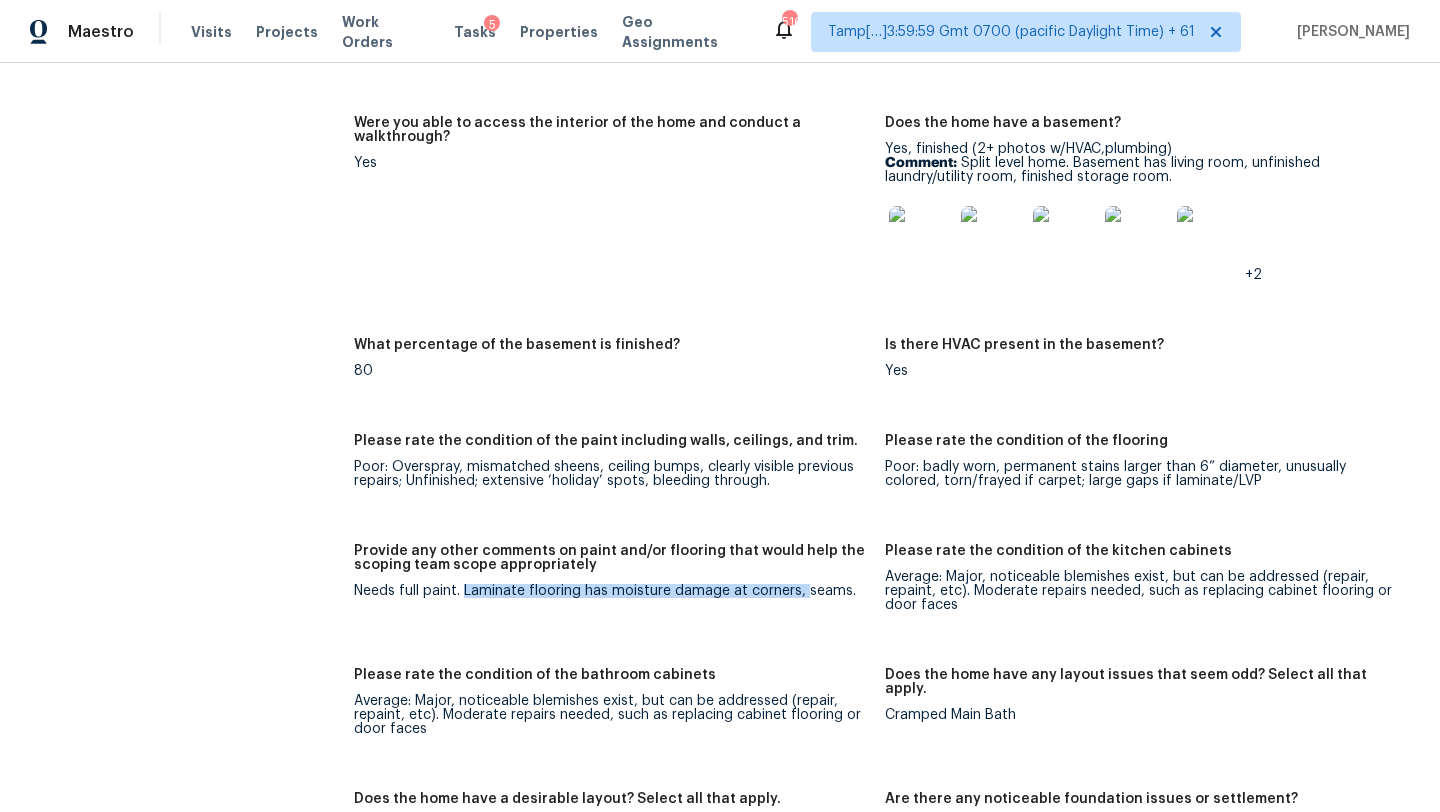 drag, startPoint x: 801, startPoint y: 561, endPoint x: 462, endPoint y: 568, distance: 339.07227 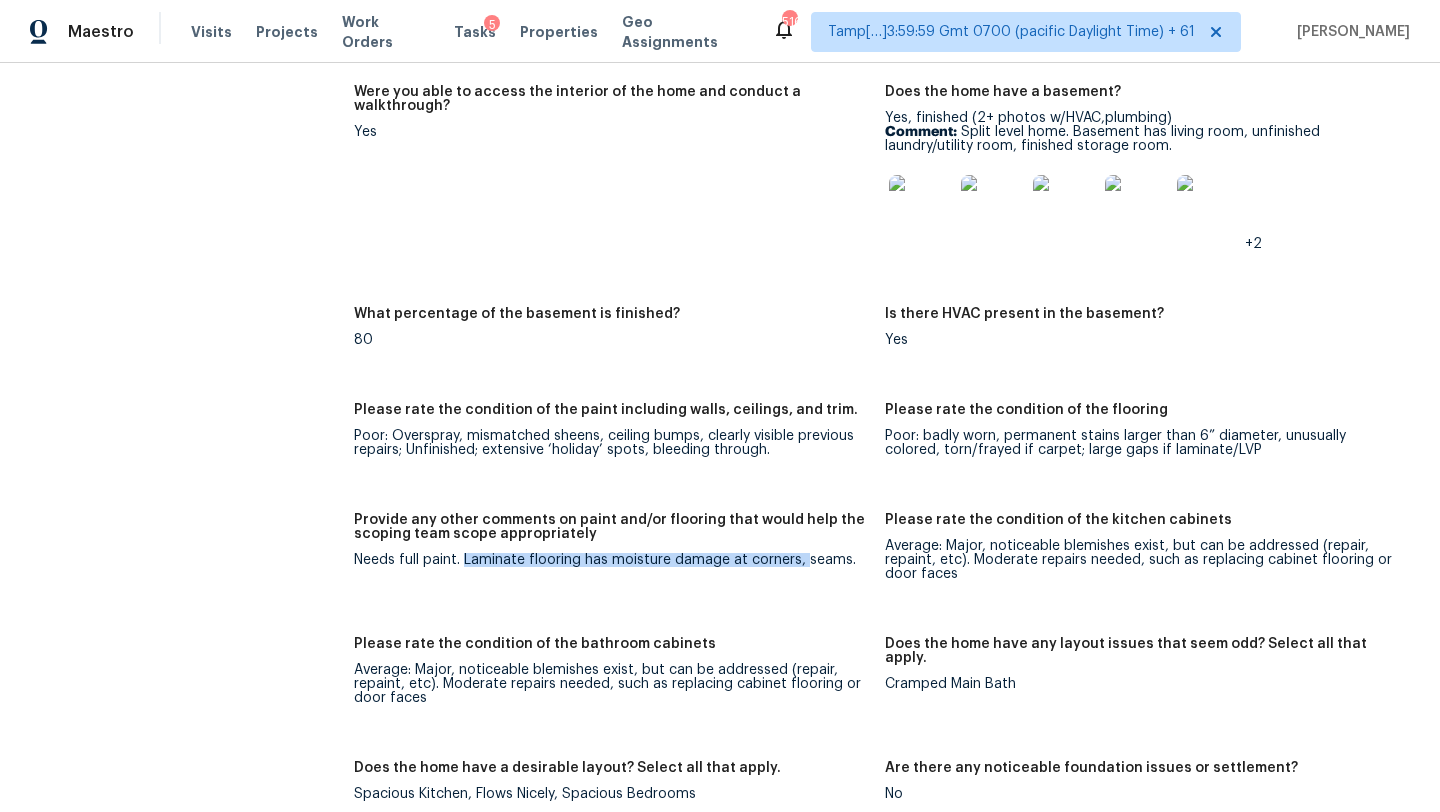 click on "Notes: Living Room Photos Kitchen Photos  +2 Main Bedroom Photos Bathroom Photos Add optional photos here Were you able to access the interior of the home and conduct a walkthrough? Yes Does the home have a basement? Yes, finished (2+ photos w/HVAC,plumbing) Comment:   Split level home. Basement has living room, unfinished laundry/utility room, finished storage room.  +2 What percentage of the basement is finished? 80 Is there HVAC present in the basement? Yes Please rate the condition of the paint including walls, ceilings, and trim. Poor: Overspray, mismatched sheens, ceiling bumps, clearly visible previous repairs; Unfinished; extensive ‘holiday’ spots, bleeding through. Please rate the condition of the flooring Poor: badly worn, permanent stains larger than 6” diameter, unusually colored, torn/frayed if carpet; large gaps if laminate/LVP Provide any other comments on paint and/or flooring that would help the scoping team scope appropriately Please rate the condition of the kitchen cabinets No Yes" at bounding box center (885, 635) 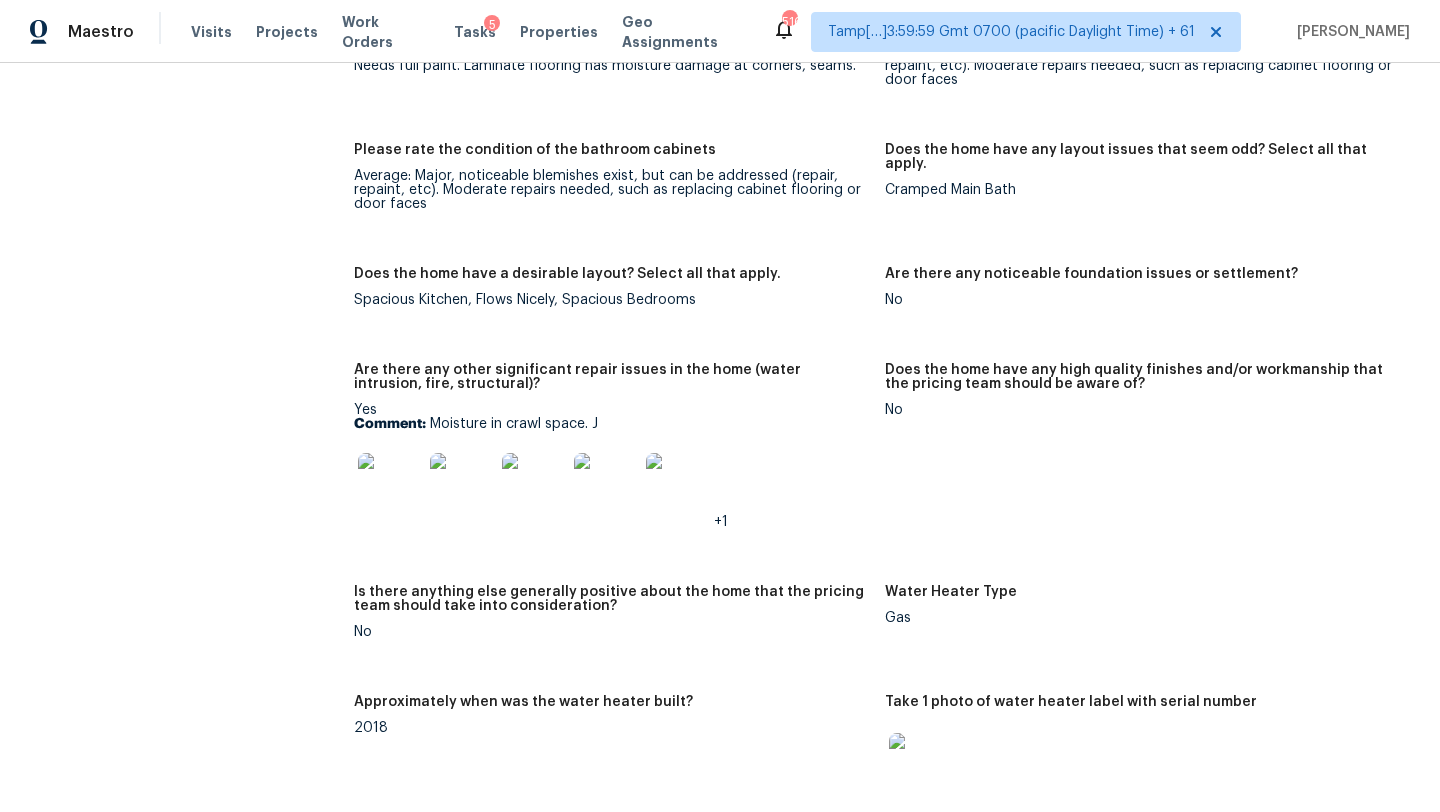scroll, scrollTop: 3315, scrollLeft: 0, axis: vertical 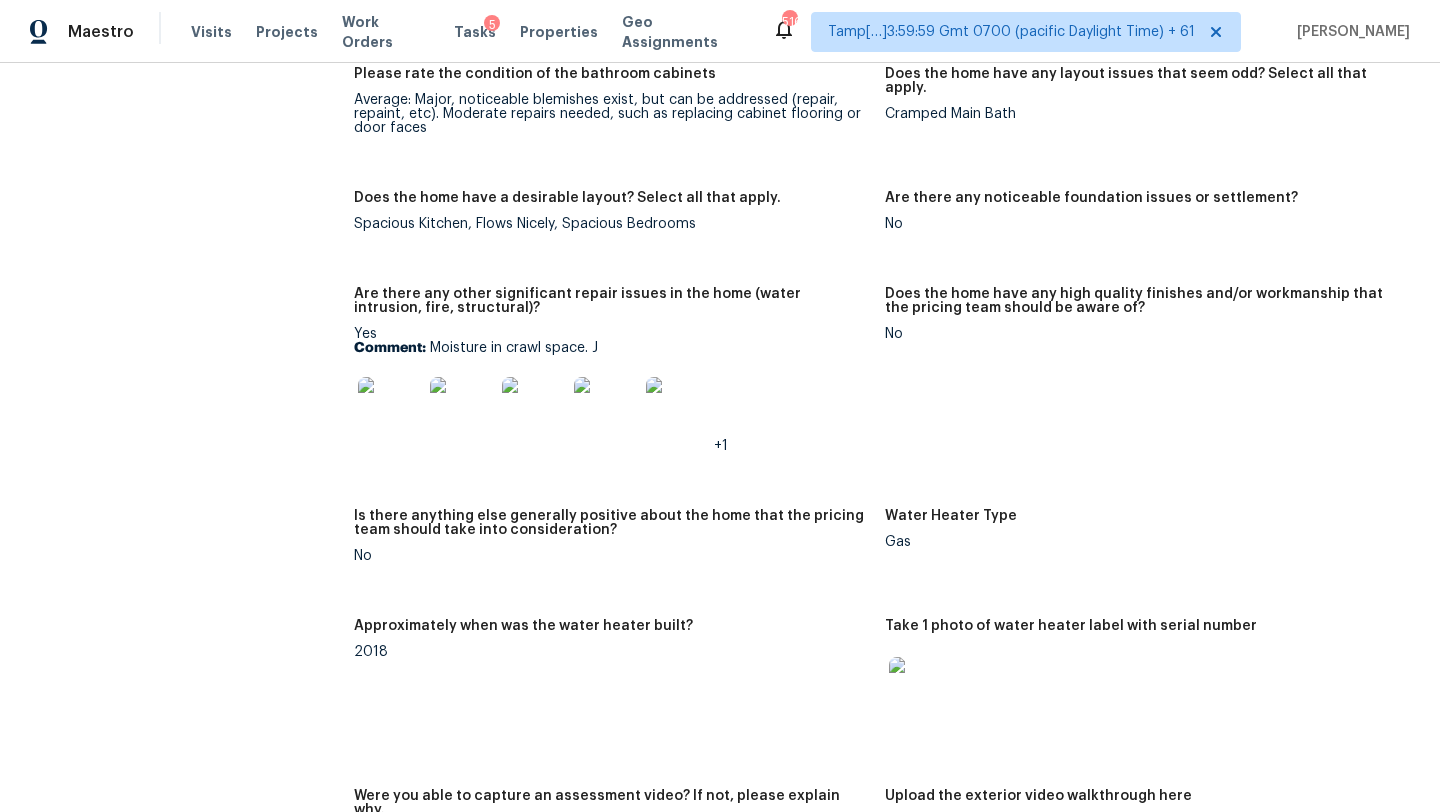 click at bounding box center [390, 409] 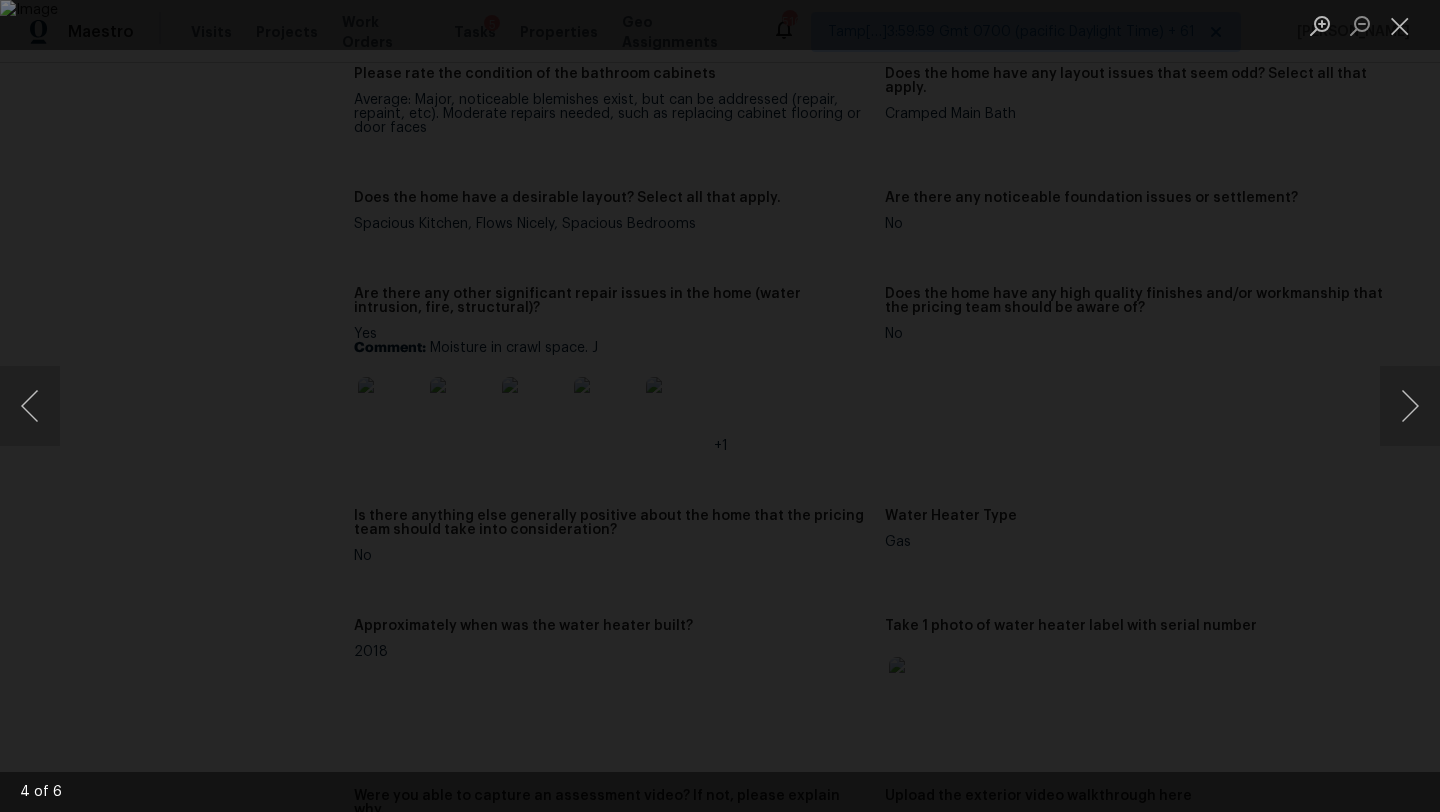 click at bounding box center [720, 406] 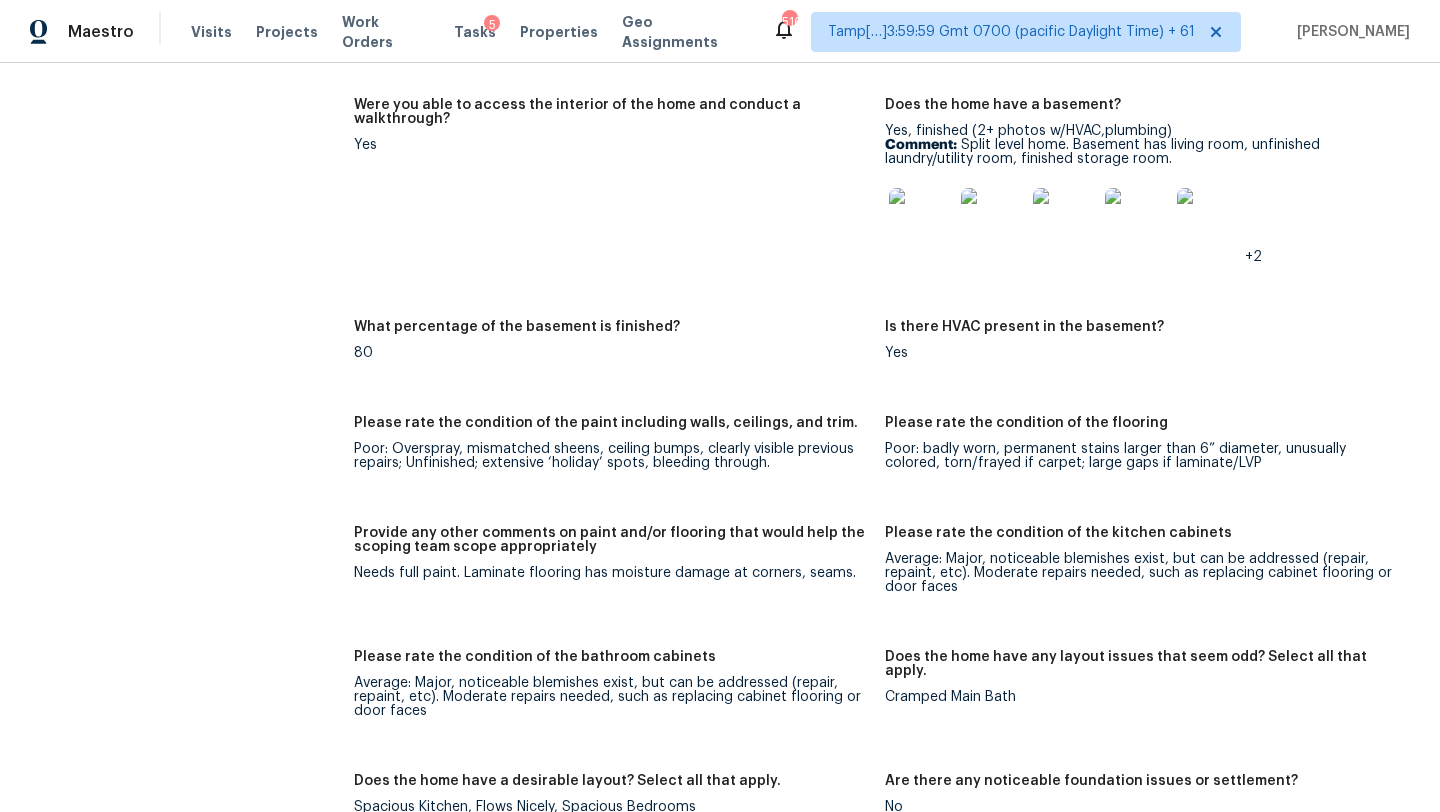 scroll, scrollTop: 2544, scrollLeft: 0, axis: vertical 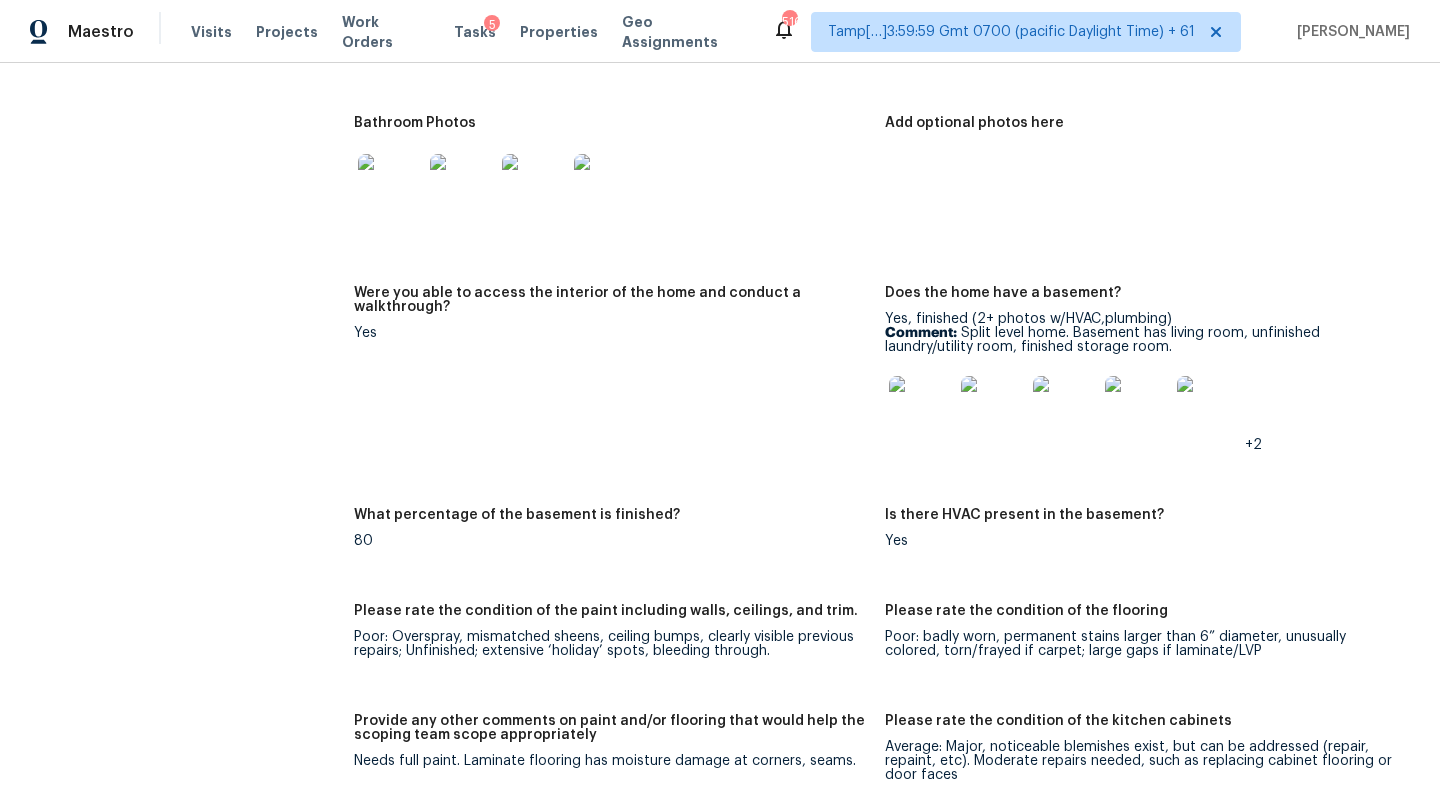 click at bounding box center [921, 408] 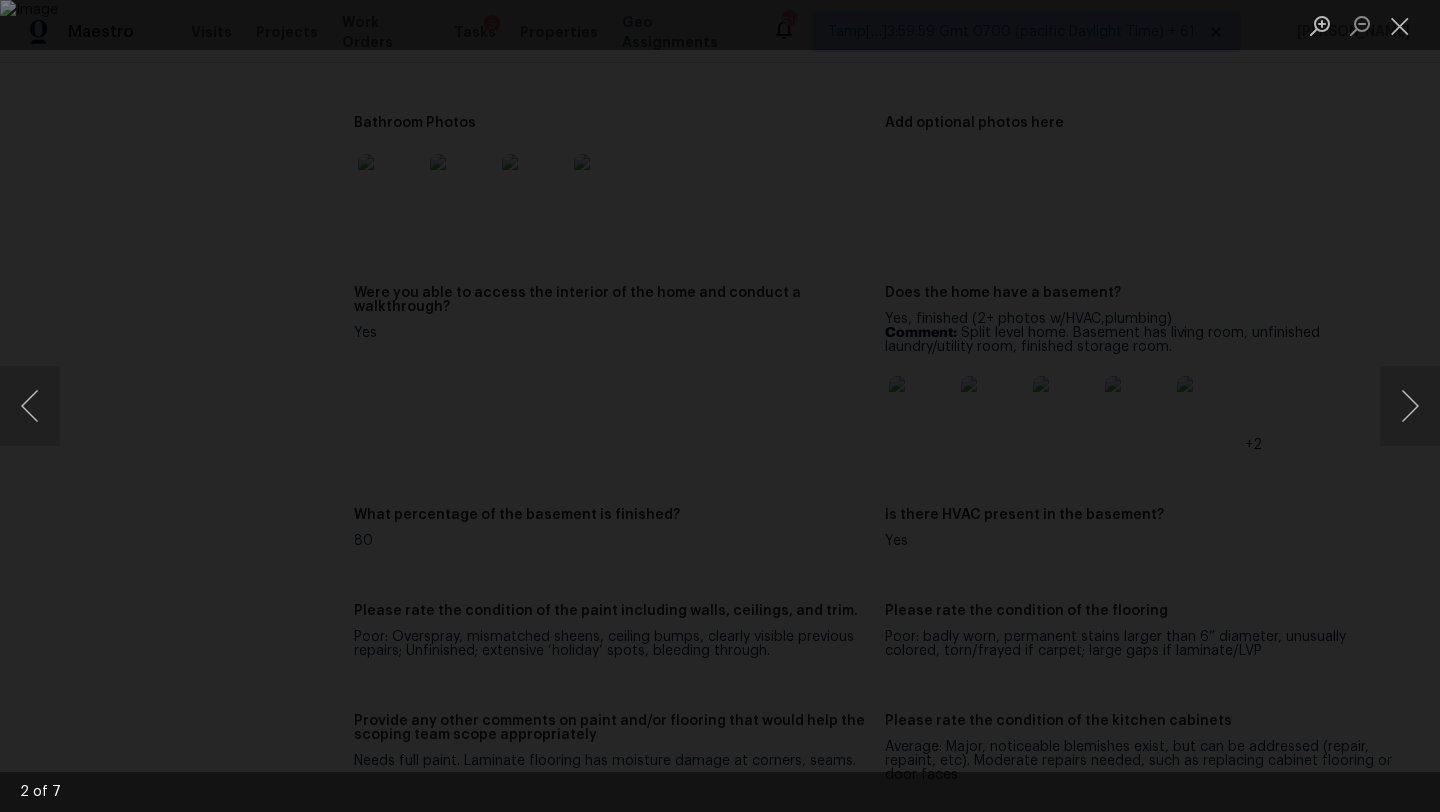 click at bounding box center (720, 406) 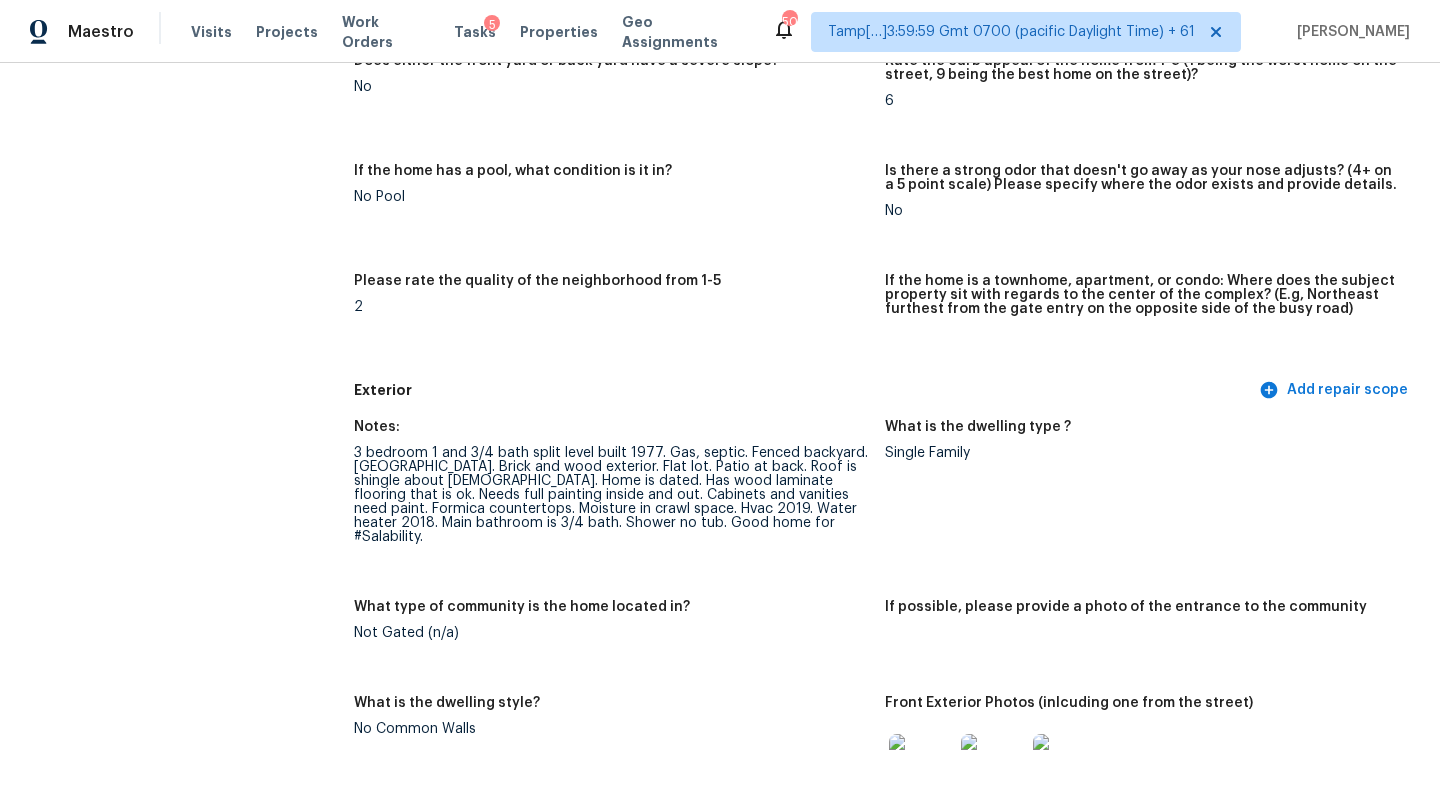 scroll, scrollTop: 0, scrollLeft: 0, axis: both 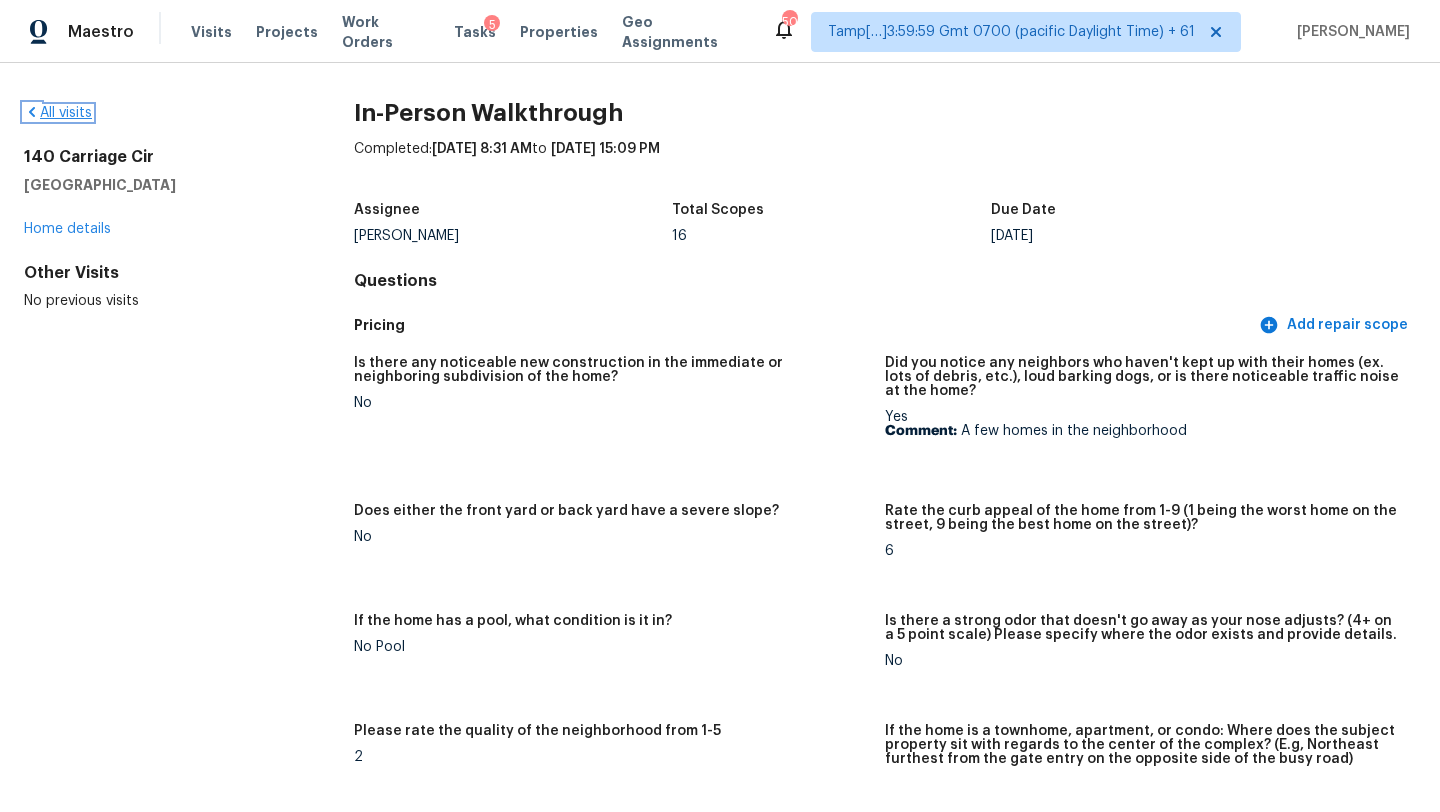 click on "All visits" at bounding box center (58, 113) 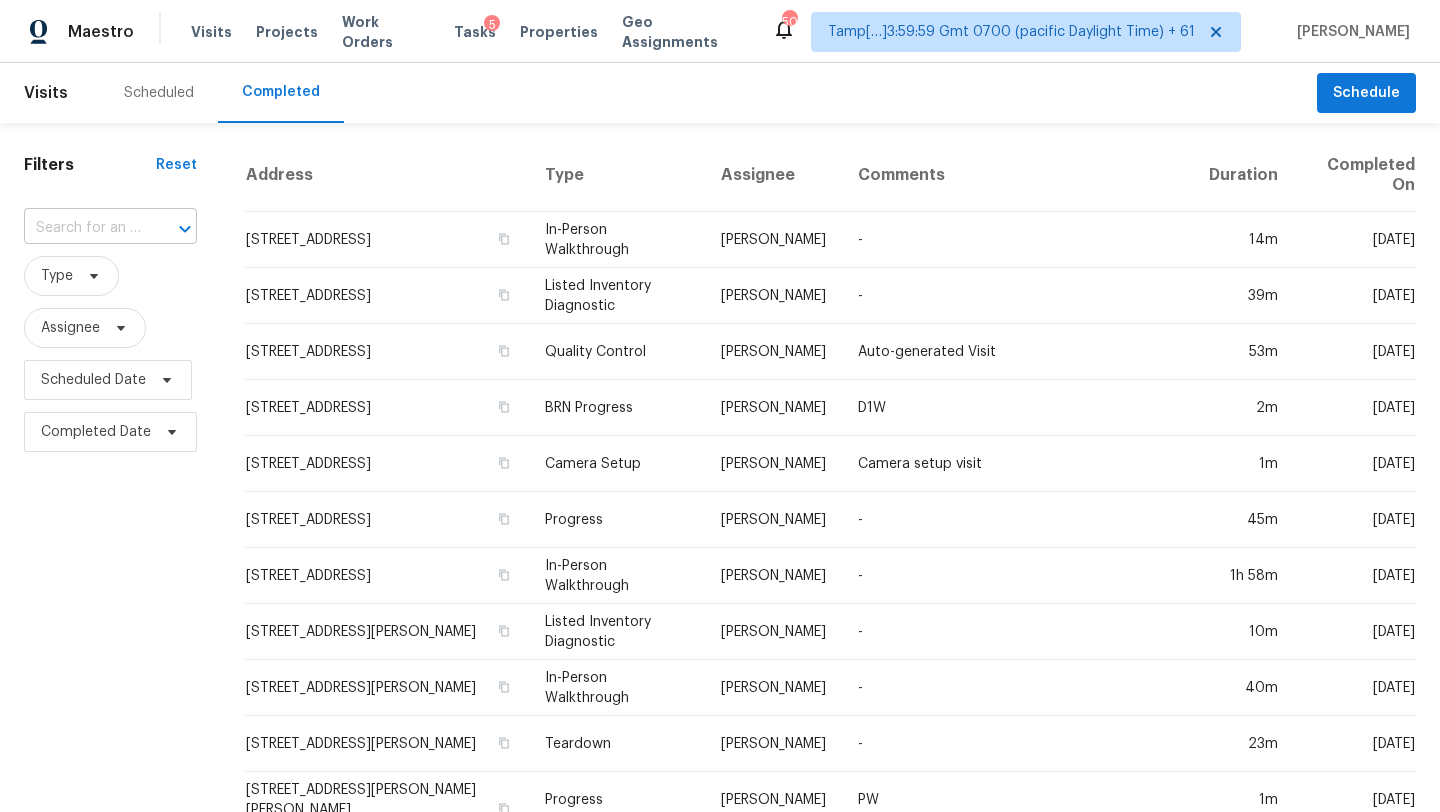 click at bounding box center [82, 228] 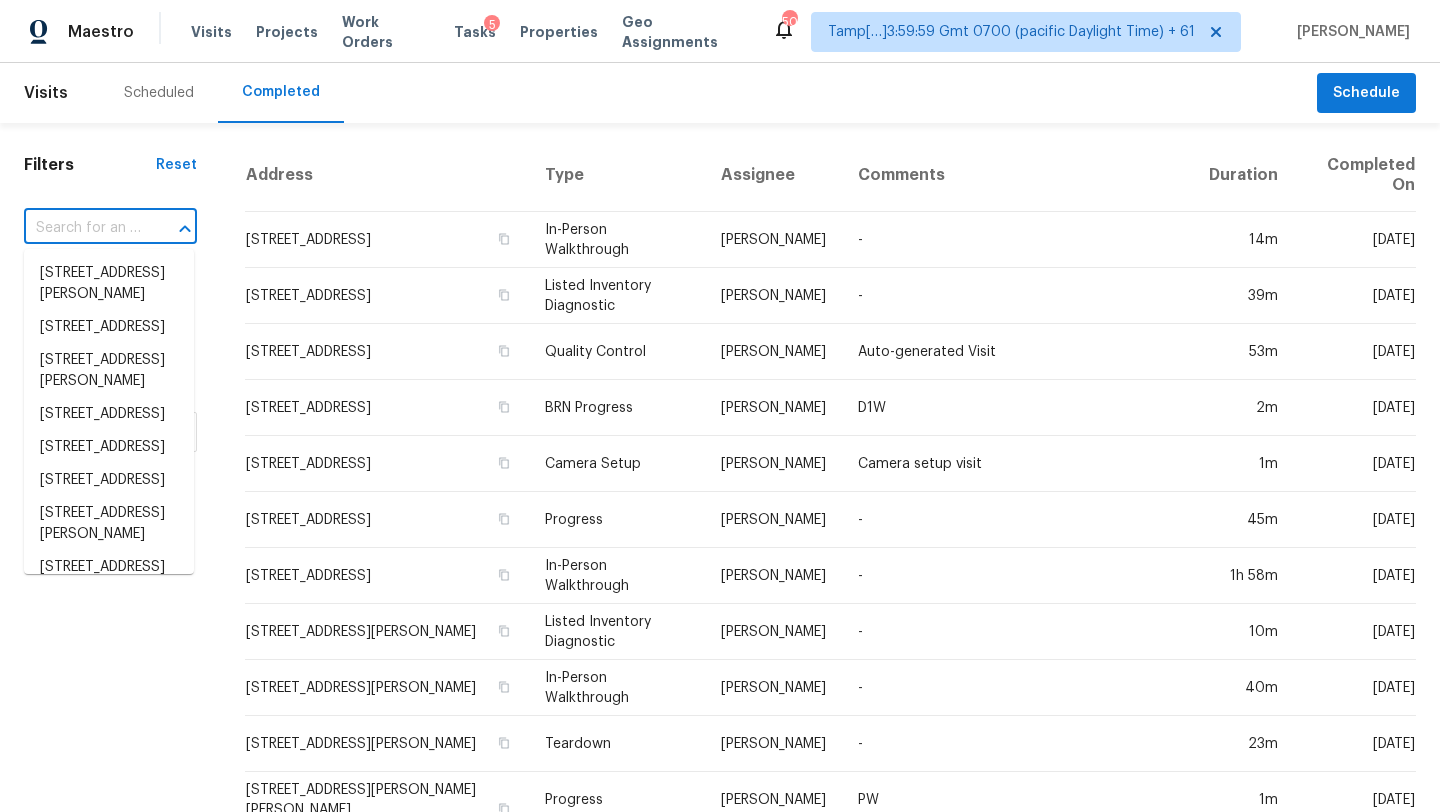 paste on "3033 Ripplewood Dr, Garland, TX 75044" 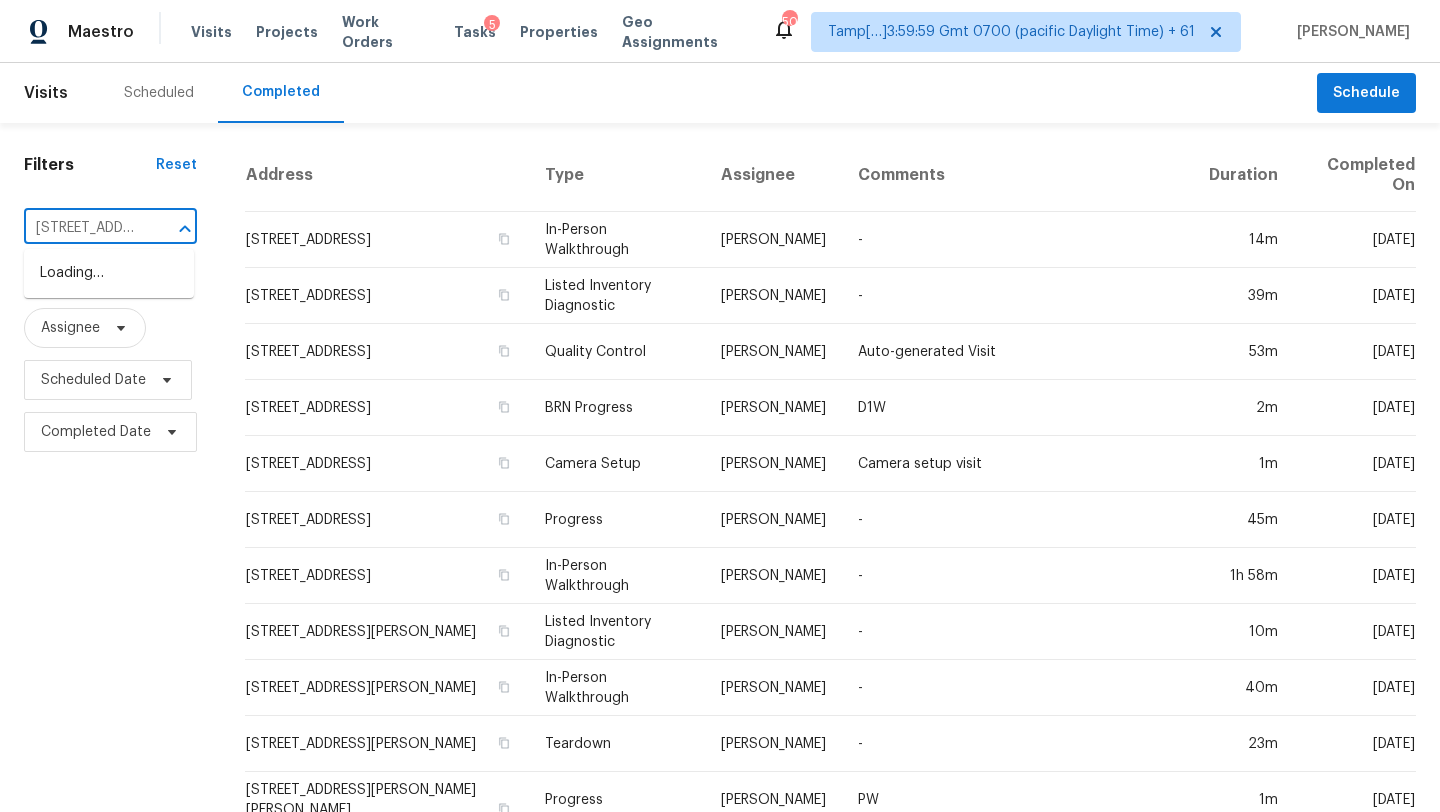 scroll, scrollTop: 0, scrollLeft: 161, axis: horizontal 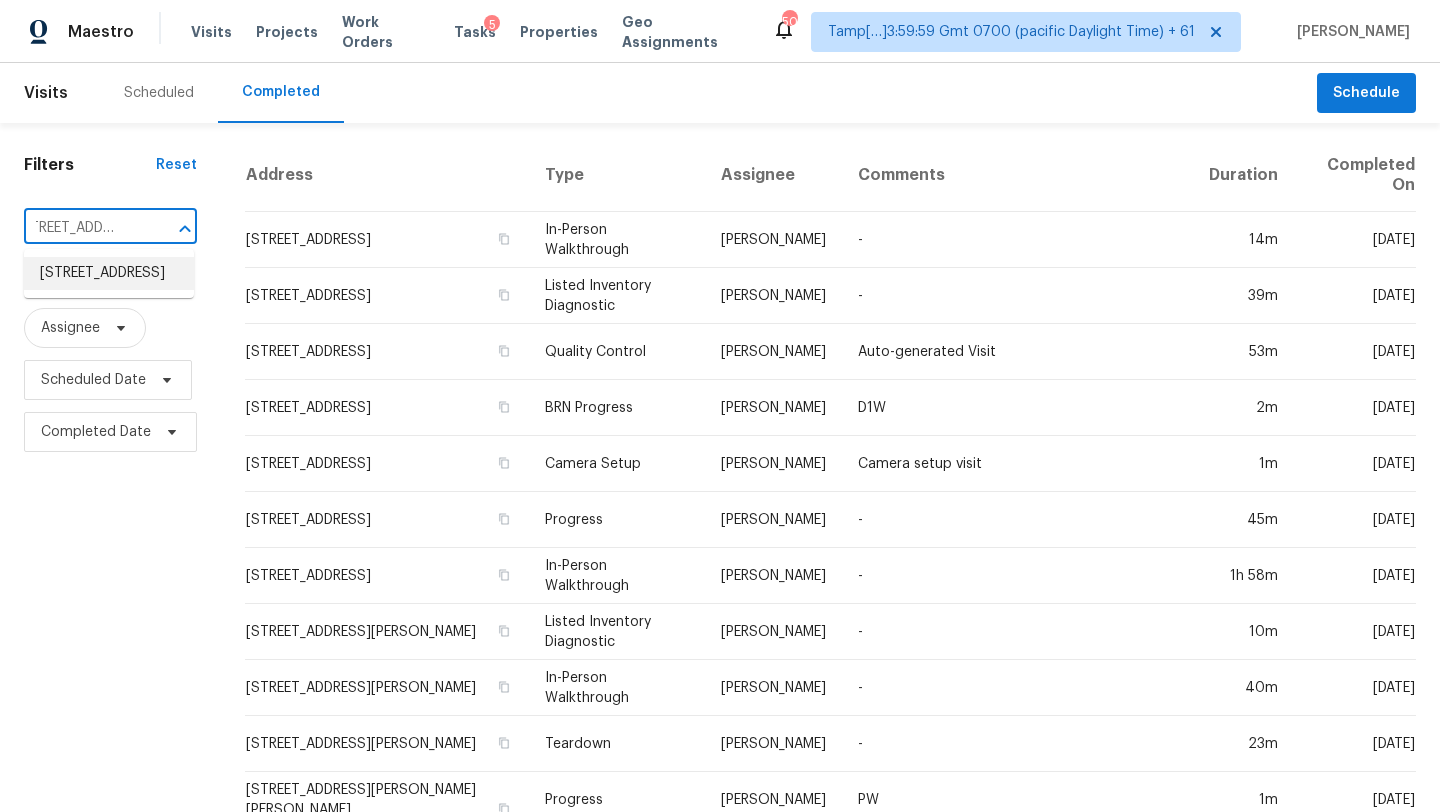 click on "3033 Ripplewood Dr, Garland, TX 75044" at bounding box center (109, 273) 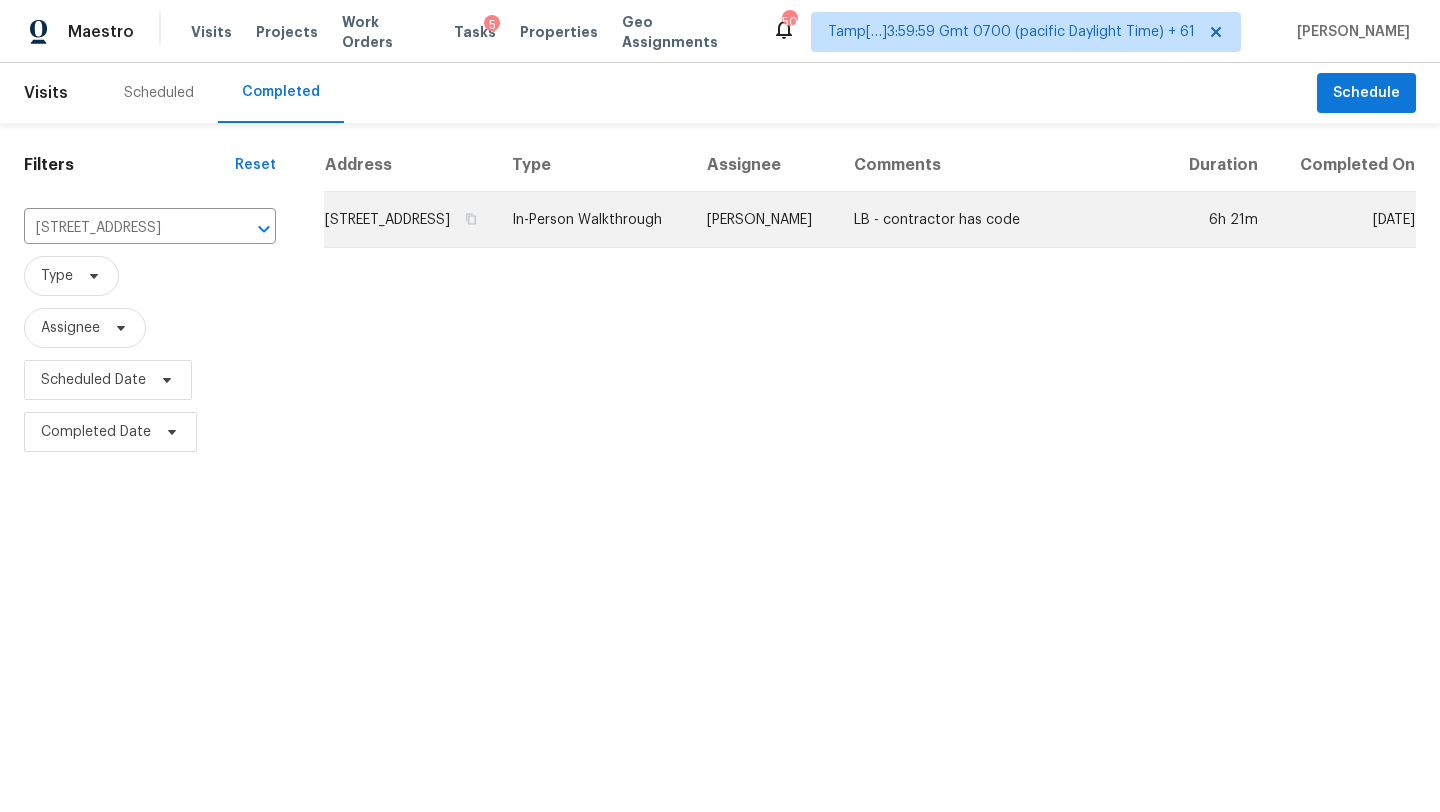click on "LB - contractor has code" at bounding box center (1002, 220) 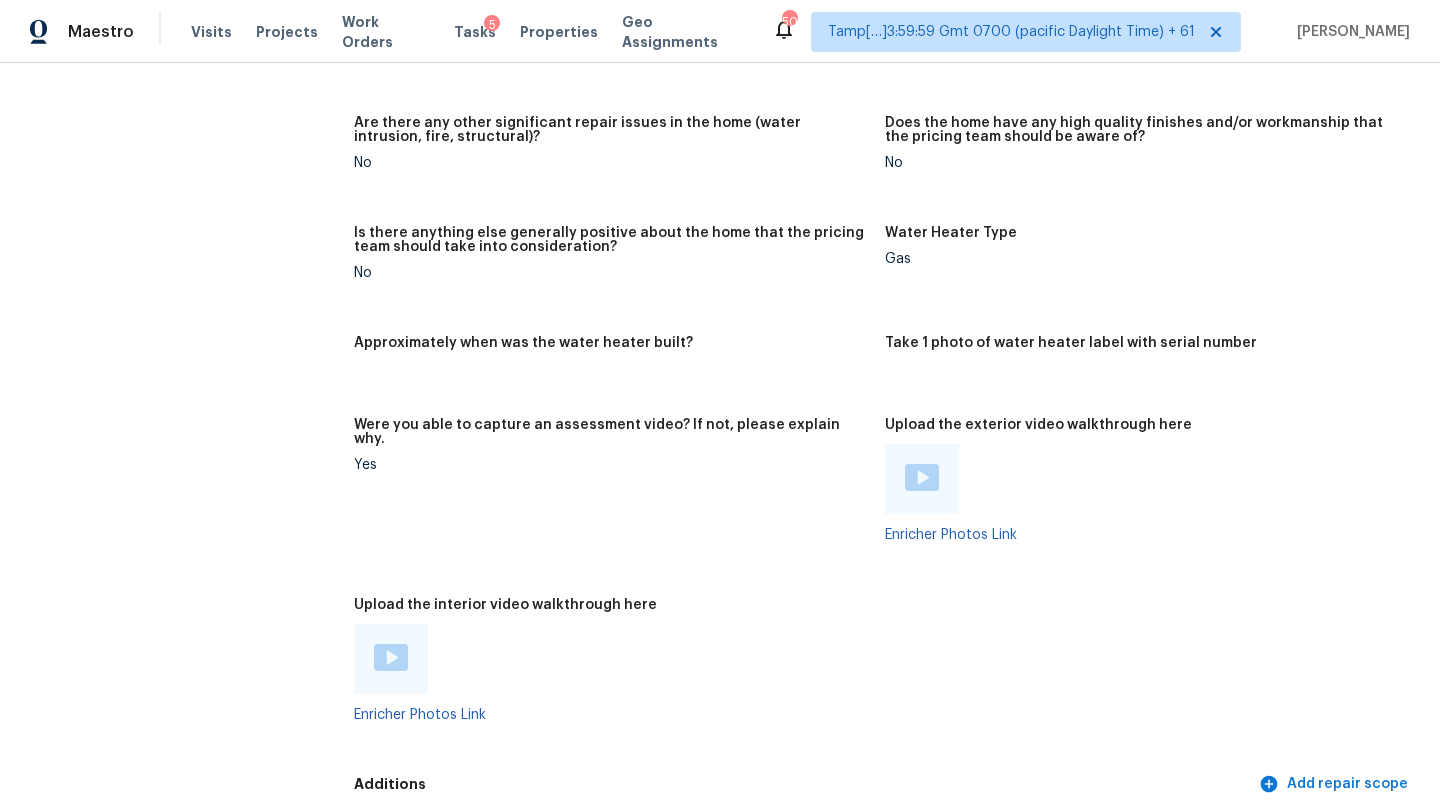 scroll, scrollTop: 3460, scrollLeft: 0, axis: vertical 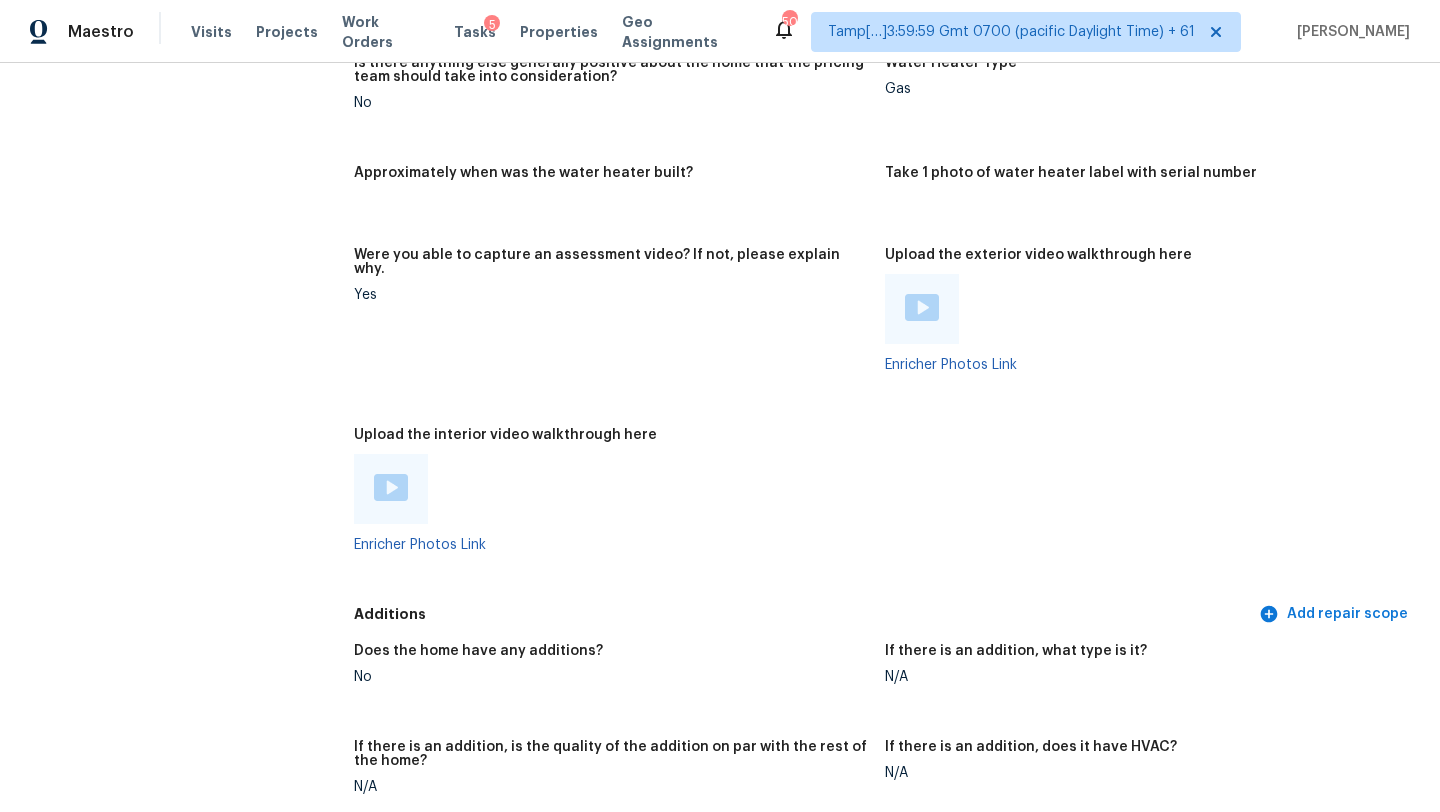 click at bounding box center [391, 487] 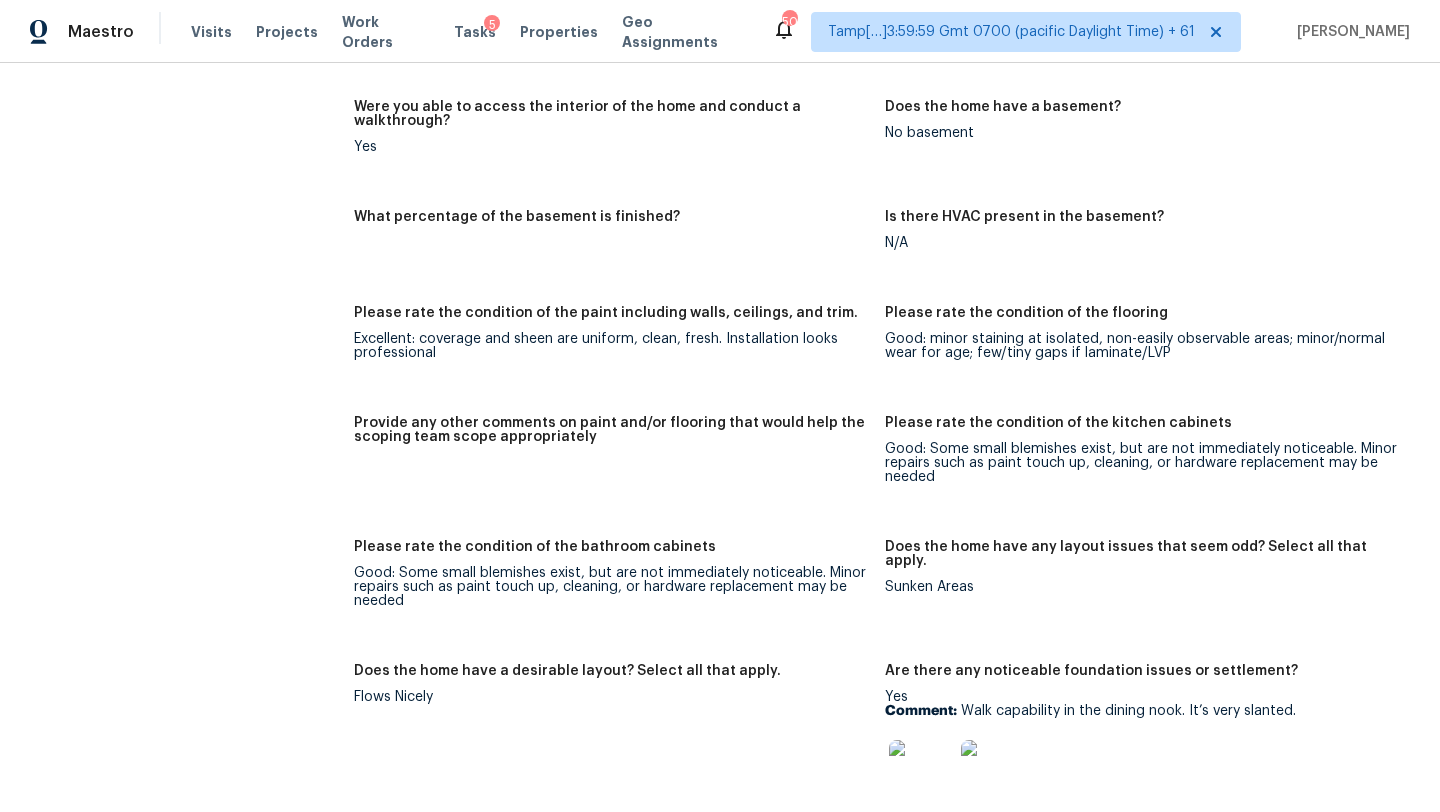scroll, scrollTop: 2613, scrollLeft: 0, axis: vertical 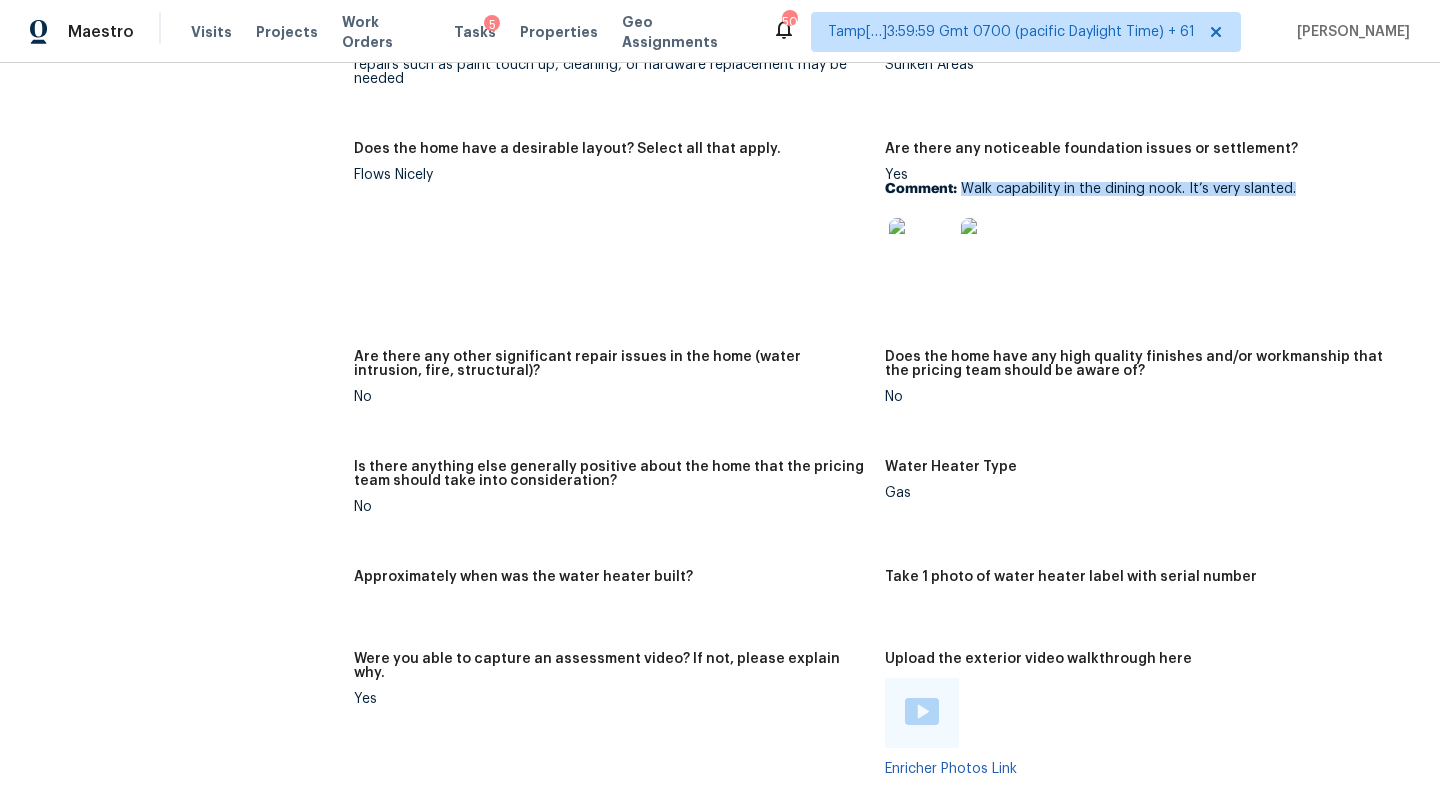 drag, startPoint x: 960, startPoint y: 162, endPoint x: 1309, endPoint y: 161, distance: 349.00143 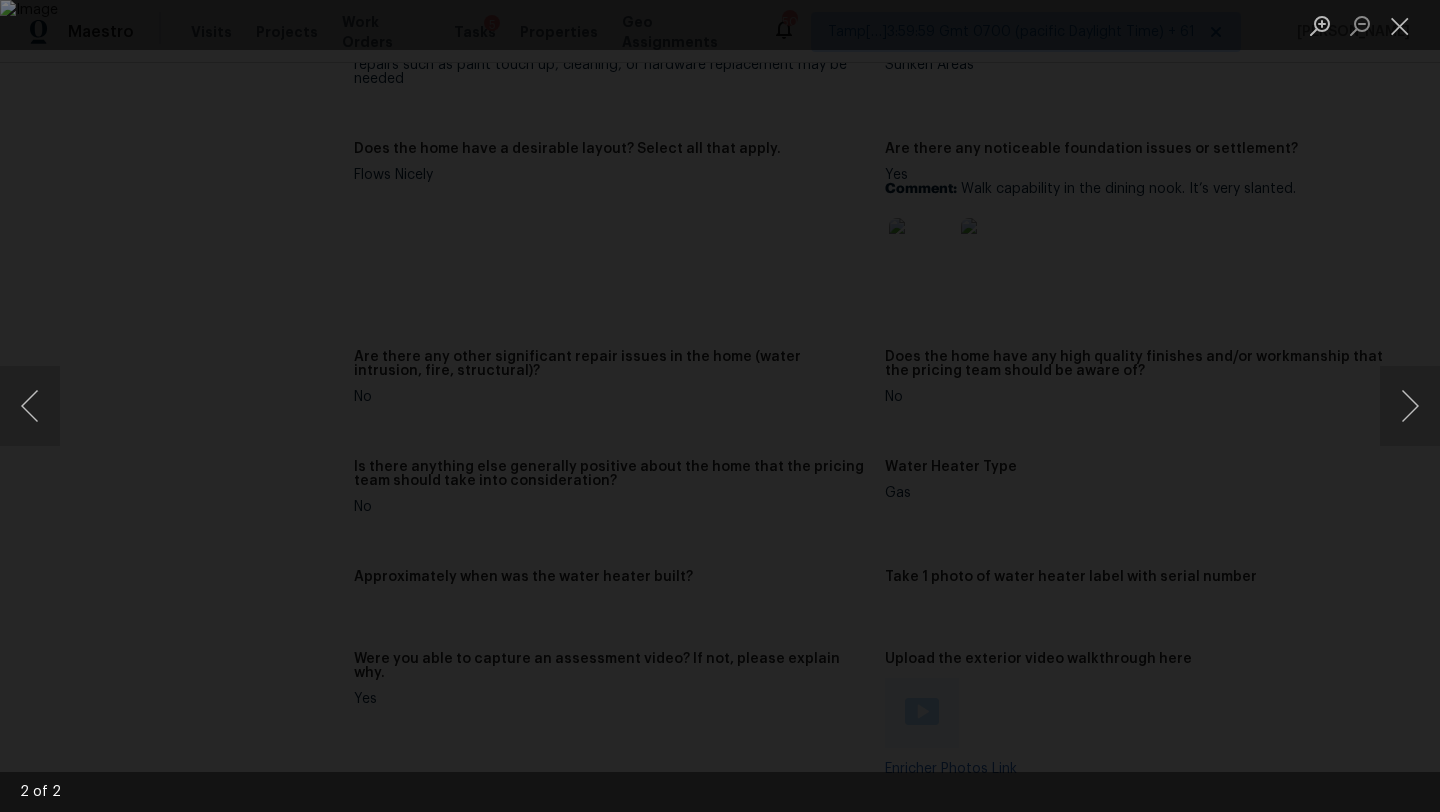 click at bounding box center (720, 406) 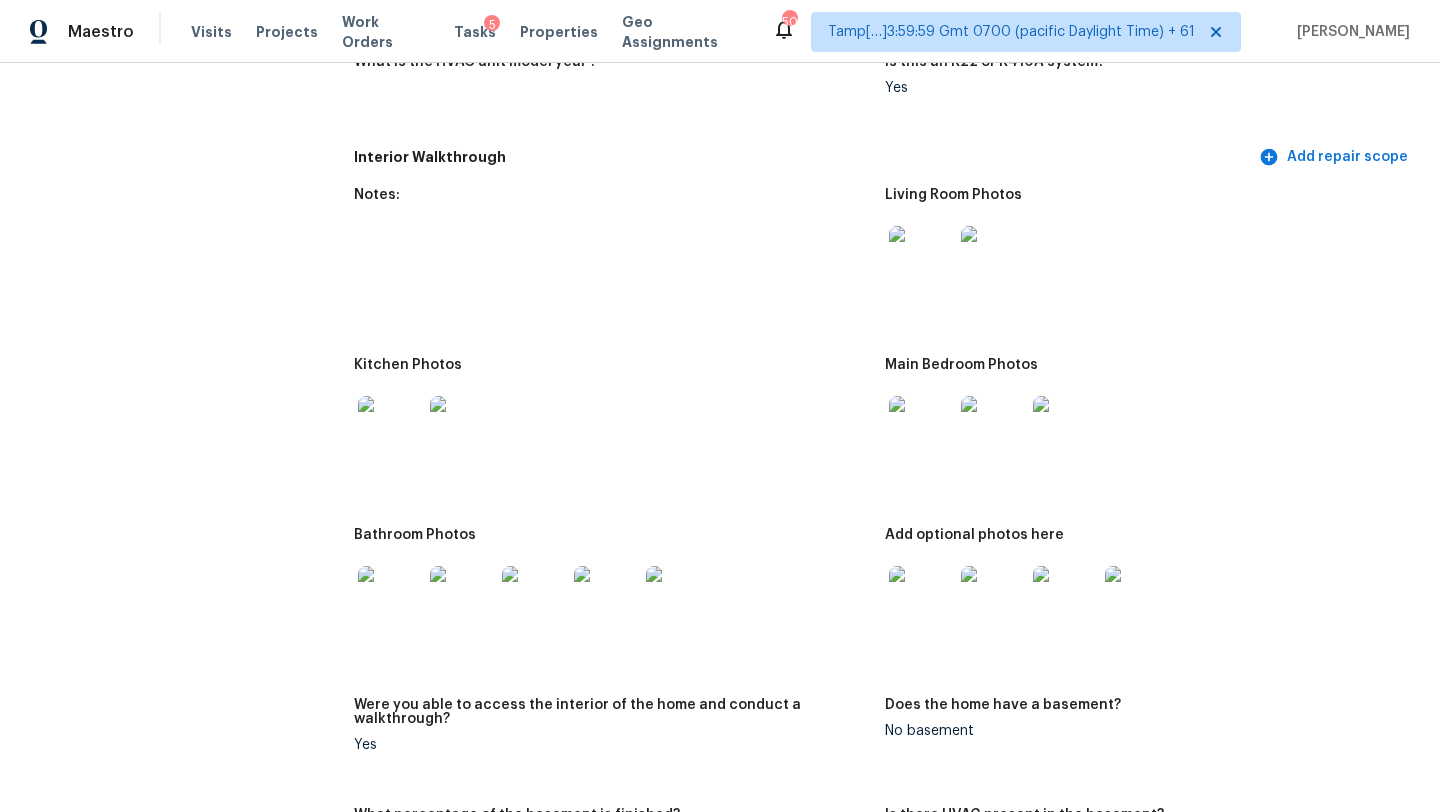 scroll, scrollTop: 0, scrollLeft: 0, axis: both 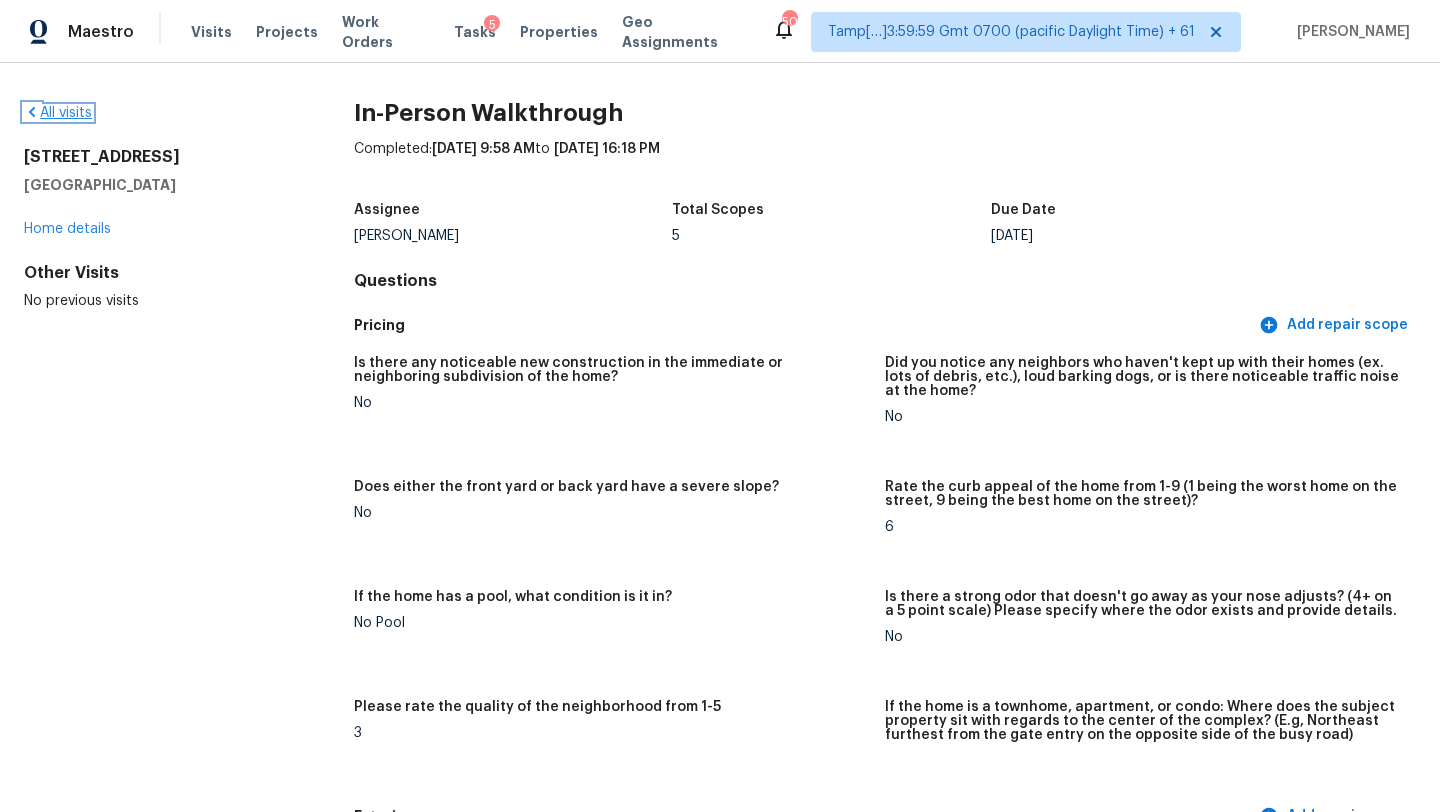 click on "All visits" at bounding box center [58, 113] 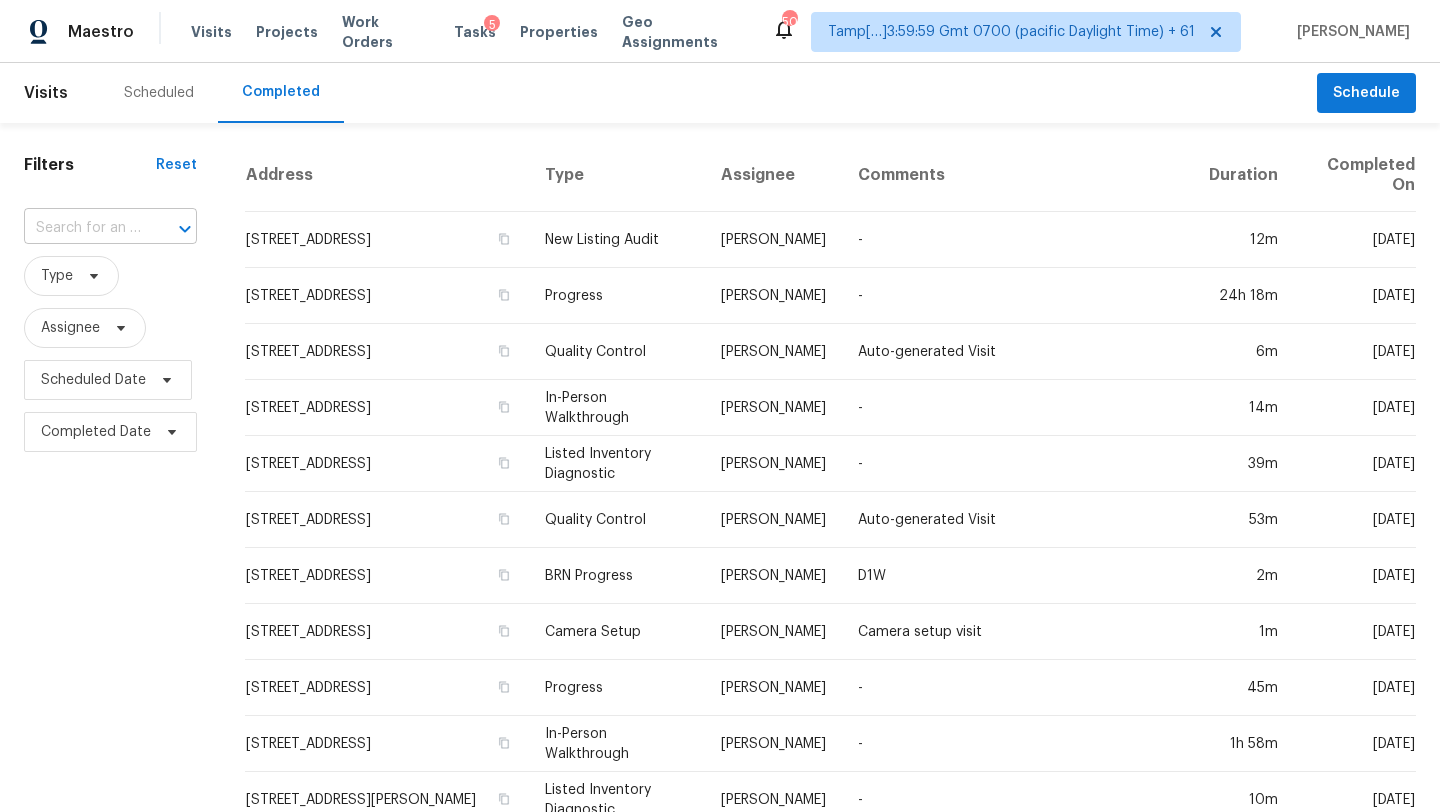 click at bounding box center [82, 228] 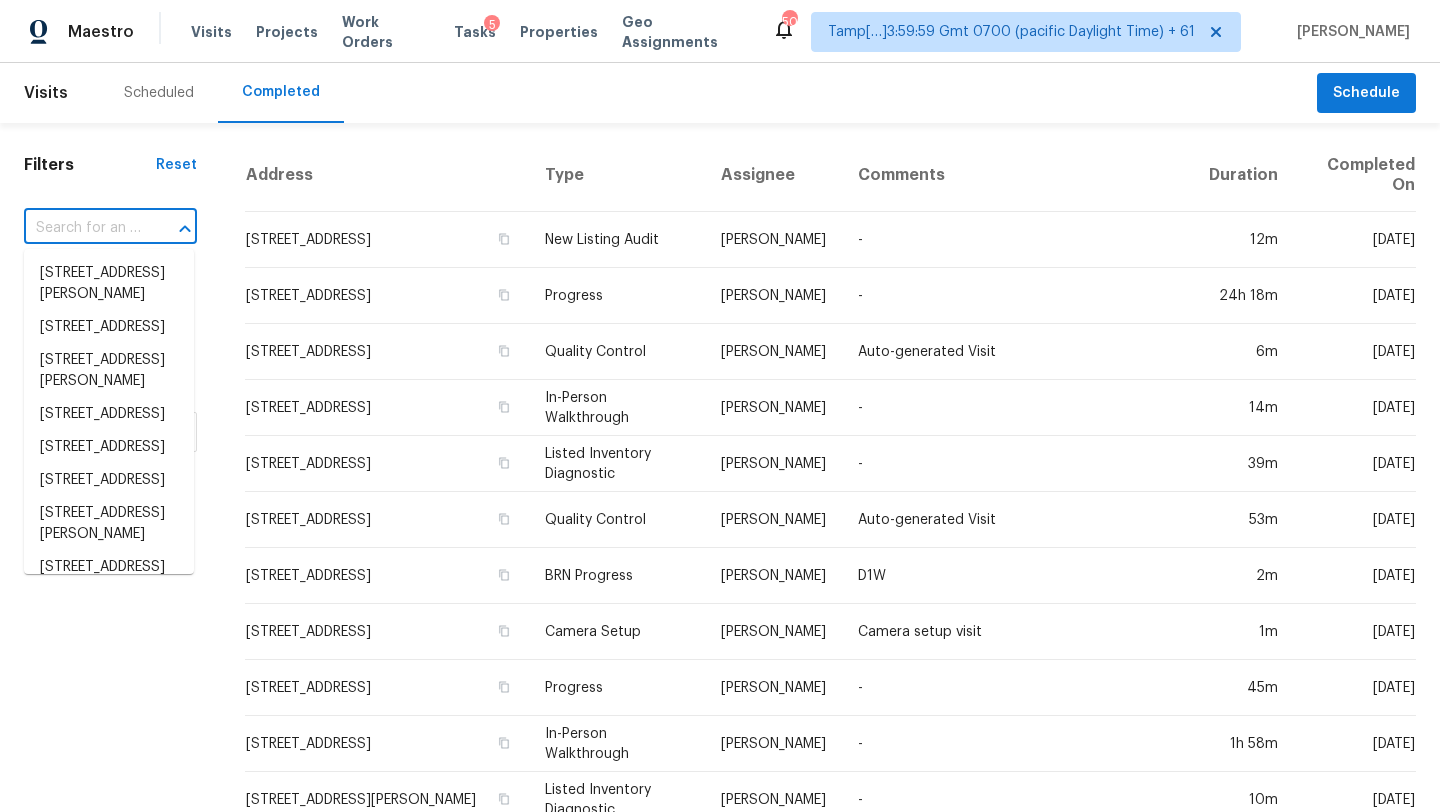 paste on "1320 SW Hall St Apt 304, Portland, OR 97201" 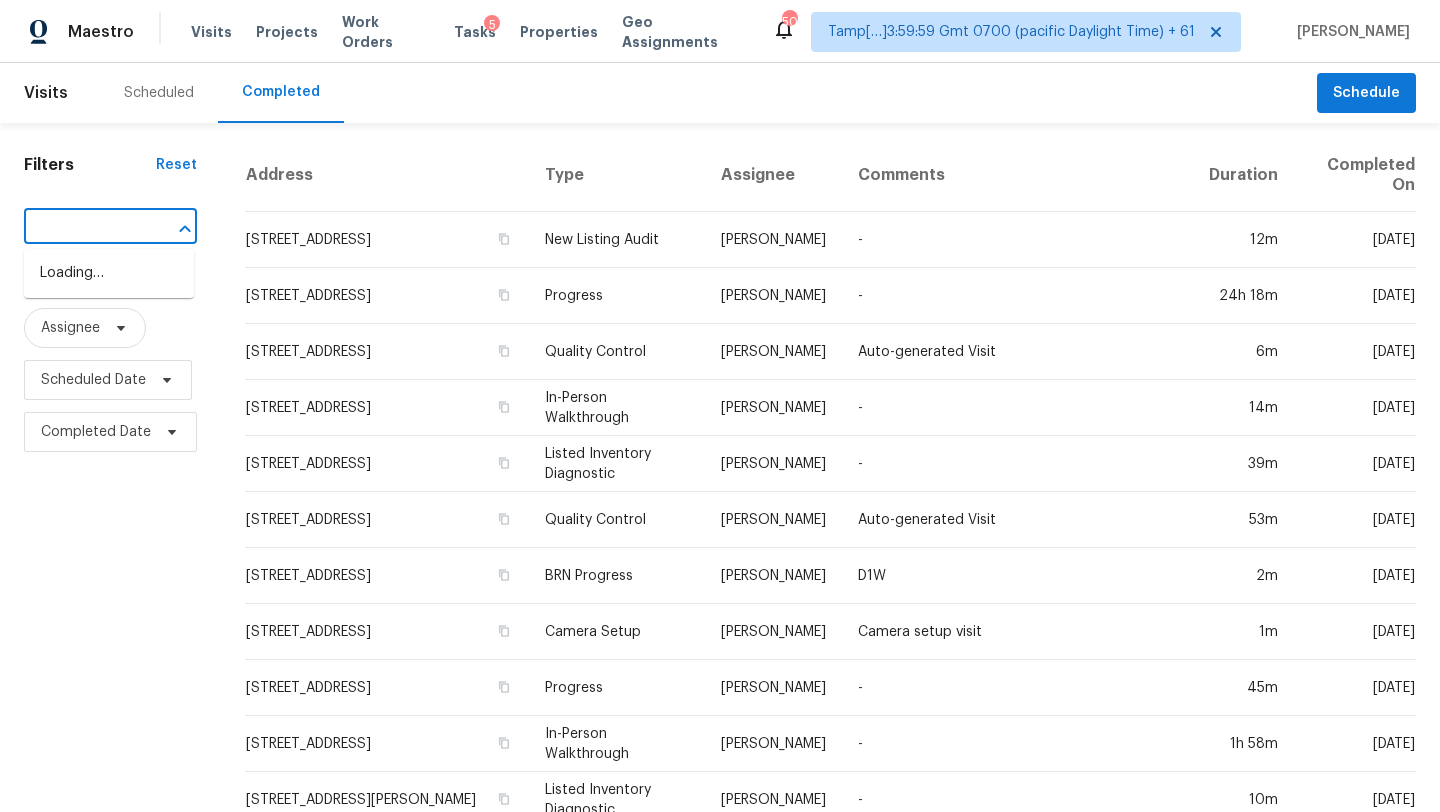 scroll, scrollTop: 0, scrollLeft: 104, axis: horizontal 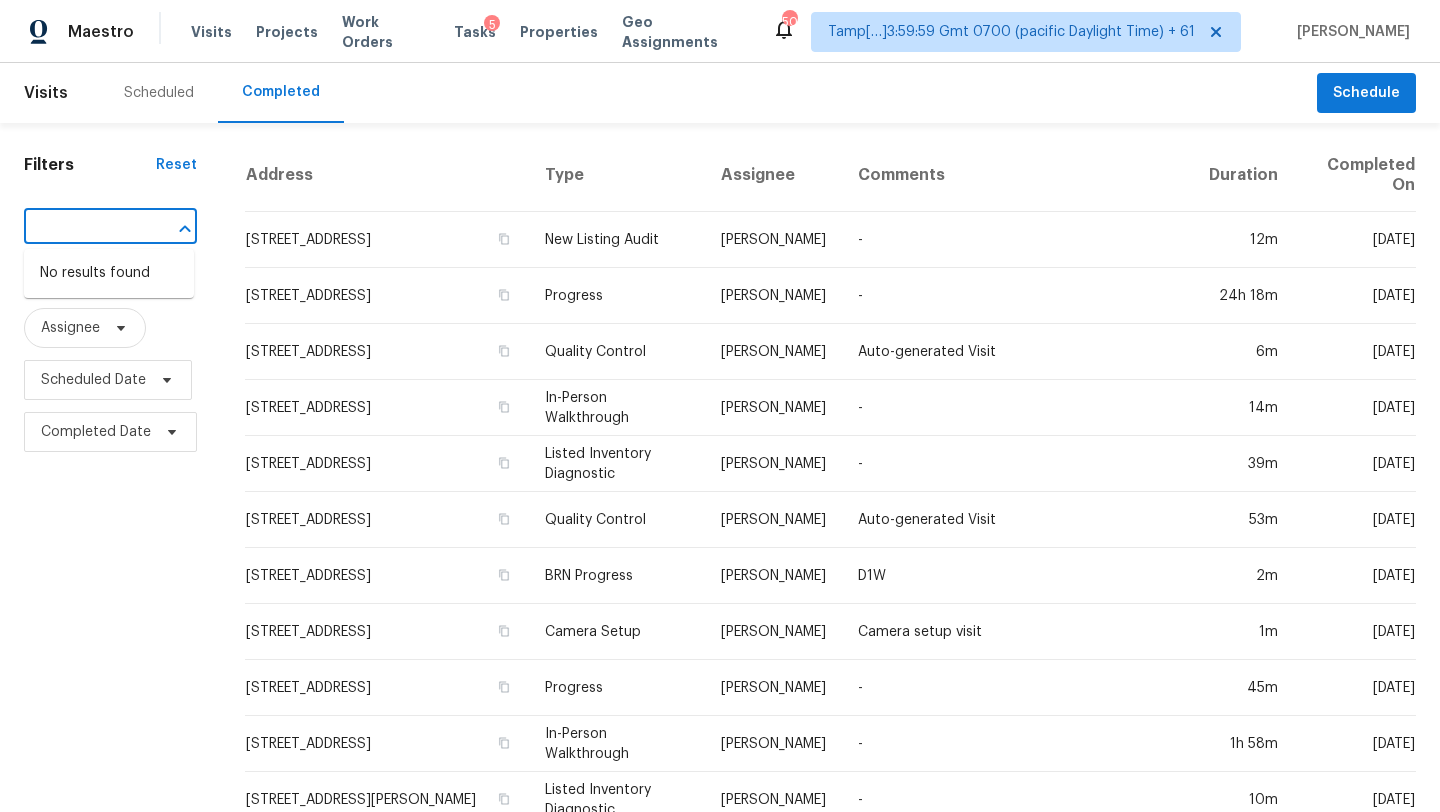 drag, startPoint x: 40, startPoint y: 227, endPoint x: 192, endPoint y: 230, distance: 152.0296 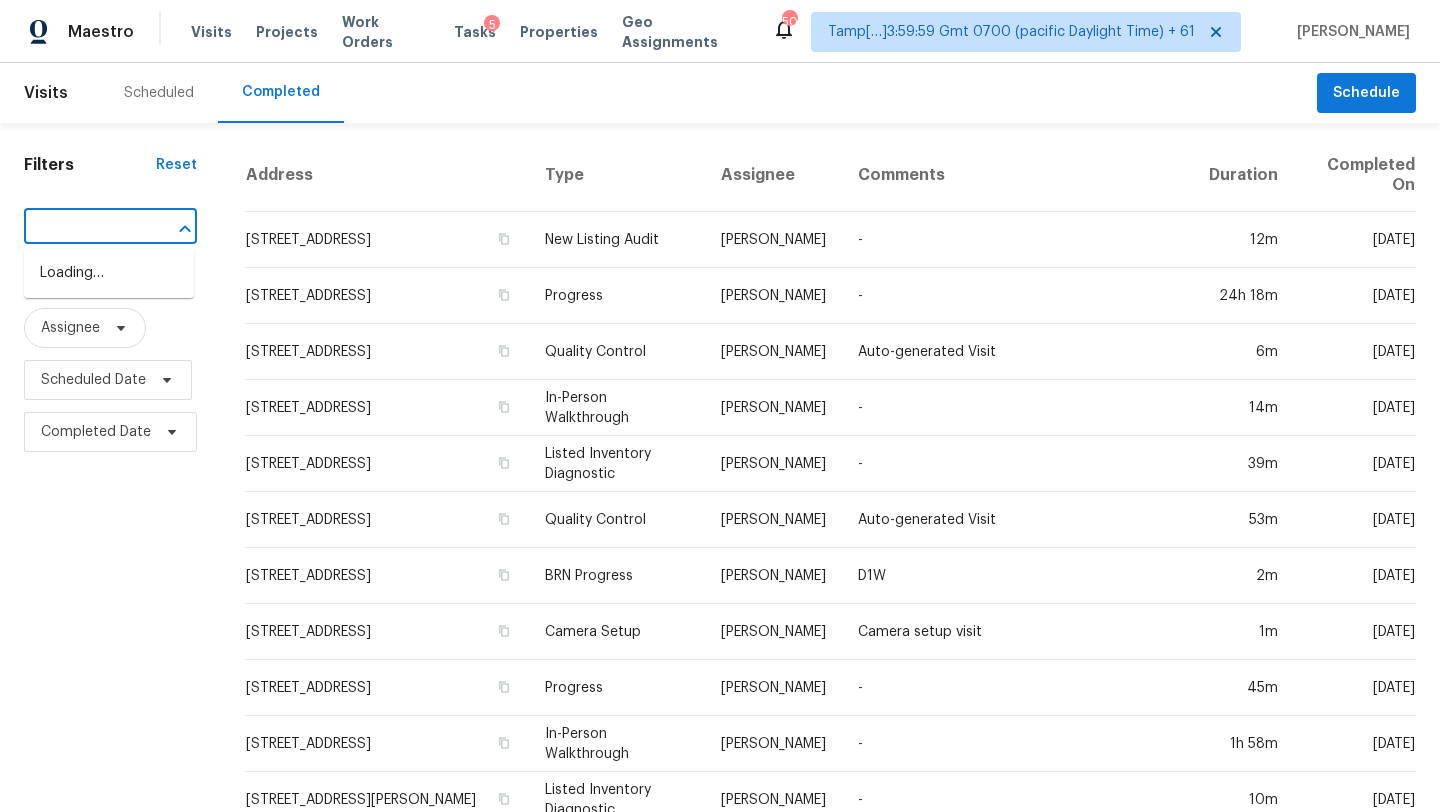 scroll, scrollTop: 0, scrollLeft: 4, axis: horizontal 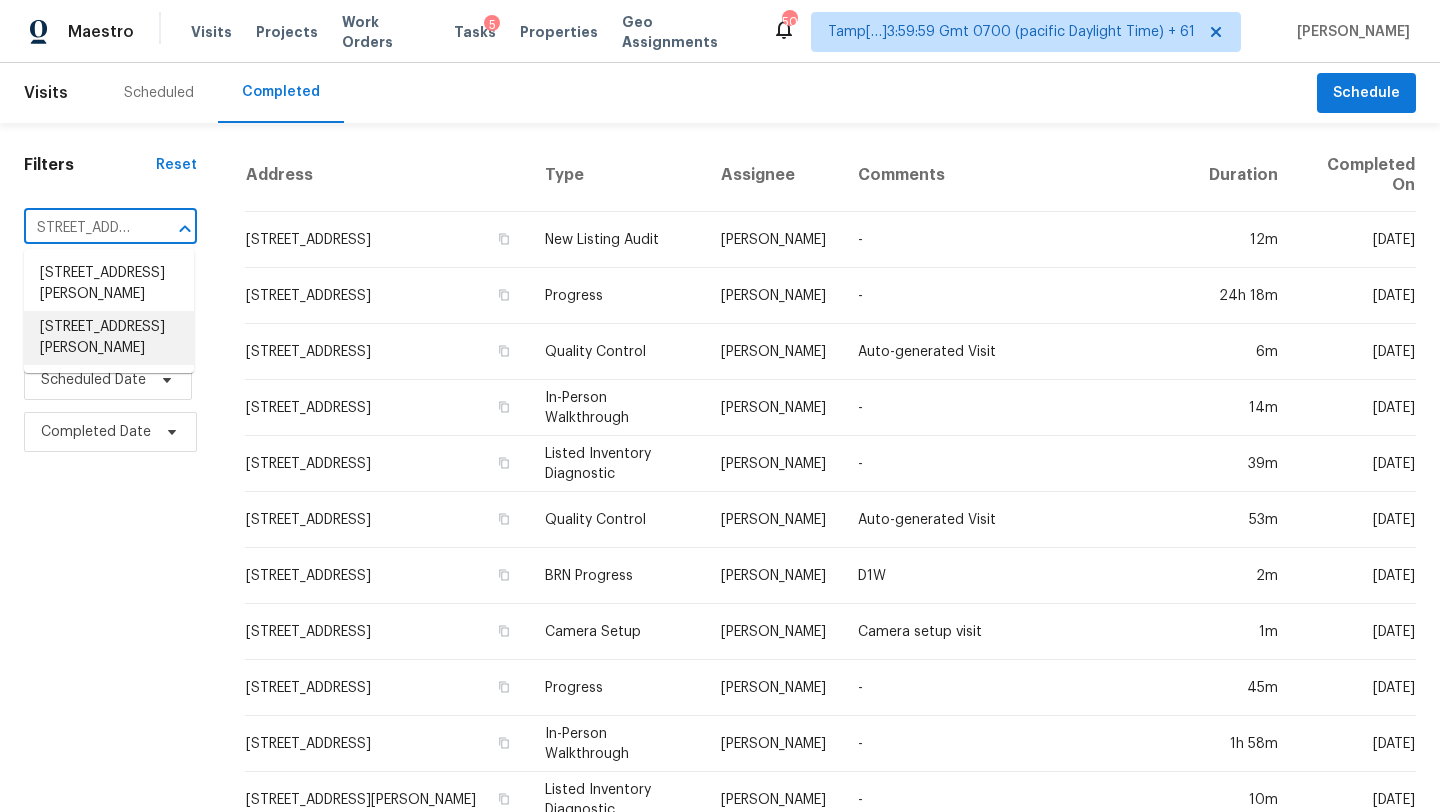 click on "1320 SW Hall St Apt 304, Portland, OR 97201" at bounding box center (109, 338) 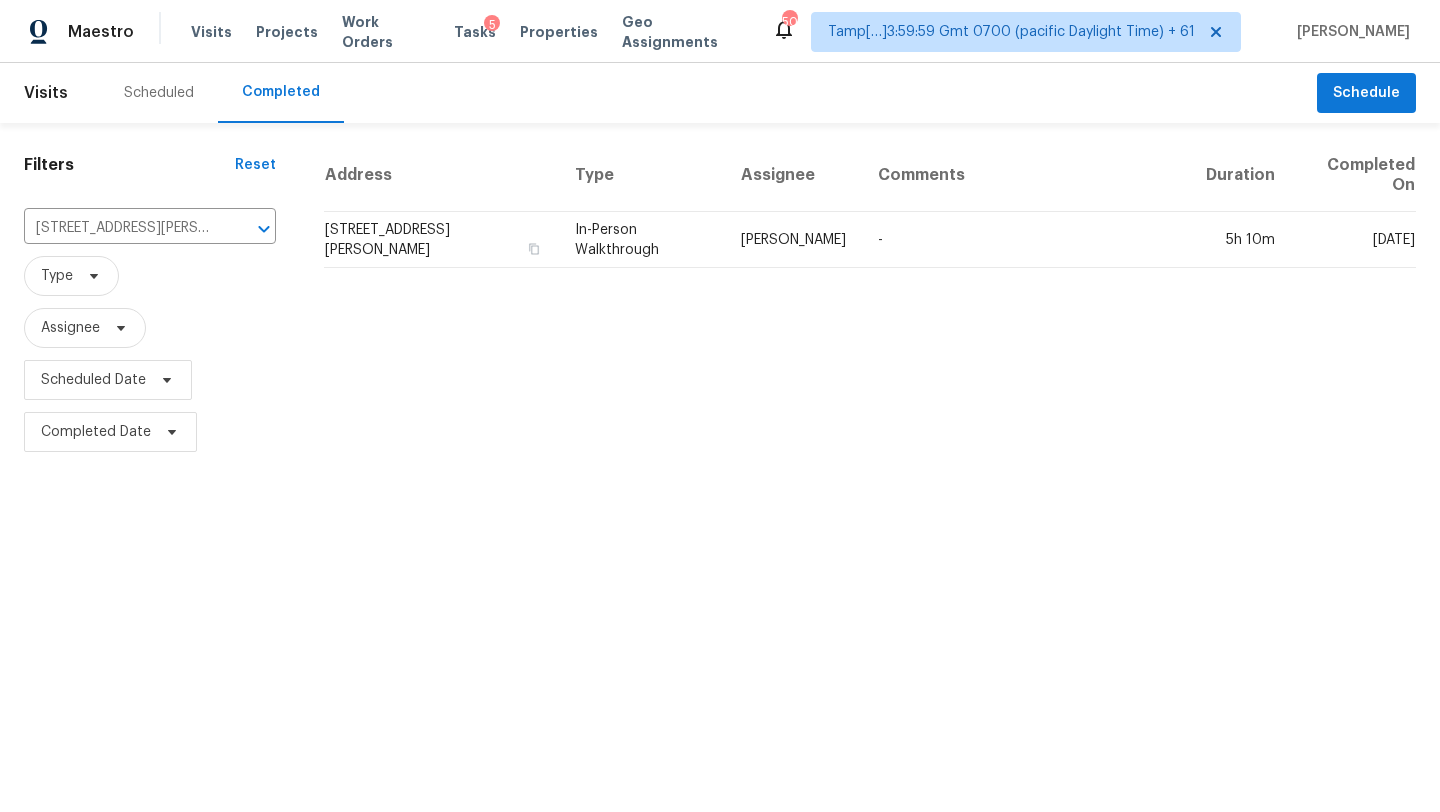 click on "Address Type Assignee Comments Duration Completed On 1320 SW Hall St Apt 304, Portland, OR 97201 In-Person Walkthrough Nichole Darst - 5h 10m Thu, Jul 17" at bounding box center [870, 298] 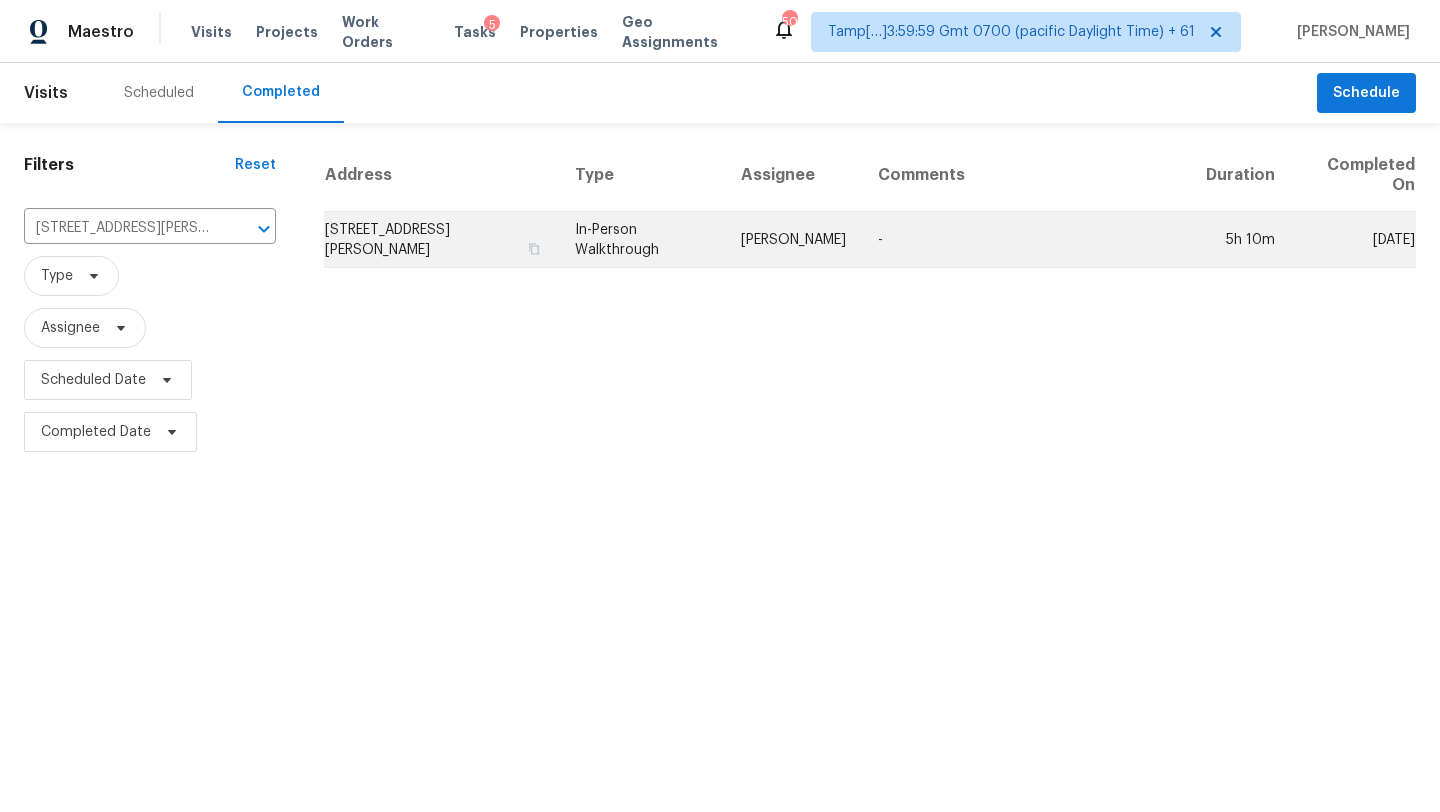 click on "-" at bounding box center [1026, 240] 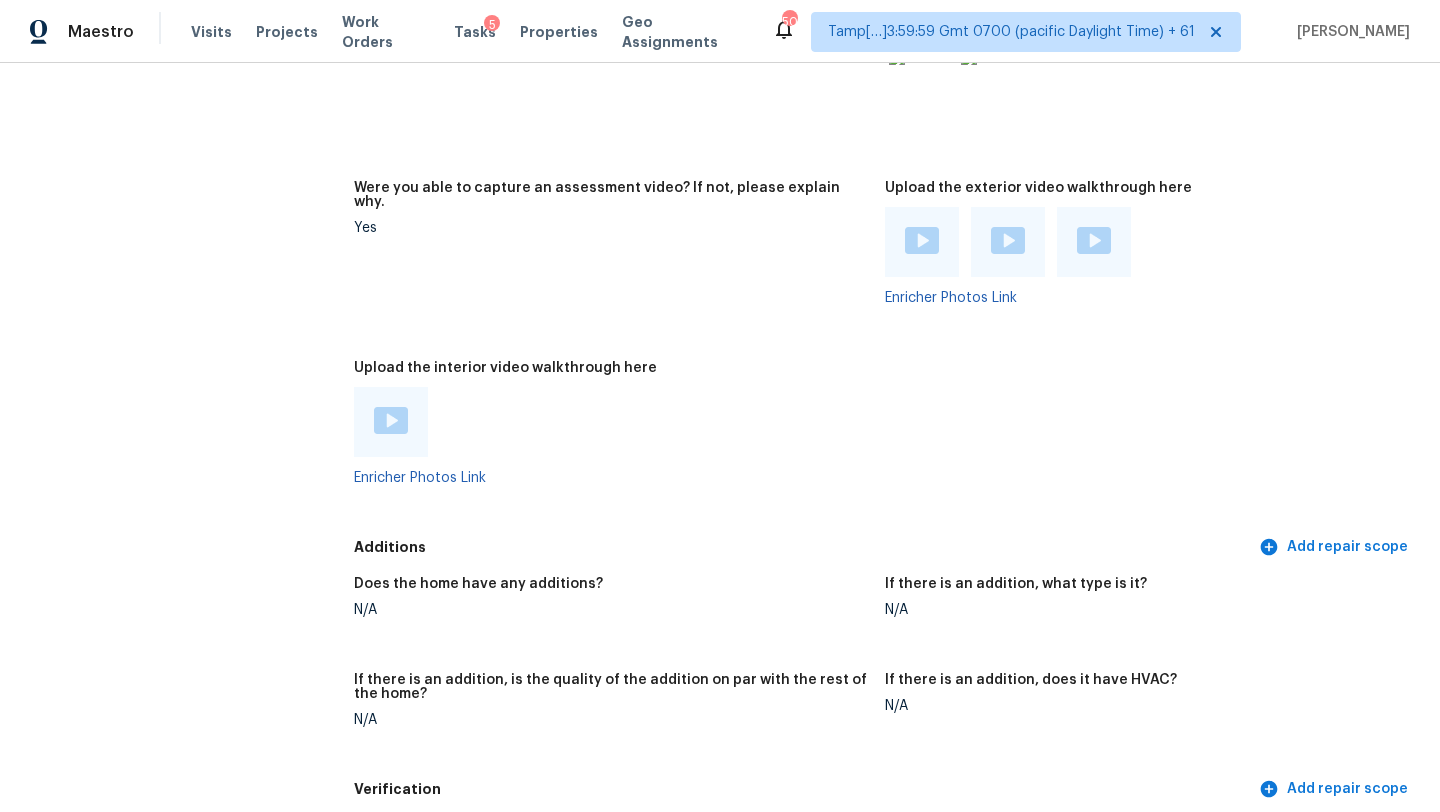 scroll, scrollTop: 3862, scrollLeft: 0, axis: vertical 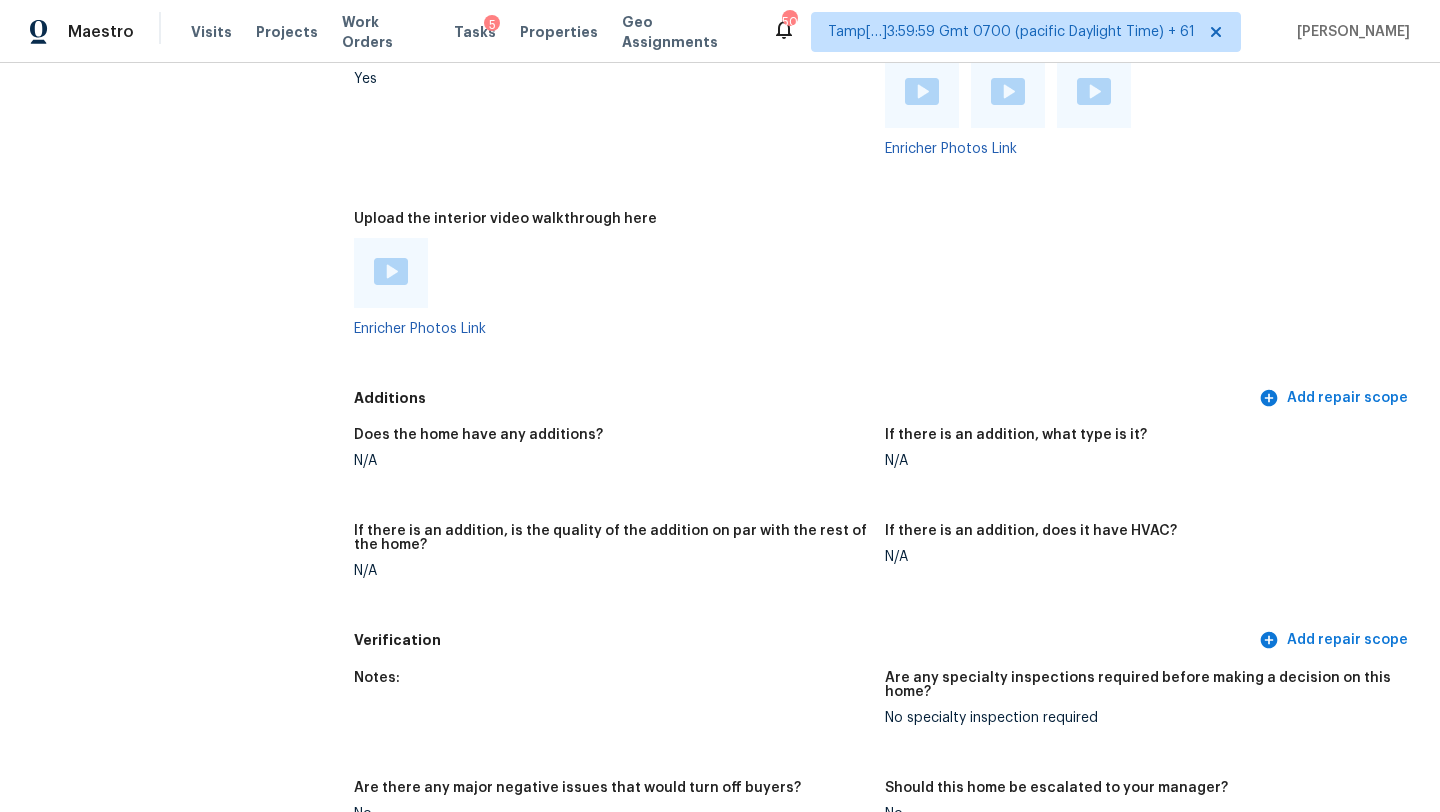 click at bounding box center [391, 271] 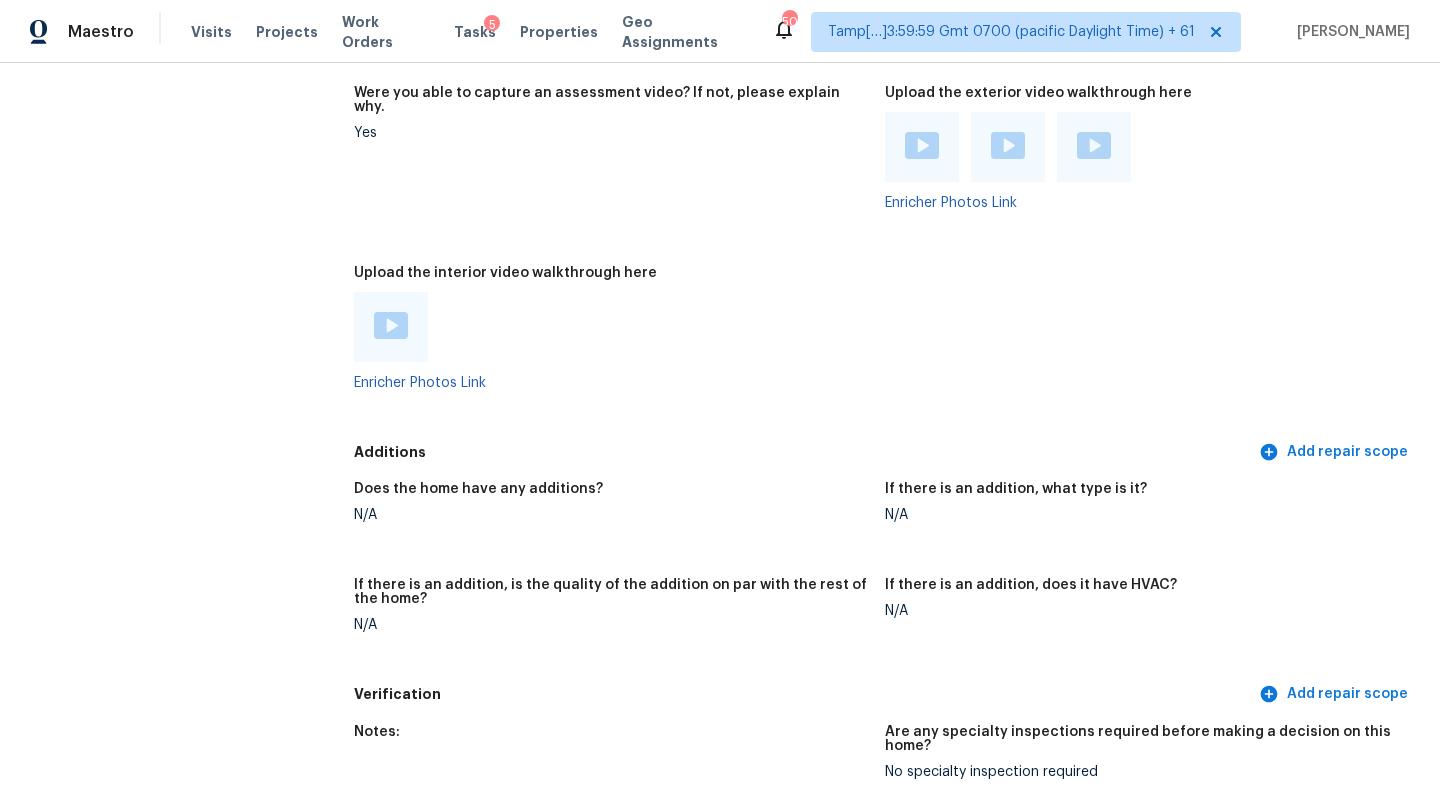 click at bounding box center [922, 145] 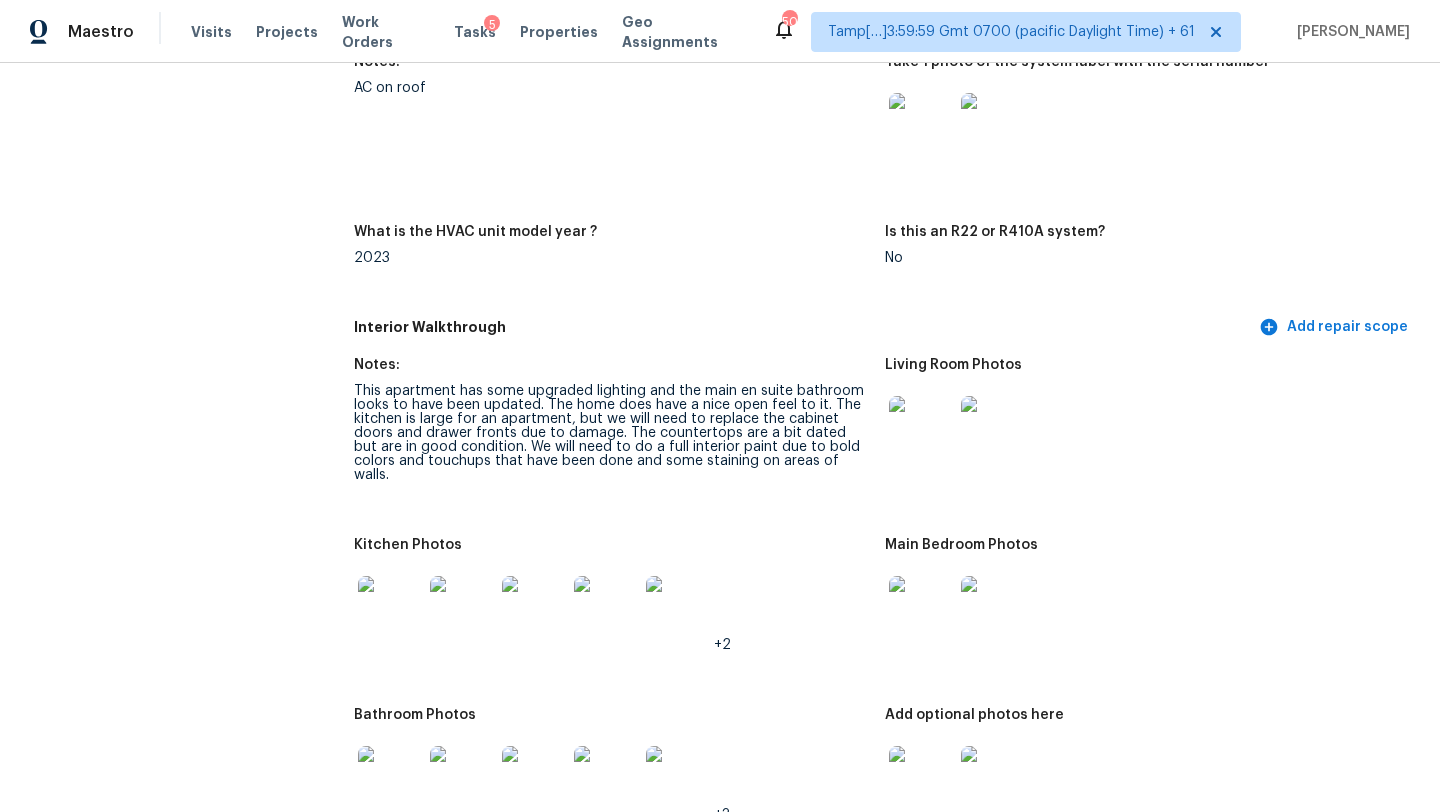scroll, scrollTop: 1978, scrollLeft: 0, axis: vertical 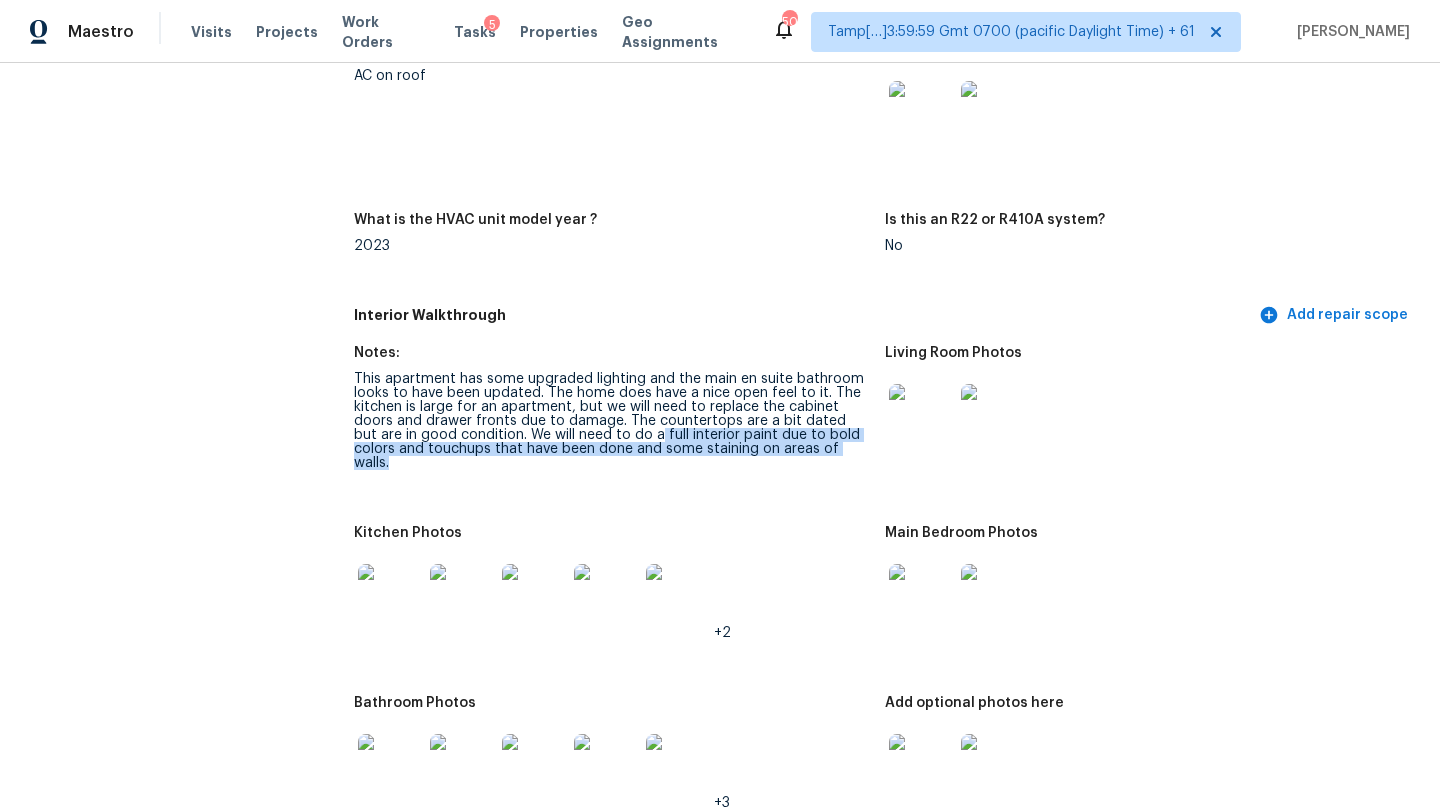 drag, startPoint x: 633, startPoint y: 415, endPoint x: 873, endPoint y: 430, distance: 240.46829 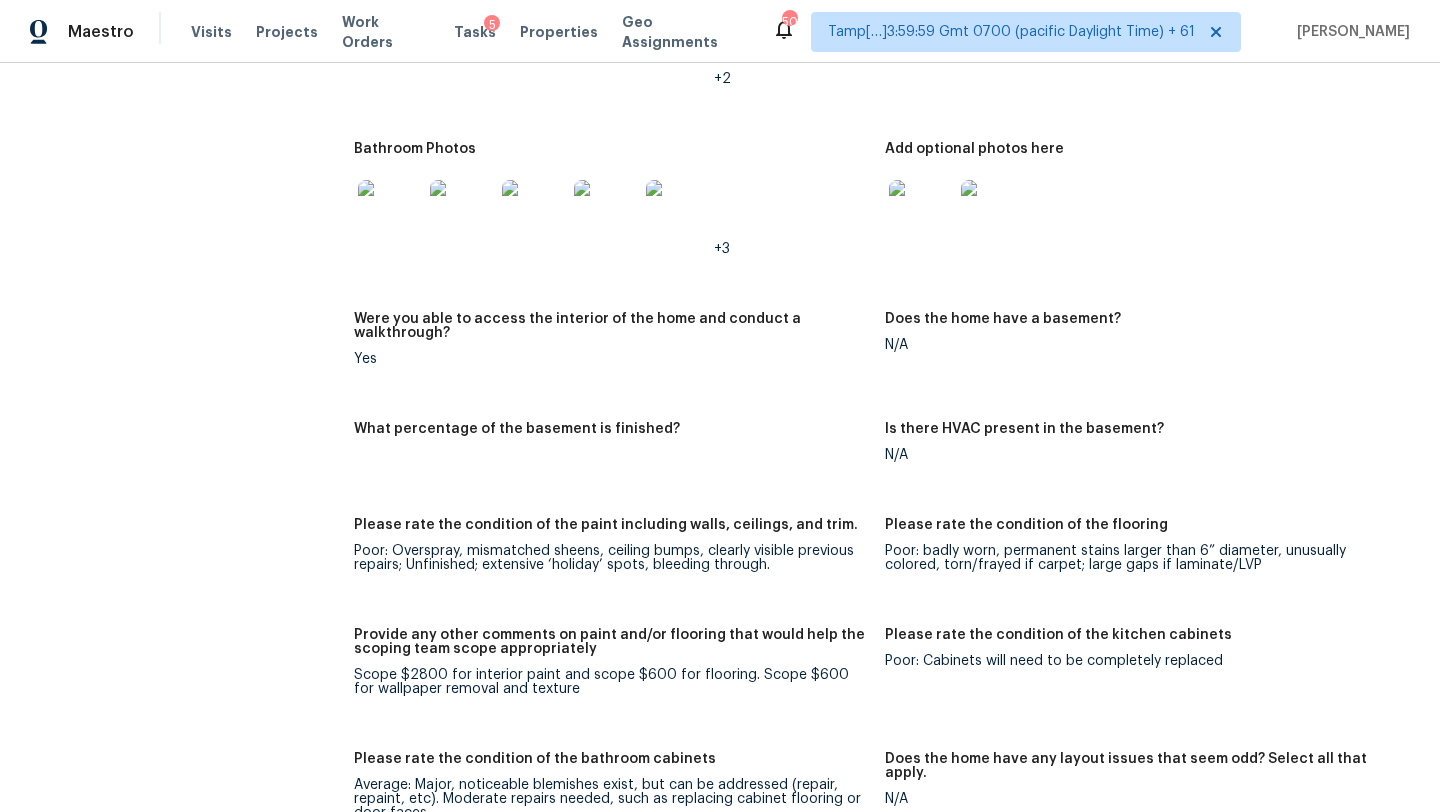 scroll, scrollTop: 2559, scrollLeft: 0, axis: vertical 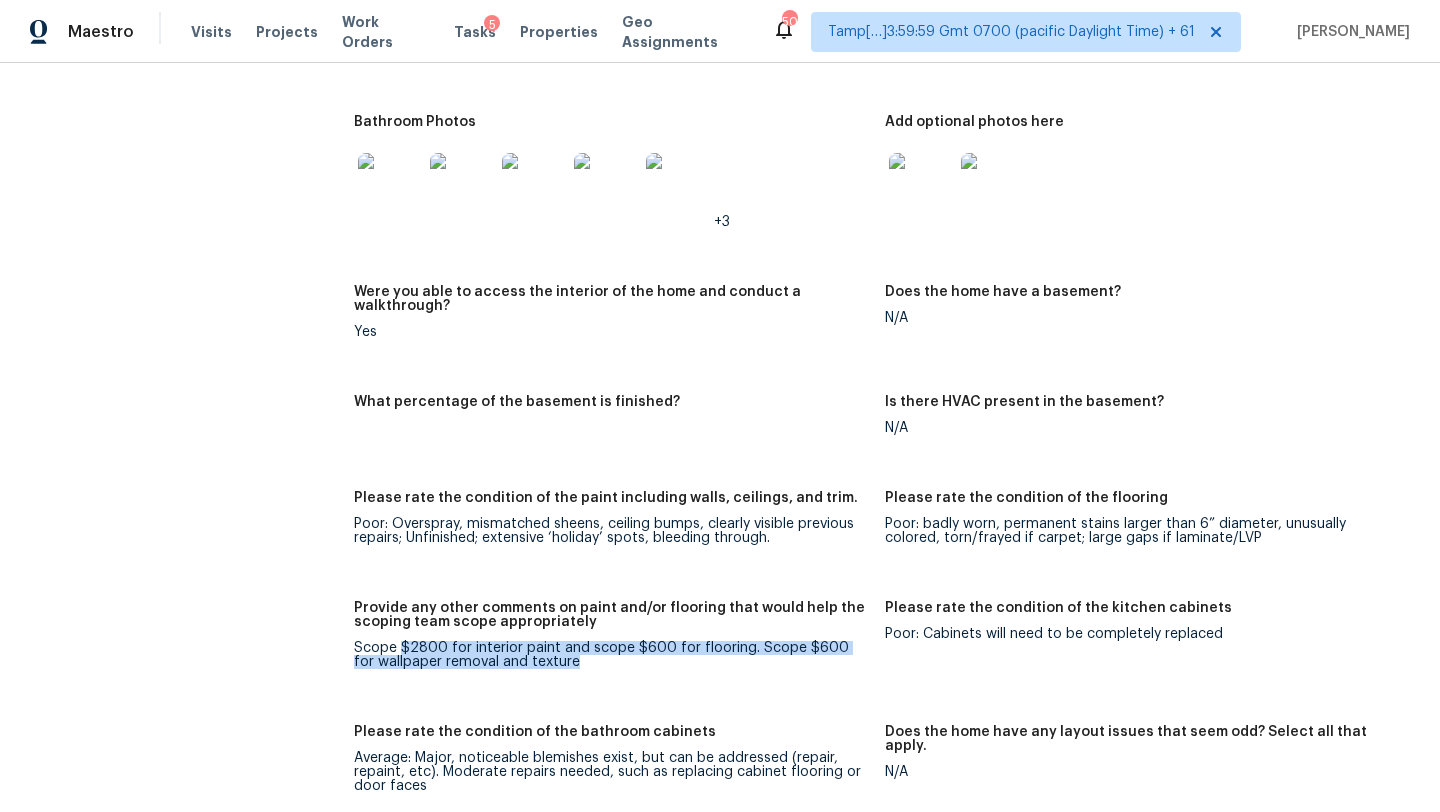 drag, startPoint x: 402, startPoint y: 607, endPoint x: 751, endPoint y: 625, distance: 349.46387 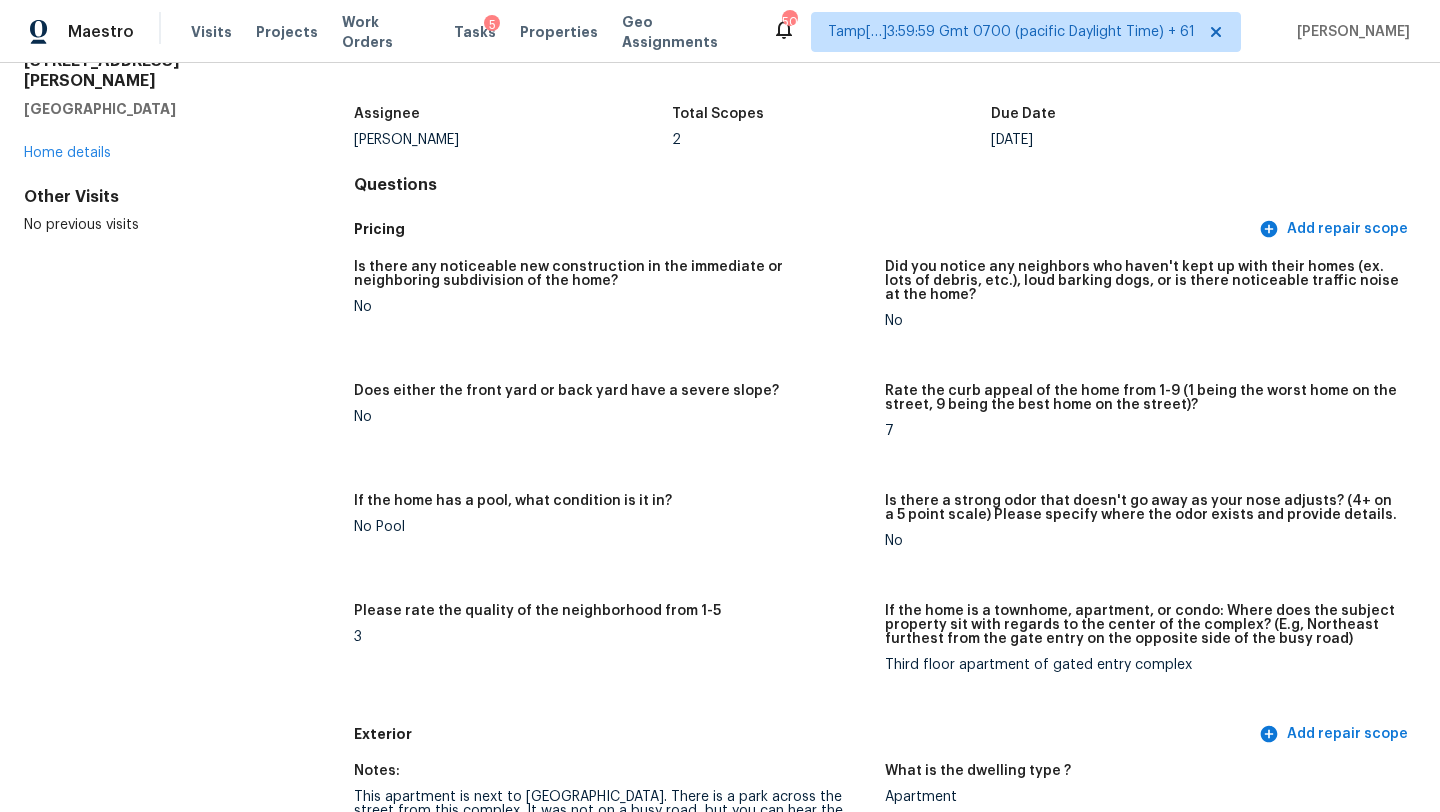 scroll, scrollTop: 0, scrollLeft: 0, axis: both 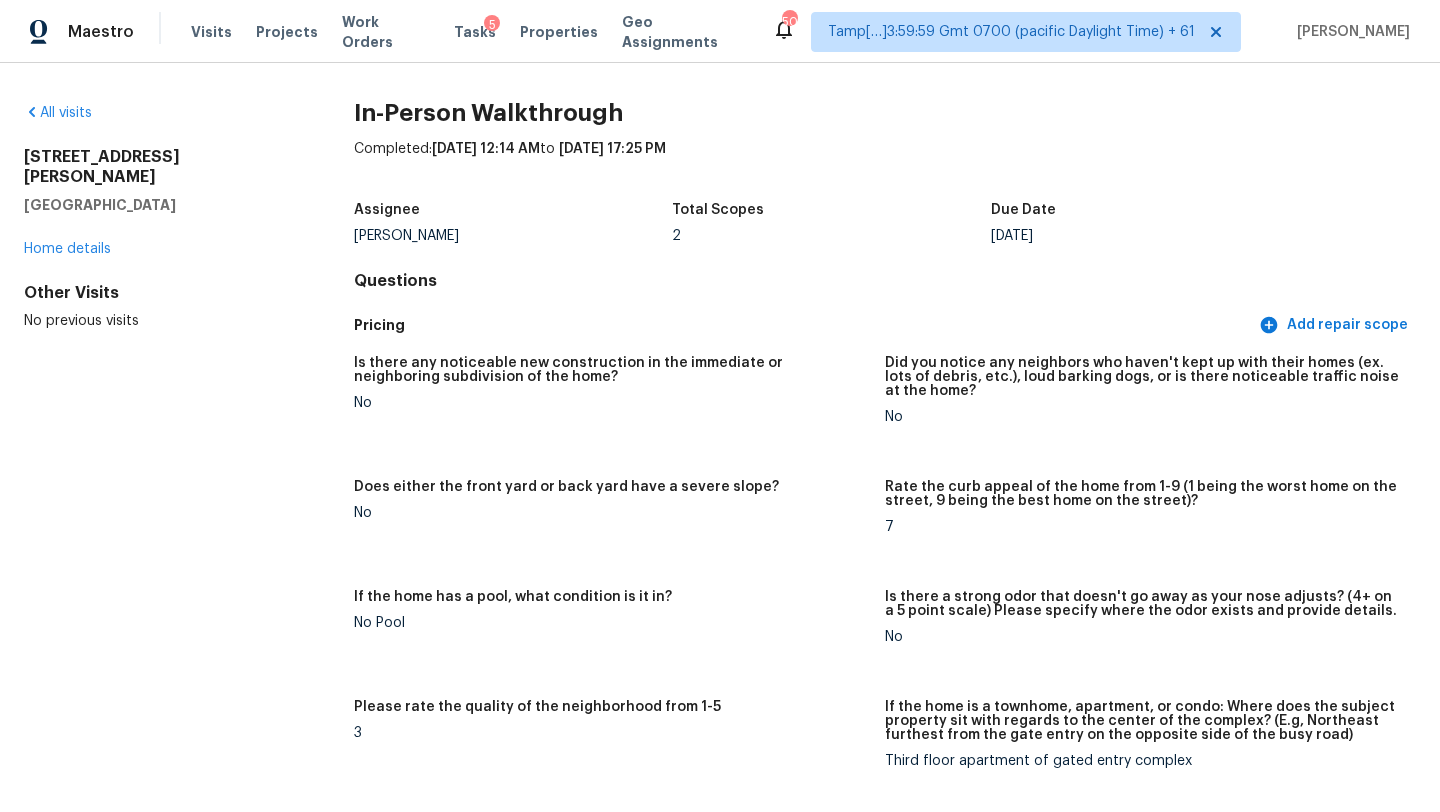 click on "1320 SW Hall St Apt 304 Portland, OR 97201 Home details" at bounding box center (157, 203) 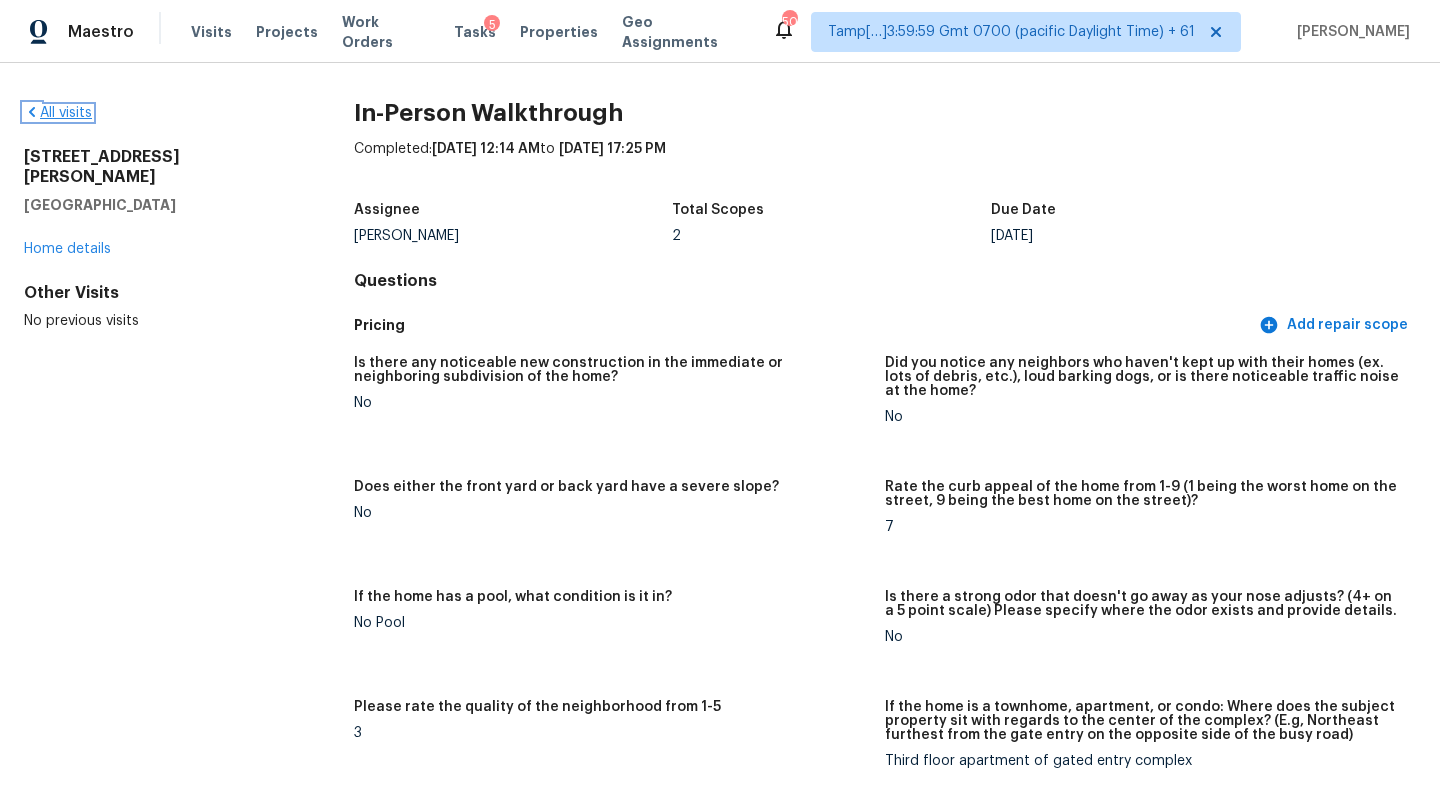 click on "All visits" at bounding box center (58, 113) 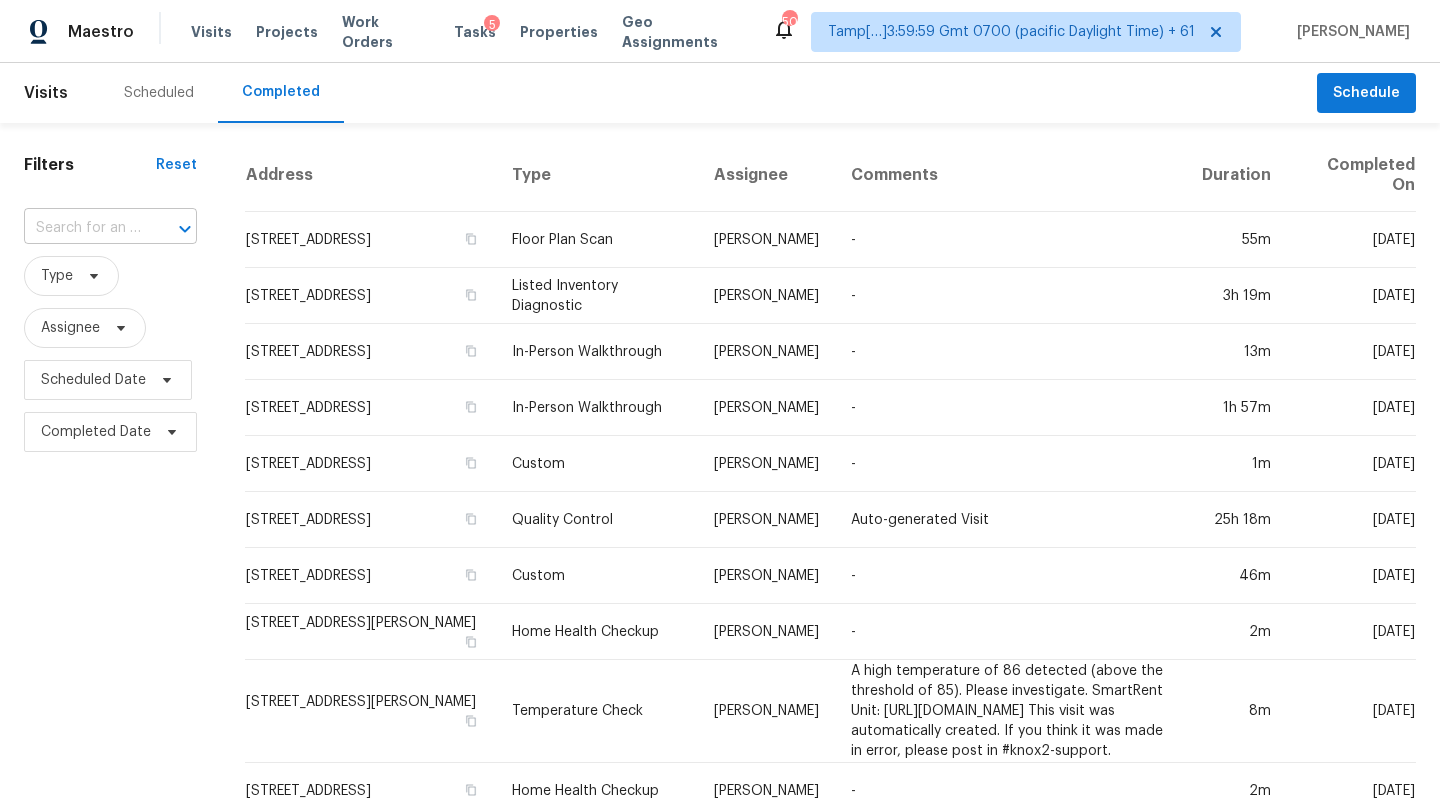 click at bounding box center (82, 228) 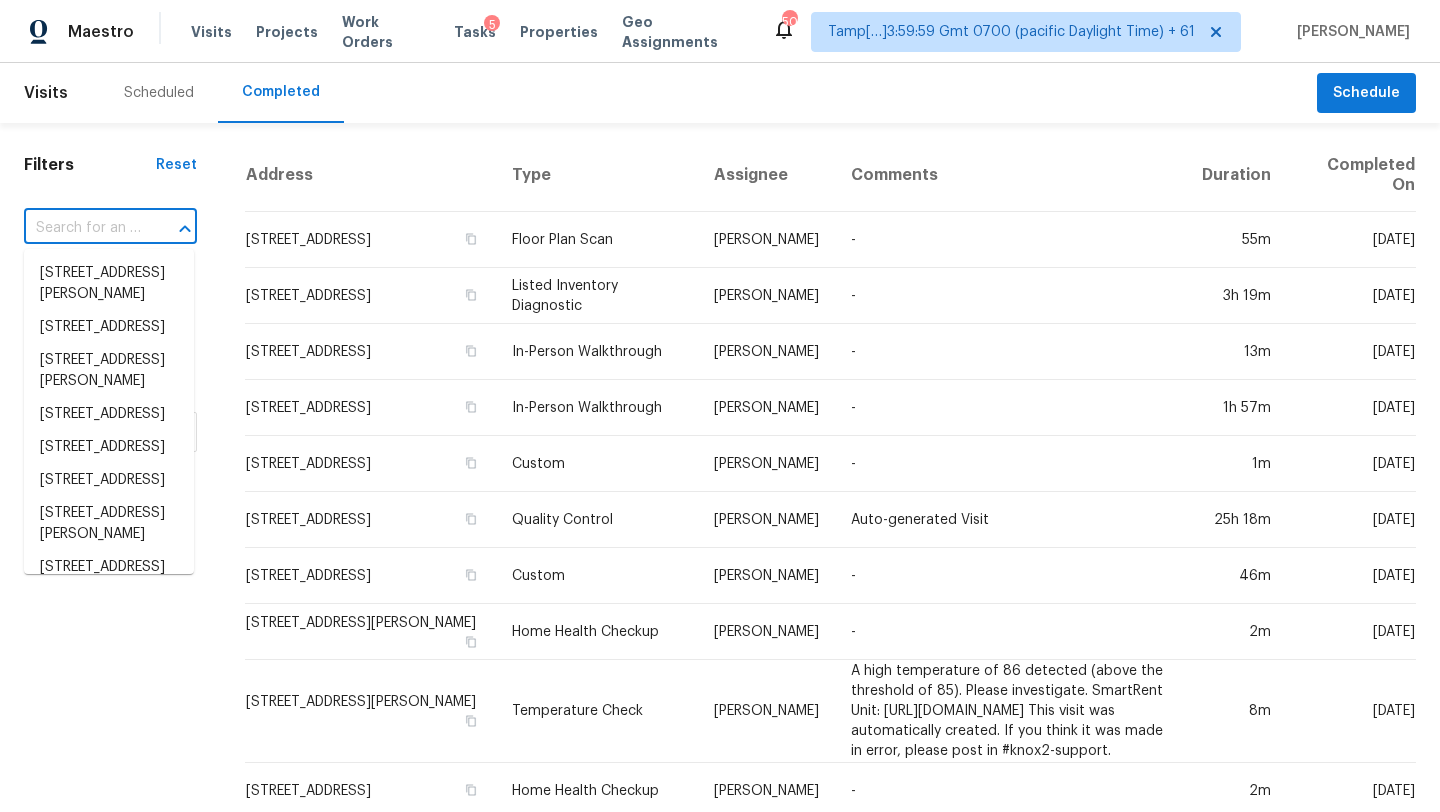 paste on "2358 Fairtime Ct, Marysville, CA 95901" 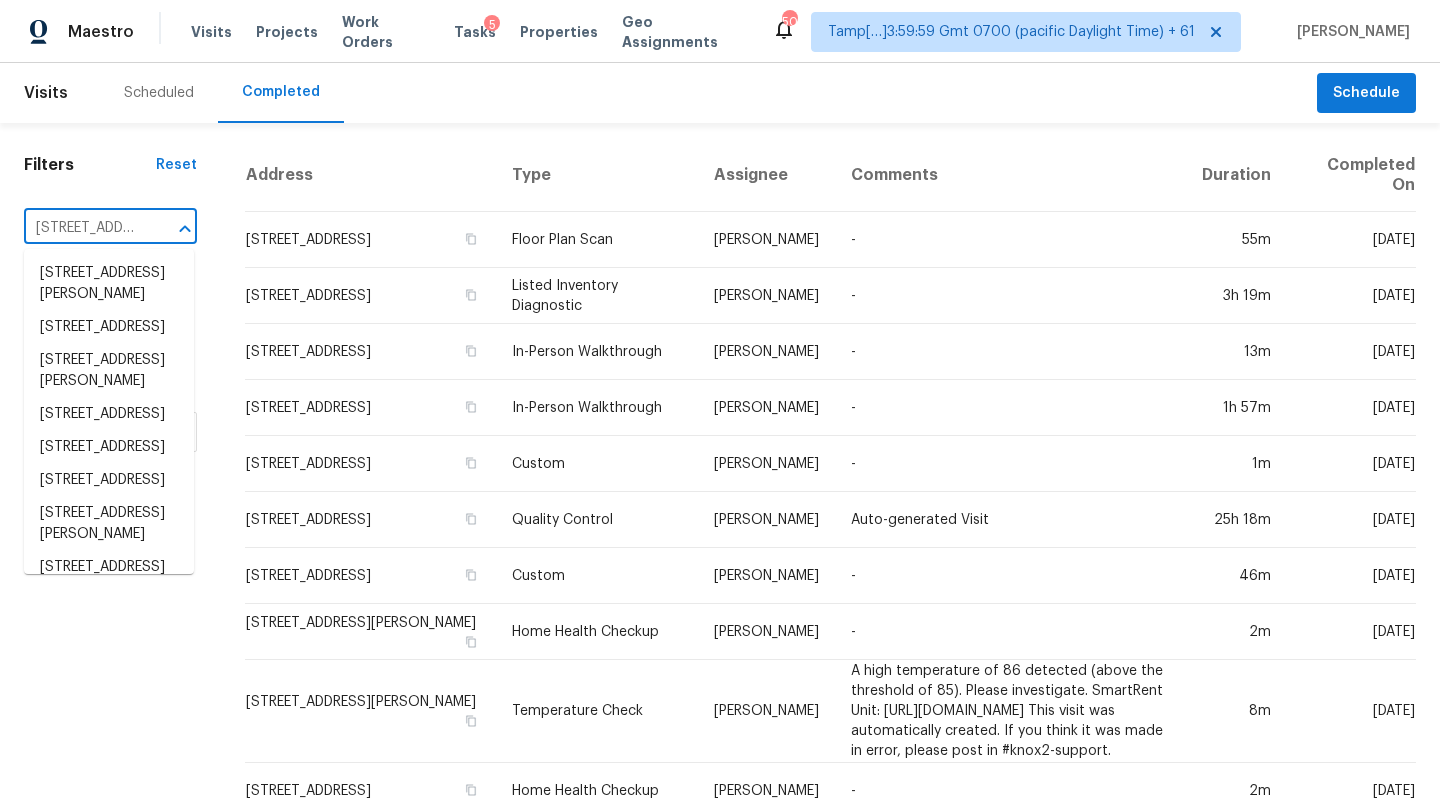 scroll, scrollTop: 0, scrollLeft: 150, axis: horizontal 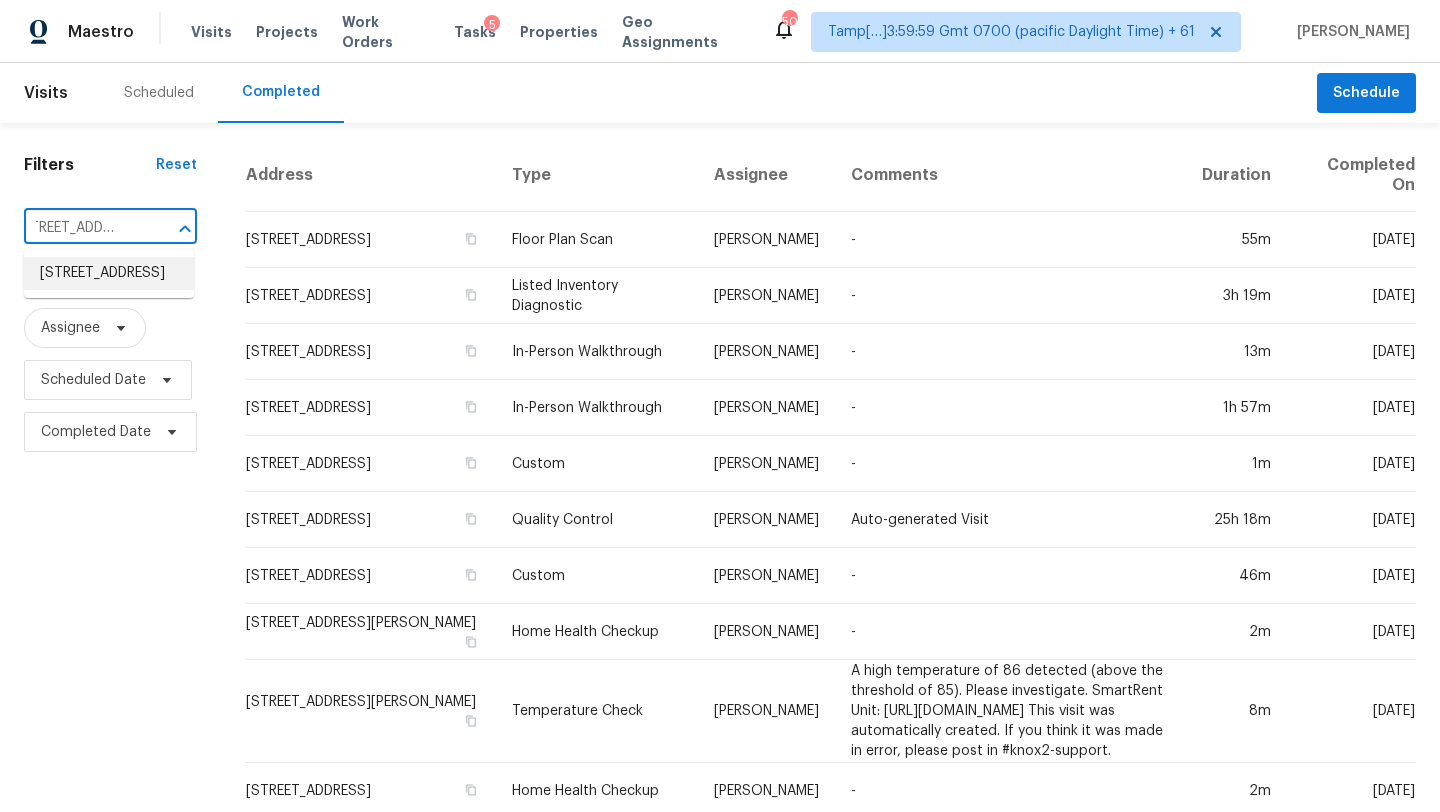 click on "2358 Fairtime Ct, Marysville, CA 95901" at bounding box center (109, 273) 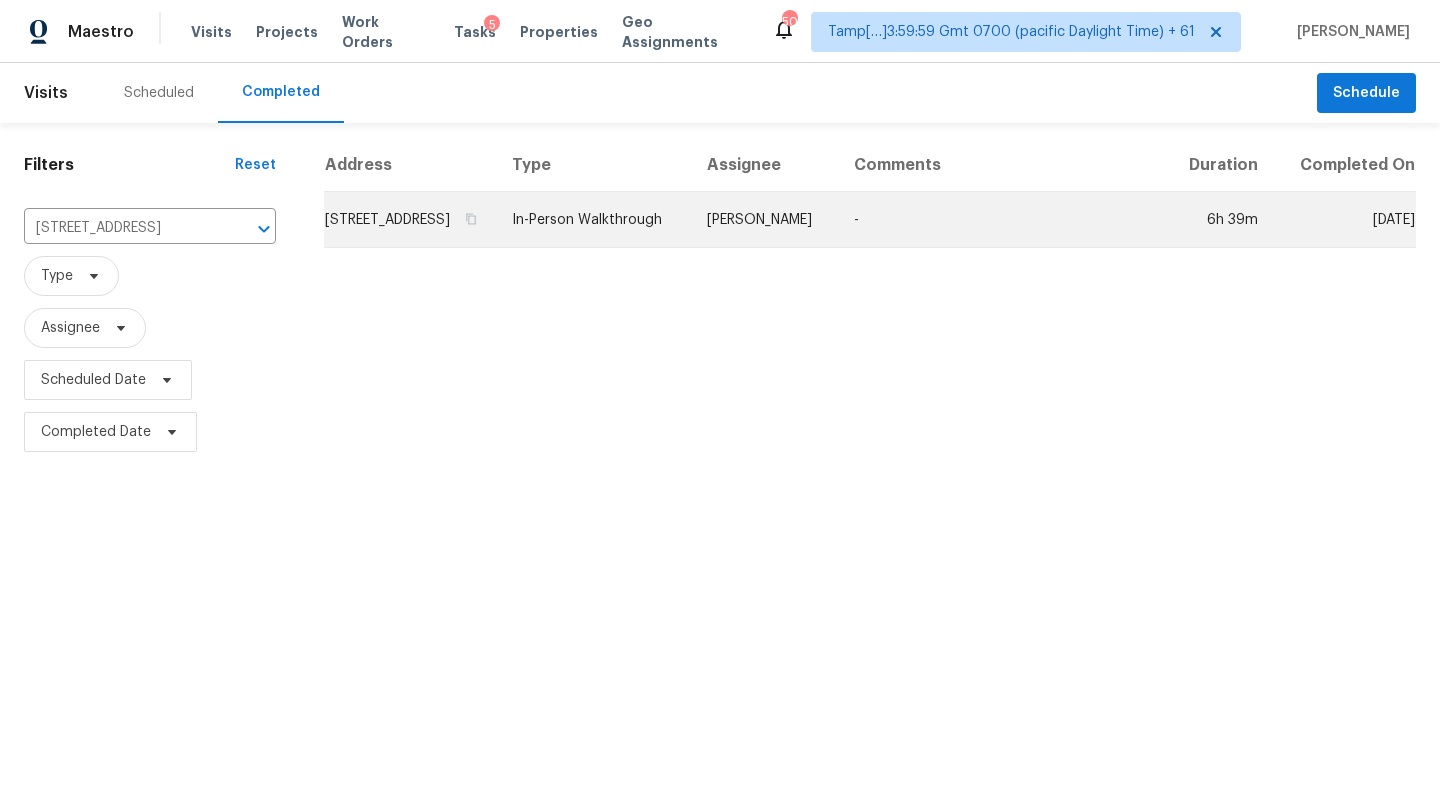 click on "-" at bounding box center [1002, 220] 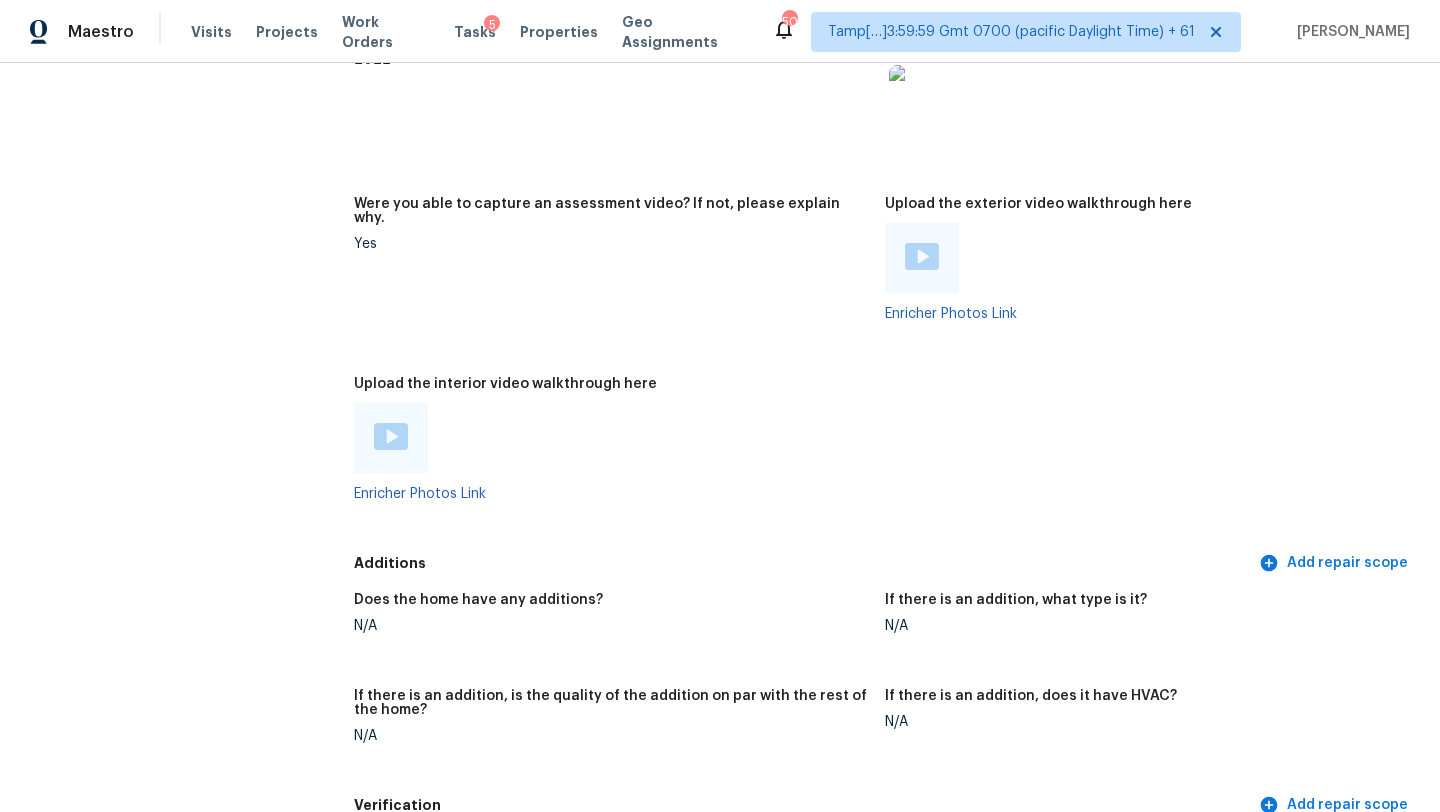 scroll, scrollTop: 3755, scrollLeft: 0, axis: vertical 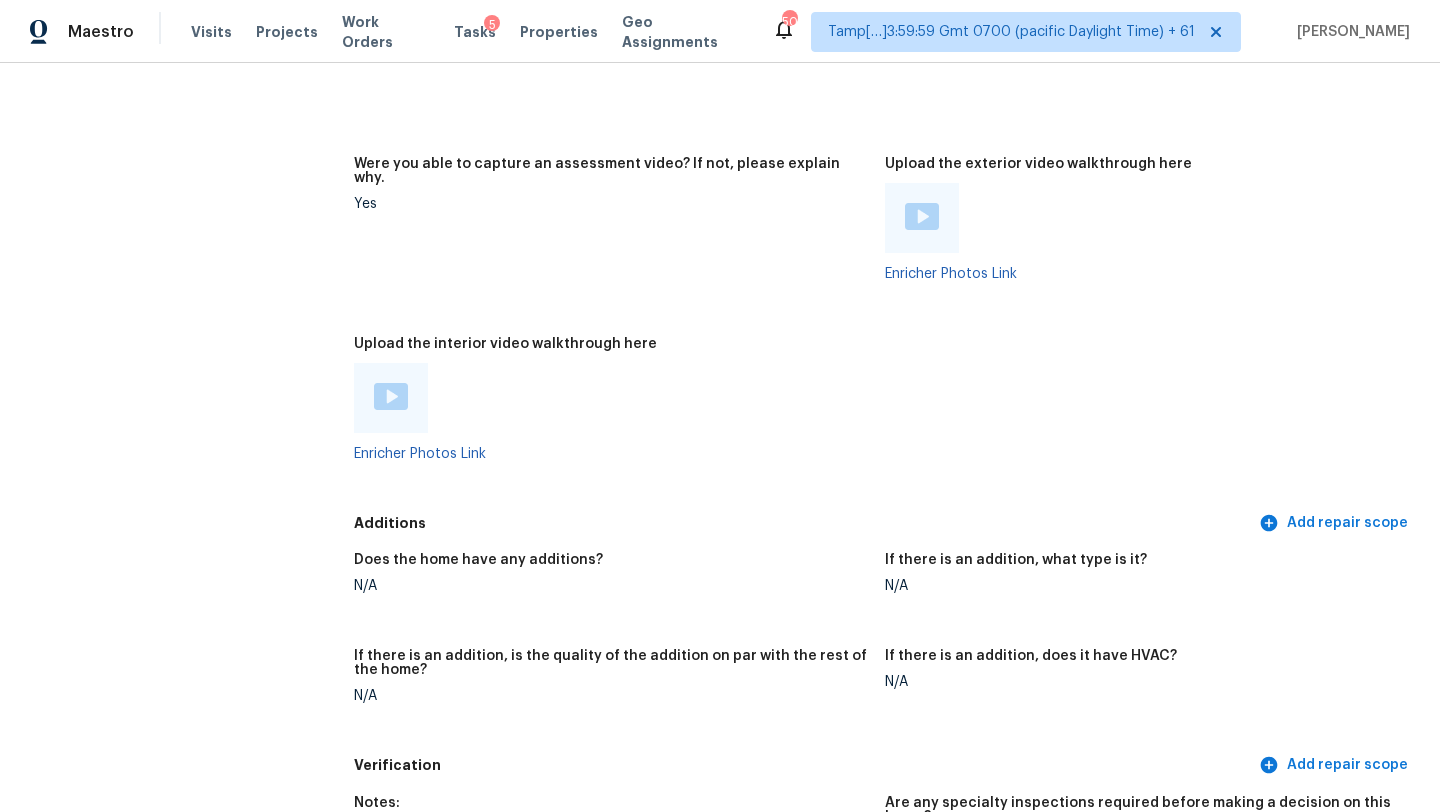 click at bounding box center [391, 398] 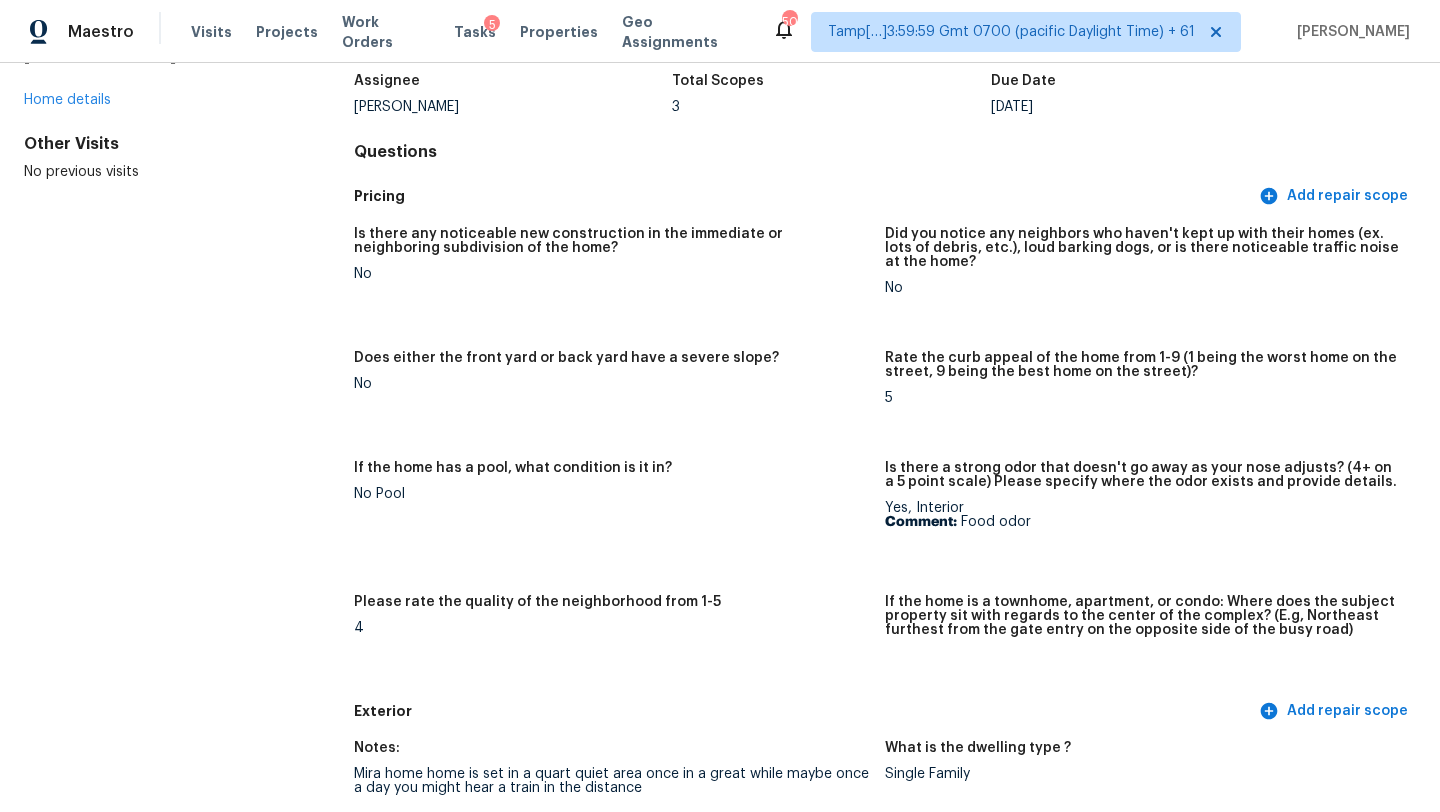 scroll, scrollTop: 178, scrollLeft: 0, axis: vertical 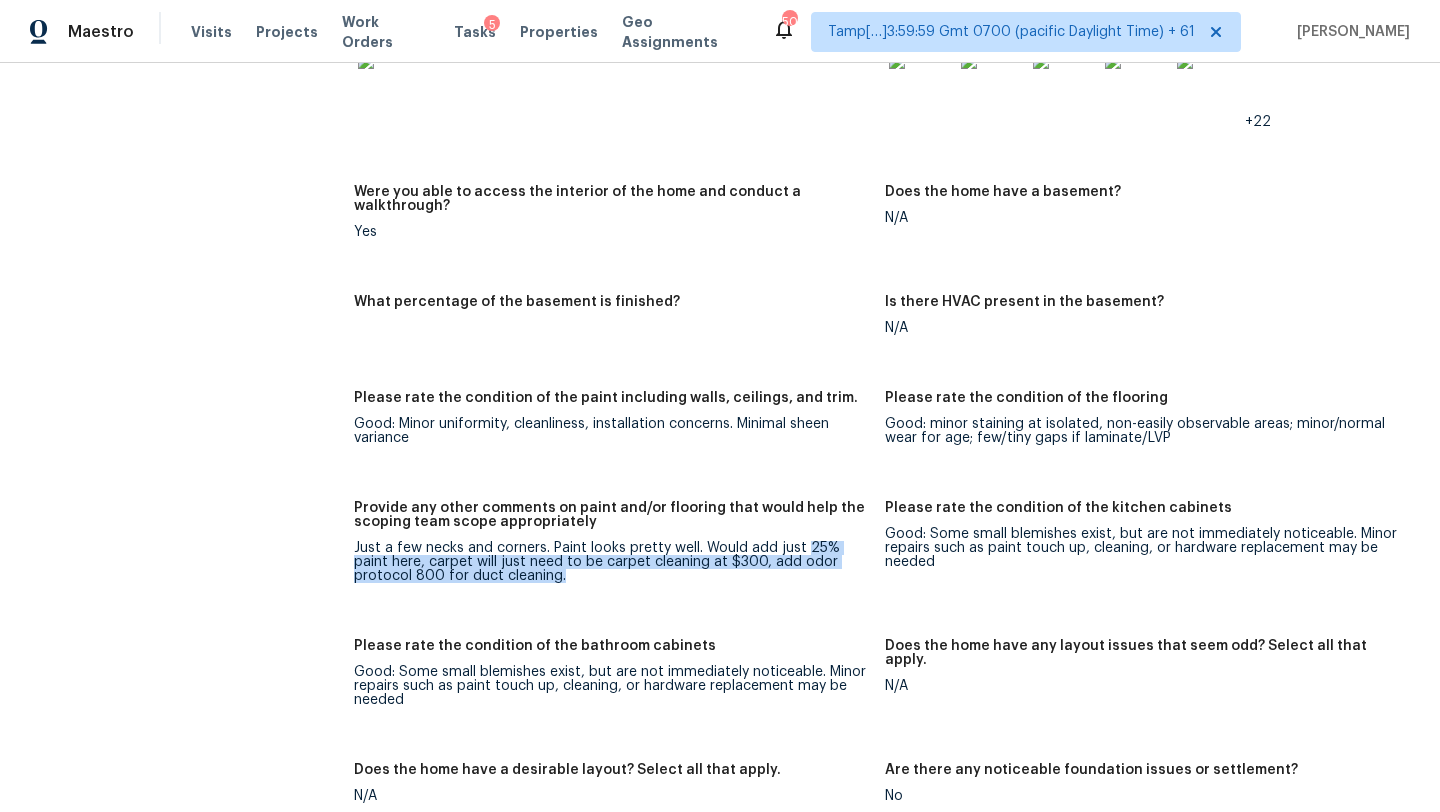 drag, startPoint x: 801, startPoint y: 519, endPoint x: 815, endPoint y: 544, distance: 28.653097 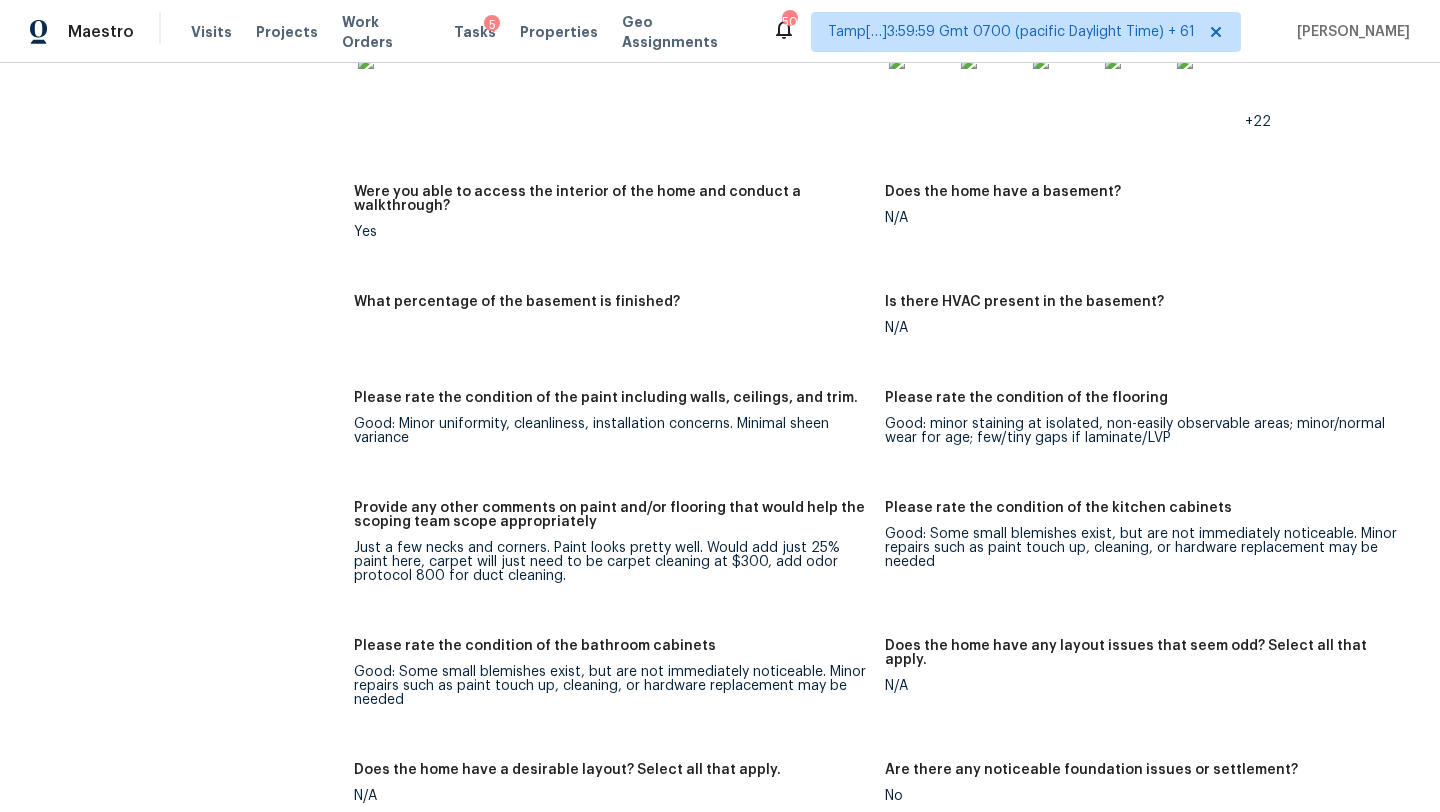 click on "Just a few necks and corners. Paint looks pretty well. Would add just 25% paint here, carpet will just need to be carpet cleaning at $300, add odor protocol 800 for duct cleaning." at bounding box center (611, 562) 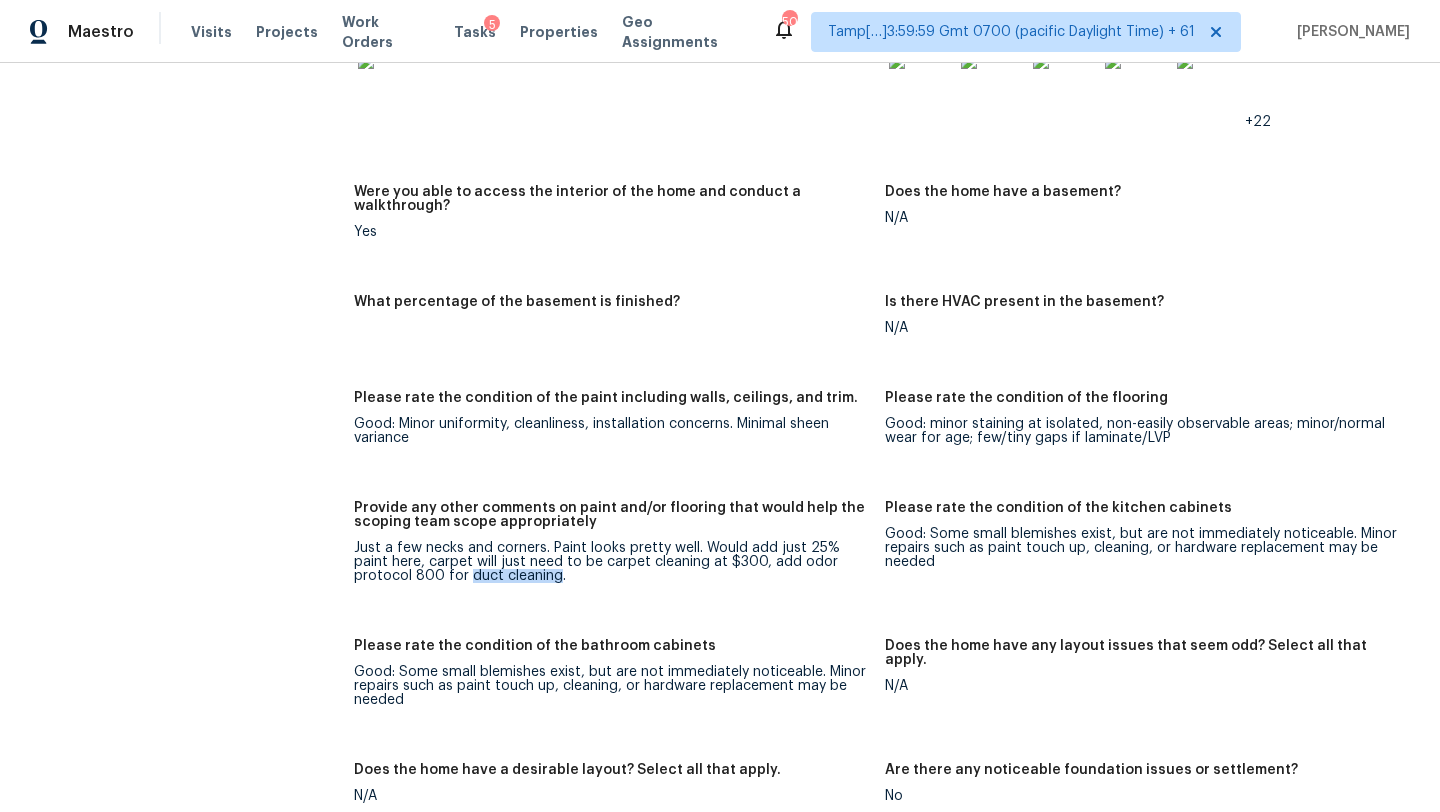 drag, startPoint x: 409, startPoint y: 545, endPoint x: 496, endPoint y: 546, distance: 87.005745 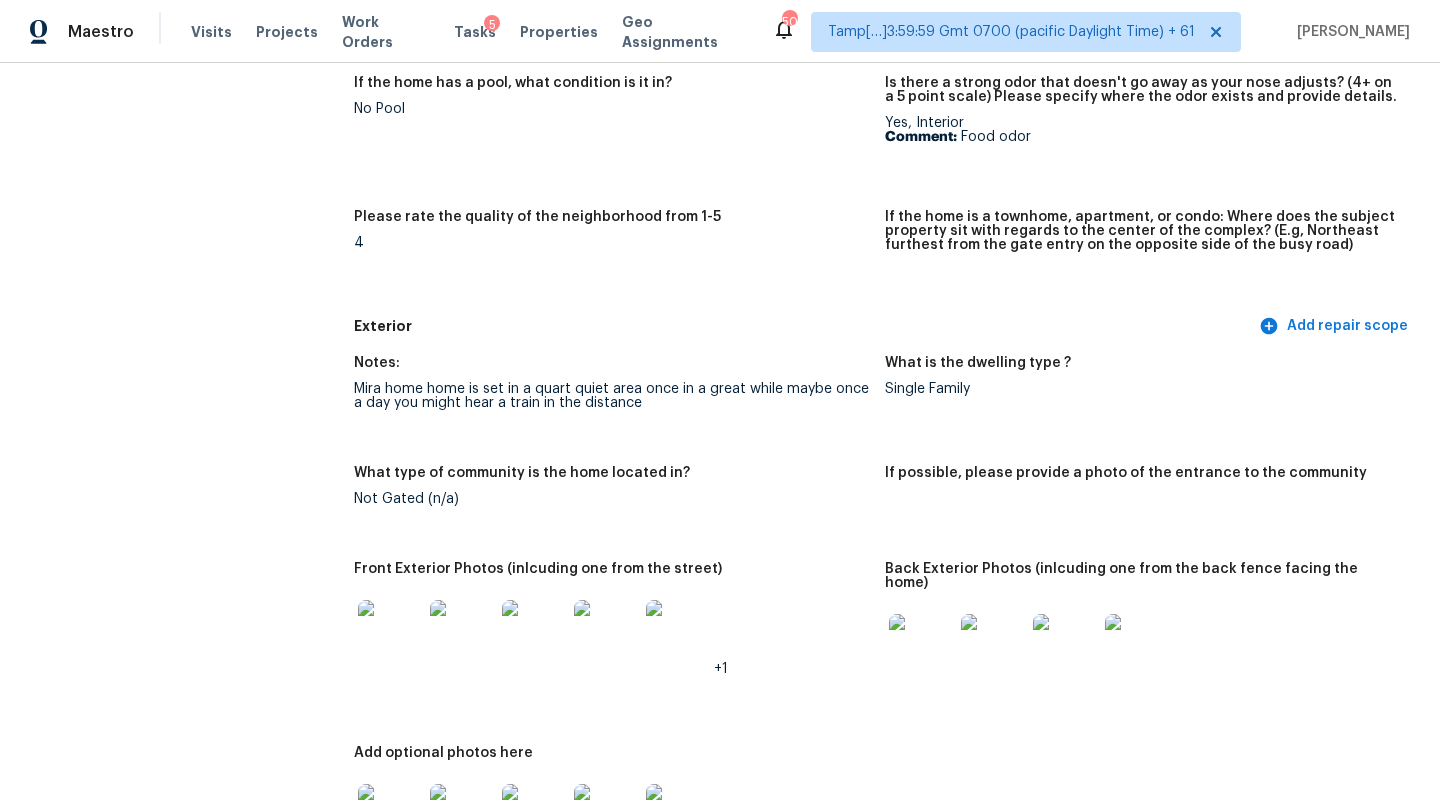 scroll, scrollTop: 0, scrollLeft: 0, axis: both 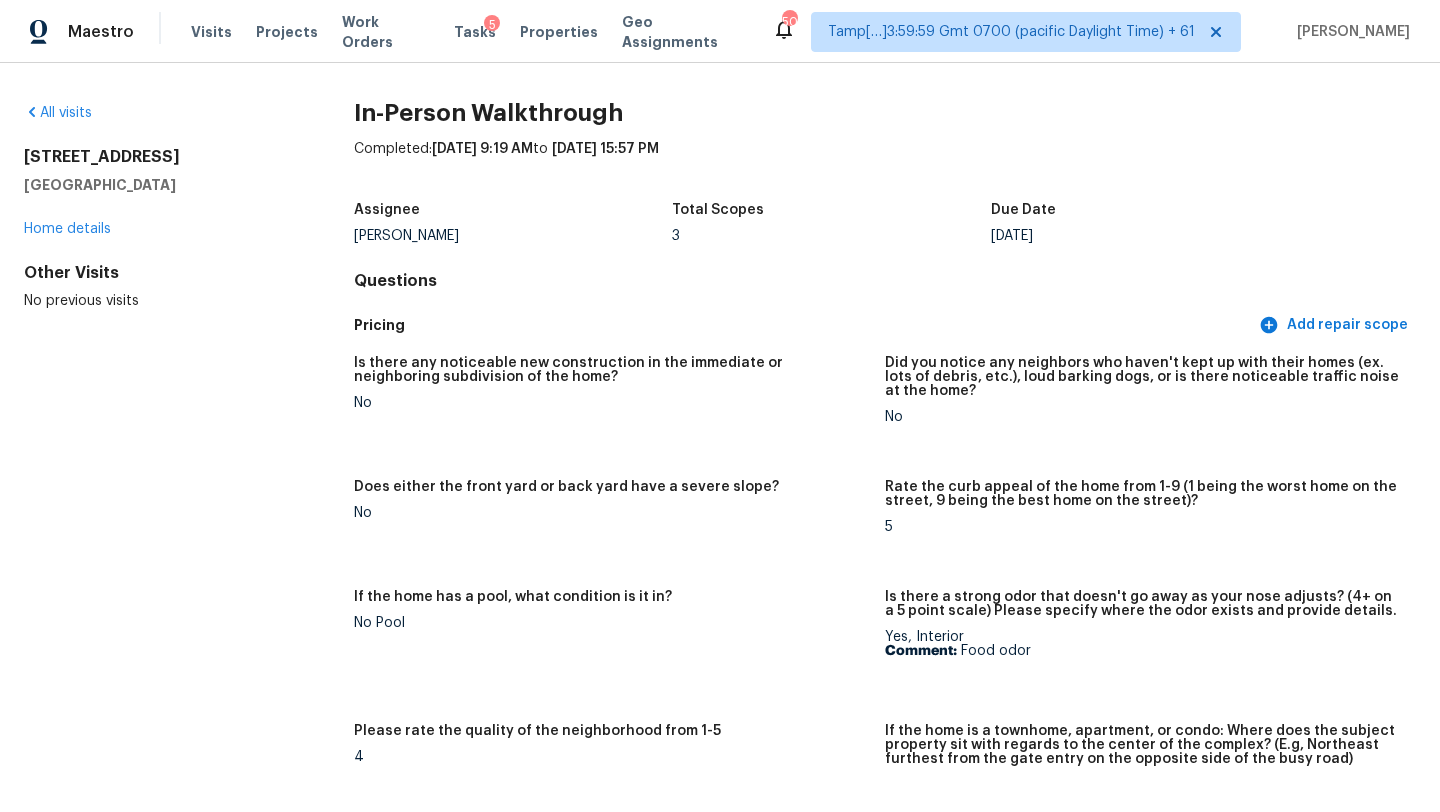 click on "All visits" at bounding box center (157, 113) 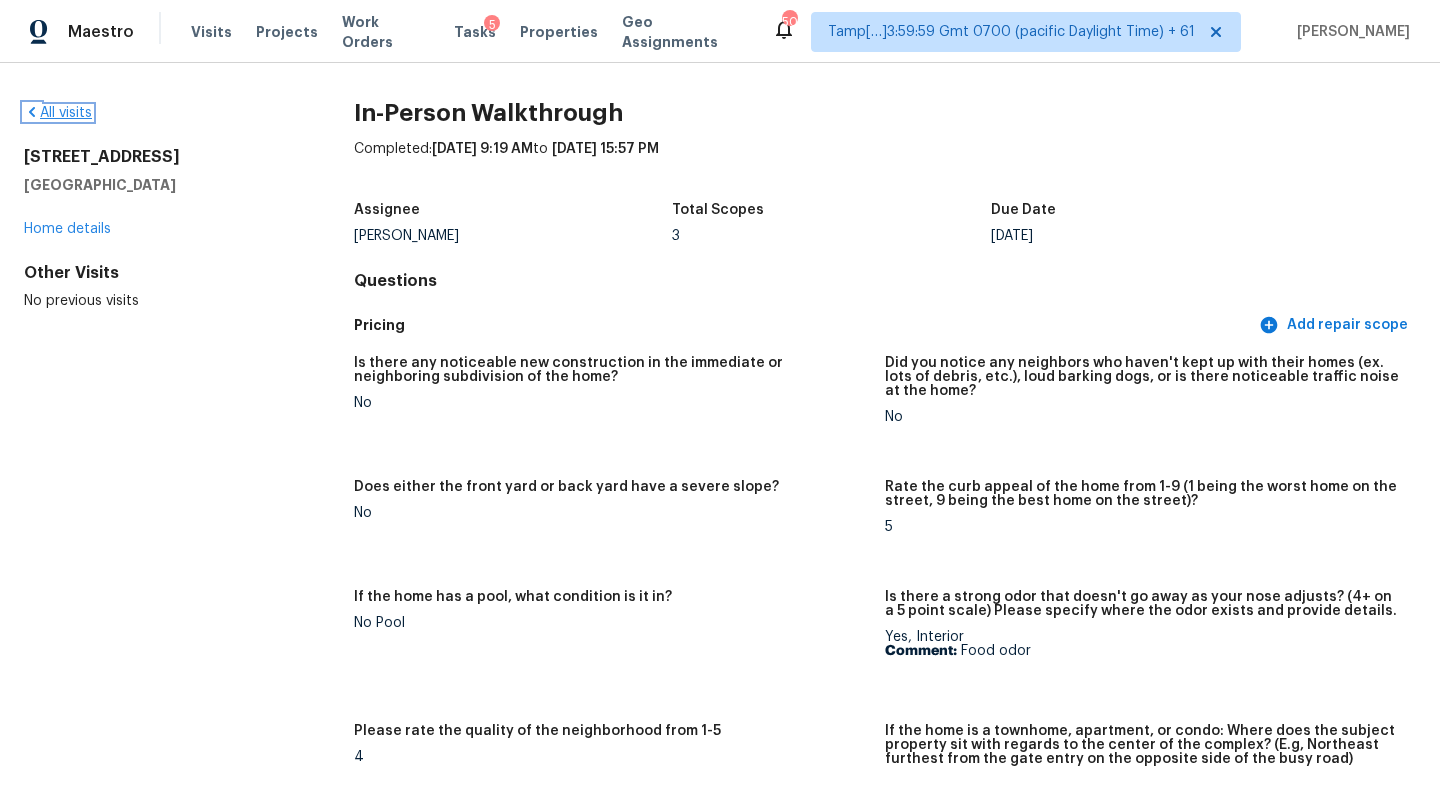 click on "All visits" at bounding box center [58, 113] 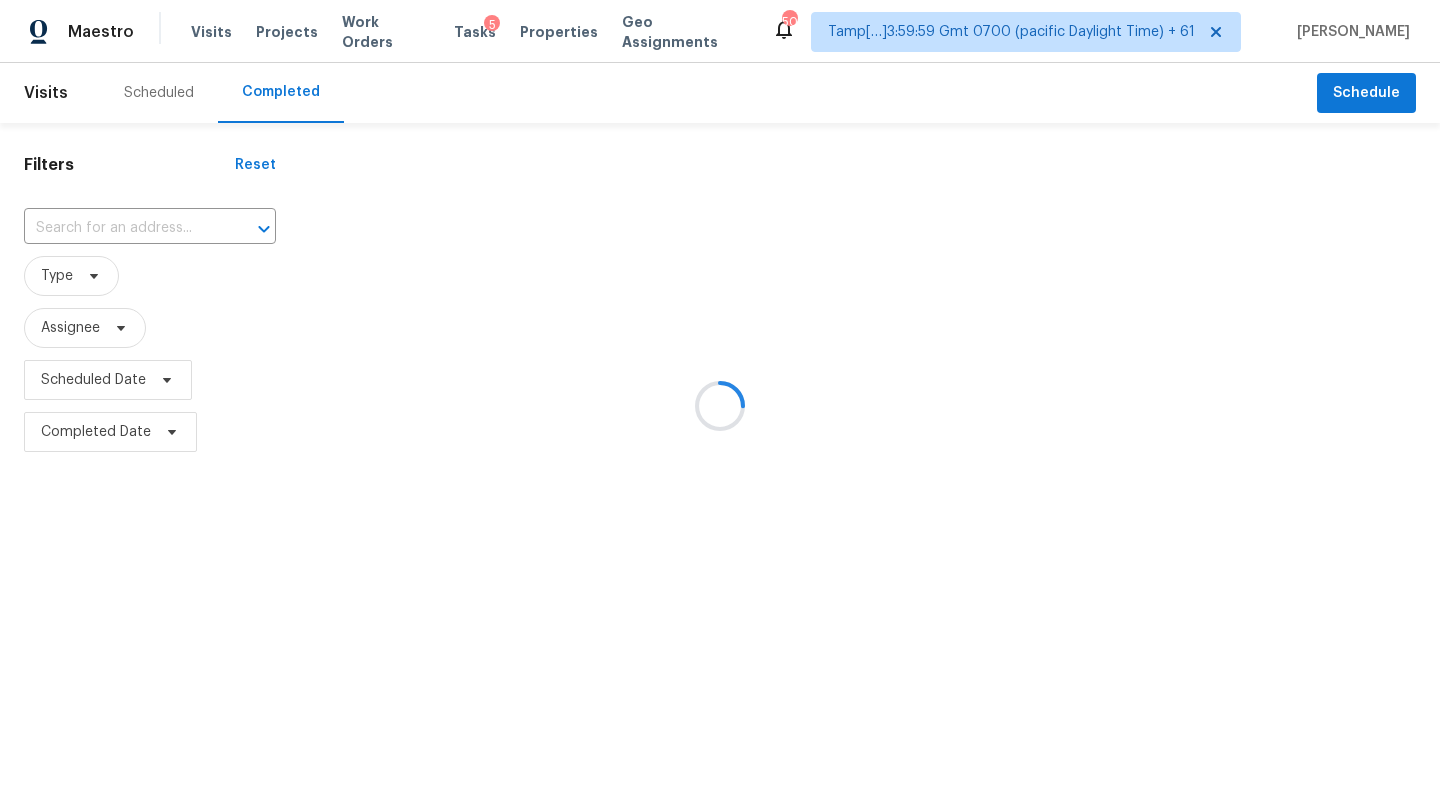 click at bounding box center [720, 406] 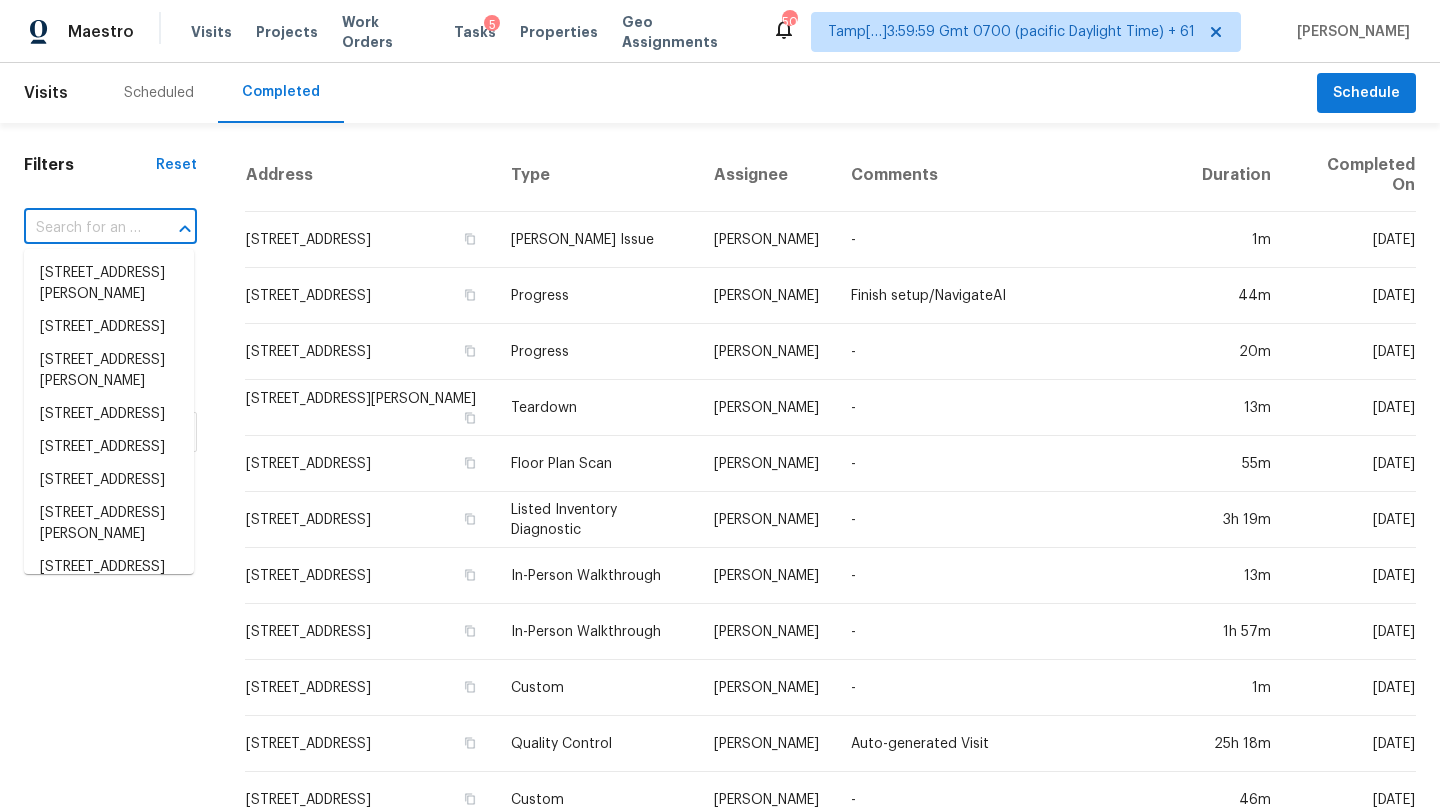click at bounding box center [82, 228] 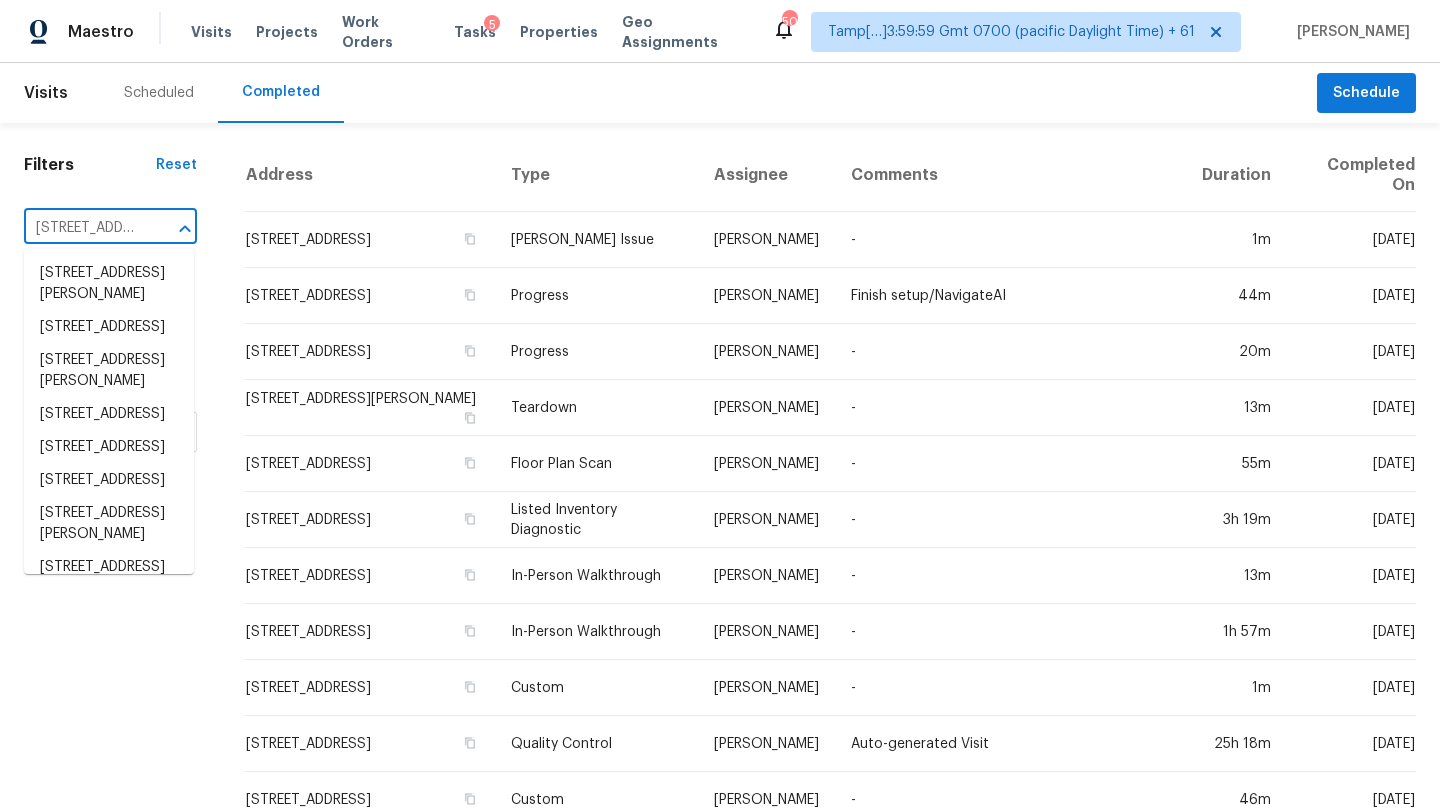 scroll, scrollTop: 0, scrollLeft: 159, axis: horizontal 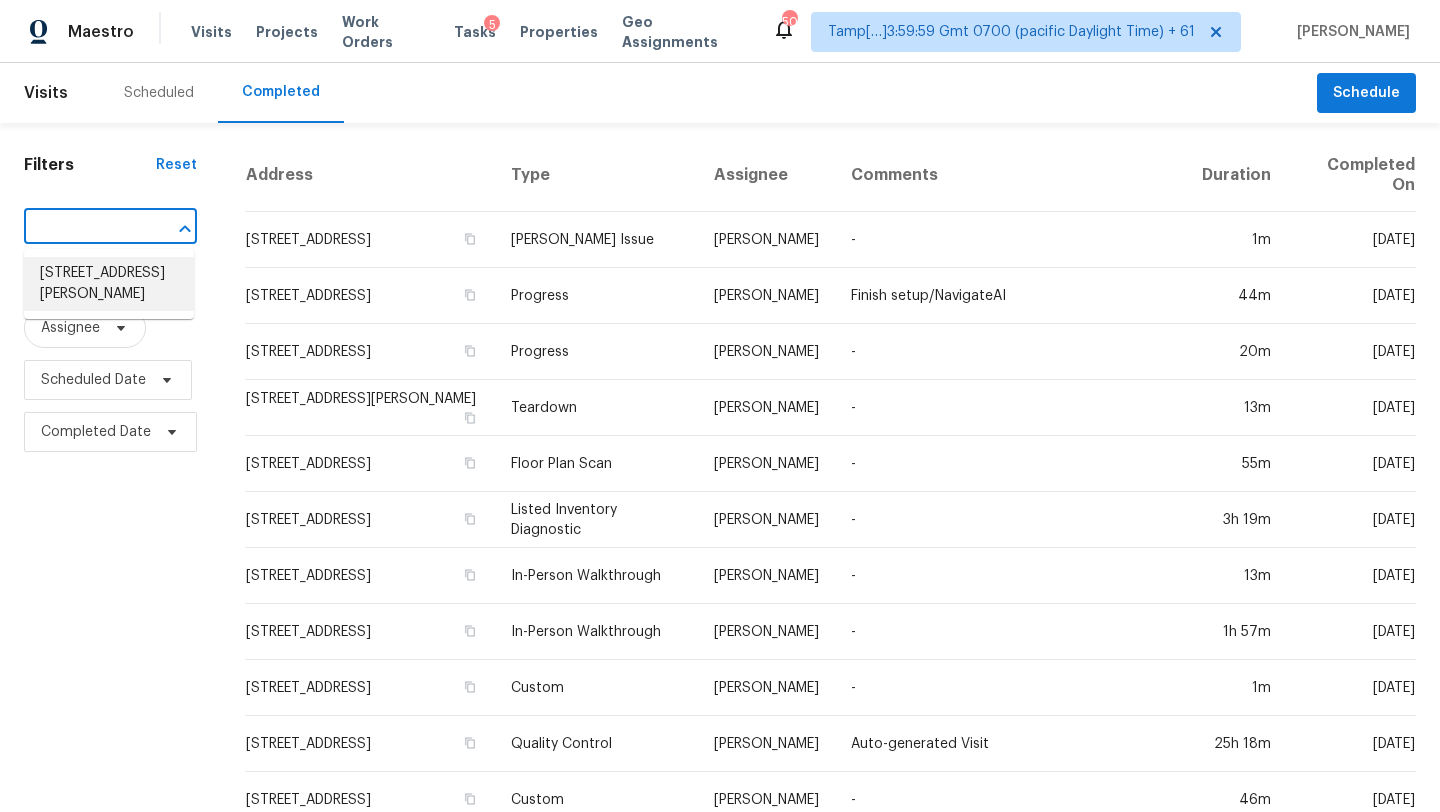 click on "380 Brannigan Ct, Union City, GA 30291" at bounding box center [109, 284] 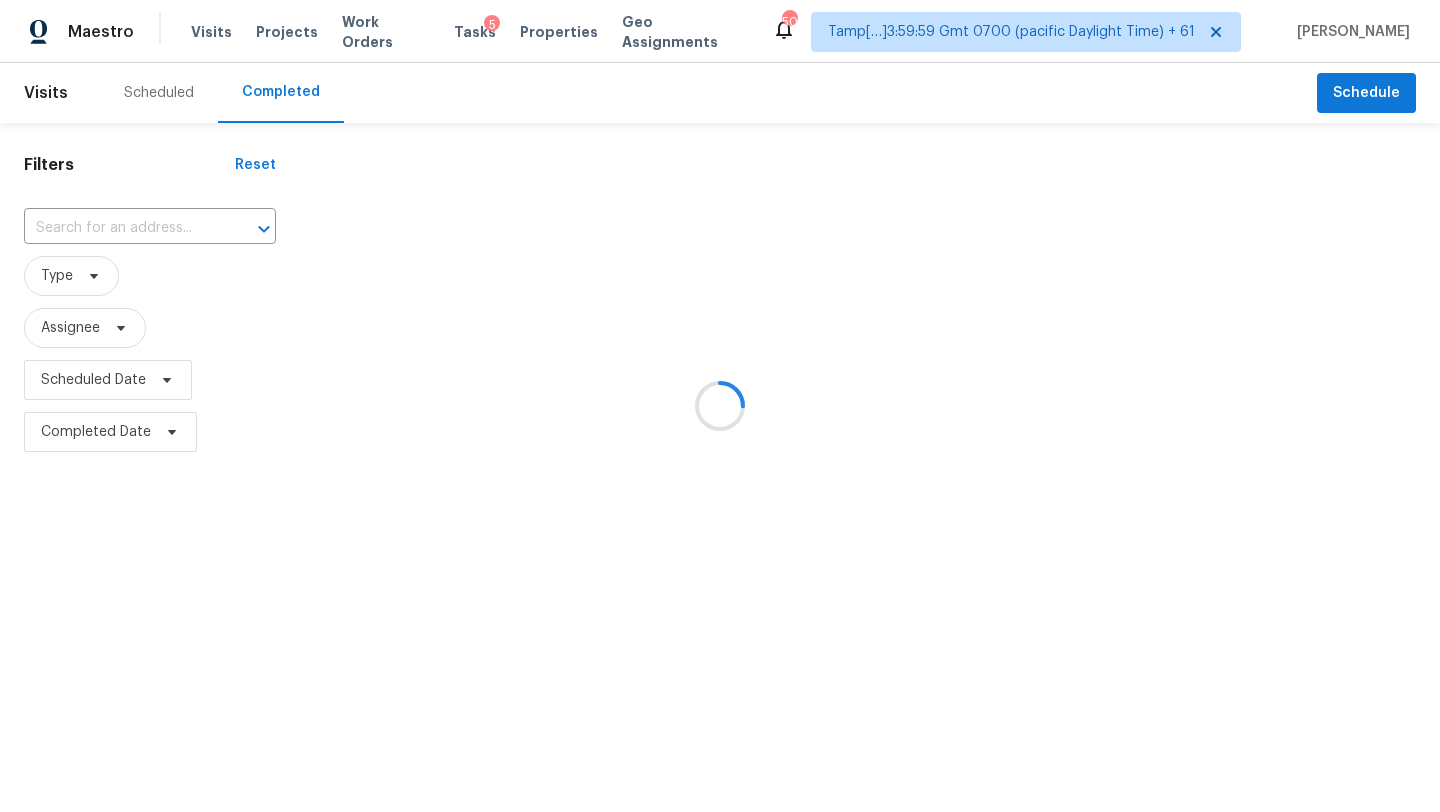 type on "380 Brannigan Ct, Union City, GA 30291" 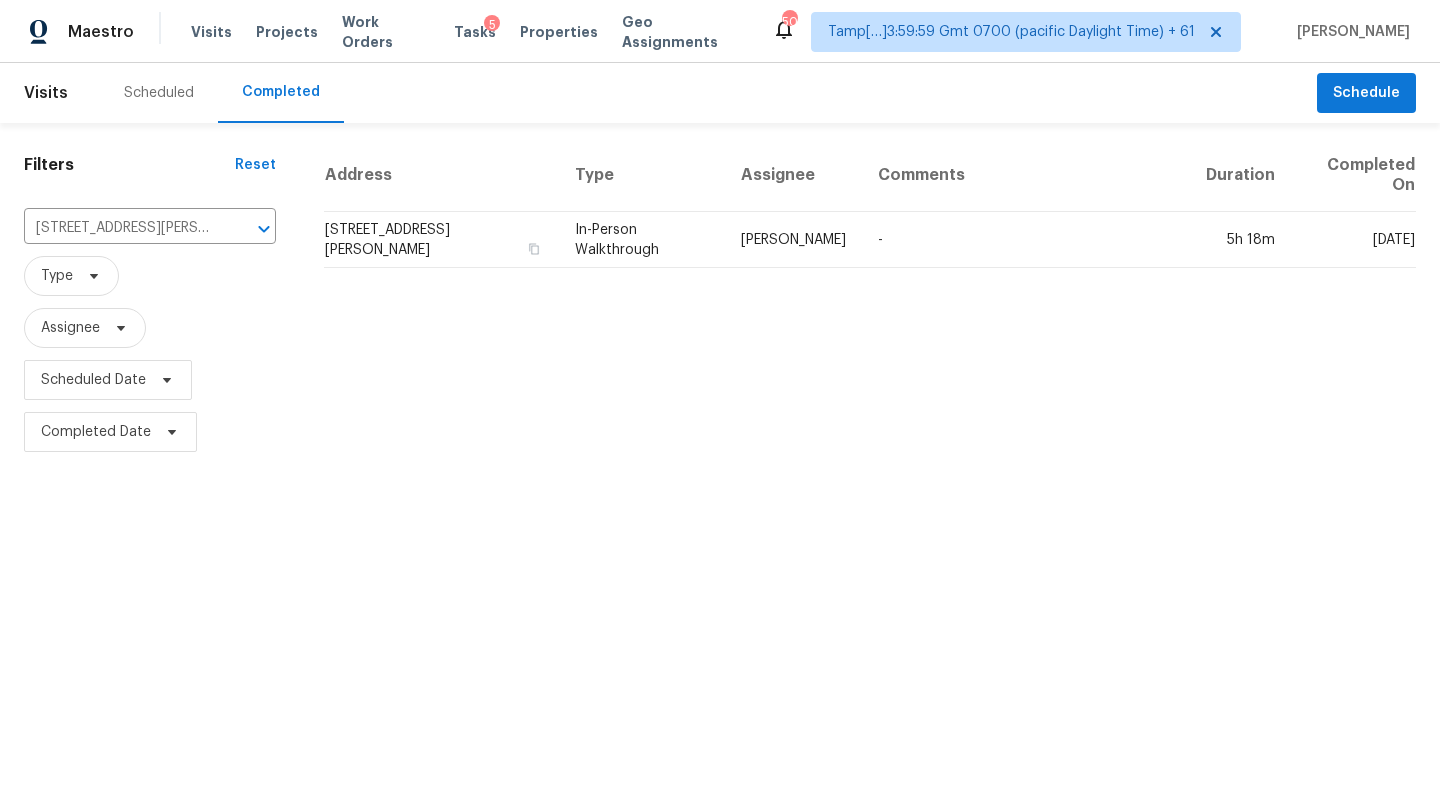 click on "Address Type Assignee Comments Duration Completed On 380 Brannigan Ct, Union City, GA 30291 In-Person Walkthrough Jaydon Entrekin - 5h 18m Thu, Jul 17" at bounding box center [870, 298] 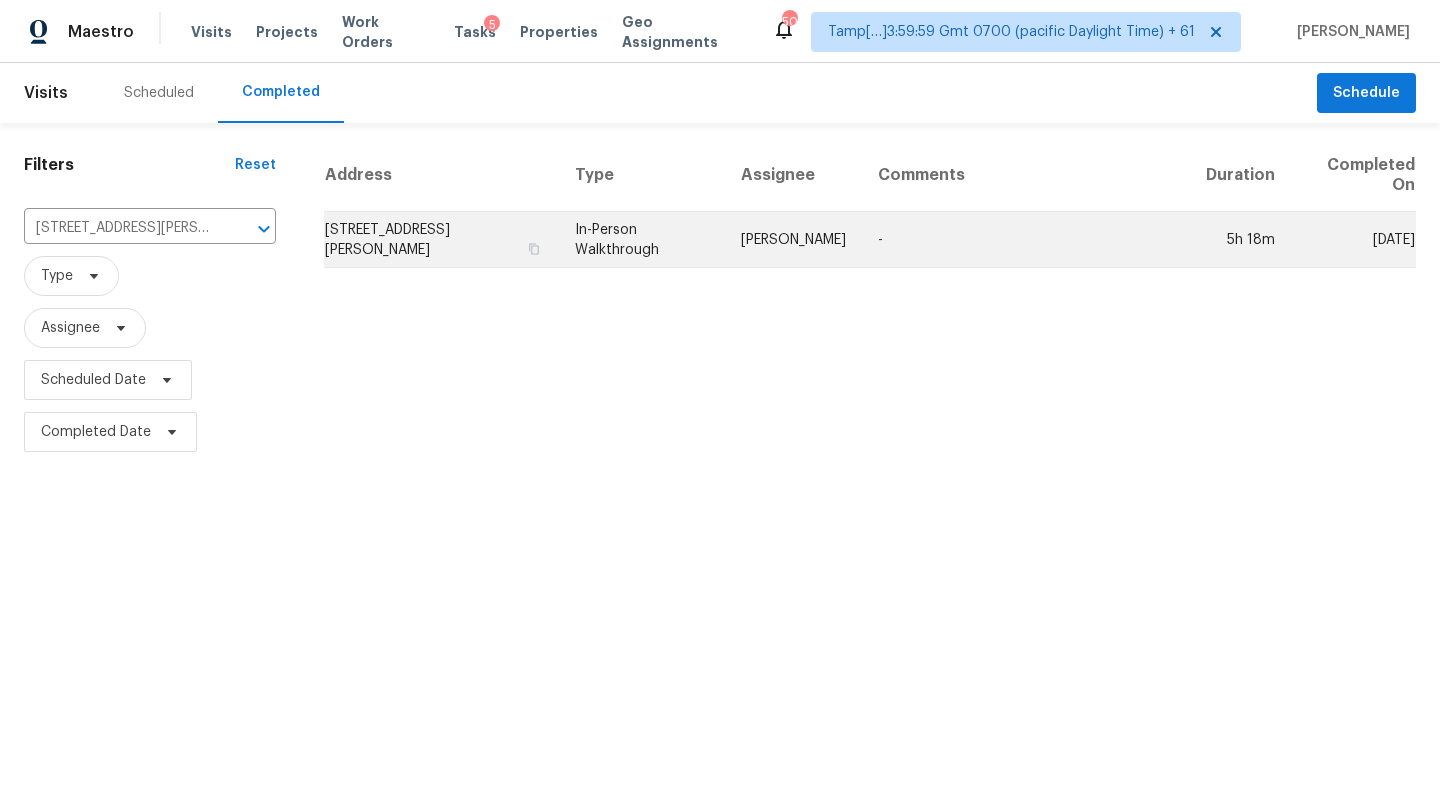 click on "-" at bounding box center [1026, 240] 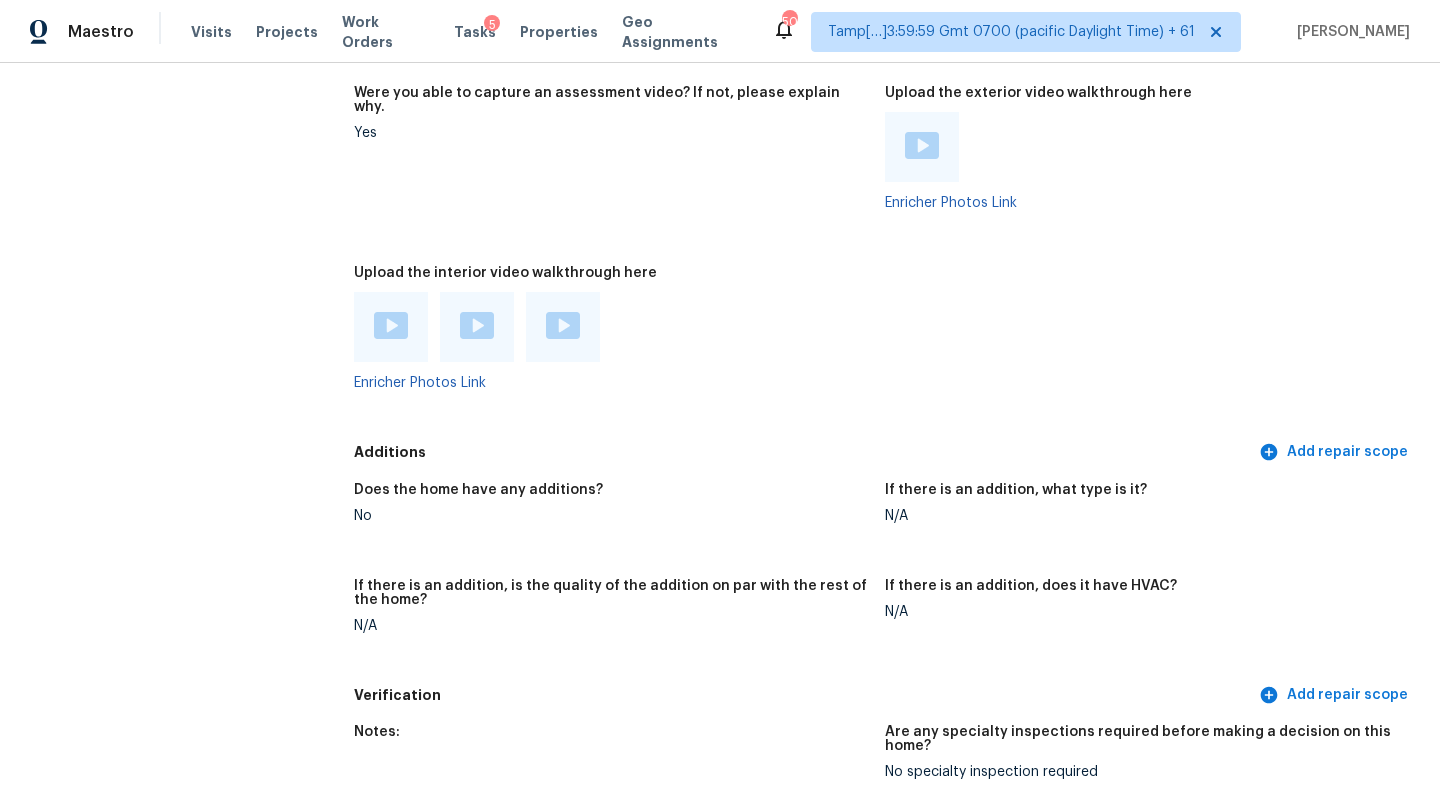 scroll, scrollTop: 4630, scrollLeft: 0, axis: vertical 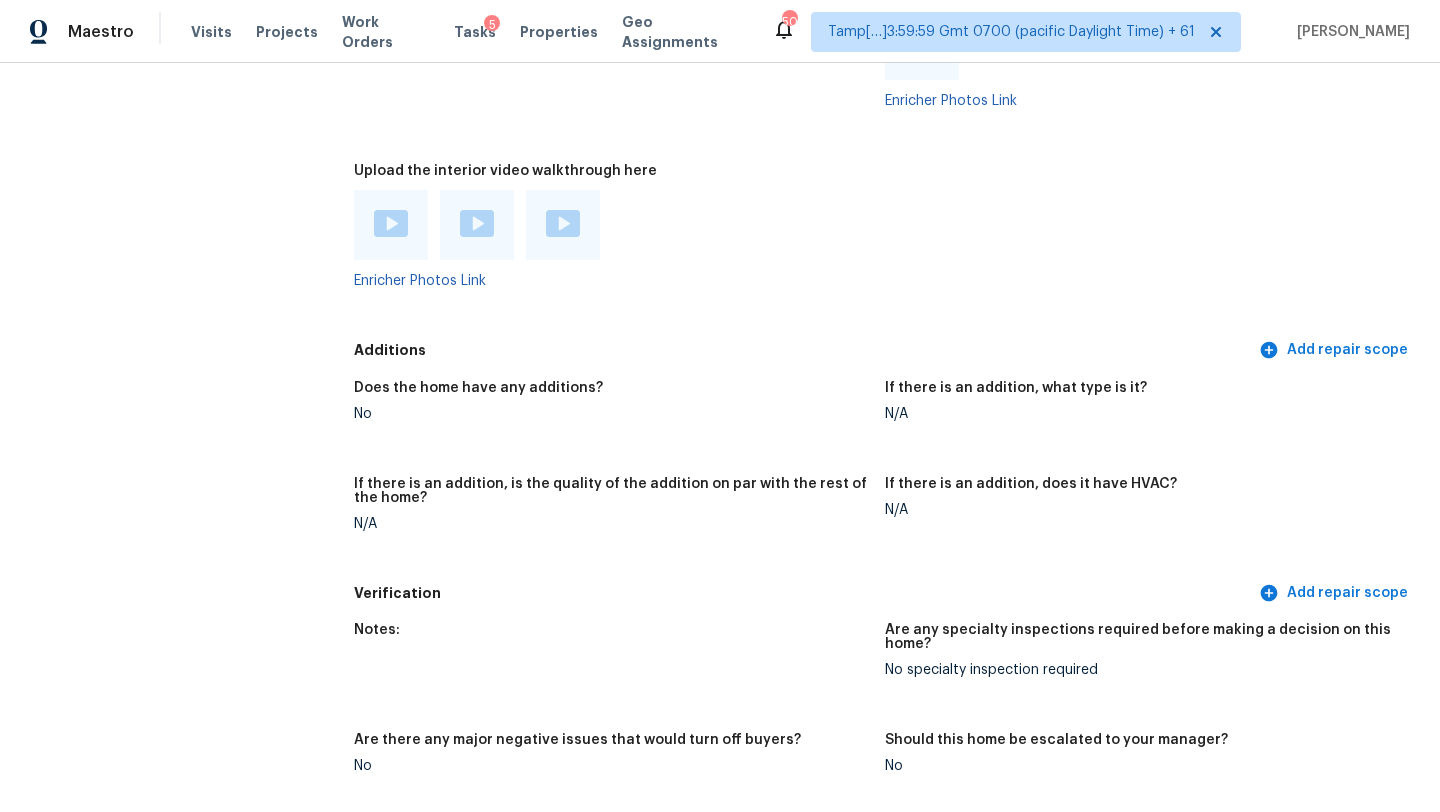 click at bounding box center [391, 223] 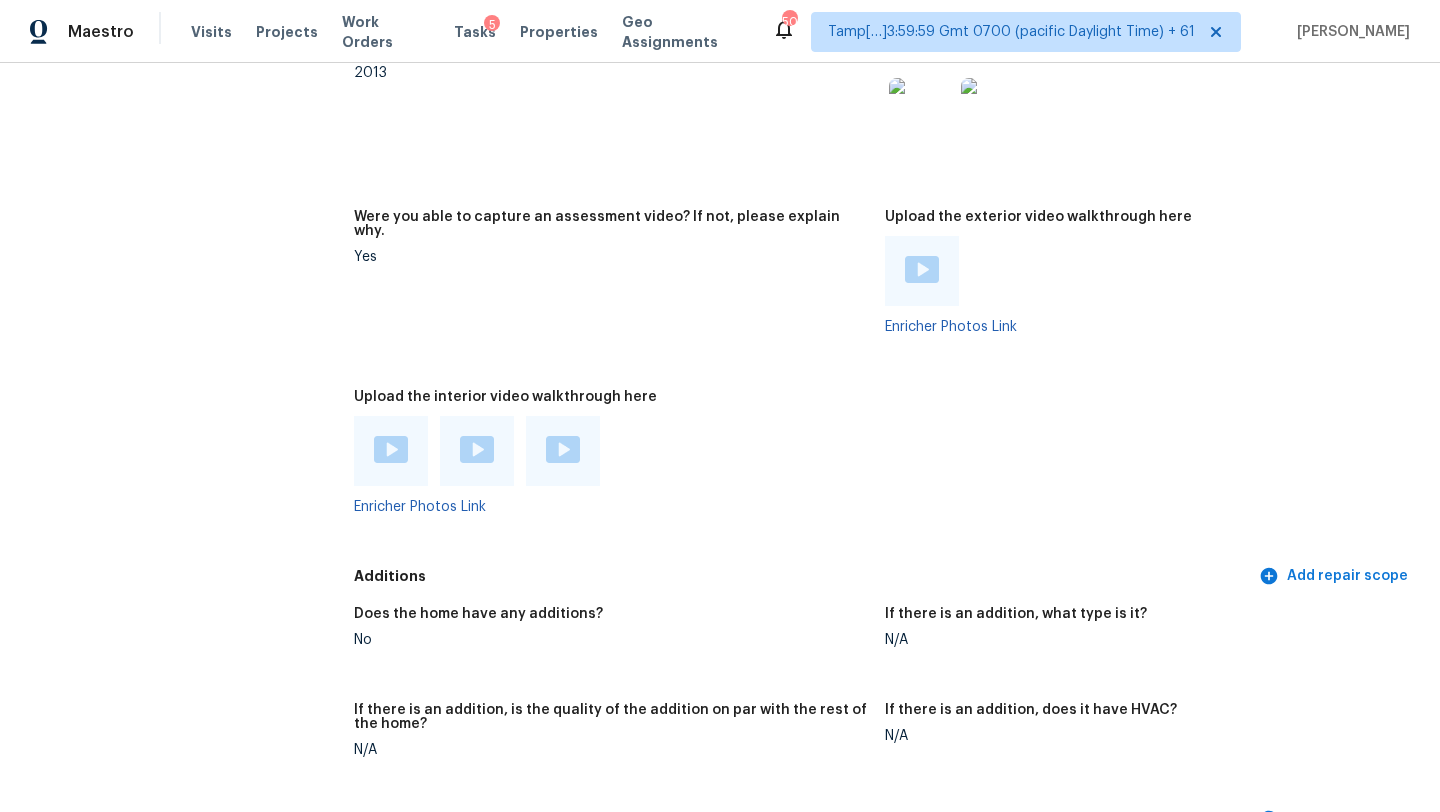 scroll, scrollTop: 4348, scrollLeft: 0, axis: vertical 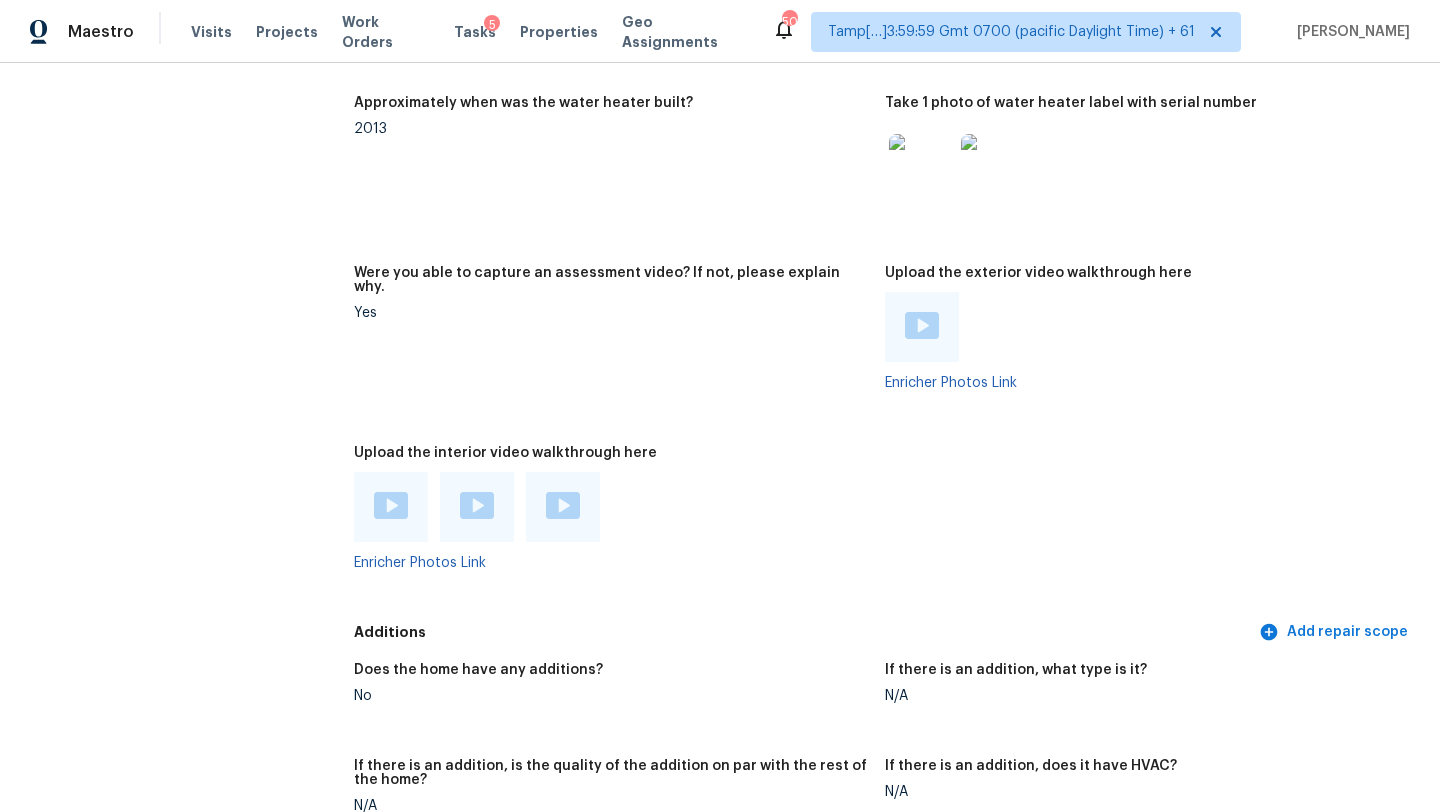 click at bounding box center [922, 325] 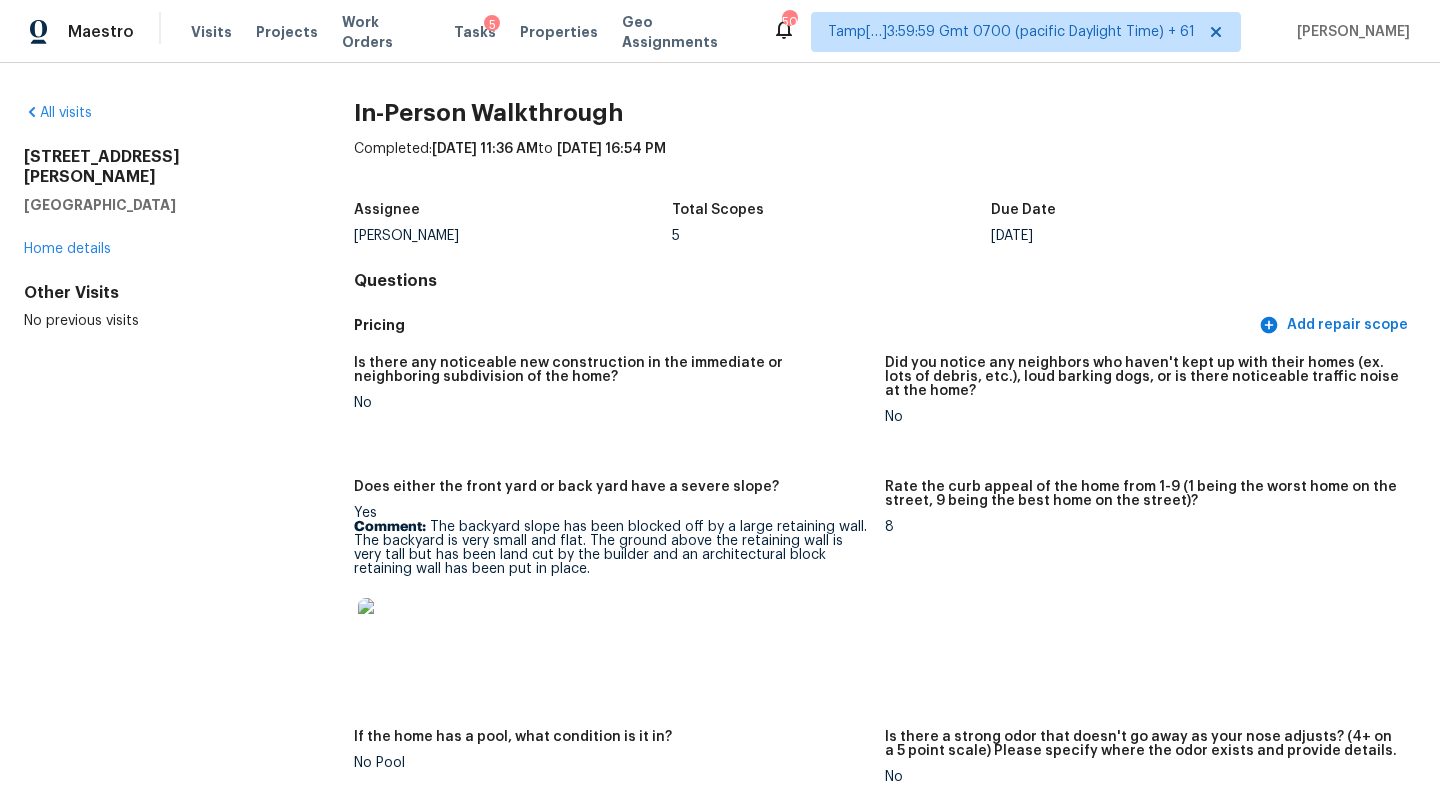 scroll, scrollTop: 50, scrollLeft: 0, axis: vertical 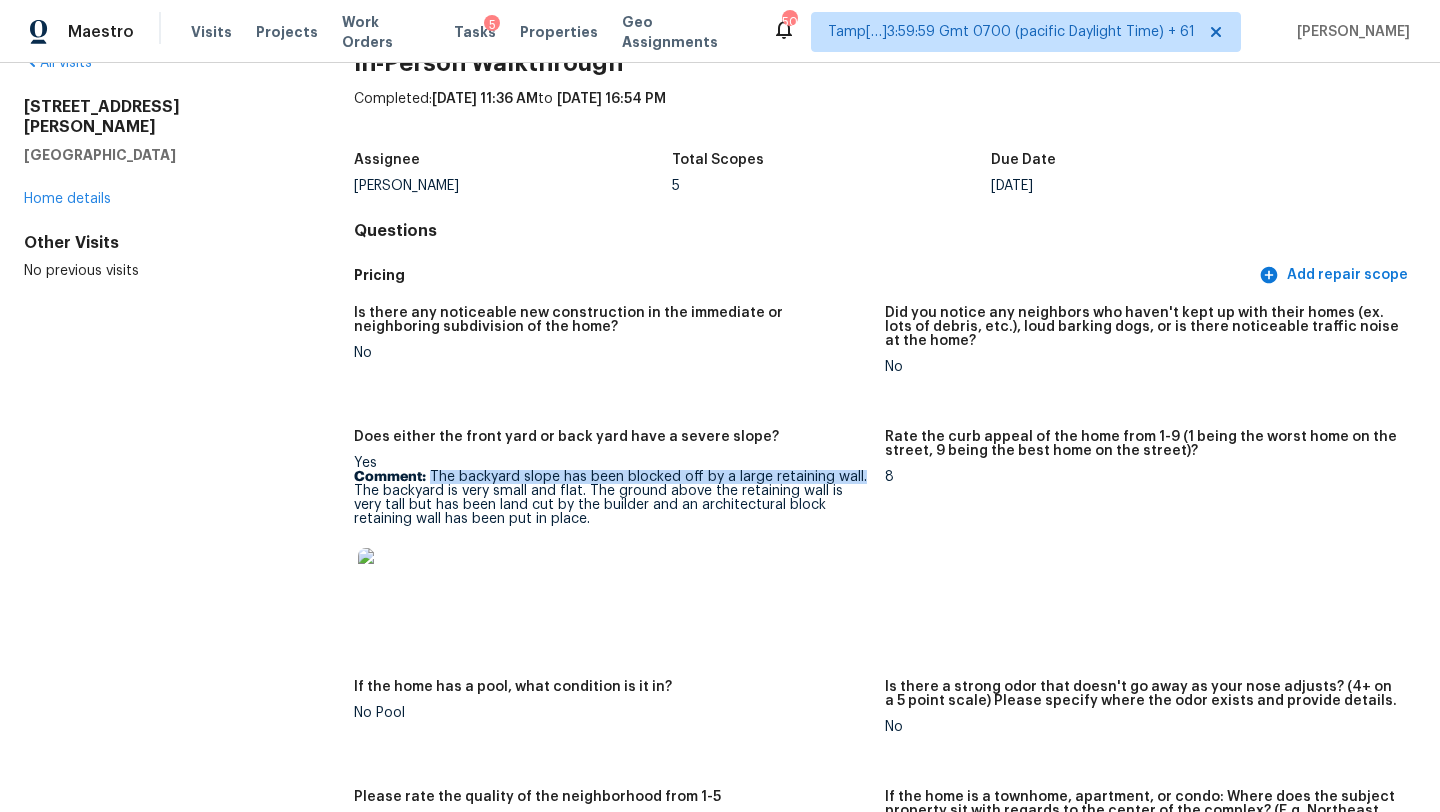 drag, startPoint x: 431, startPoint y: 478, endPoint x: 858, endPoint y: 476, distance: 427.00467 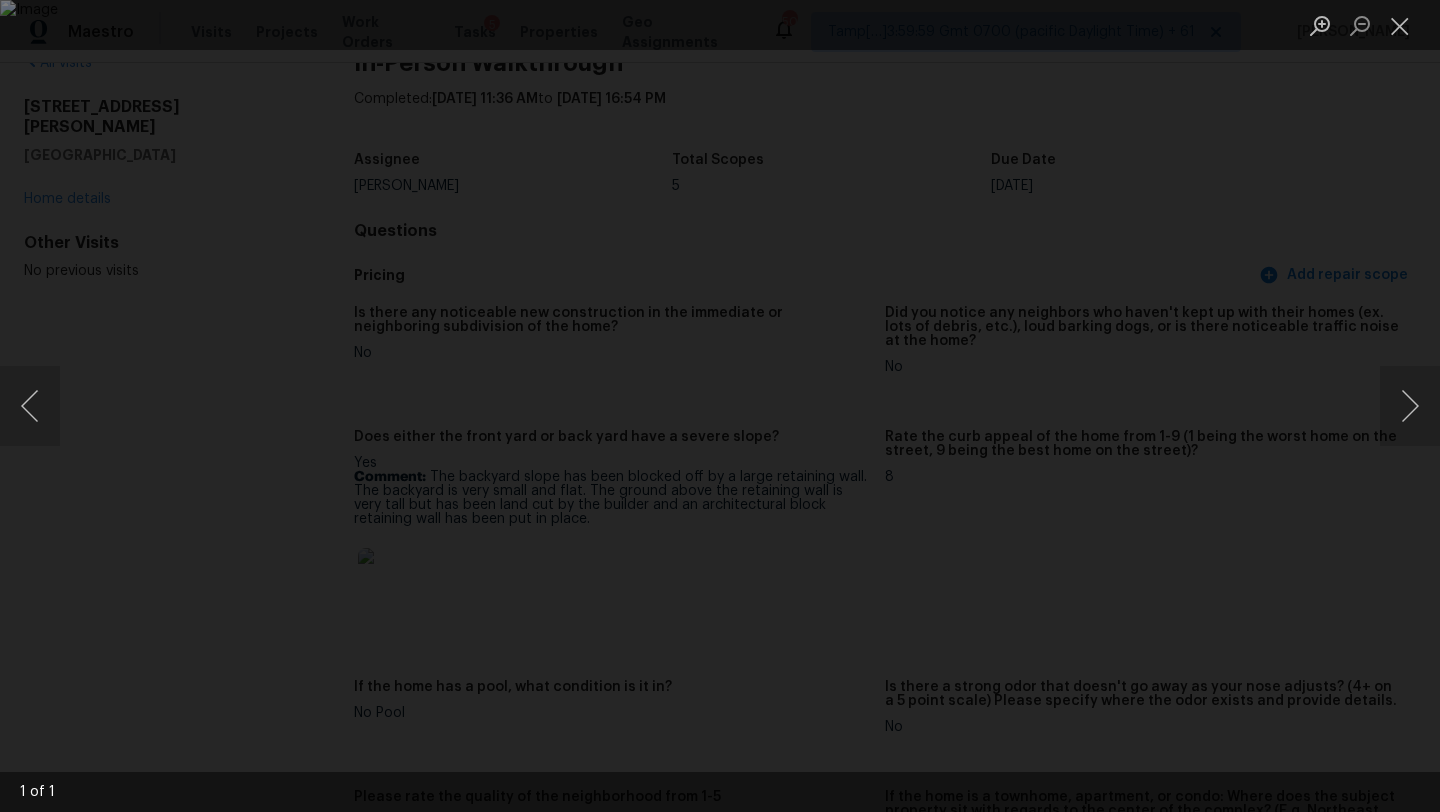 click at bounding box center (720, 406) 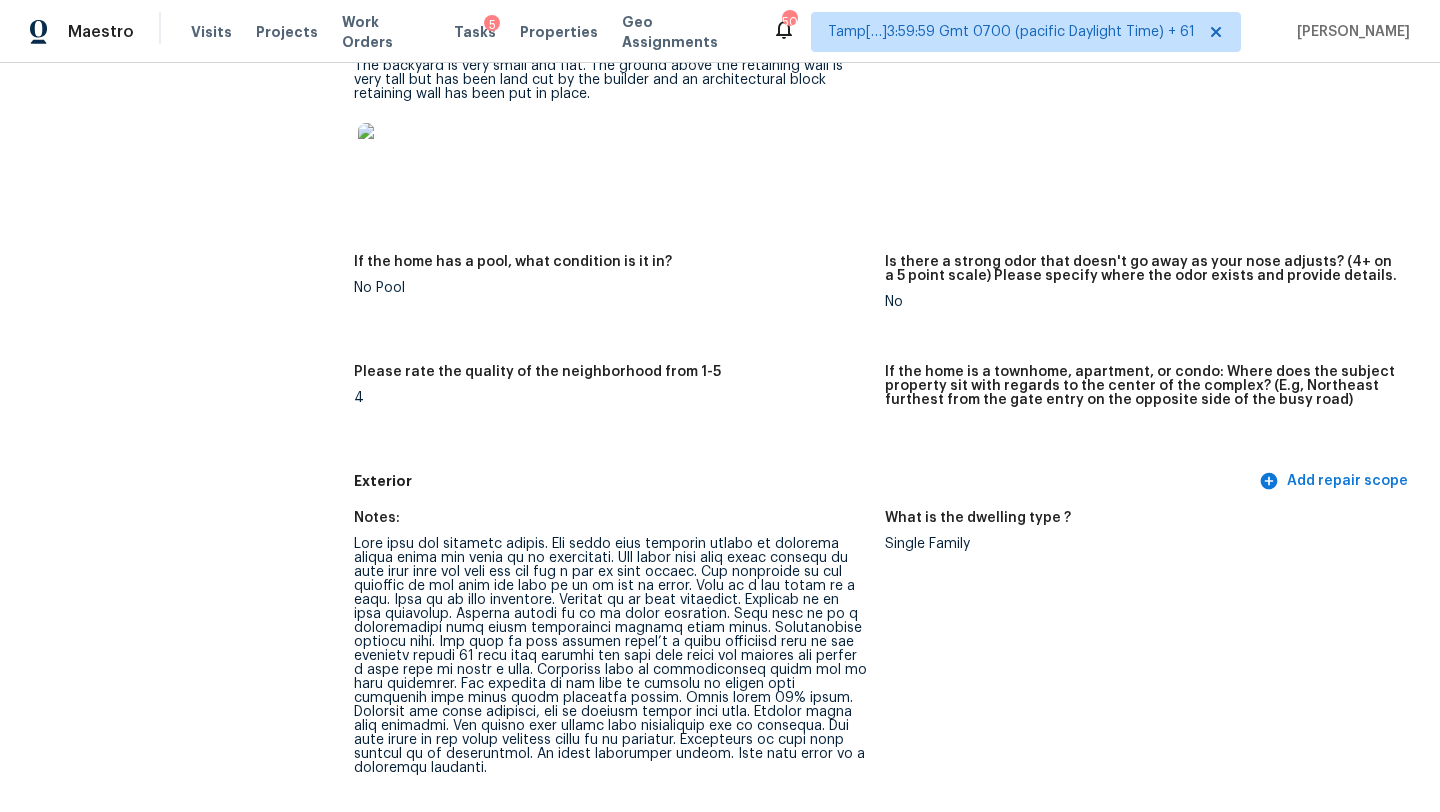 scroll, scrollTop: 736, scrollLeft: 0, axis: vertical 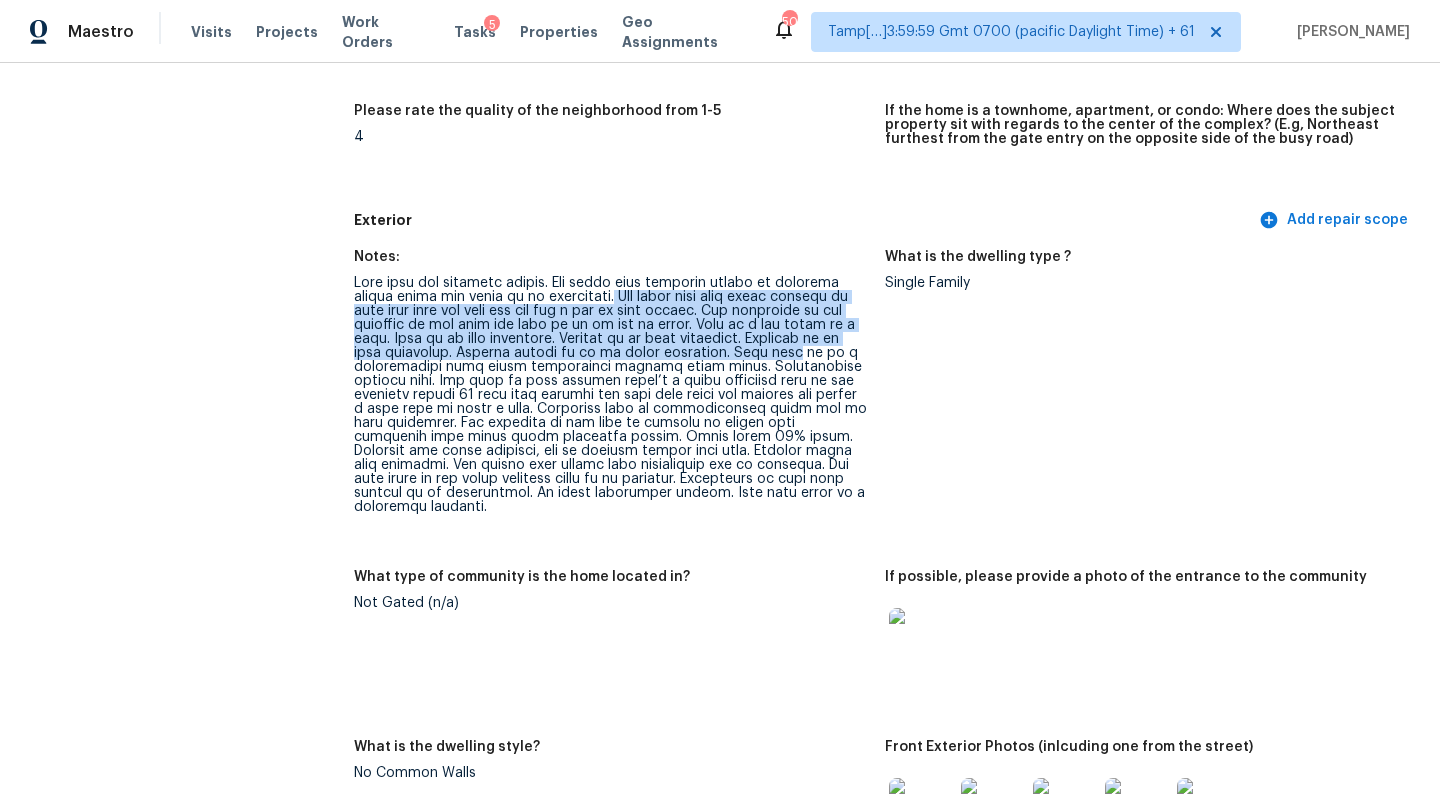 drag, startPoint x: 630, startPoint y: 298, endPoint x: 806, endPoint y: 349, distance: 183.24028 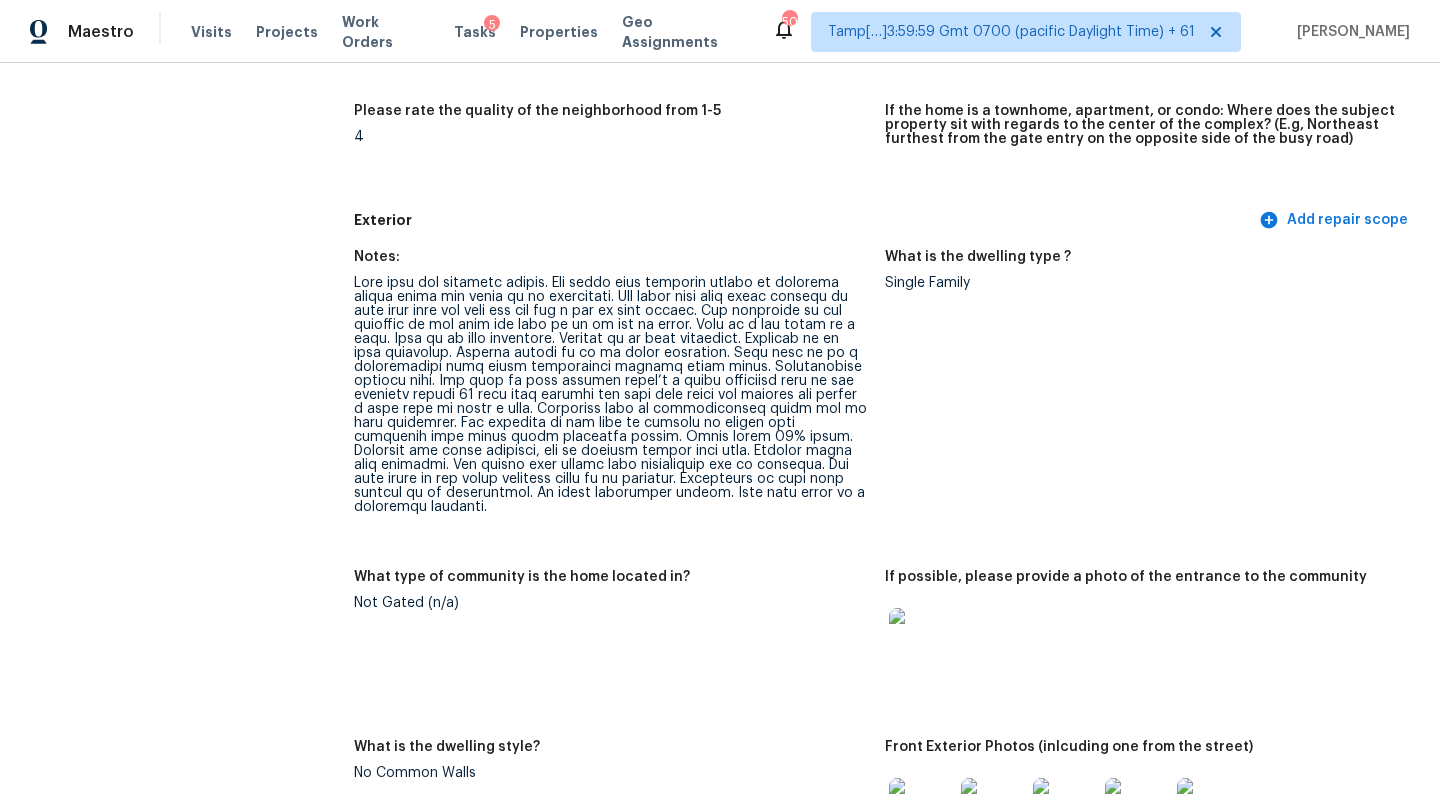 drag, startPoint x: 470, startPoint y: 357, endPoint x: 703, endPoint y: 357, distance: 233 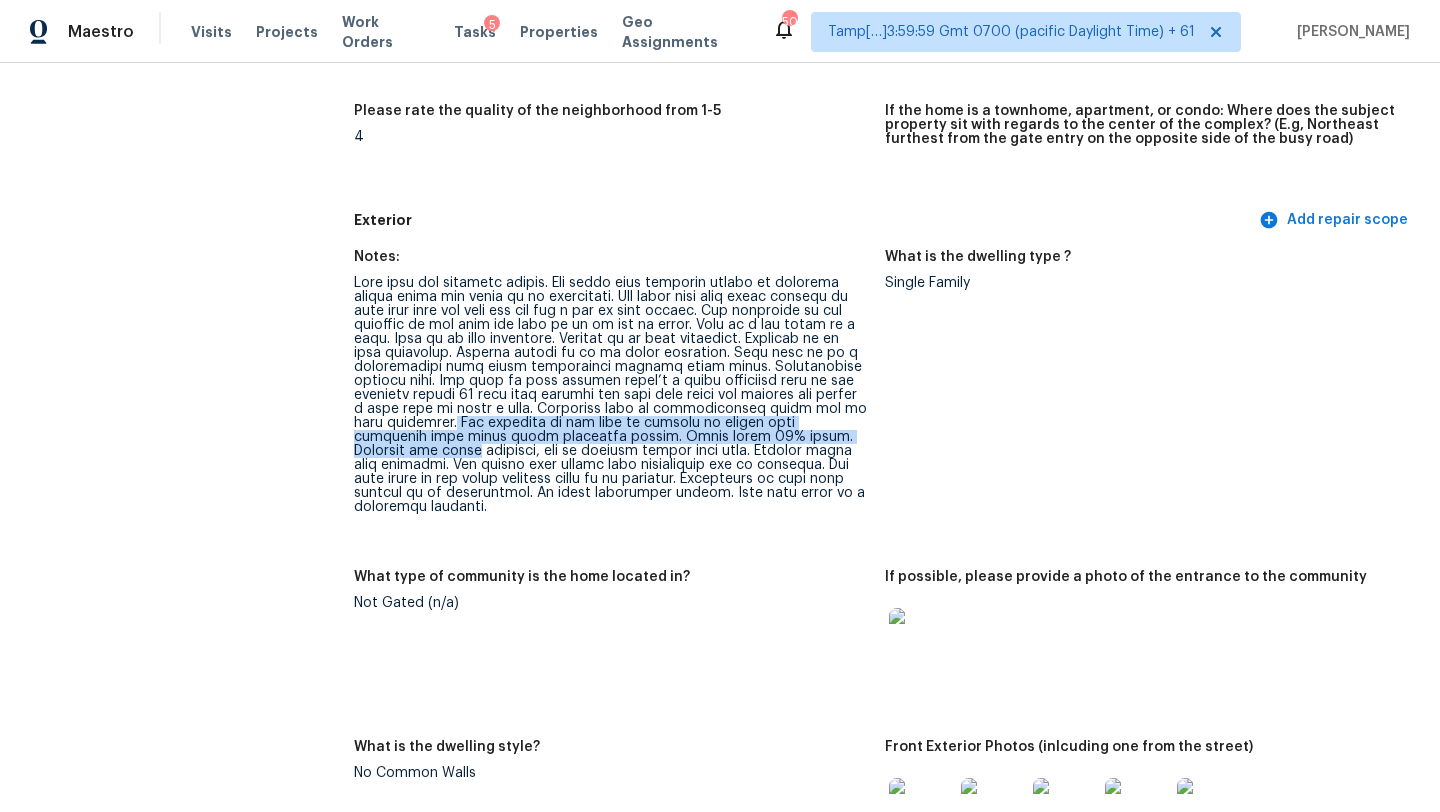 drag, startPoint x: 420, startPoint y: 422, endPoint x: 829, endPoint y: 437, distance: 409.27496 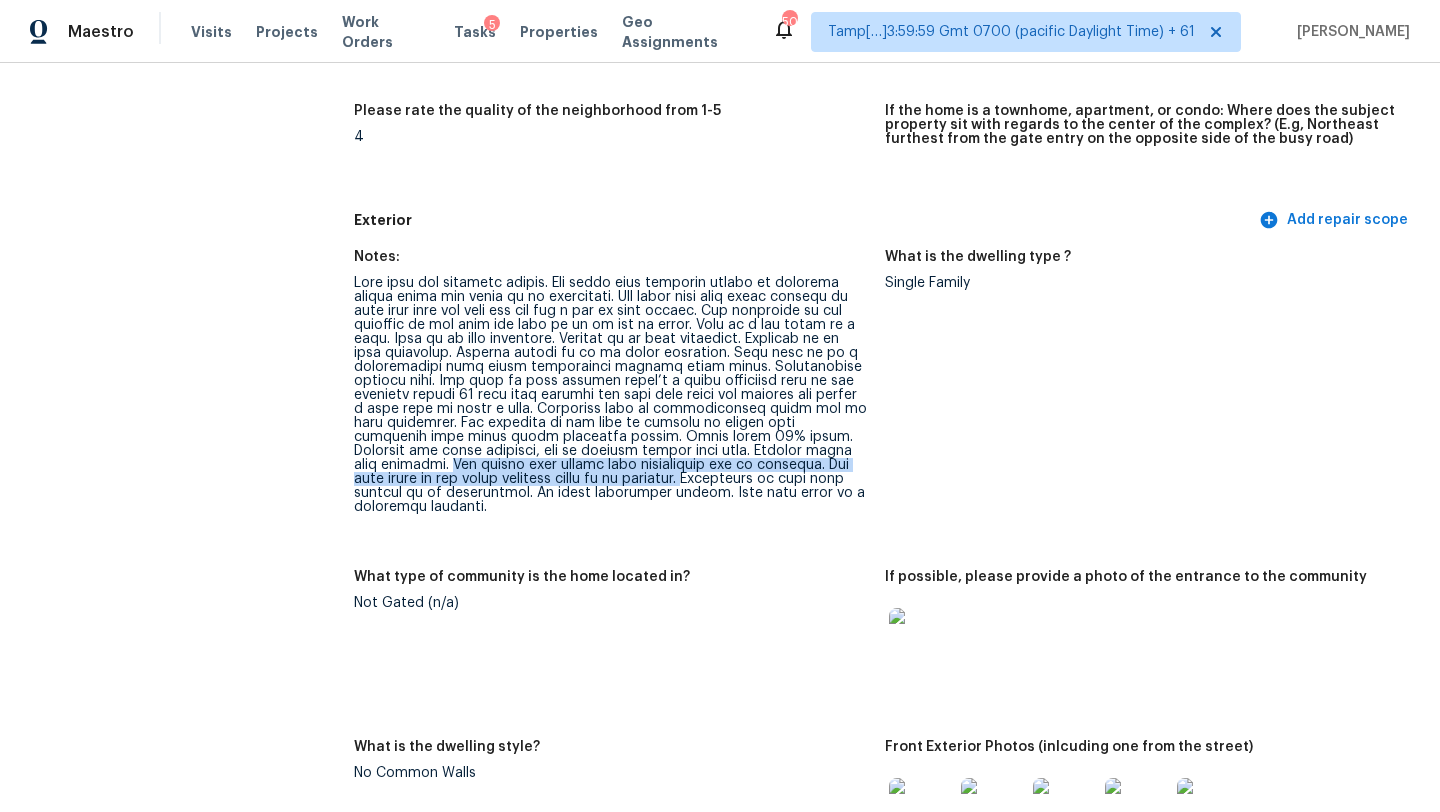 drag, startPoint x: 799, startPoint y: 450, endPoint x: 562, endPoint y: 477, distance: 238.53302 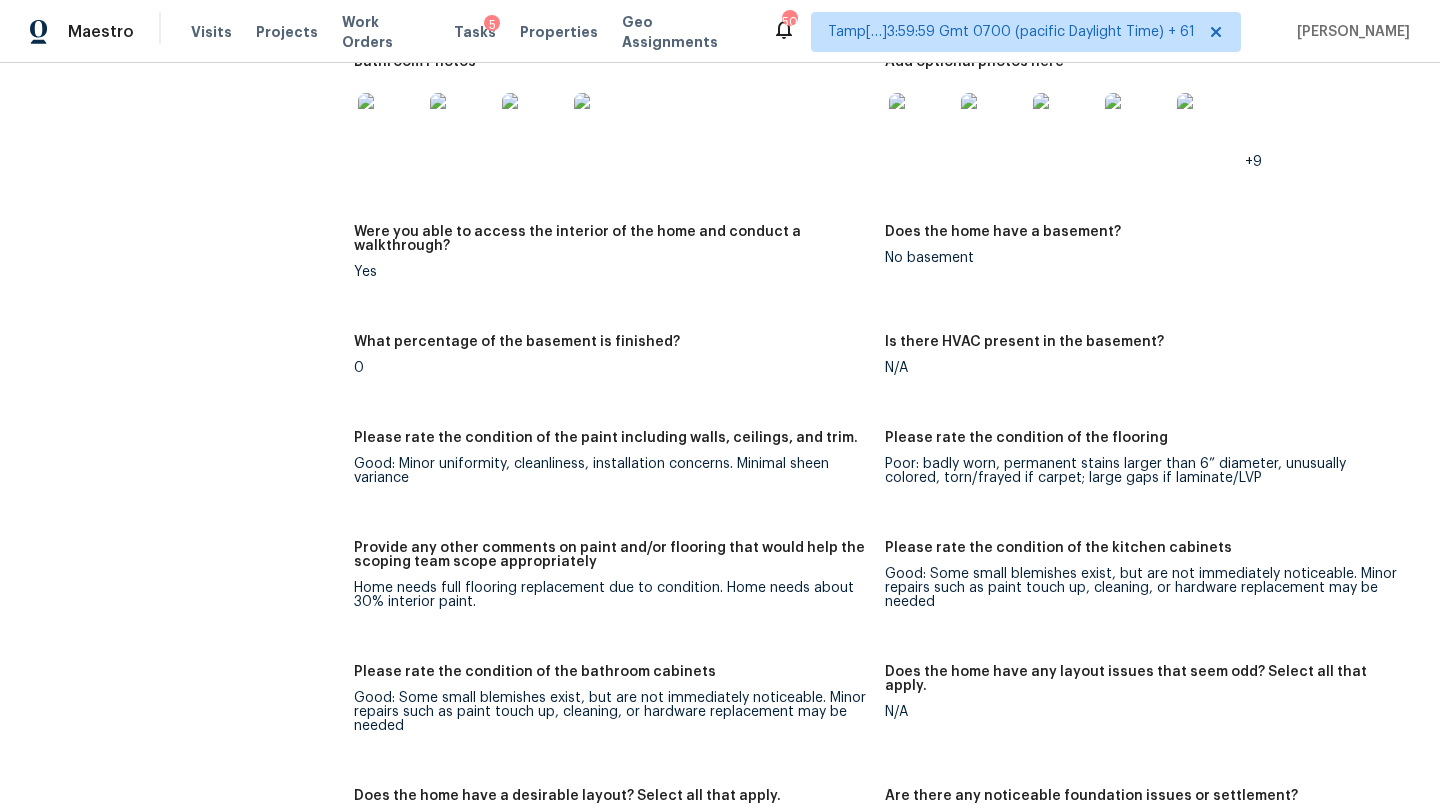 scroll, scrollTop: 3482, scrollLeft: 0, axis: vertical 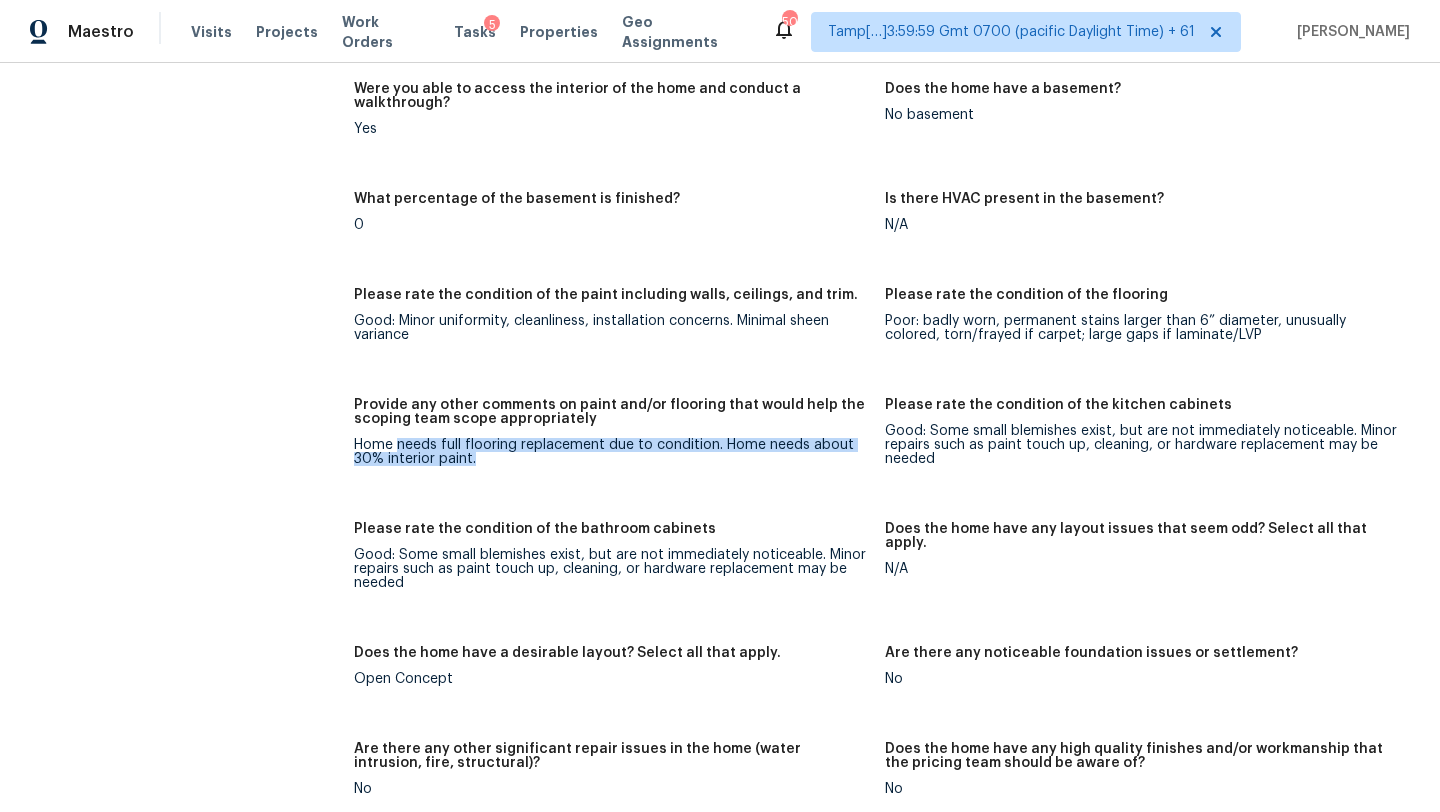 drag, startPoint x: 396, startPoint y: 415, endPoint x: 499, endPoint y: 439, distance: 105.75916 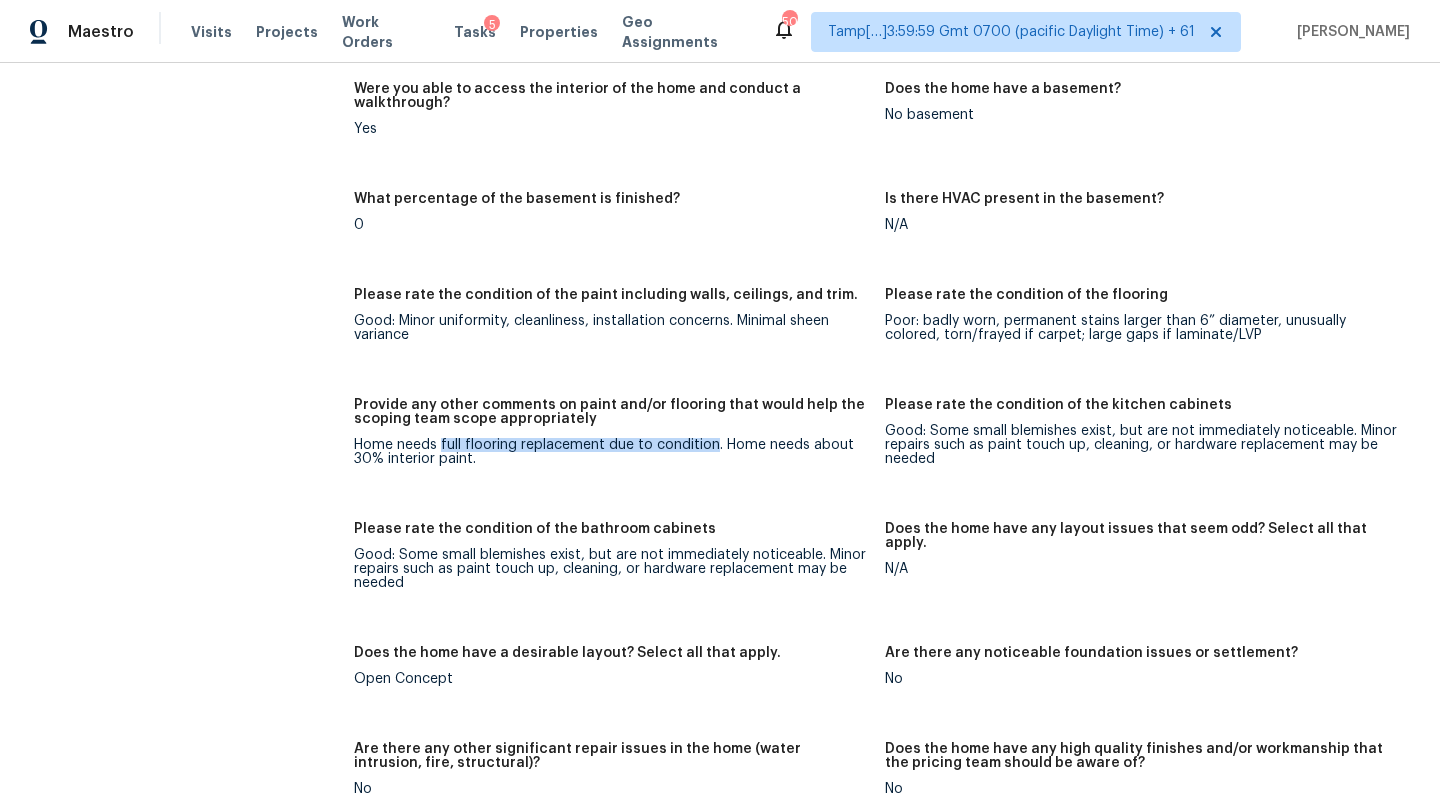 drag, startPoint x: 441, startPoint y: 417, endPoint x: 712, endPoint y: 410, distance: 271.0904 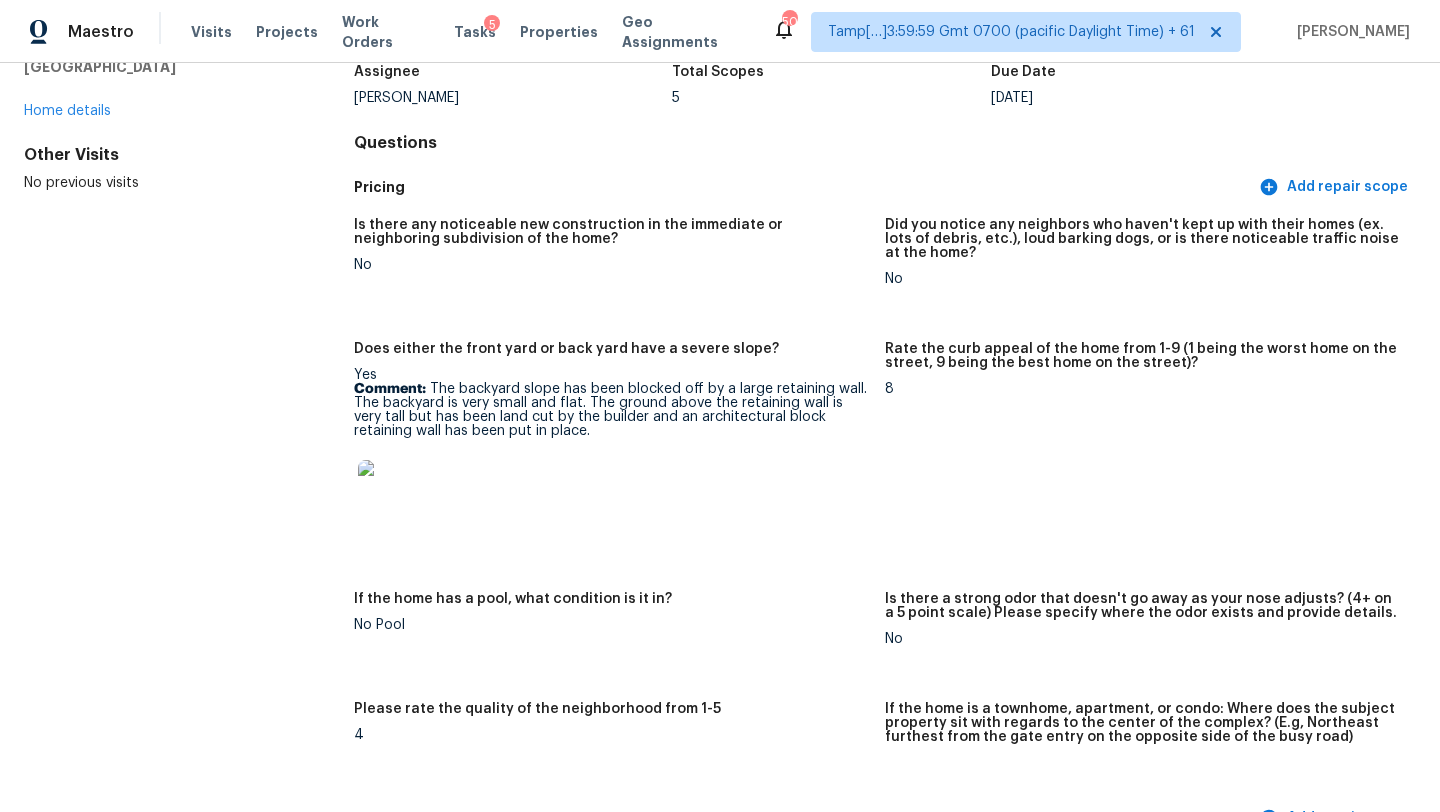 scroll, scrollTop: 0, scrollLeft: 0, axis: both 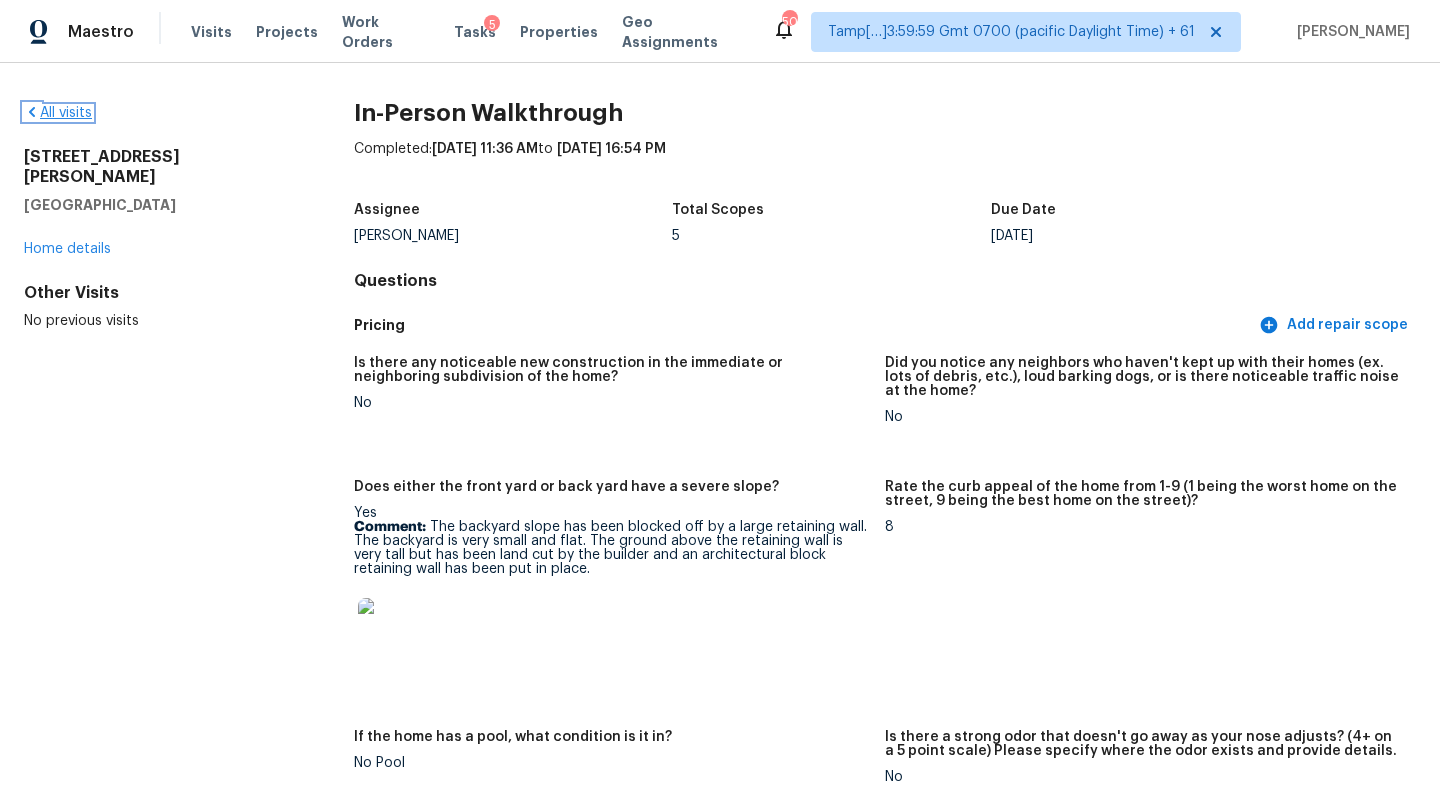 click on "All visits" at bounding box center (58, 113) 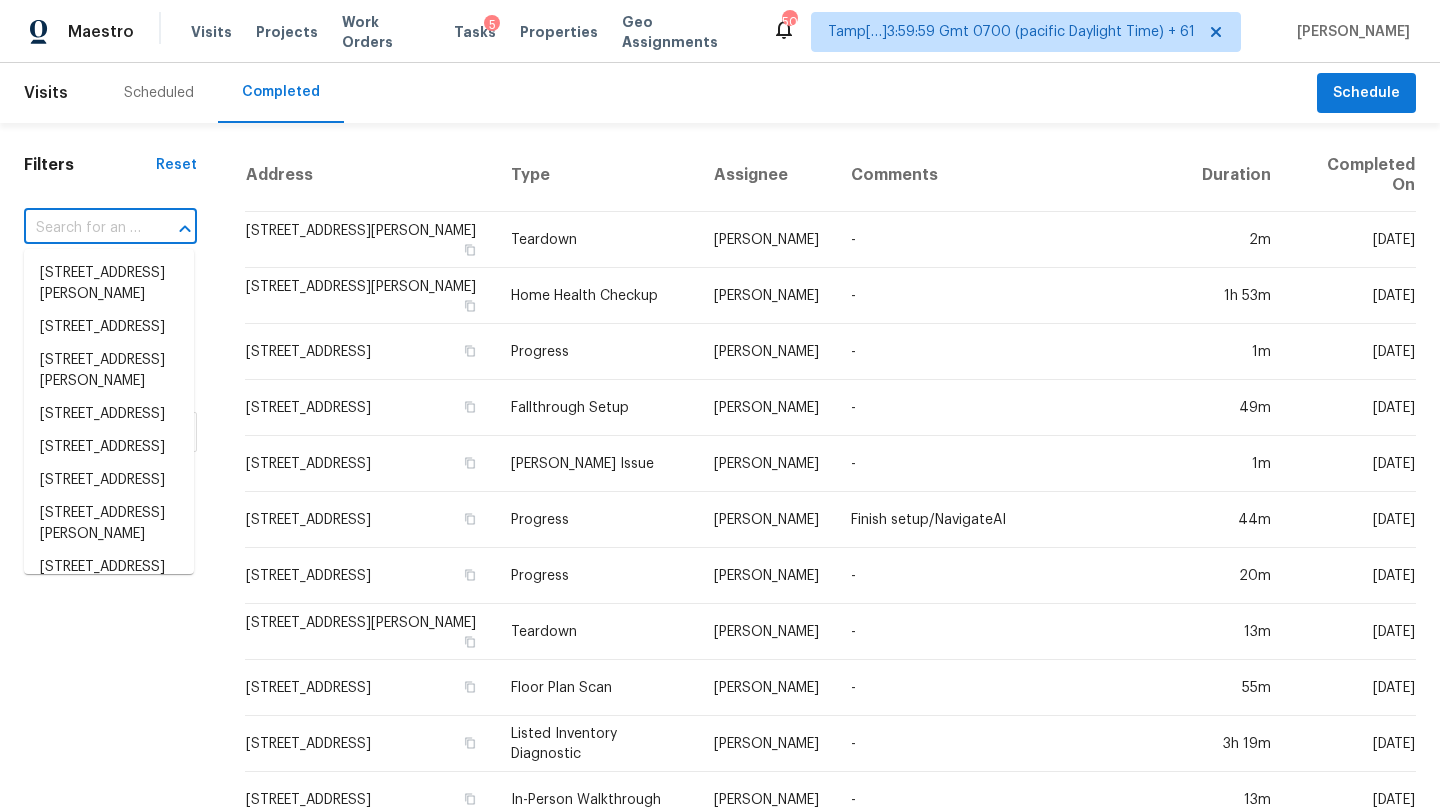 click at bounding box center [82, 228] 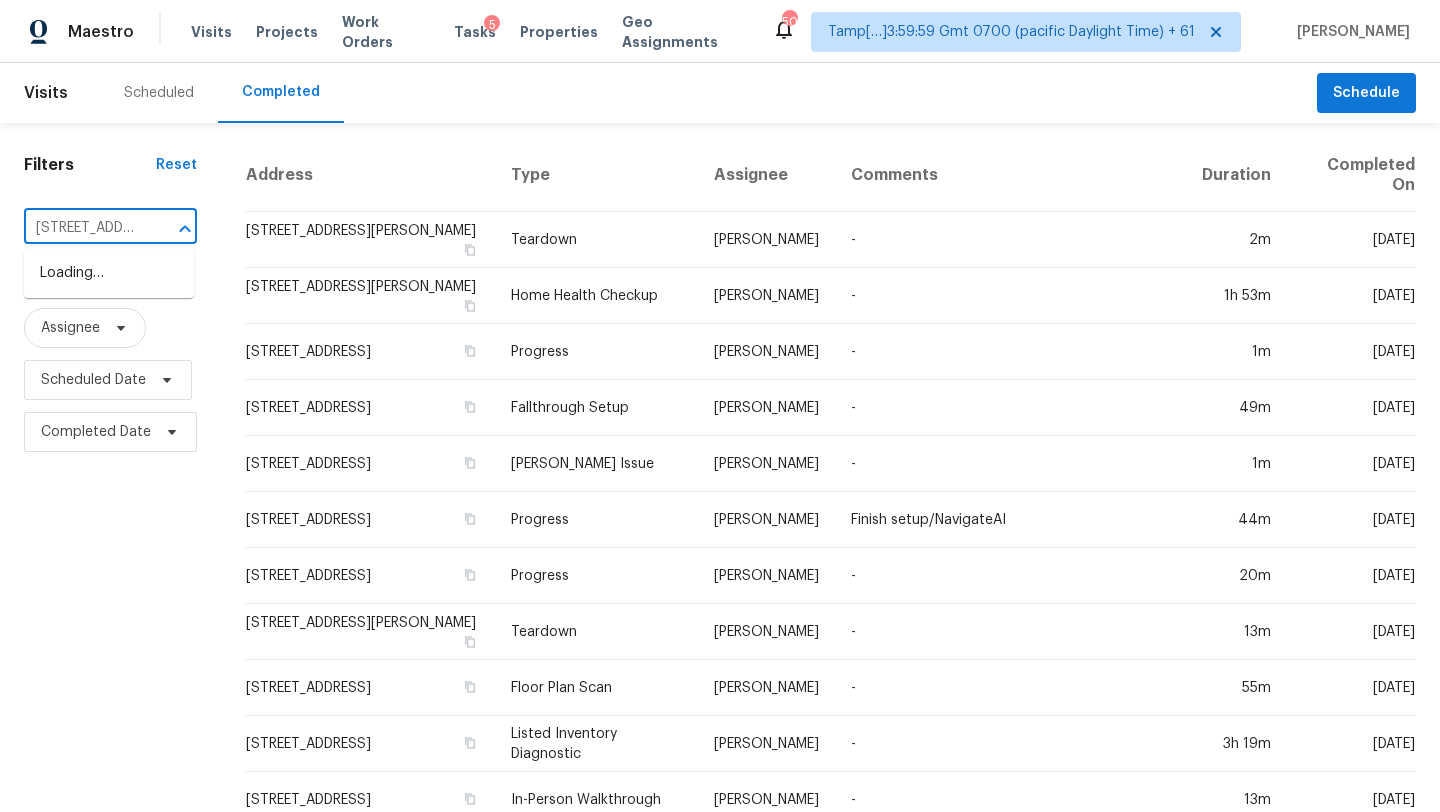 scroll, scrollTop: 0, scrollLeft: 186, axis: horizontal 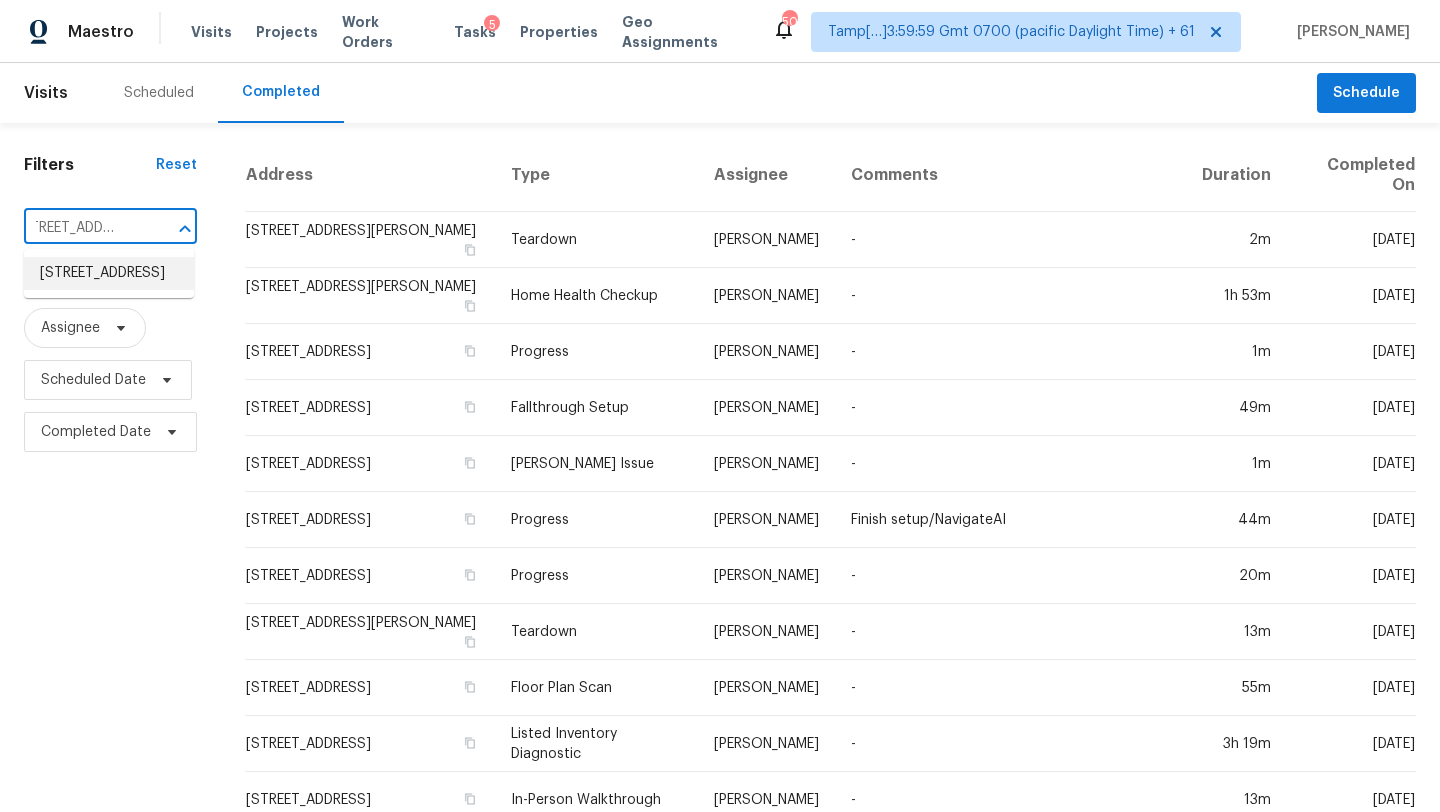 click on "2732 Rancho Mirage, San Antonio, TX 78259" at bounding box center [109, 273] 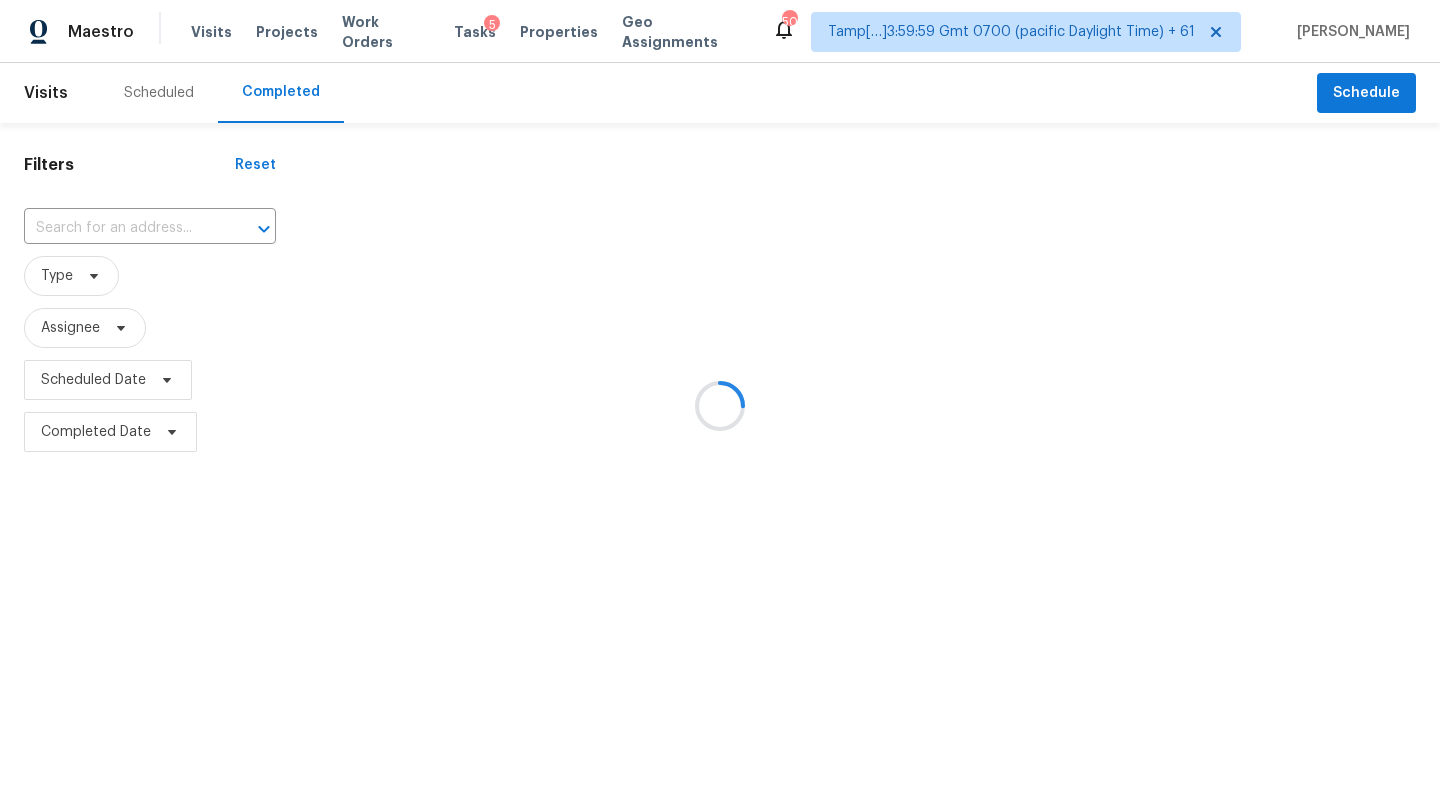 type on "2732 Rancho Mirage, San Antonio, TX 78259" 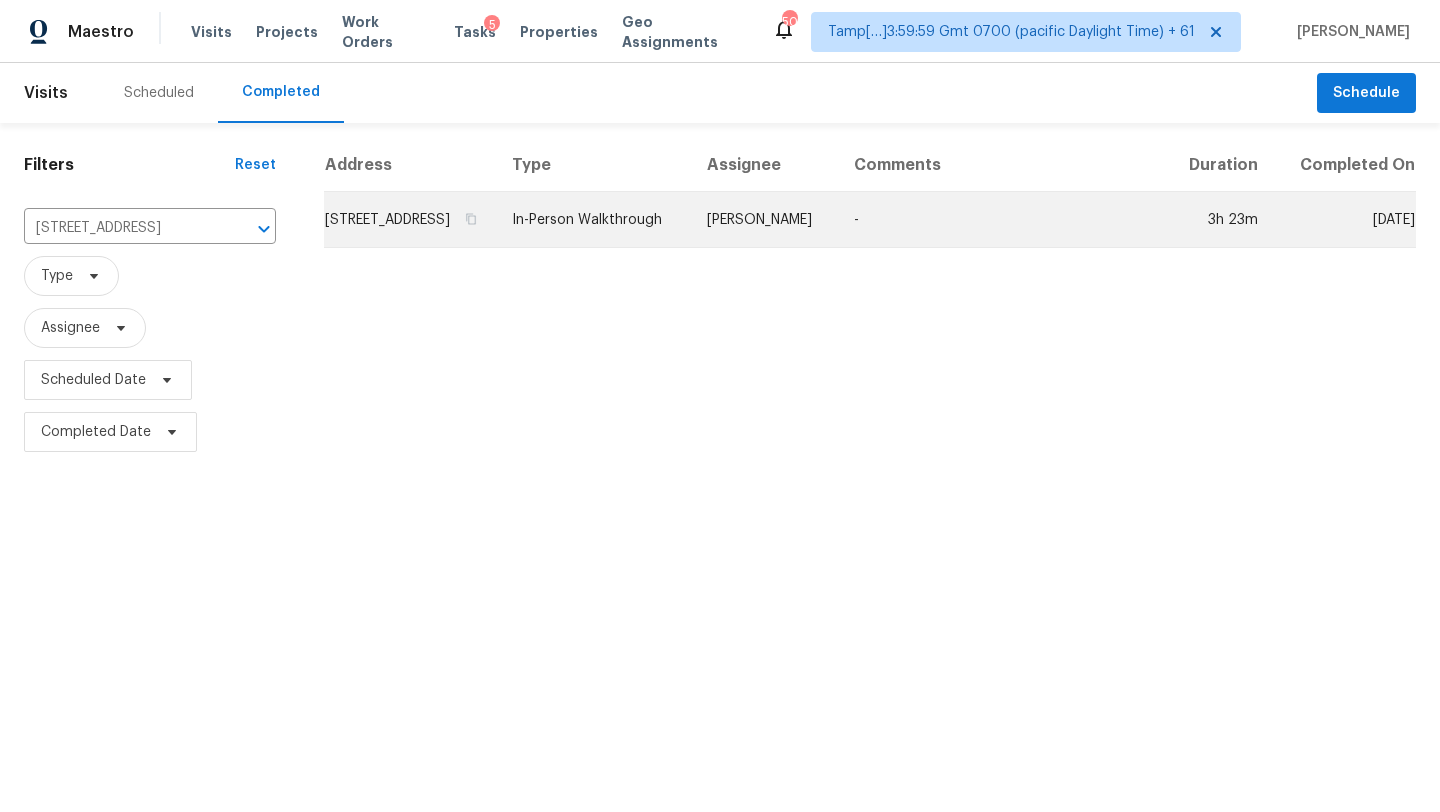 click on "3h 23m" at bounding box center (1220, 220) 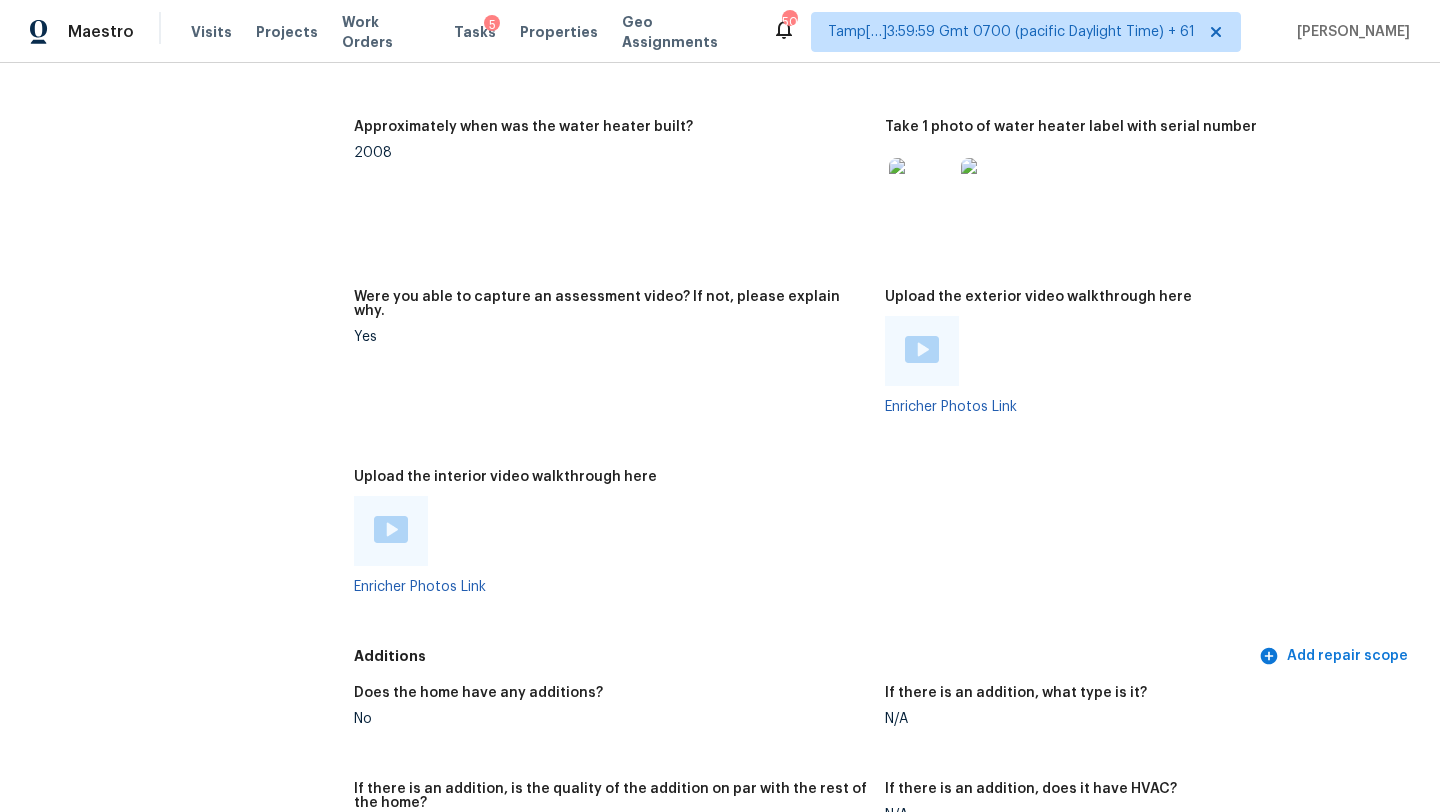scroll, scrollTop: 3749, scrollLeft: 0, axis: vertical 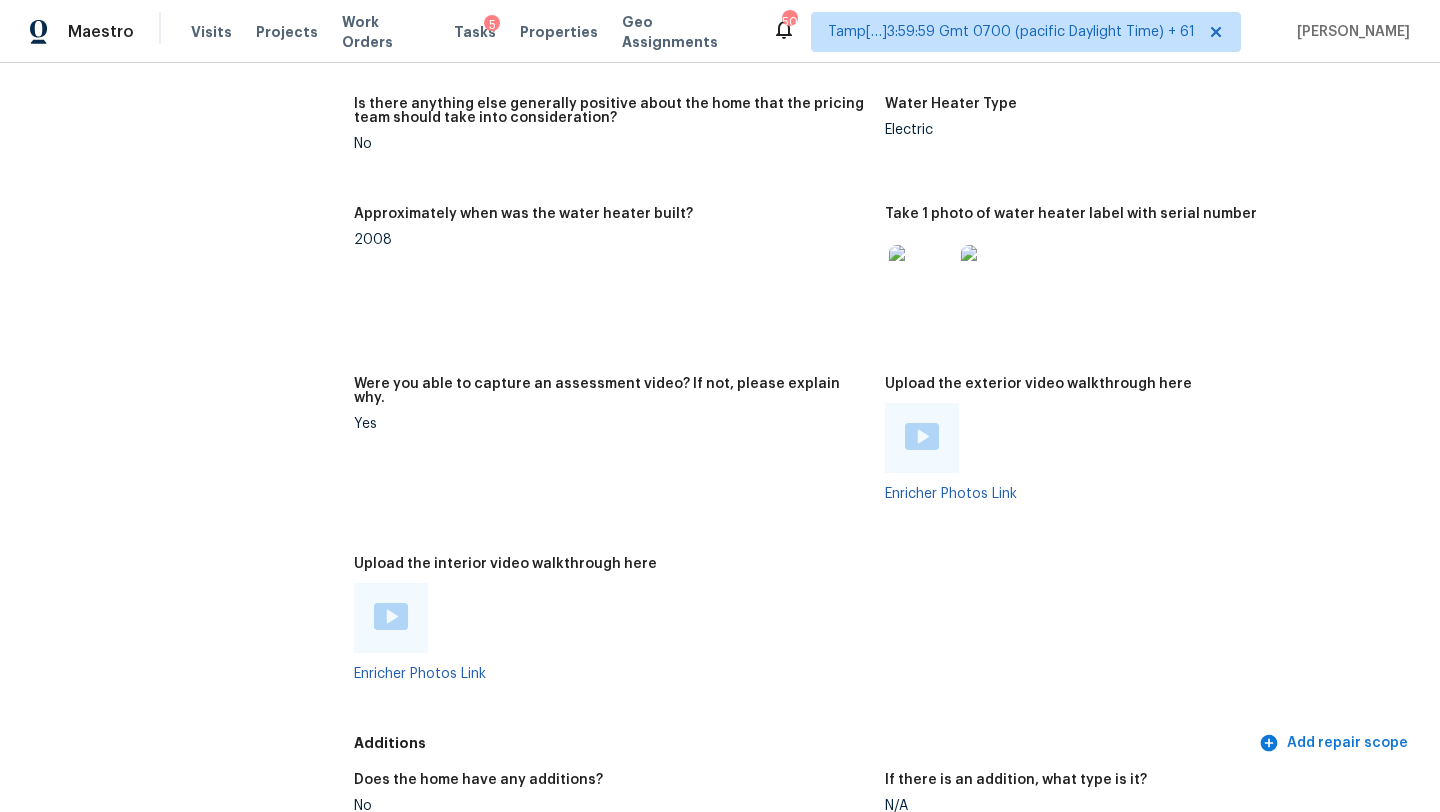 click at bounding box center [391, 616] 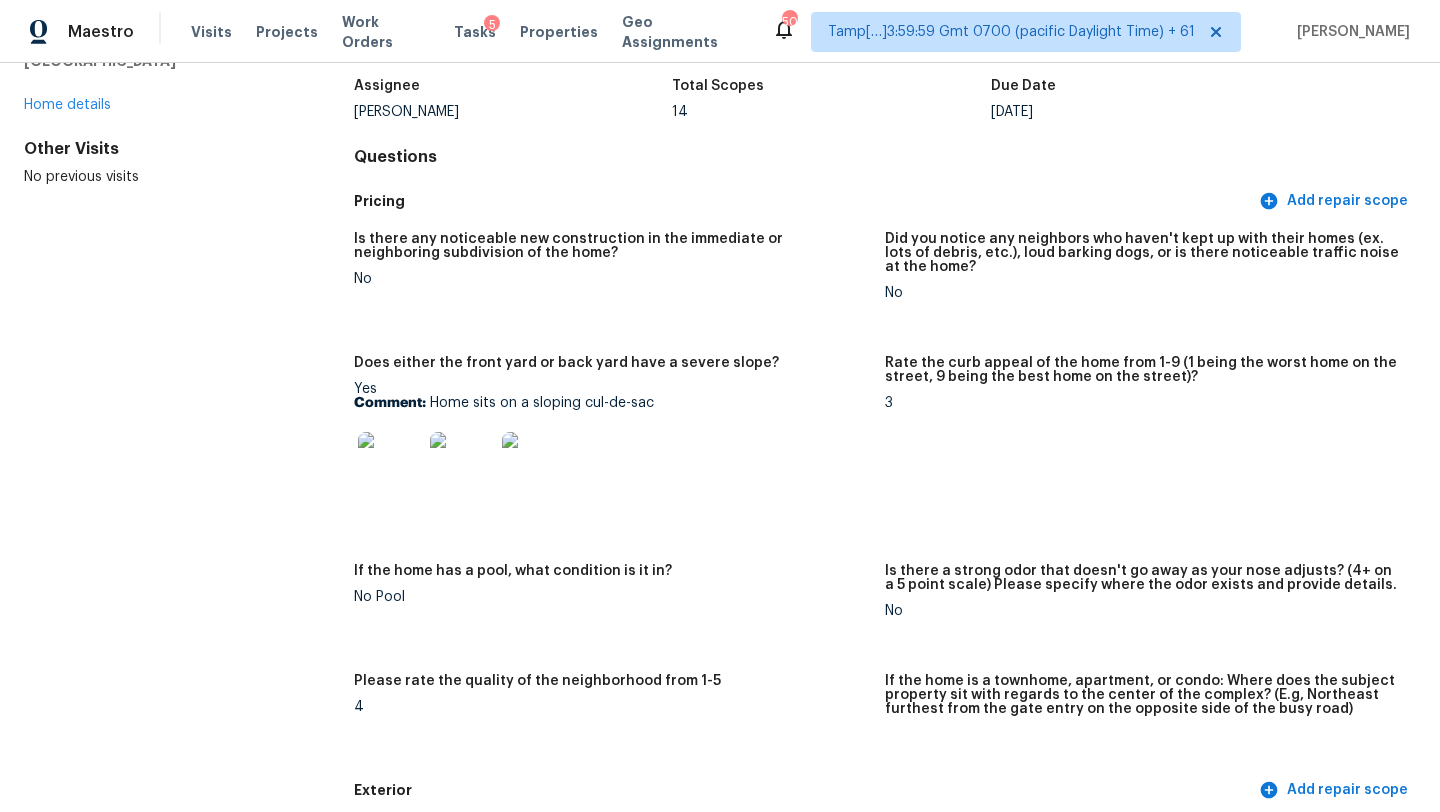 scroll, scrollTop: 0, scrollLeft: 0, axis: both 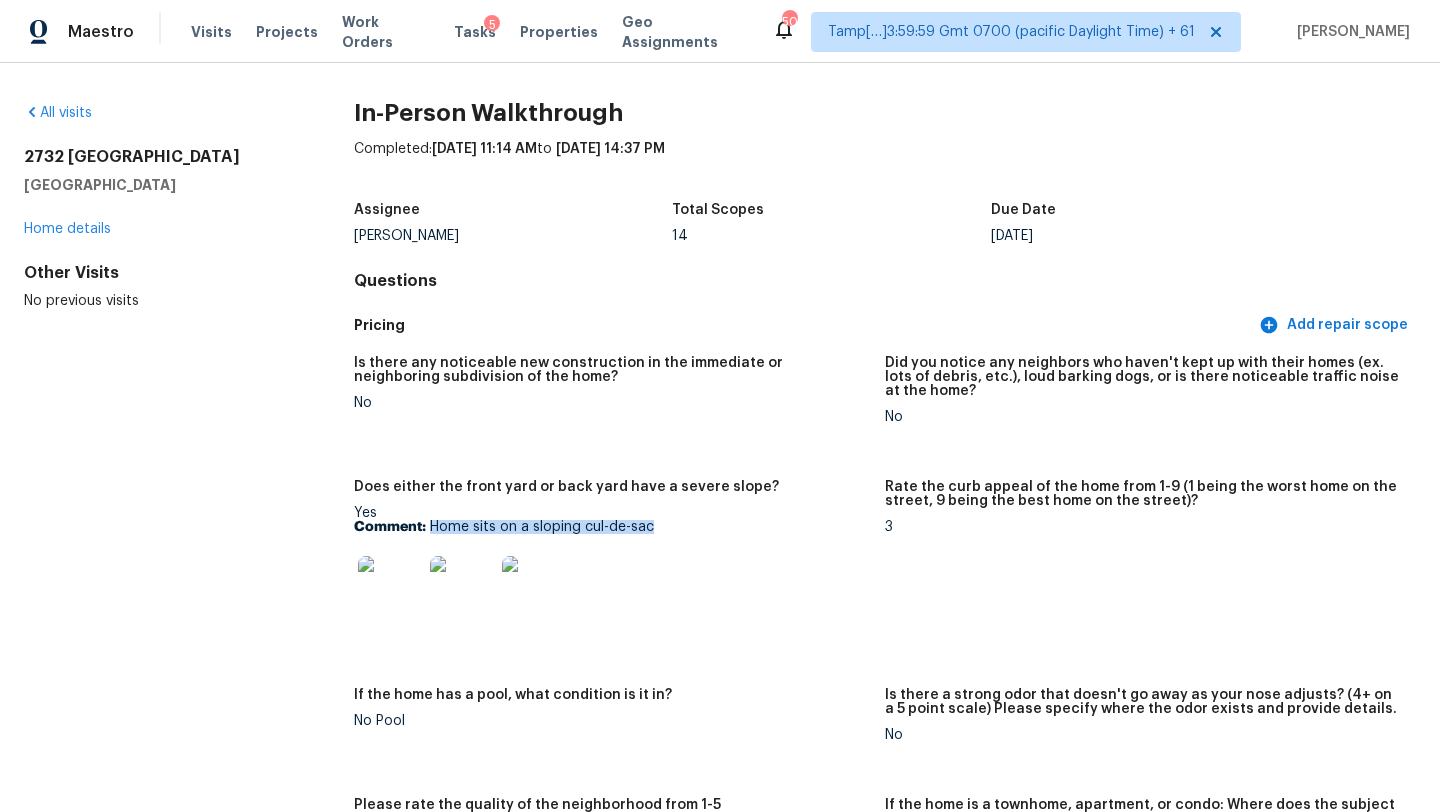drag, startPoint x: 430, startPoint y: 528, endPoint x: 732, endPoint y: 531, distance: 302.0149 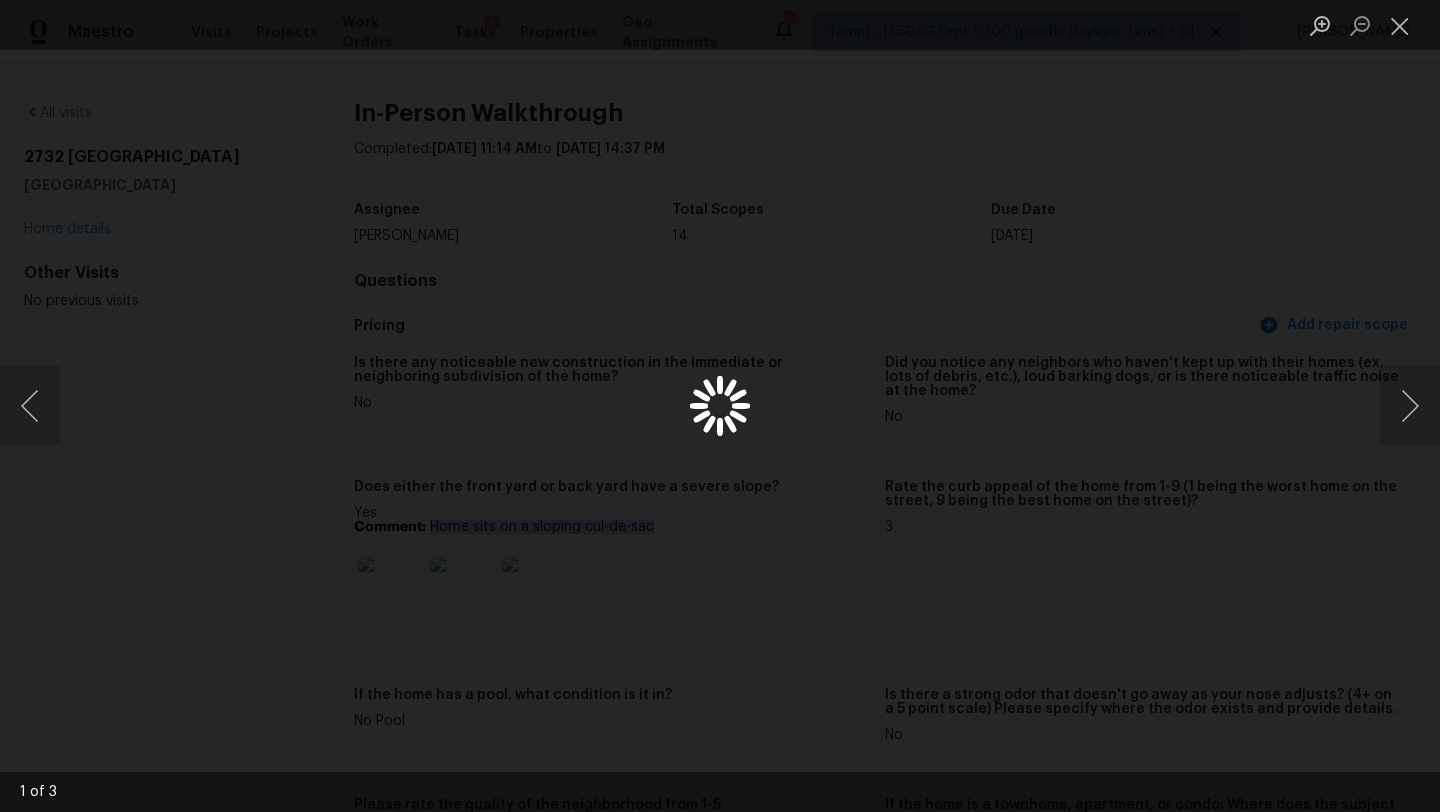 click at bounding box center [720, 406] 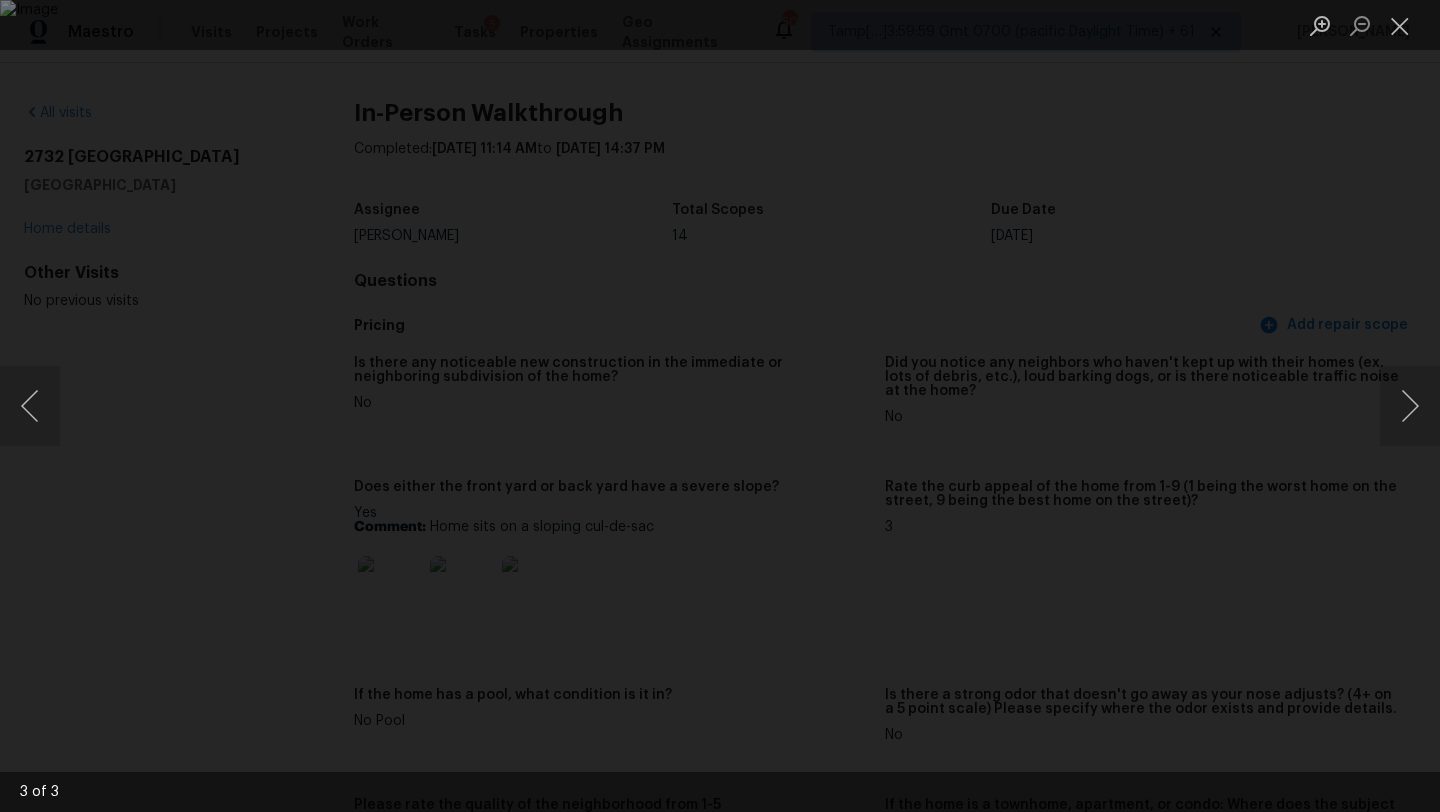 click at bounding box center [720, 406] 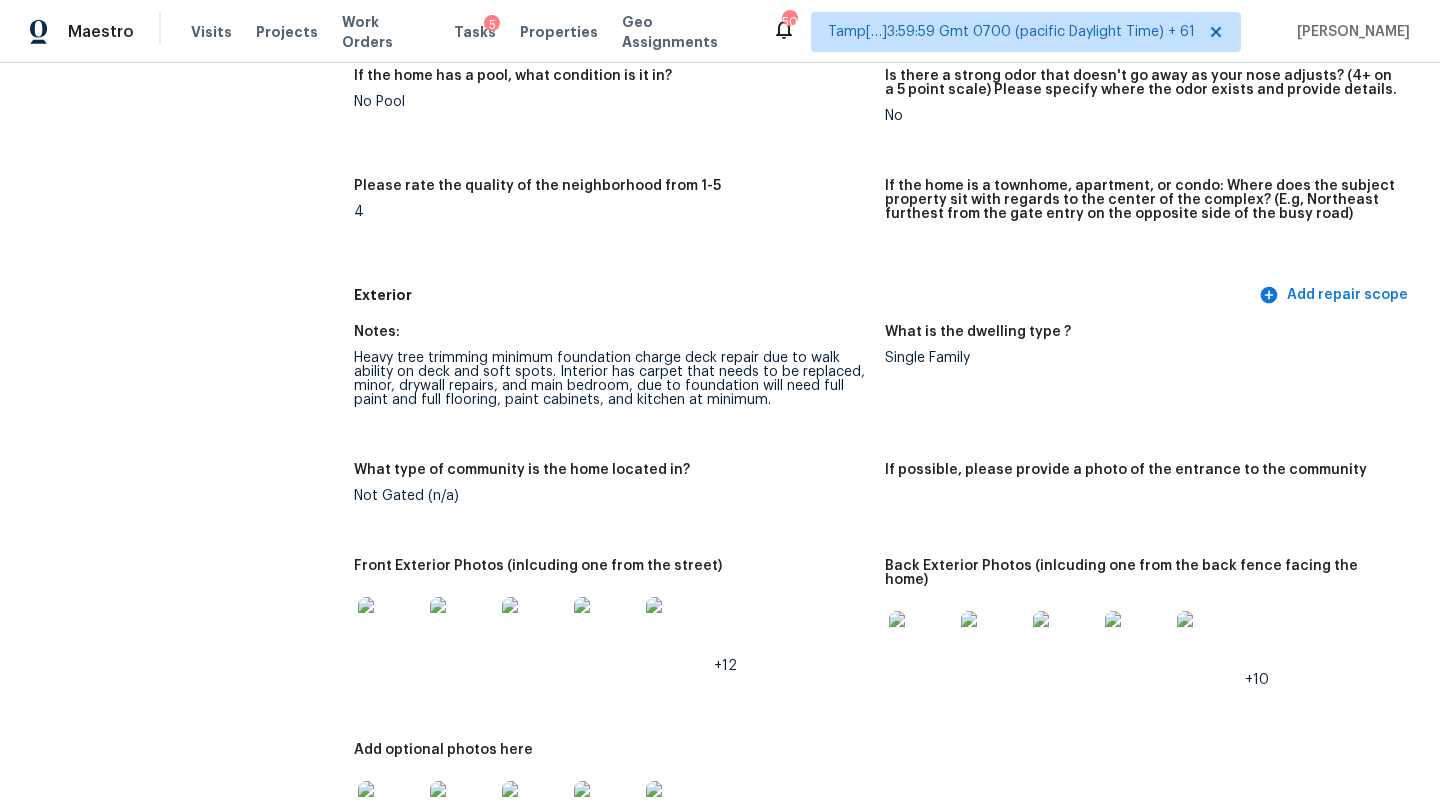 scroll, scrollTop: 622, scrollLeft: 0, axis: vertical 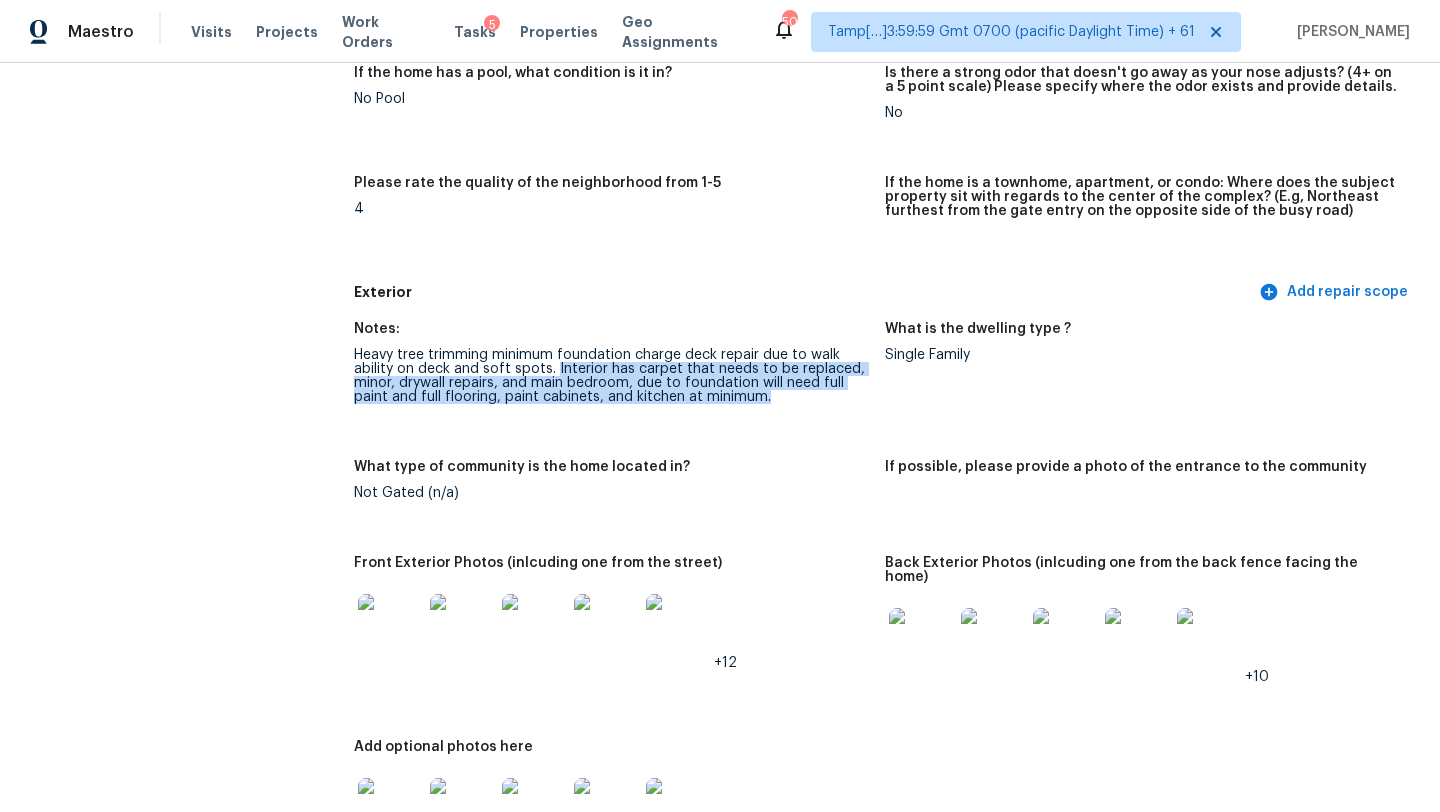 drag, startPoint x: 553, startPoint y: 374, endPoint x: 819, endPoint y: 402, distance: 267.46964 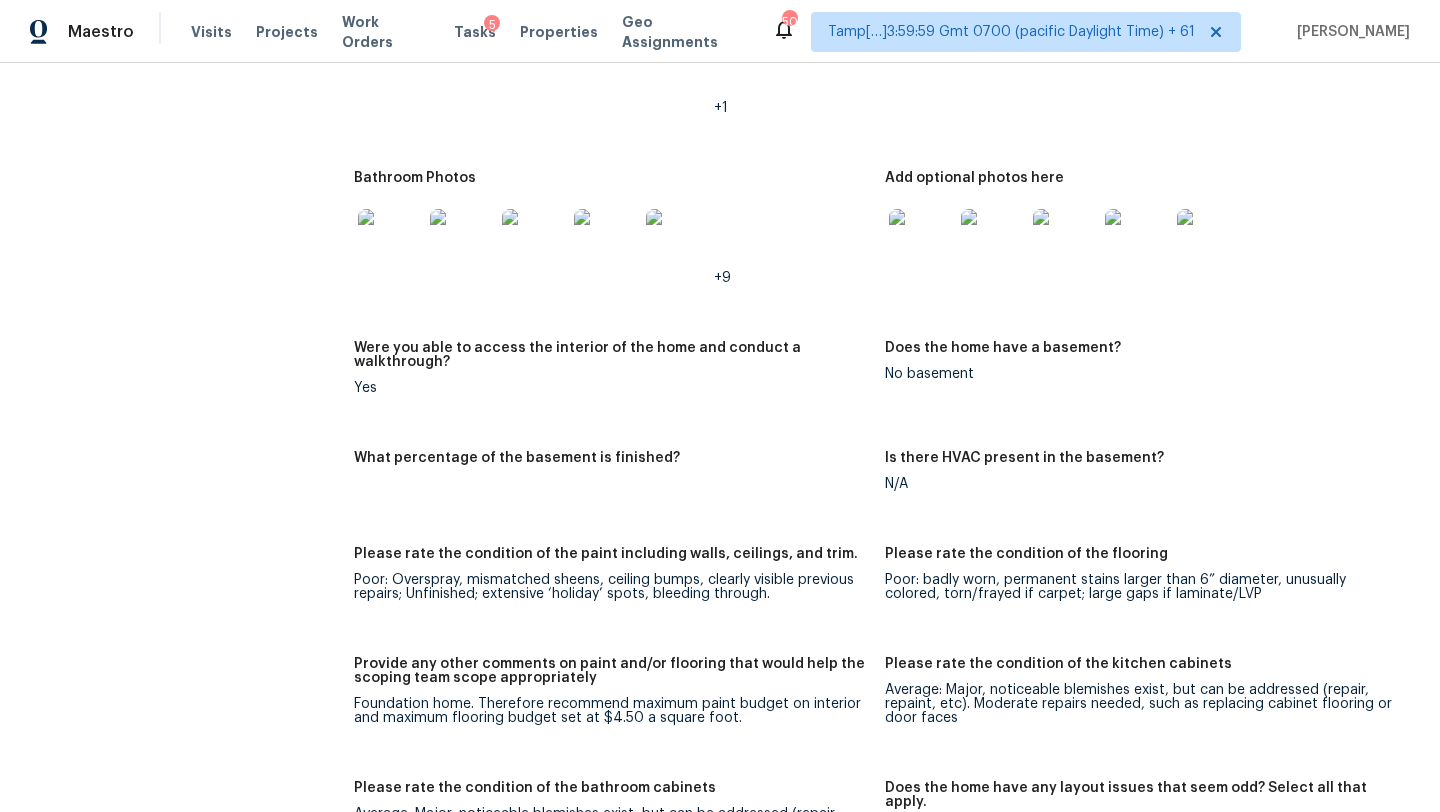 scroll, scrollTop: 2780, scrollLeft: 0, axis: vertical 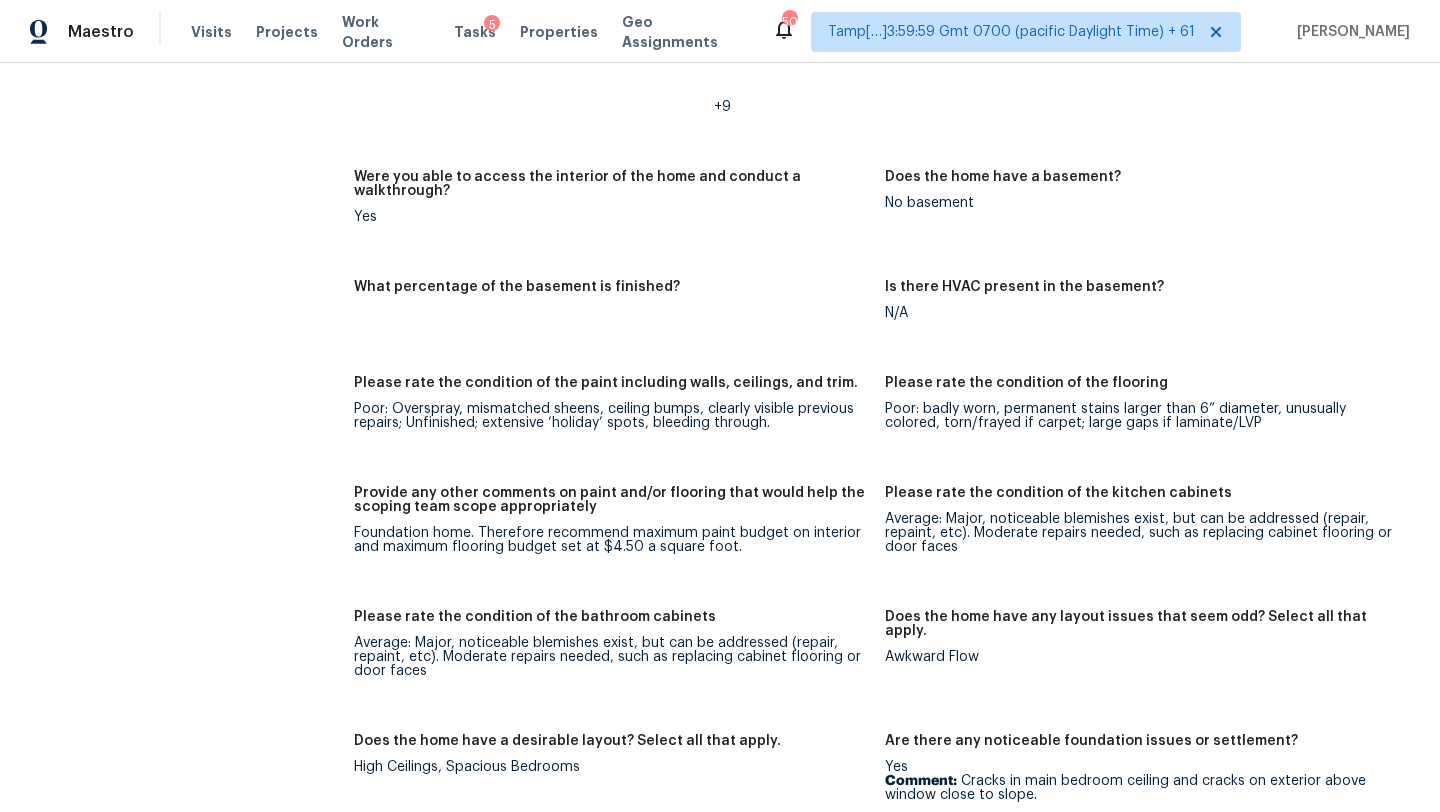 click on "Foundation home. Therefore recommend maximum paint budget on interior and maximum flooring budget set at $4.50 a square foot." at bounding box center (611, 540) 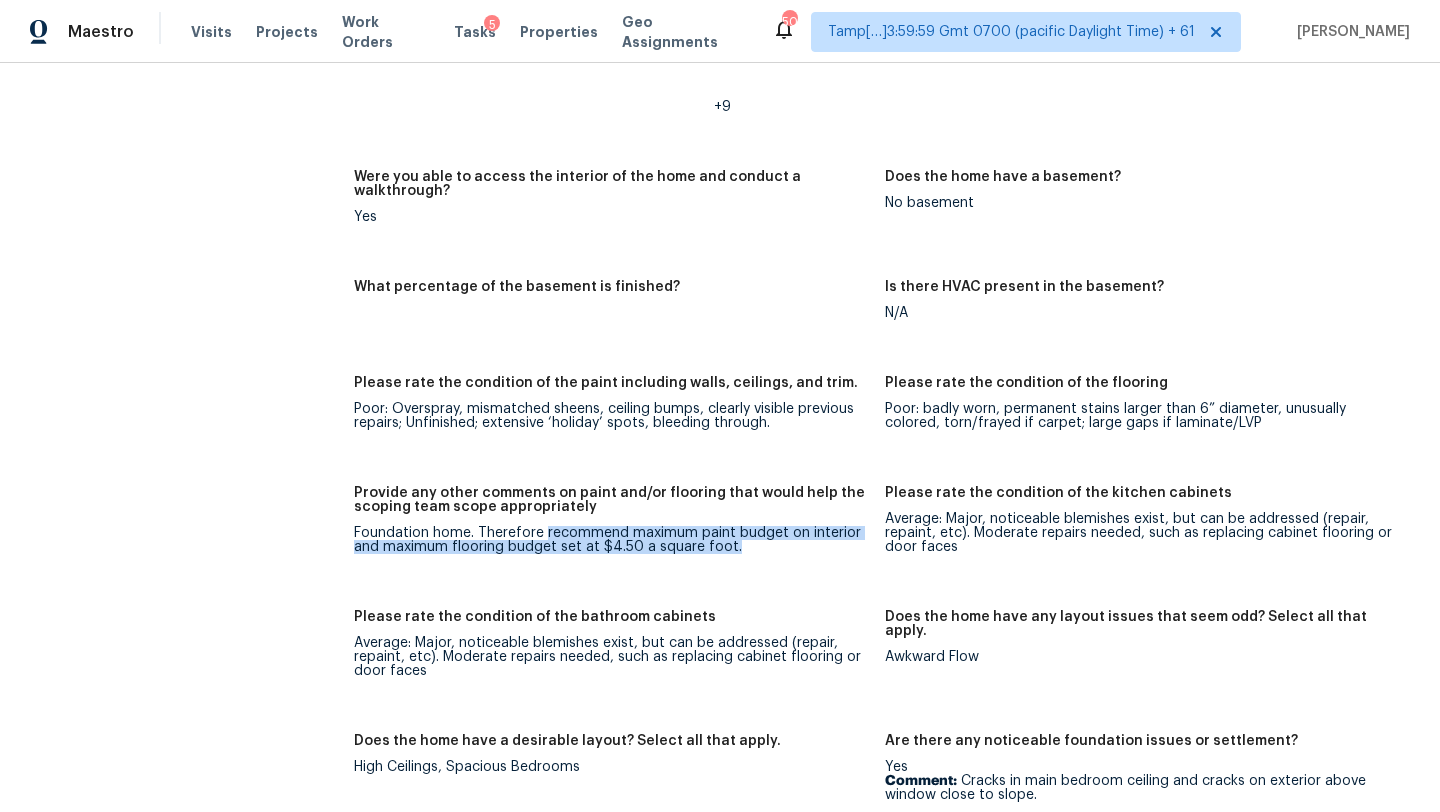 drag, startPoint x: 541, startPoint y: 505, endPoint x: 722, endPoint y: 527, distance: 182.3321 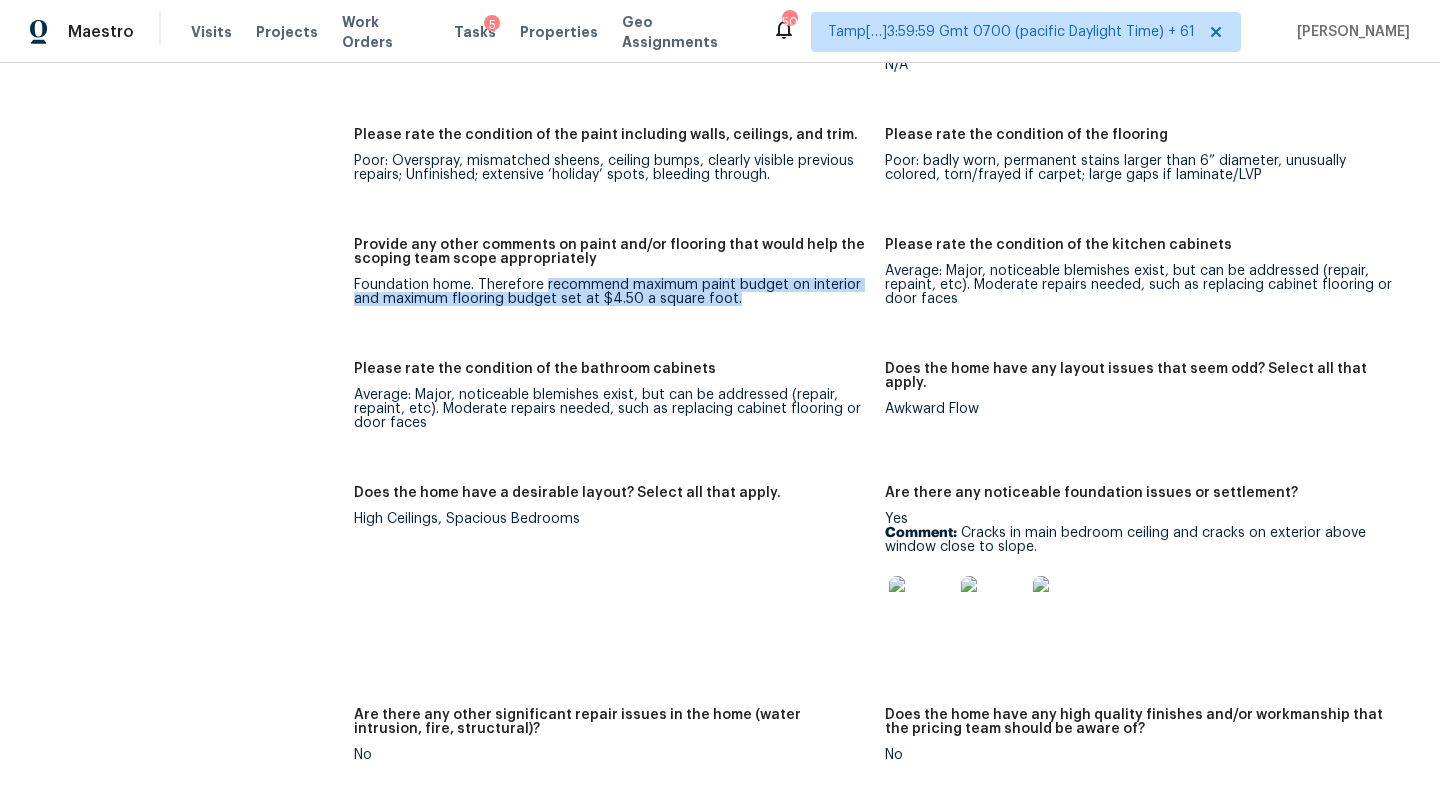 scroll, scrollTop: 3102, scrollLeft: 0, axis: vertical 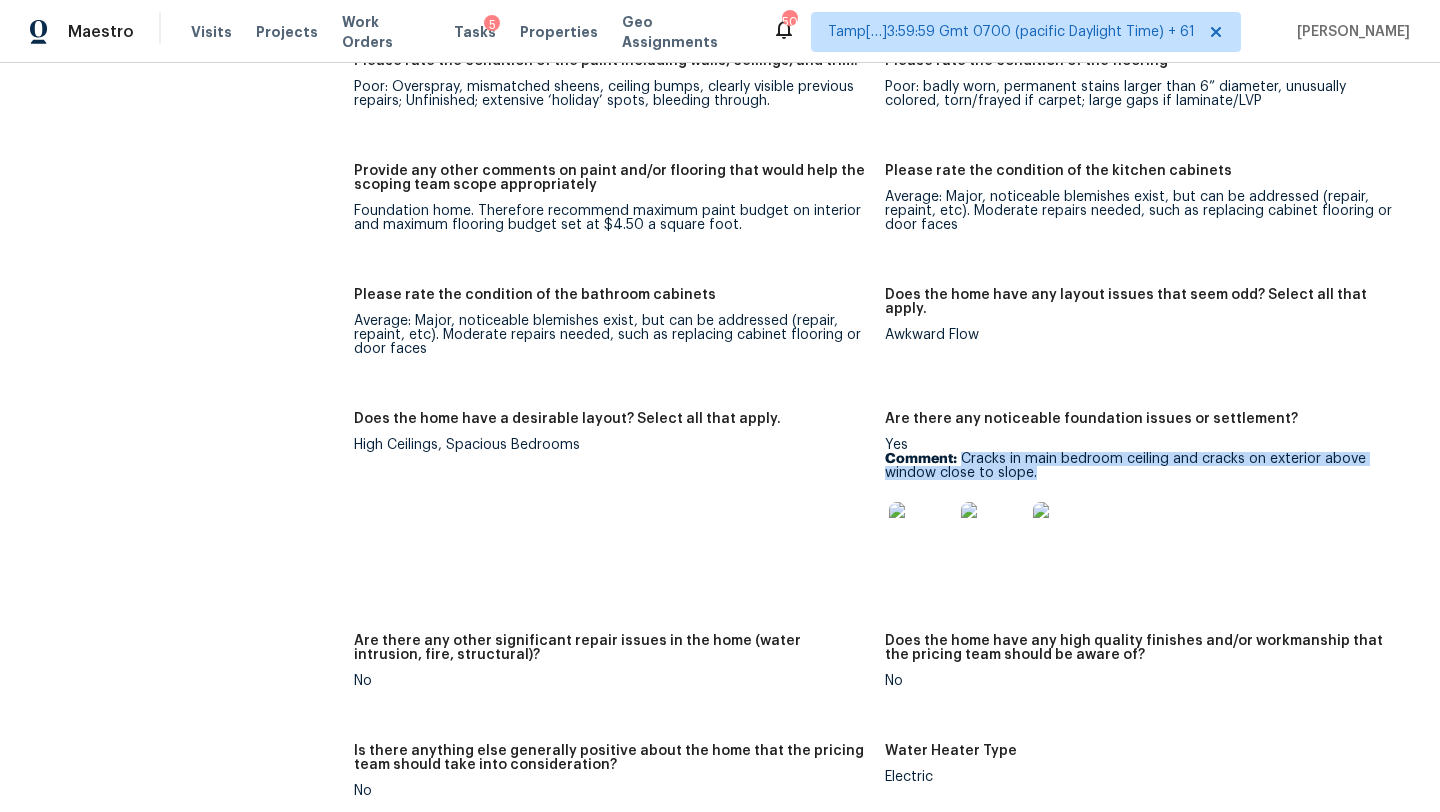 drag, startPoint x: 960, startPoint y: 430, endPoint x: 1065, endPoint y: 446, distance: 106.21205 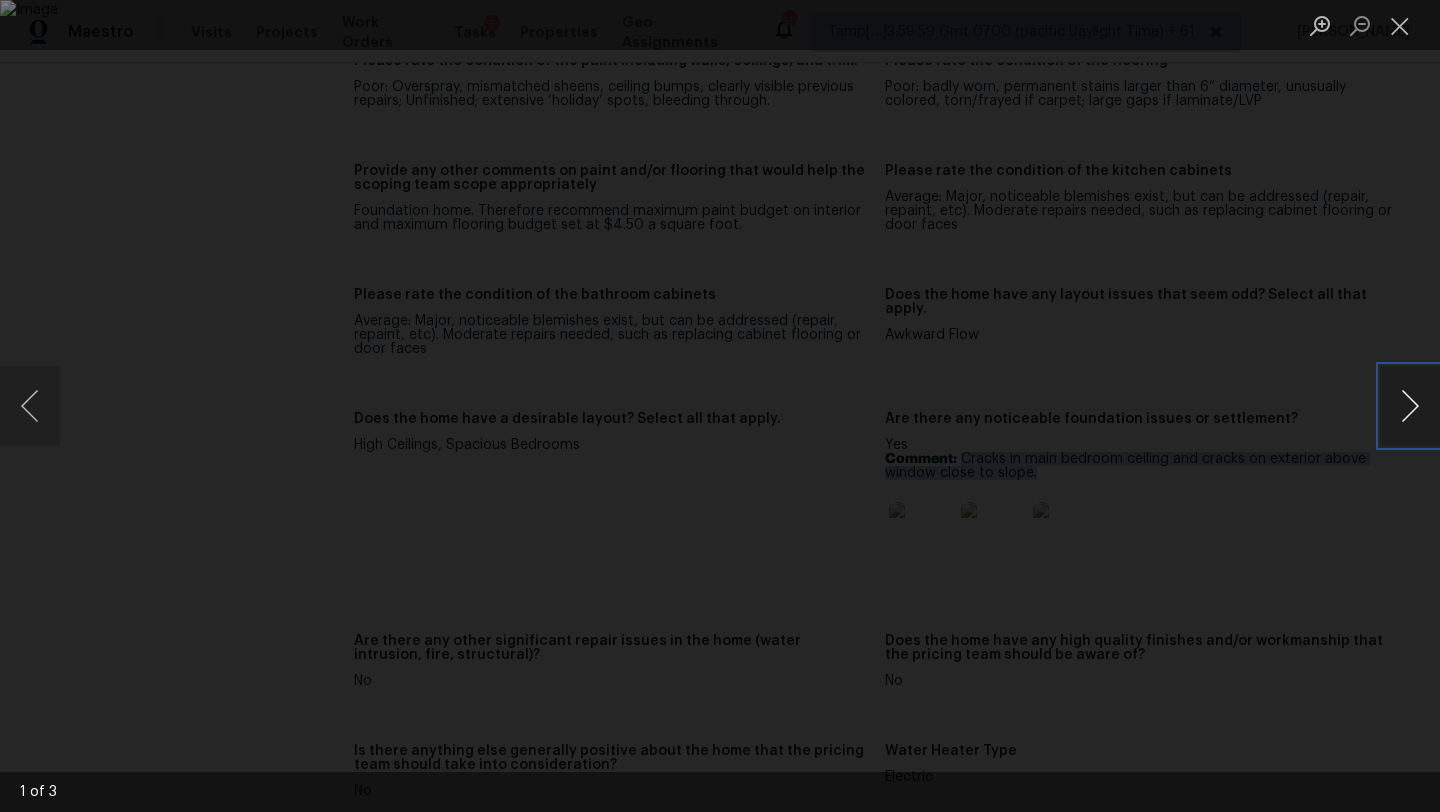 click at bounding box center [1410, 406] 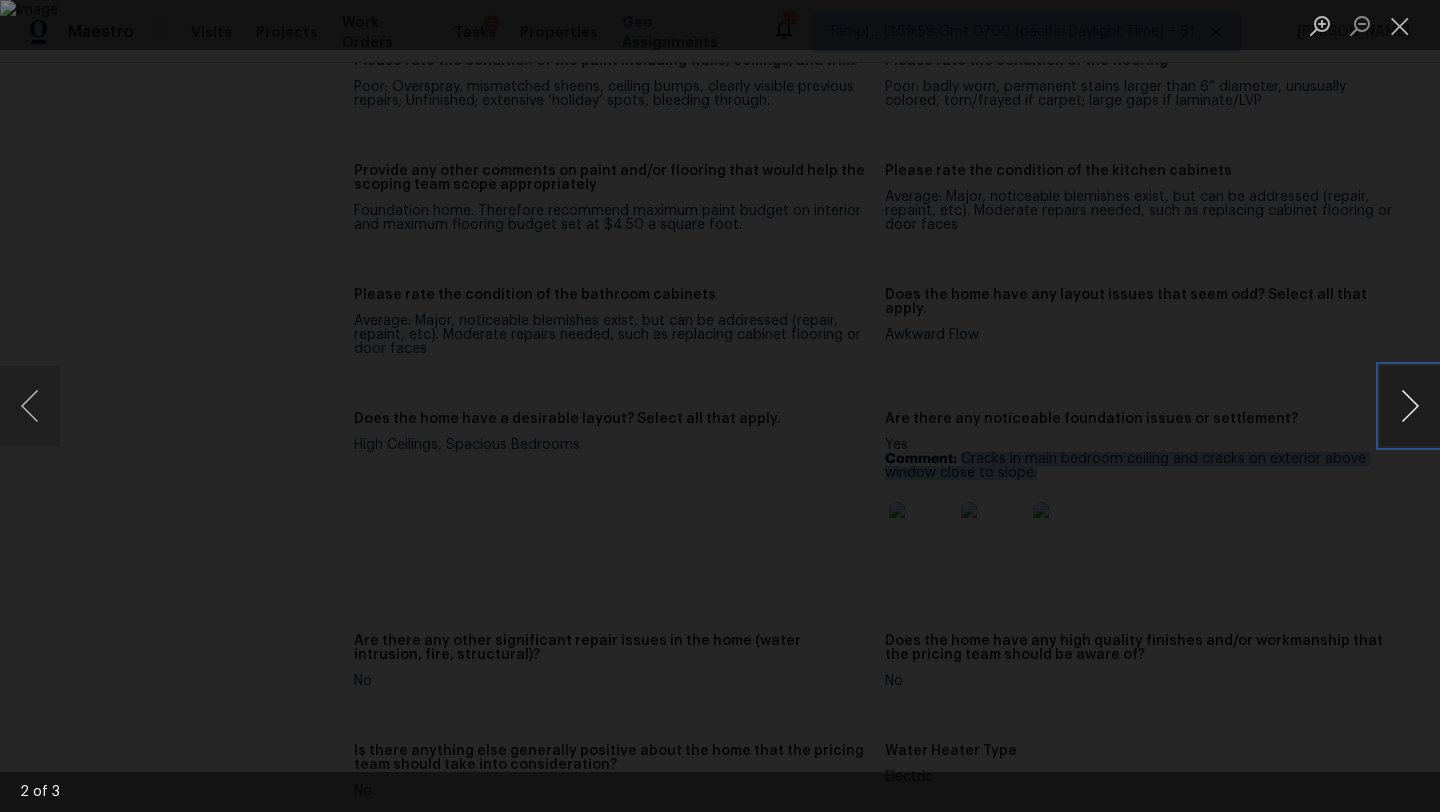 click at bounding box center (1410, 406) 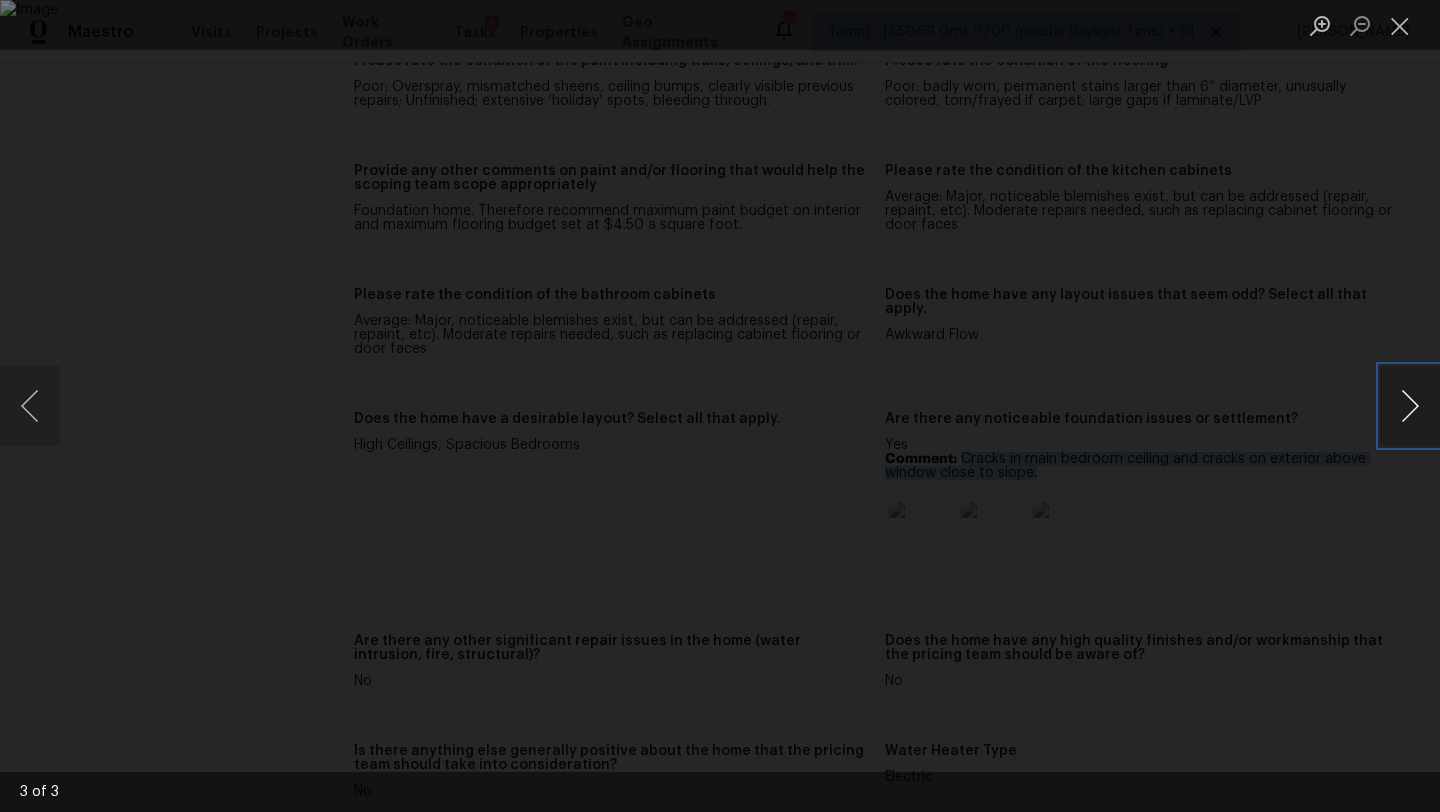type 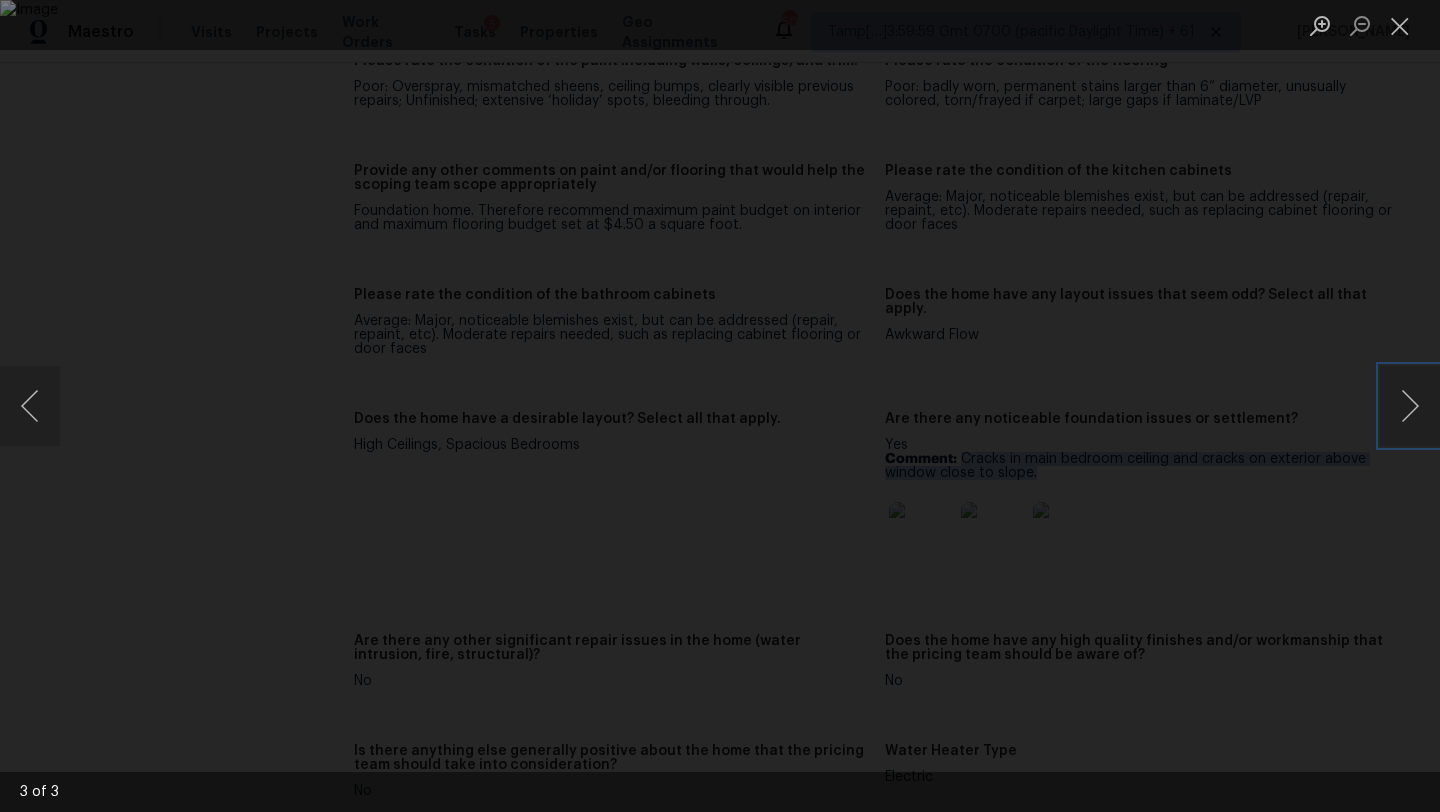 click at bounding box center [720, 406] 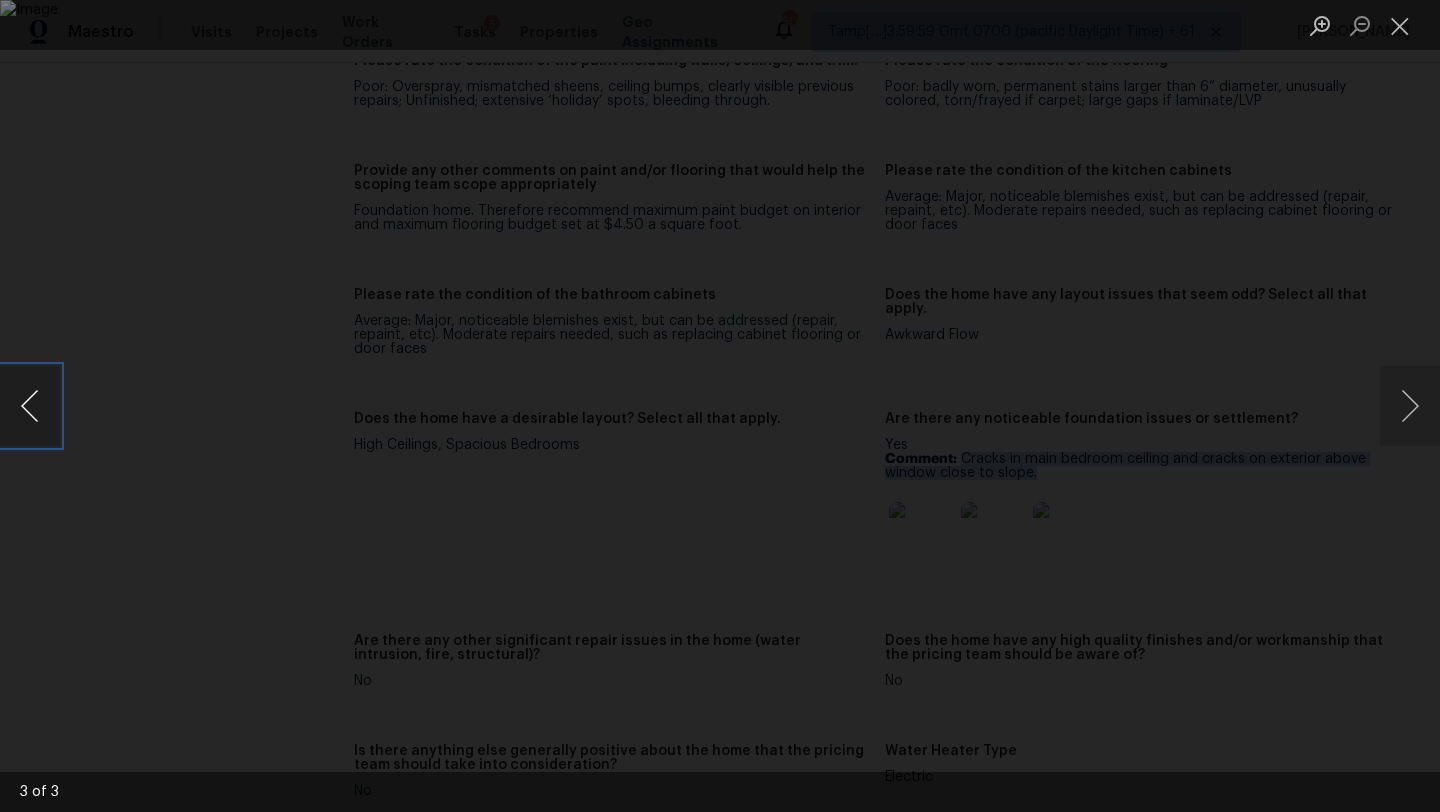 click at bounding box center (30, 406) 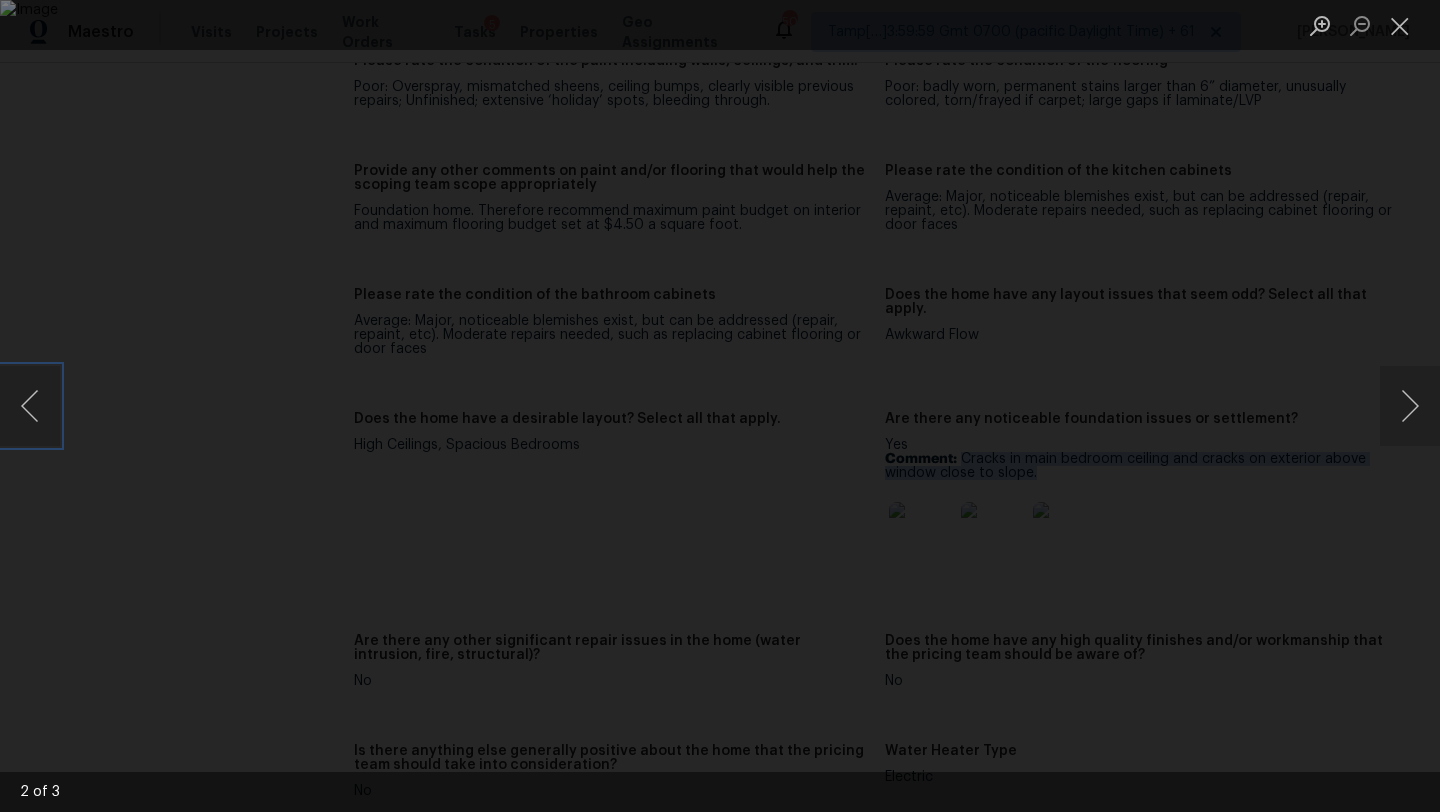 type 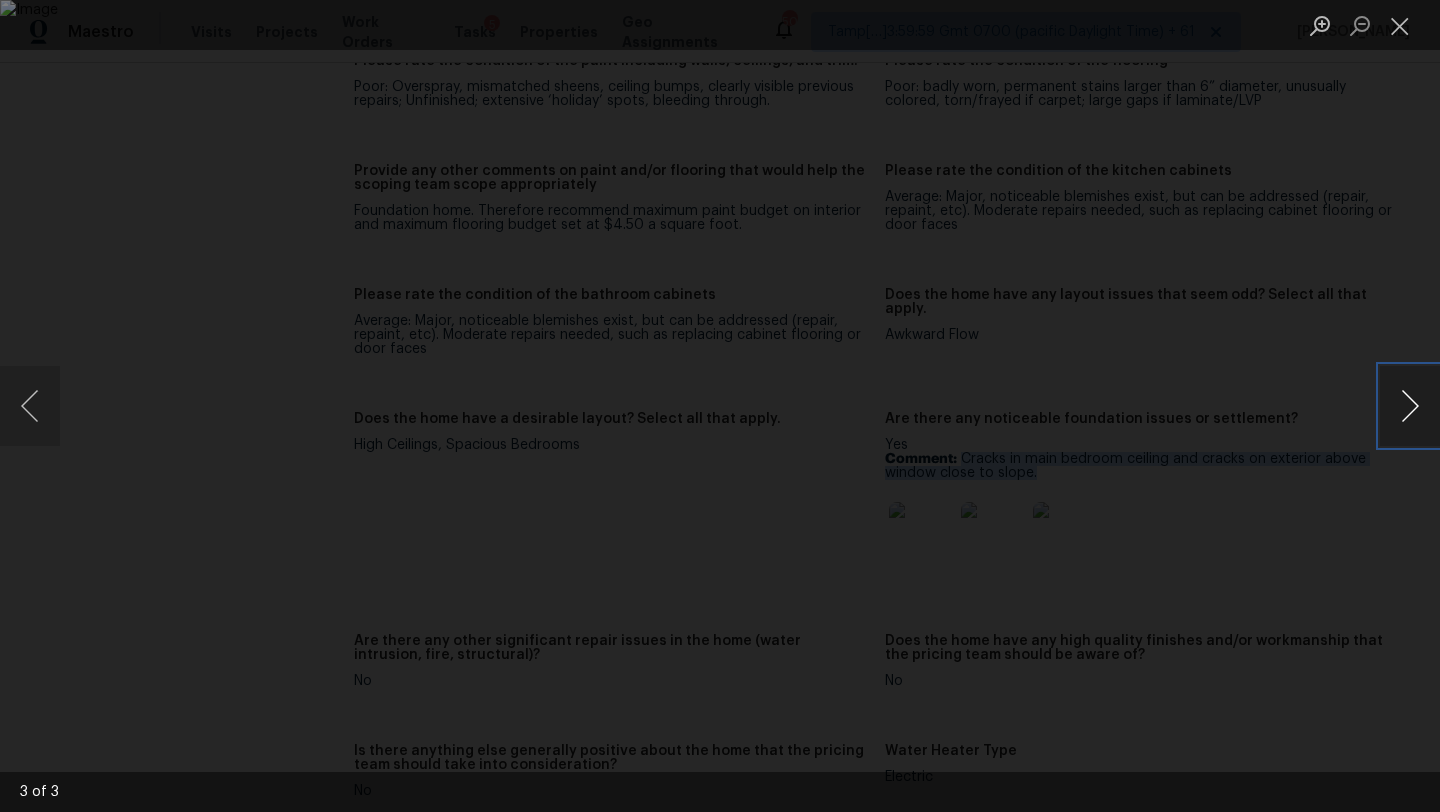 click at bounding box center [1410, 406] 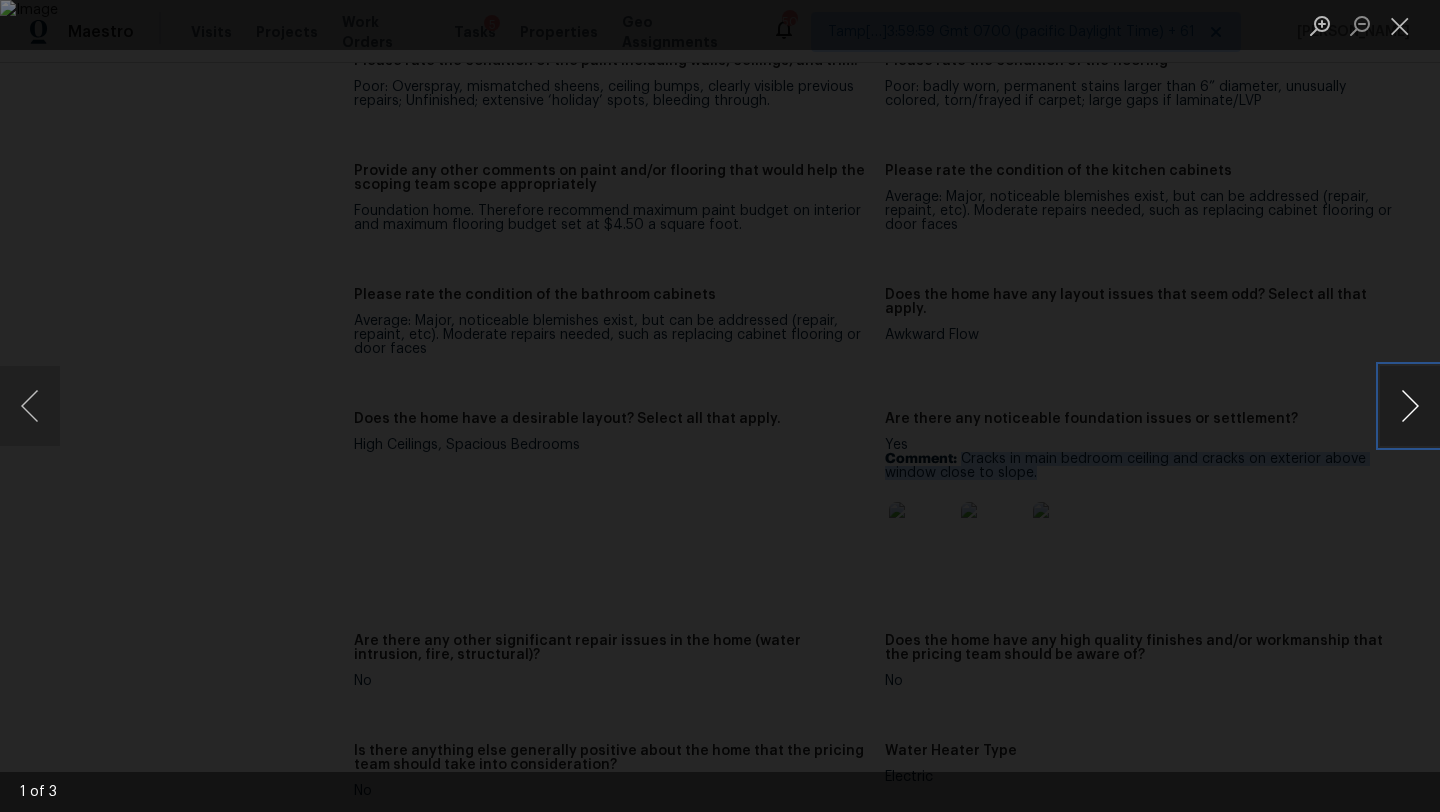 click at bounding box center (1410, 406) 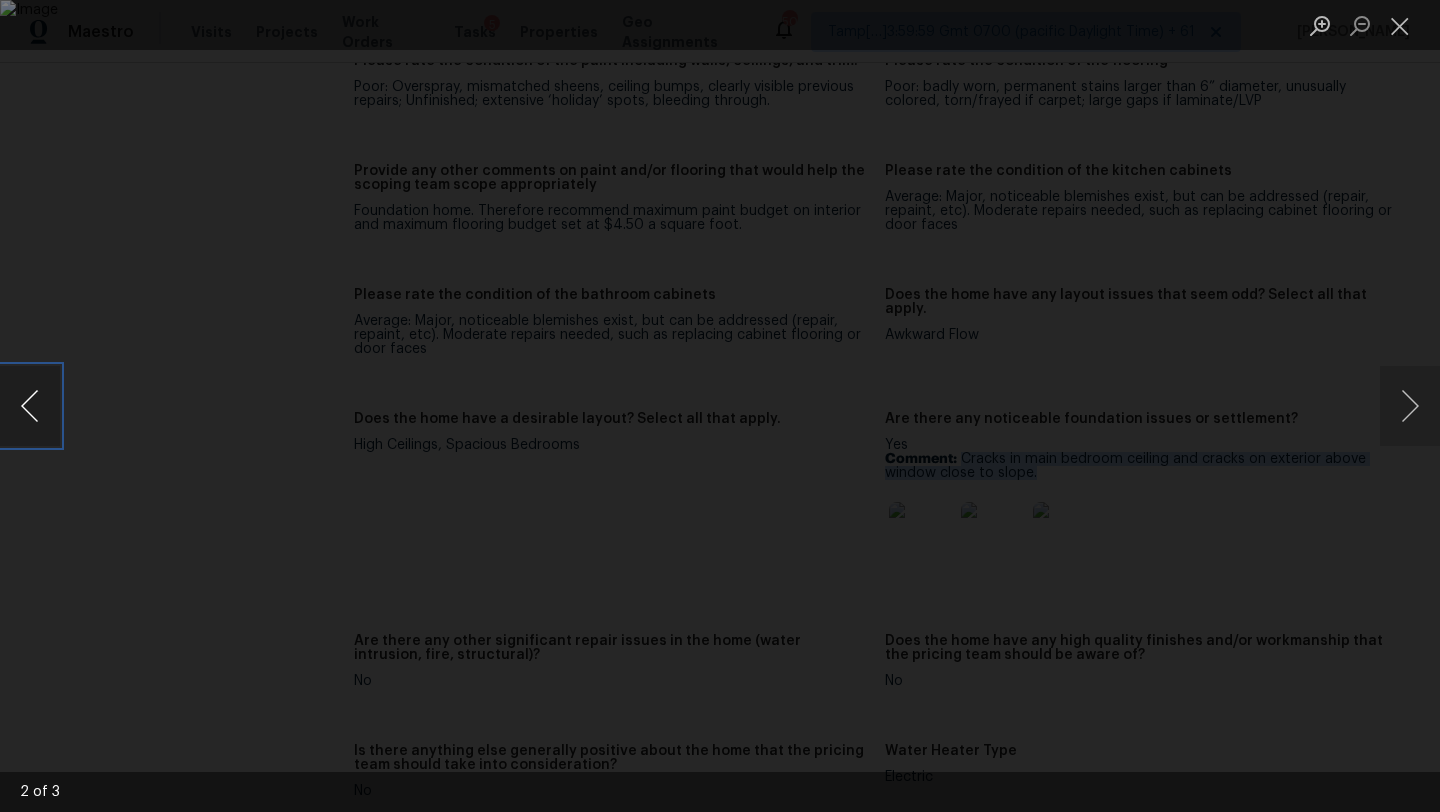 click at bounding box center [30, 406] 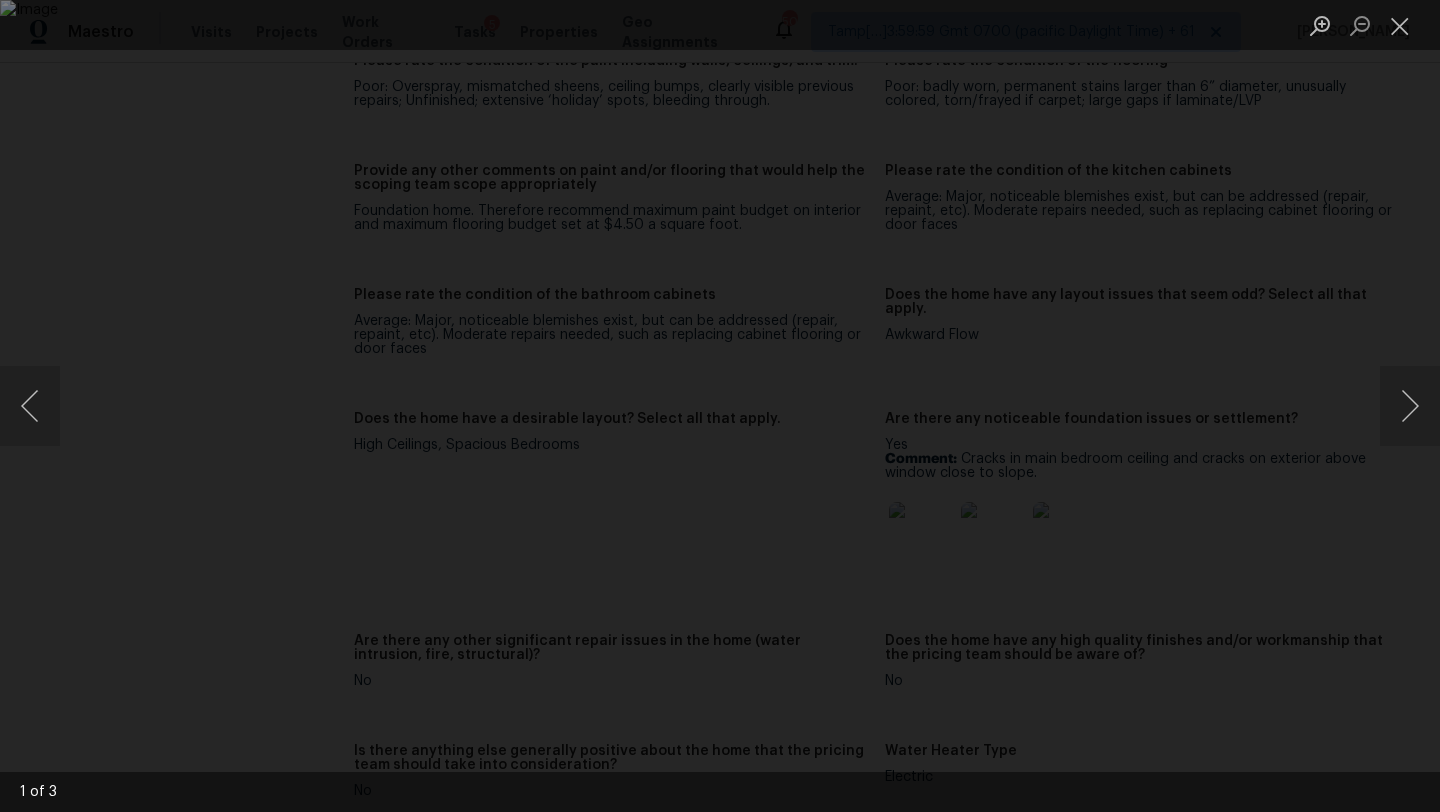 click at bounding box center [720, 406] 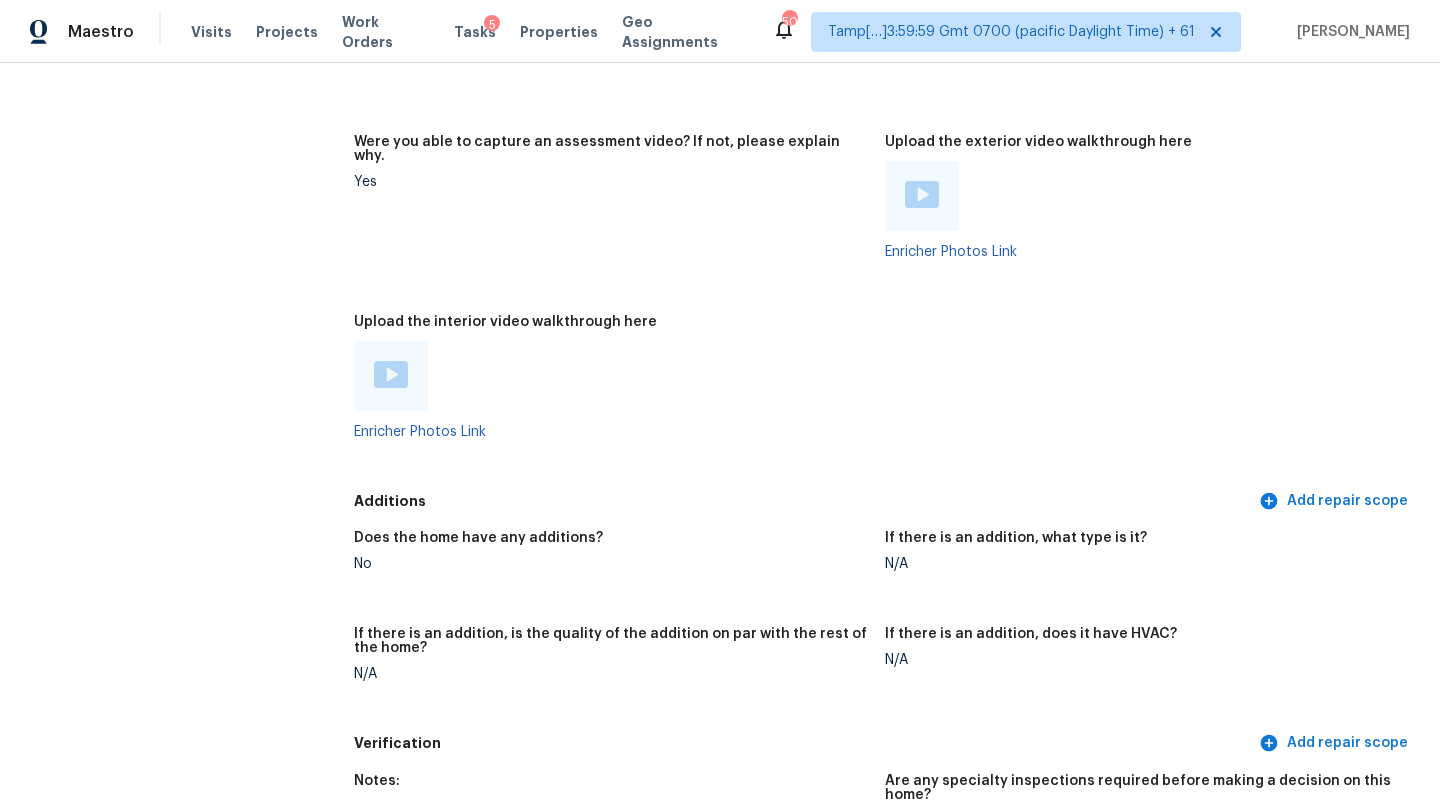scroll, scrollTop: 4095, scrollLeft: 0, axis: vertical 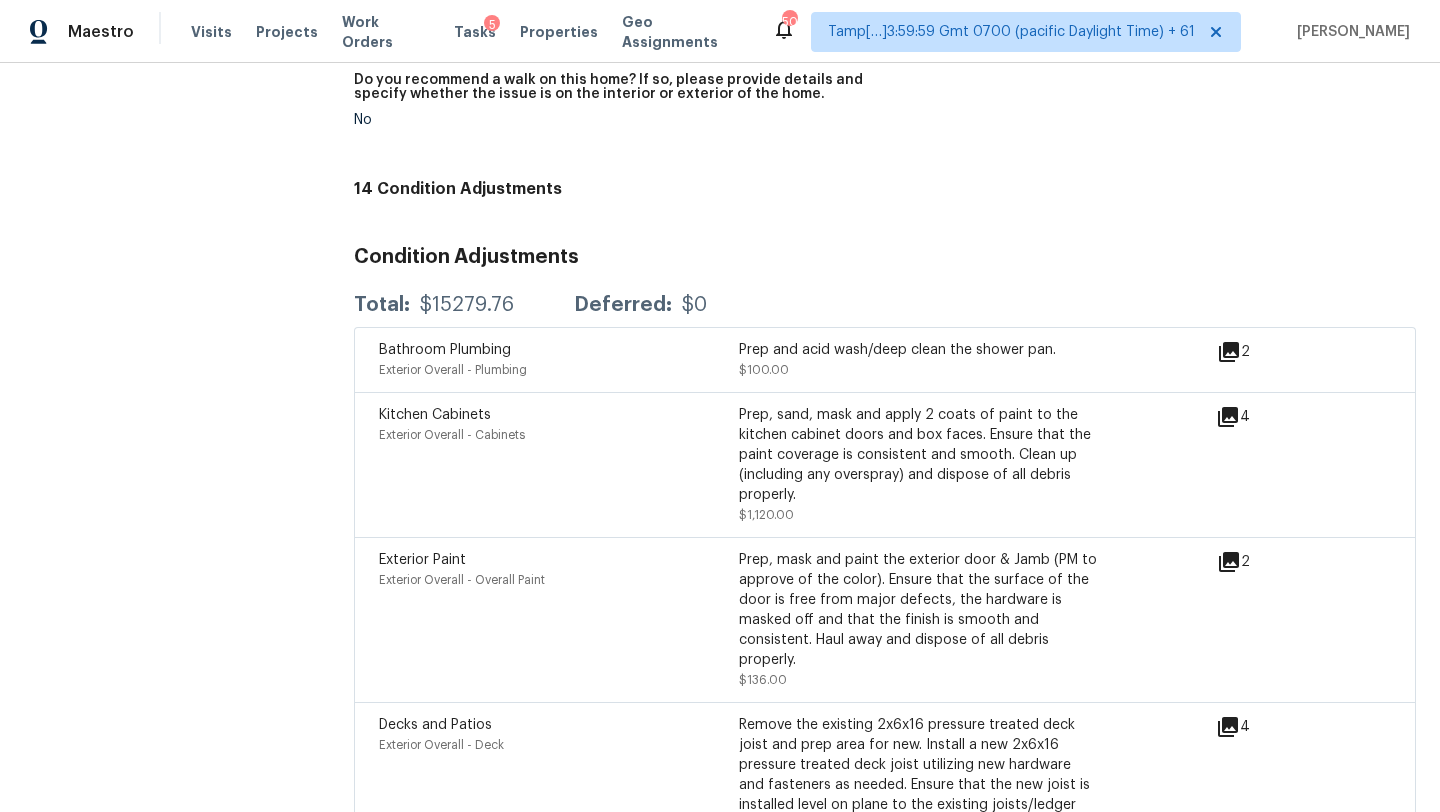 click on "Exterior Paint" at bounding box center [559, 560] 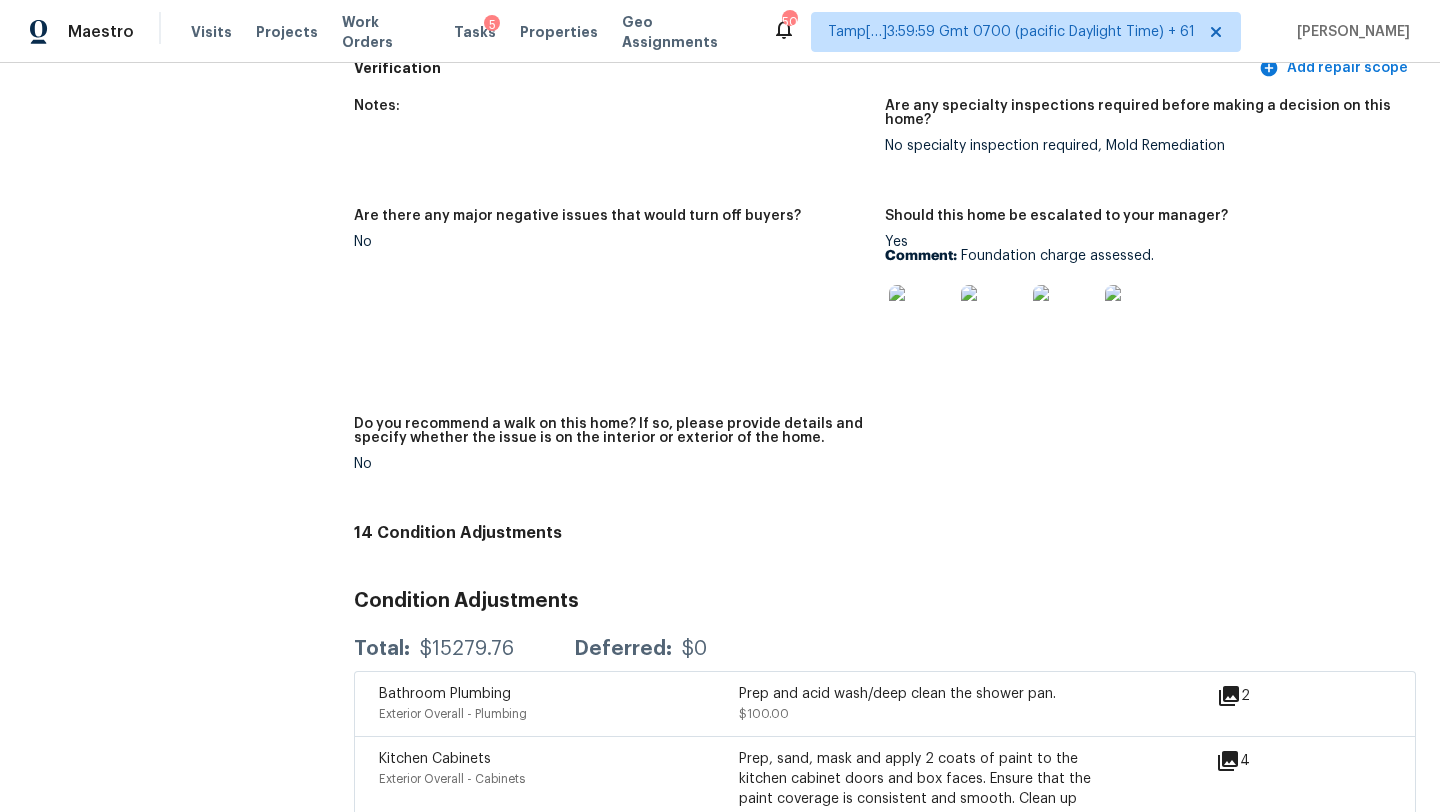 click at bounding box center (993, 317) 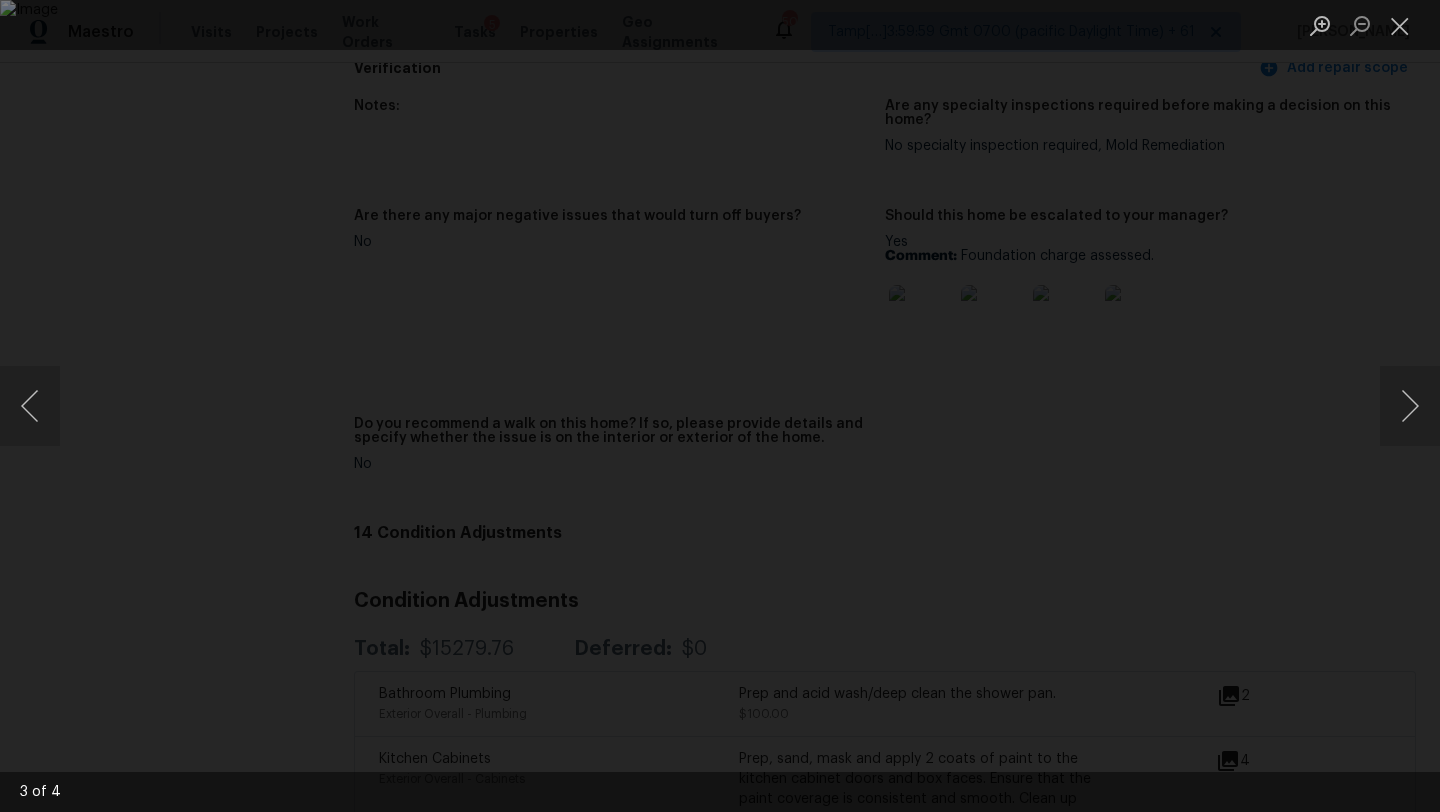 click at bounding box center (720, 406) 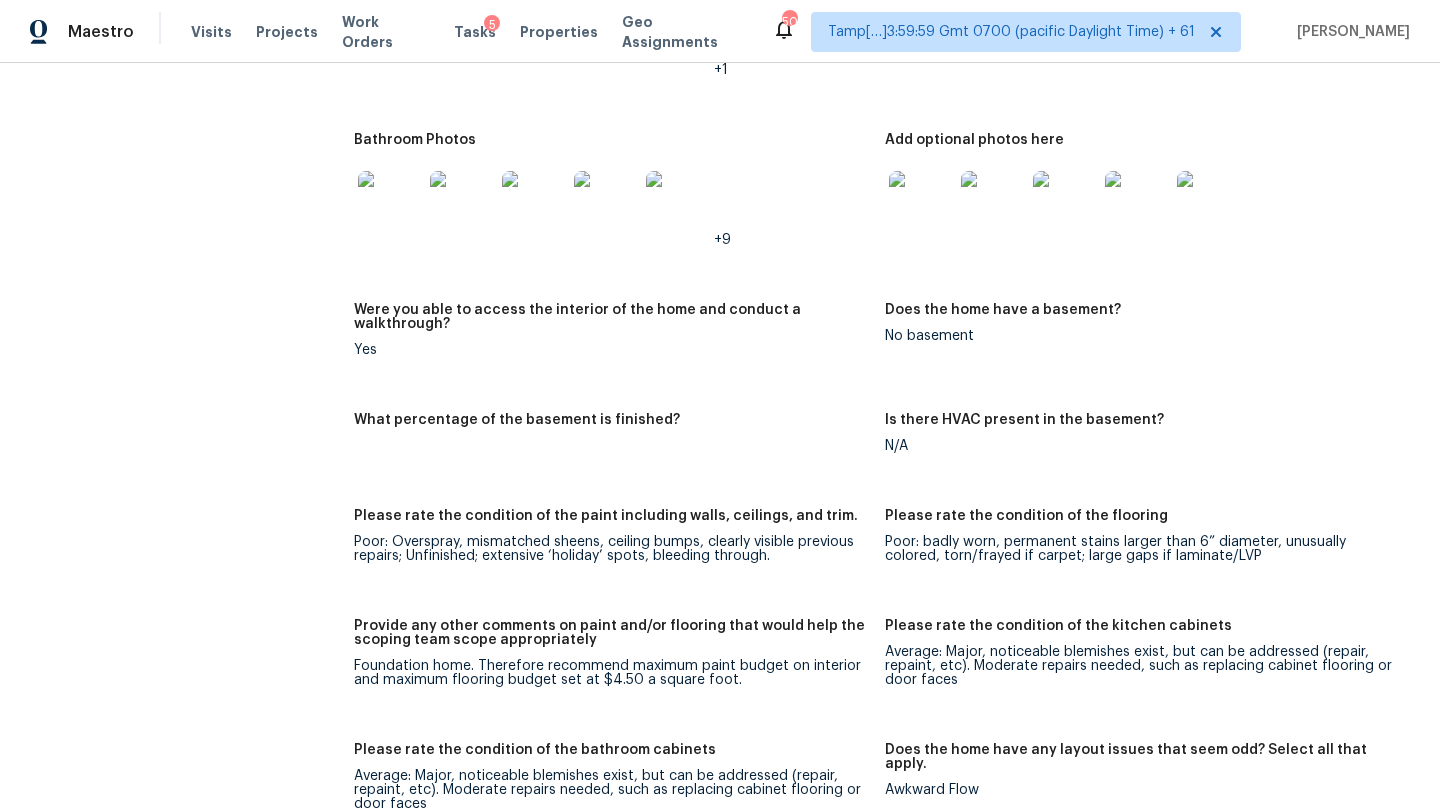 scroll, scrollTop: 257, scrollLeft: 0, axis: vertical 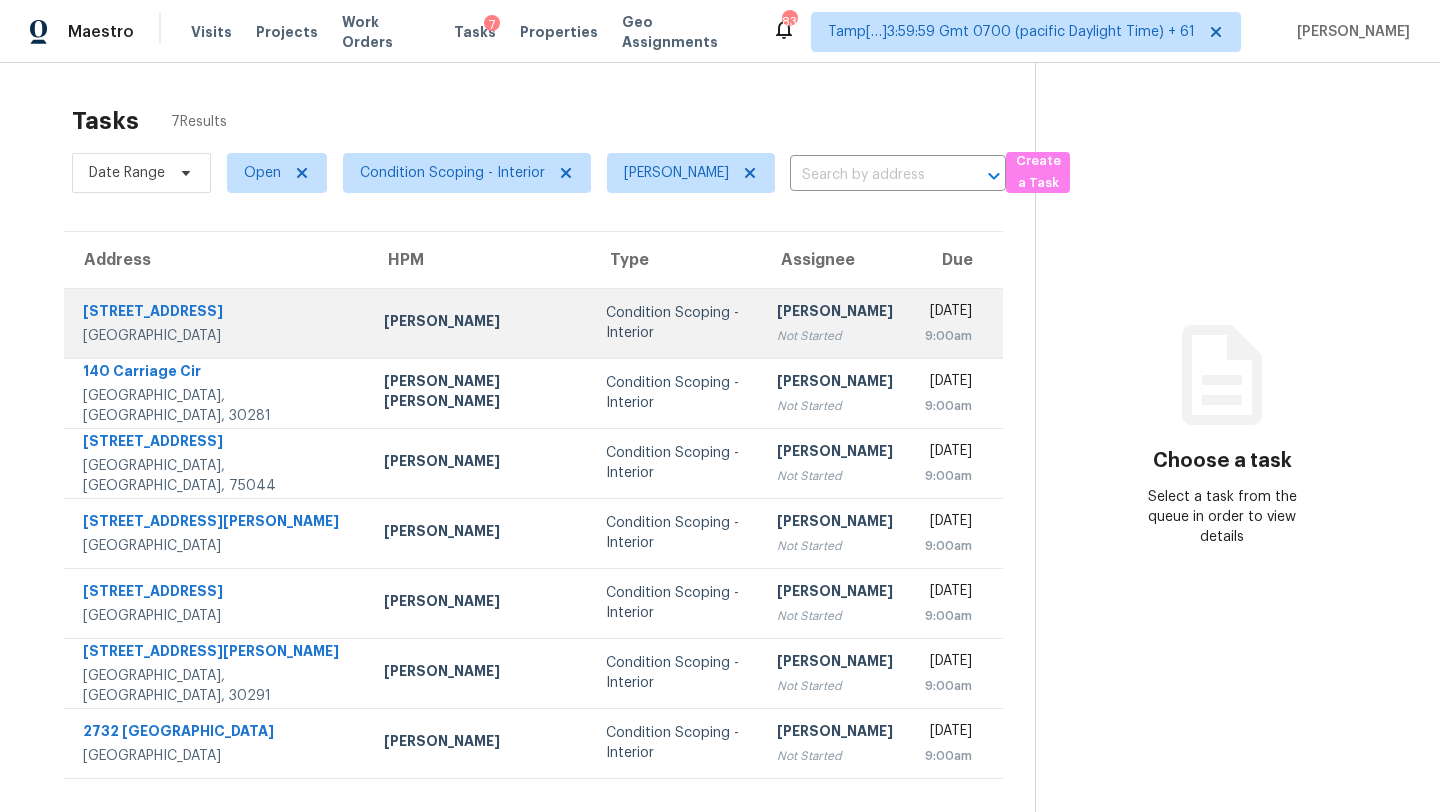 click on "Not Started" at bounding box center (835, 336) 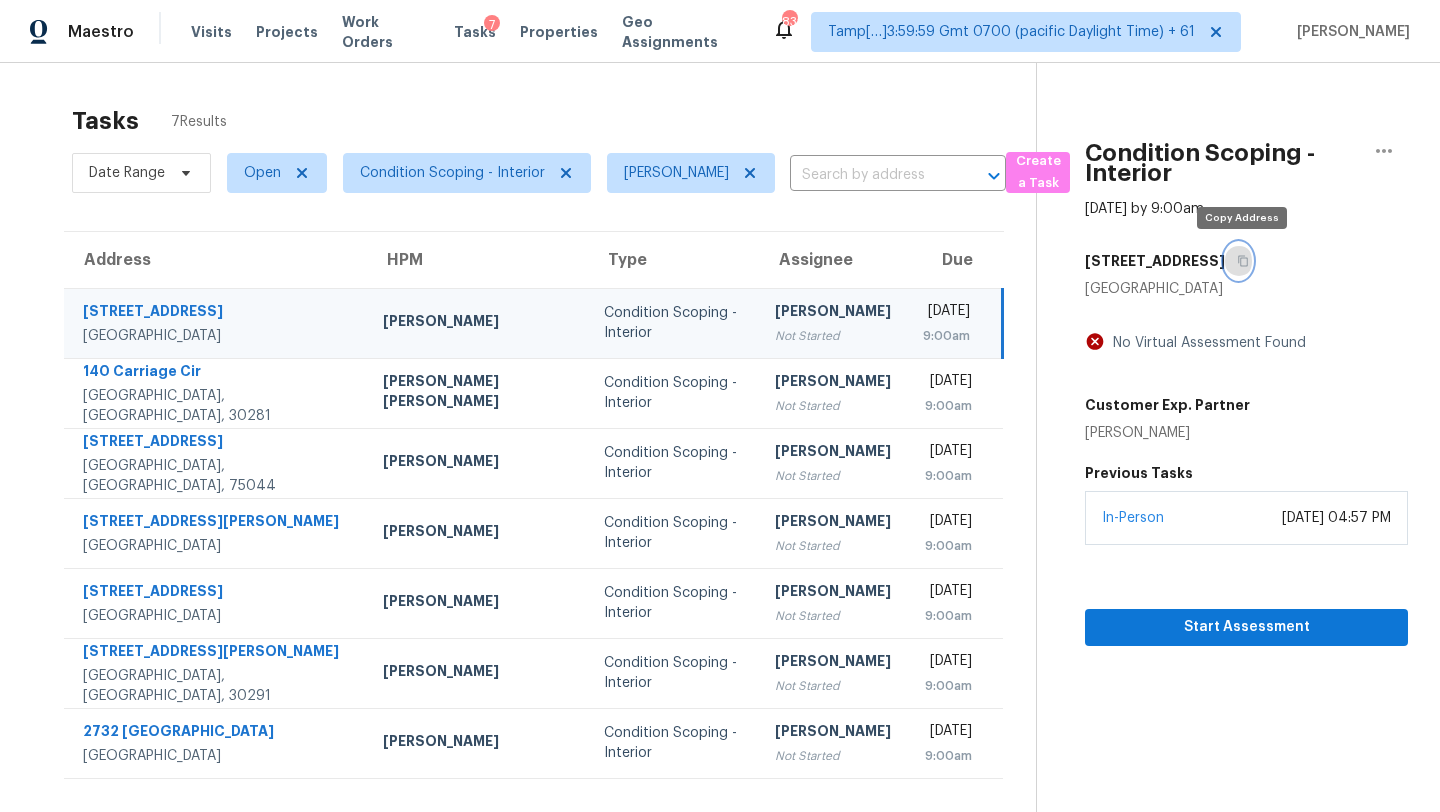 click at bounding box center (1238, 261) 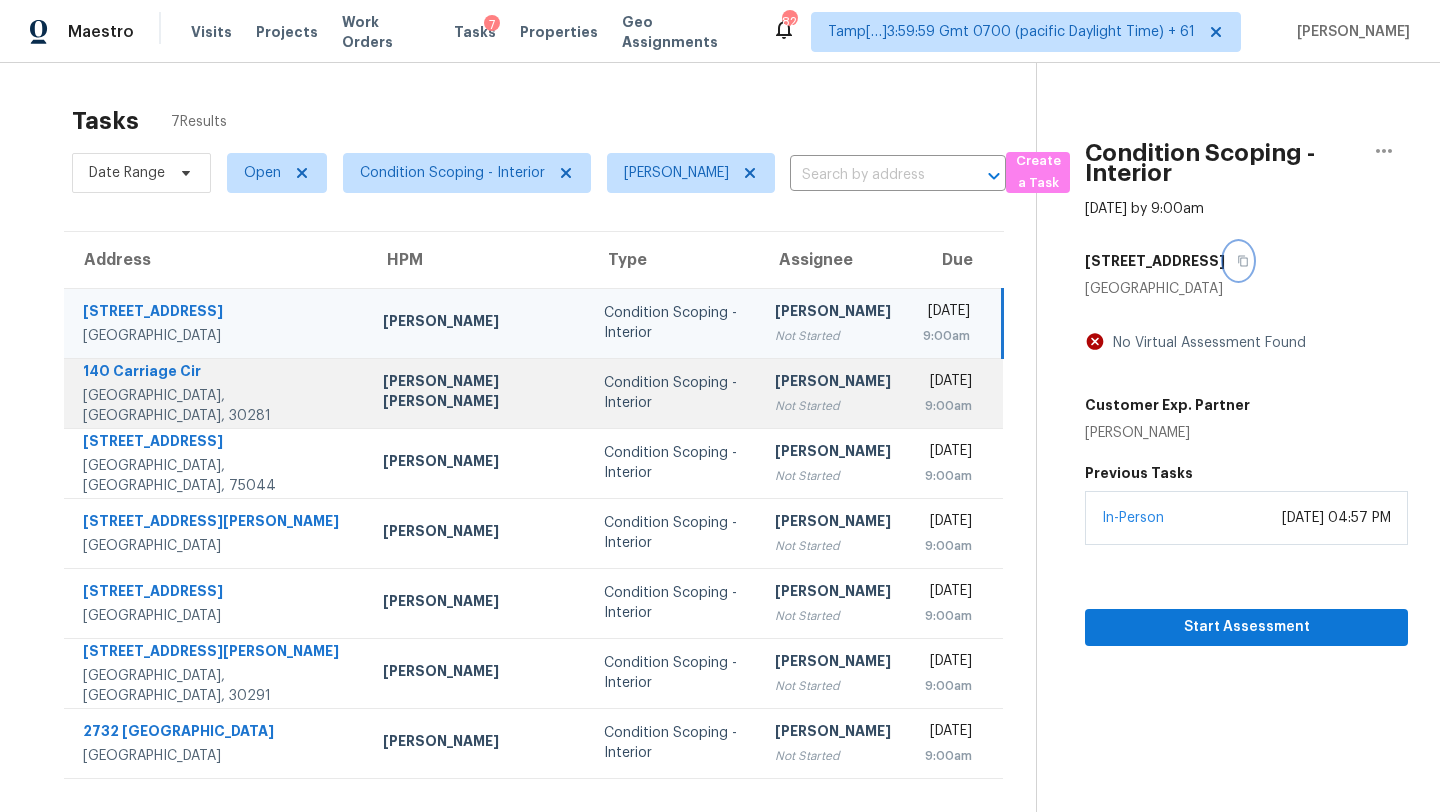 scroll, scrollTop: 56, scrollLeft: 0, axis: vertical 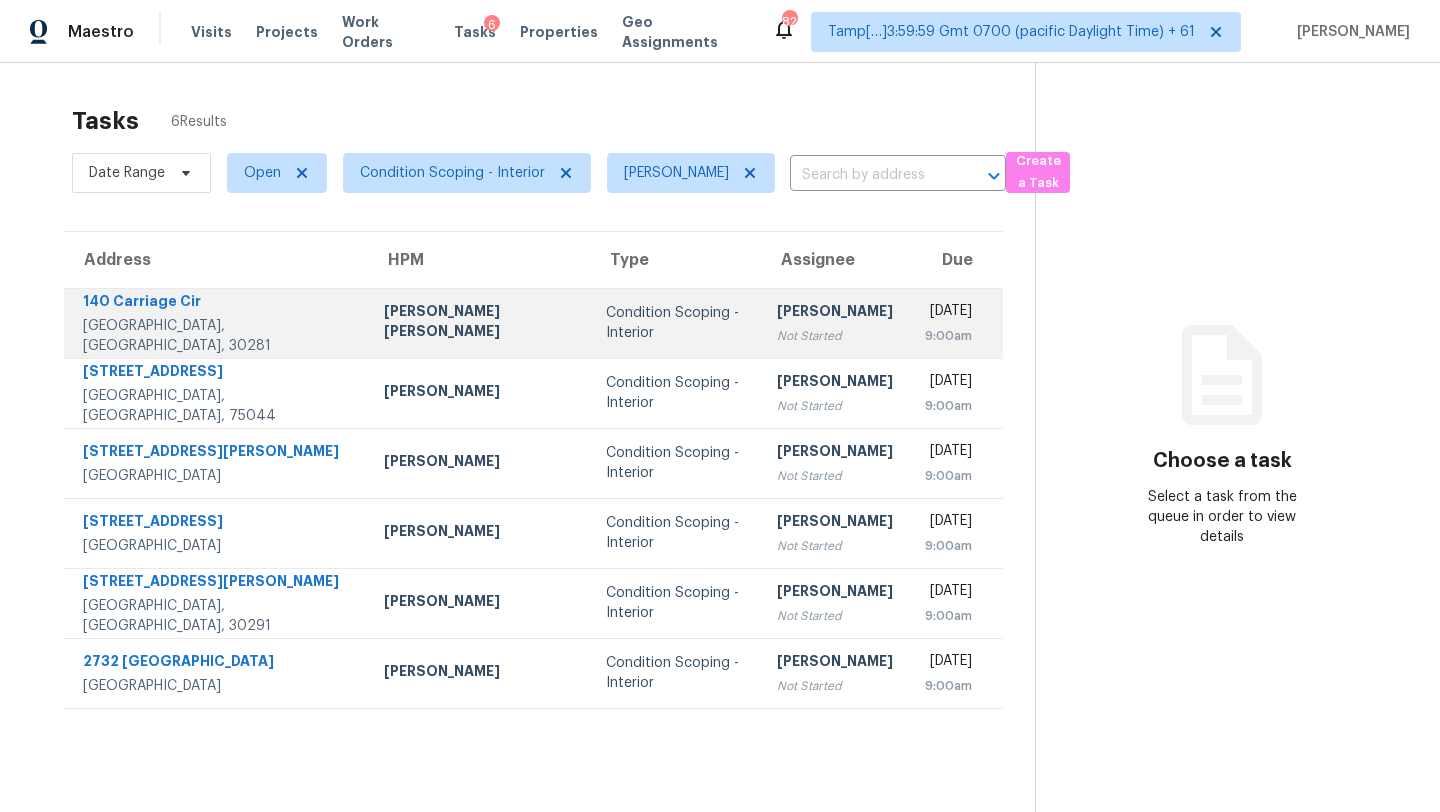 click on "[PERSON_NAME]" at bounding box center [835, 313] 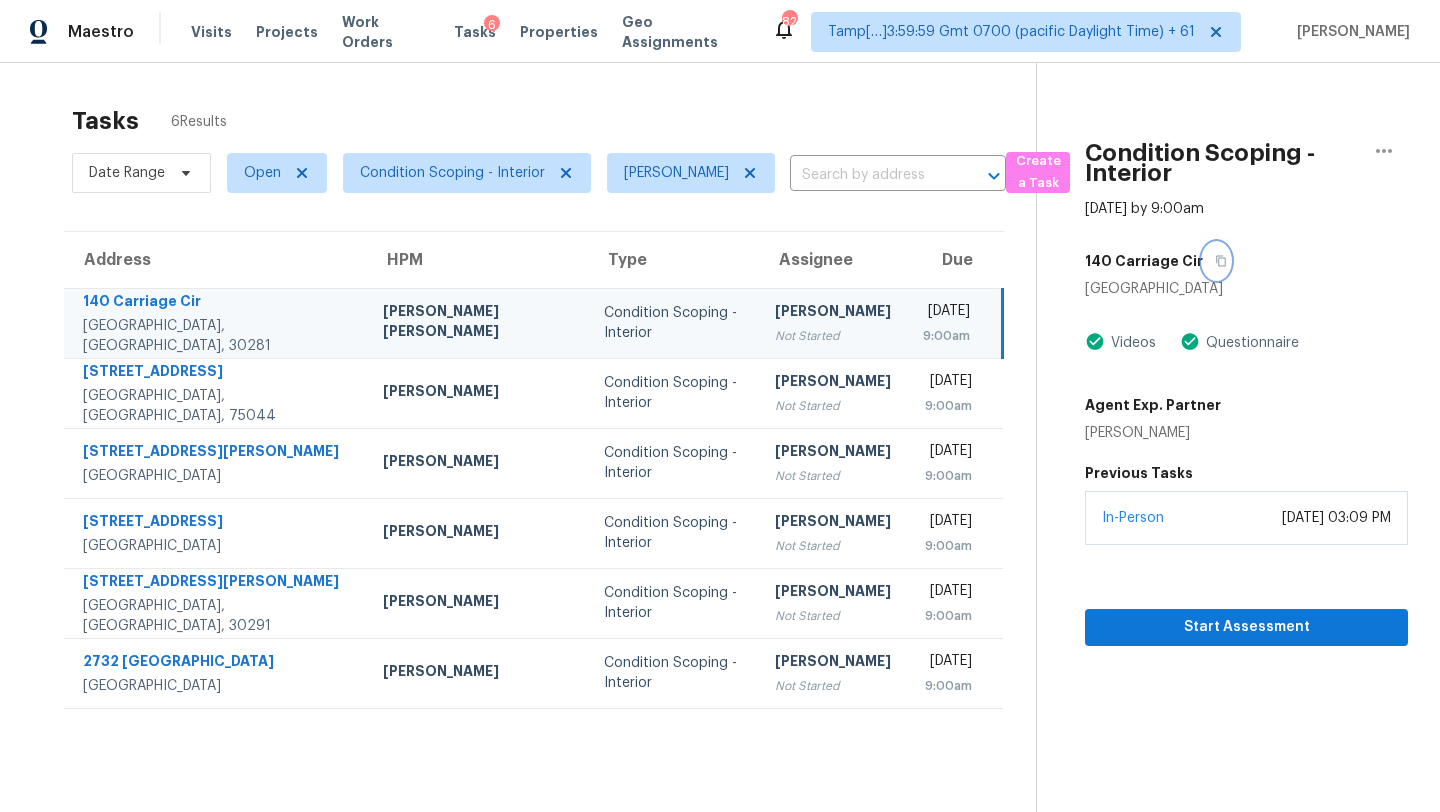 click at bounding box center [1216, 261] 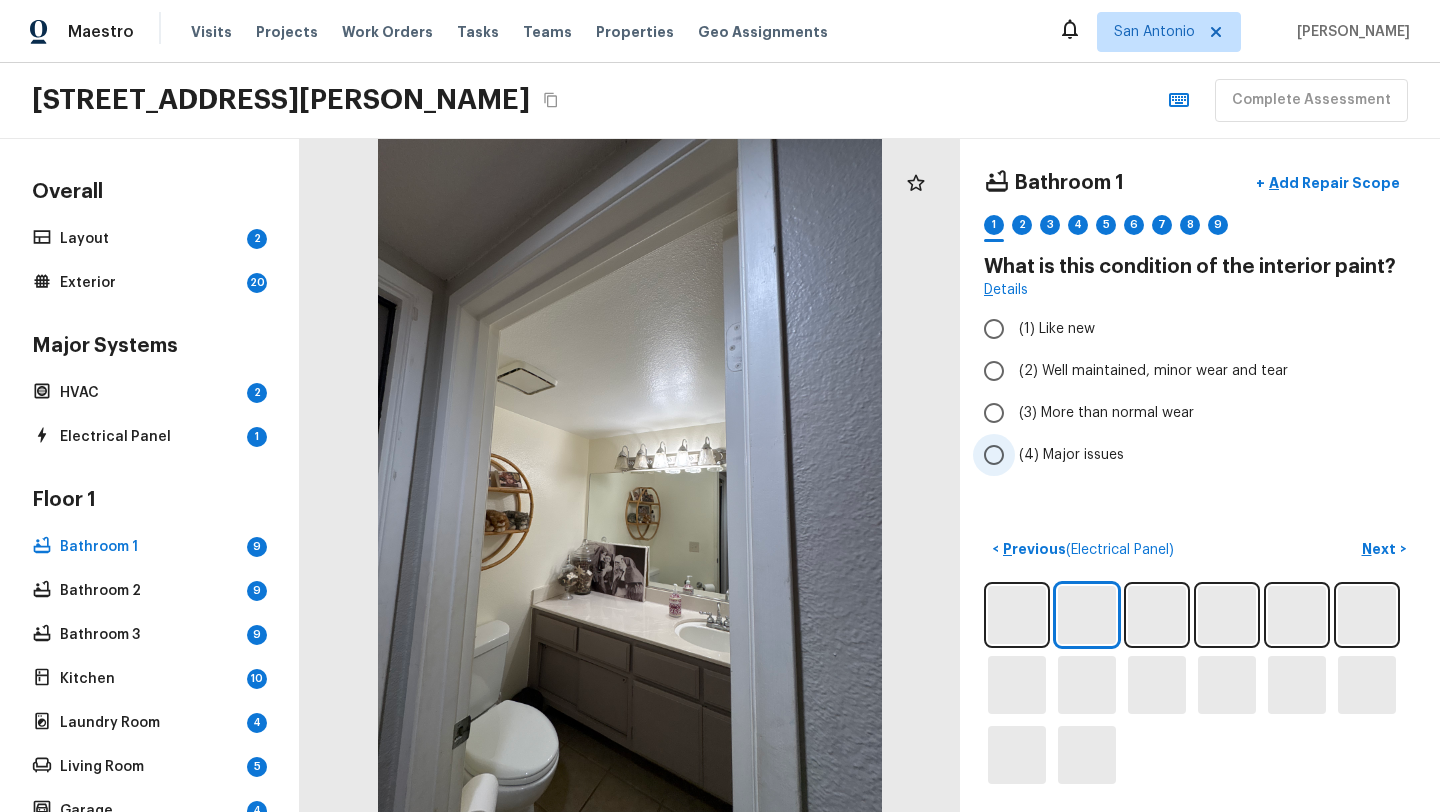 scroll, scrollTop: 0, scrollLeft: 0, axis: both 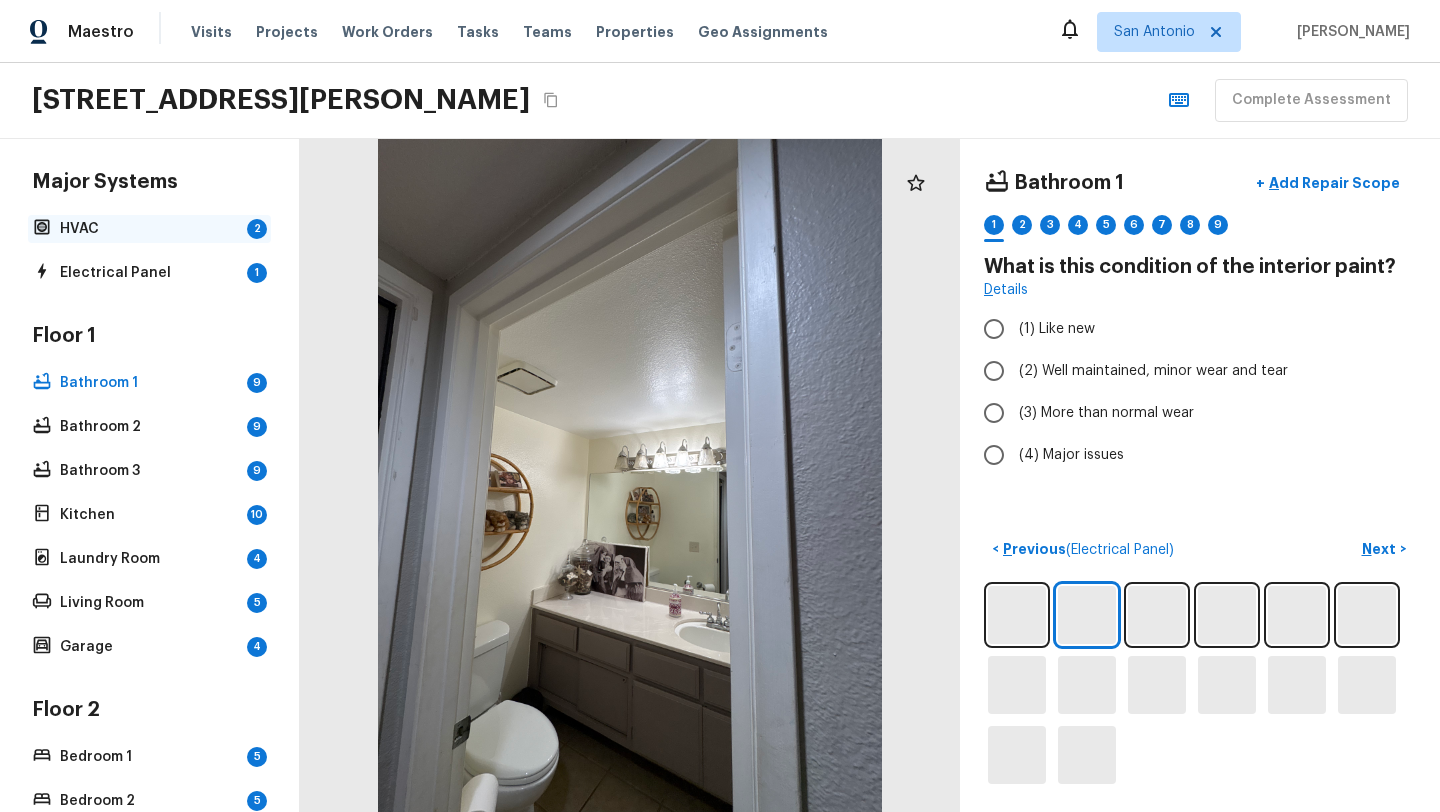 click on "HVAC" at bounding box center [149, 229] 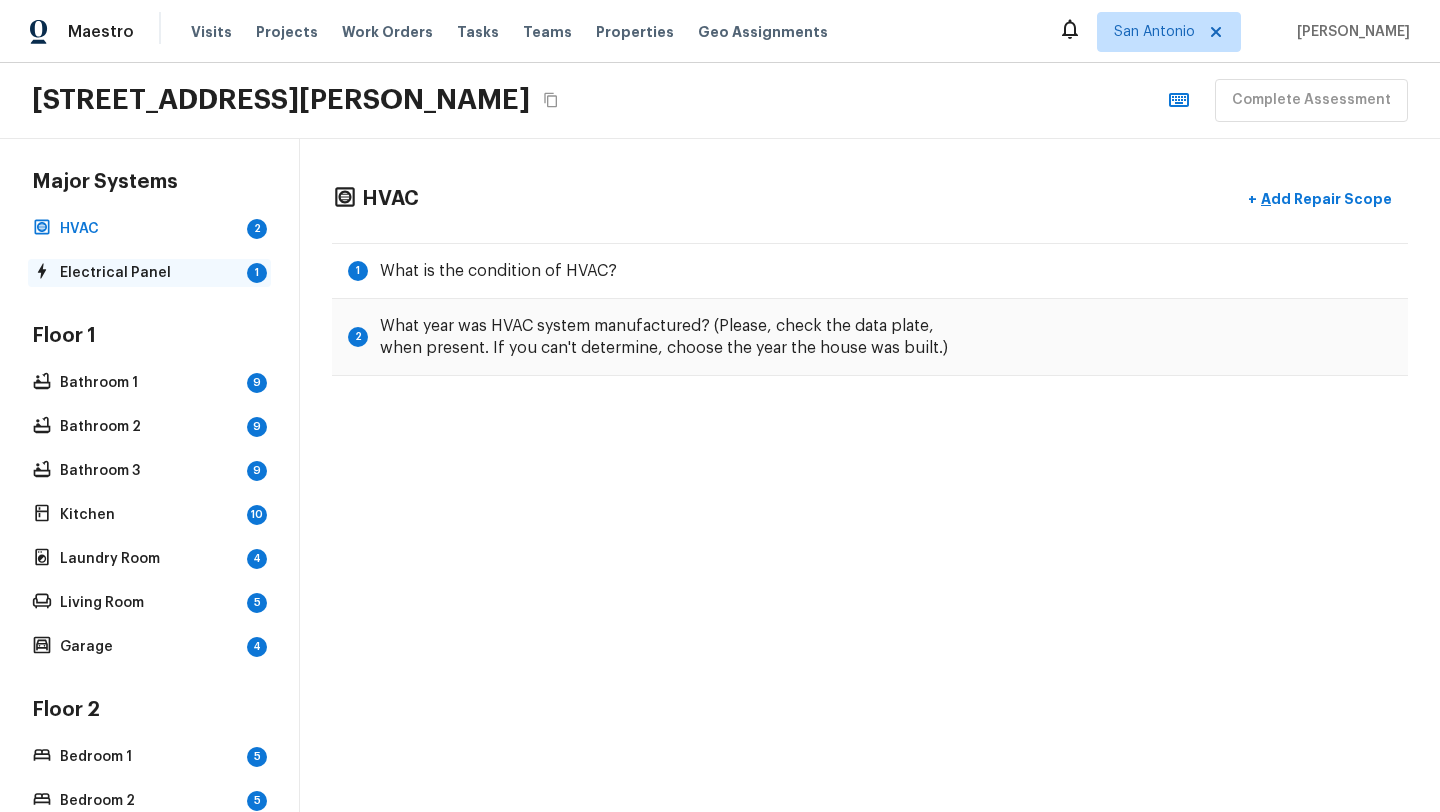 click on "Electrical Panel 1" at bounding box center (149, 273) 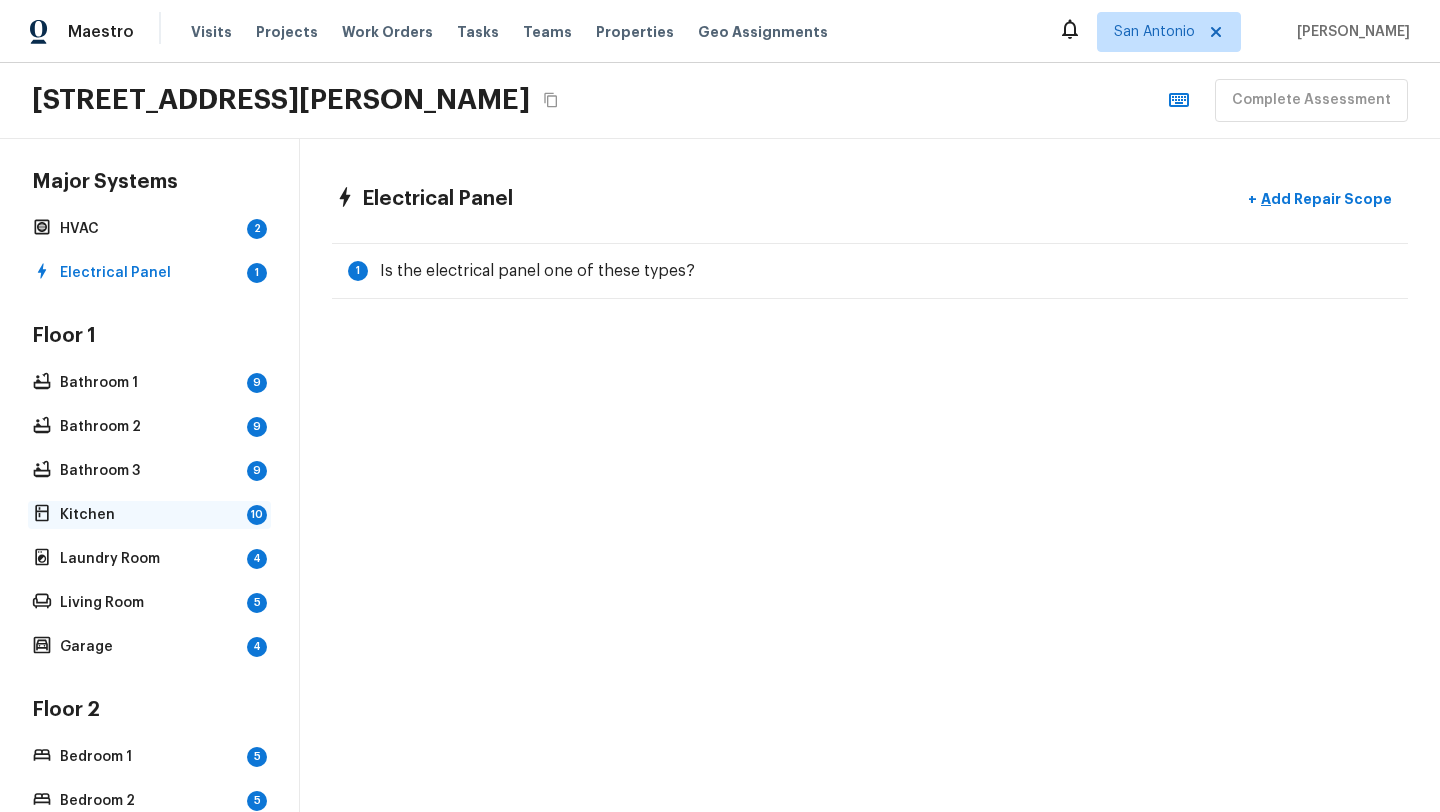 scroll, scrollTop: 475, scrollLeft: 0, axis: vertical 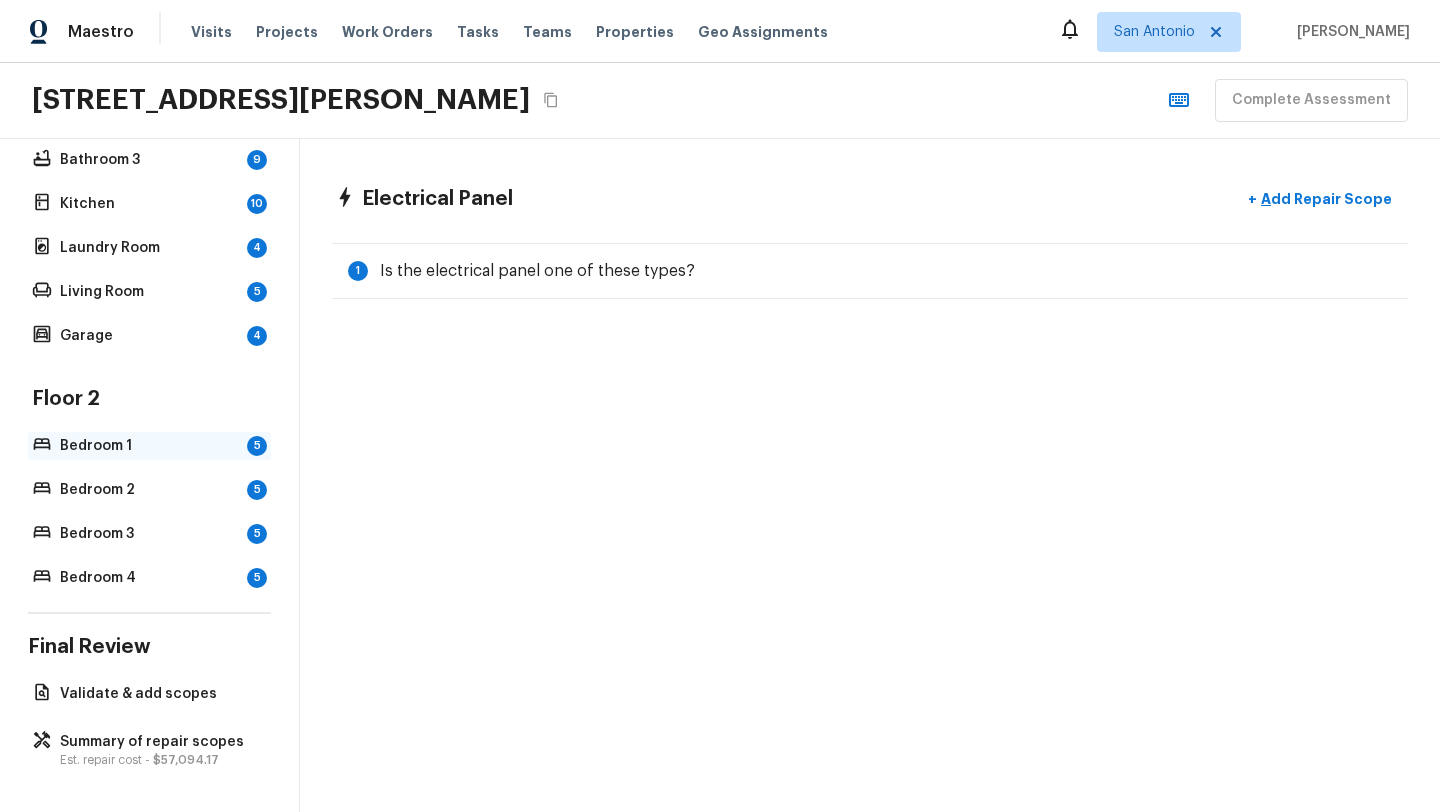 click on "Bedroom 1" at bounding box center (149, 446) 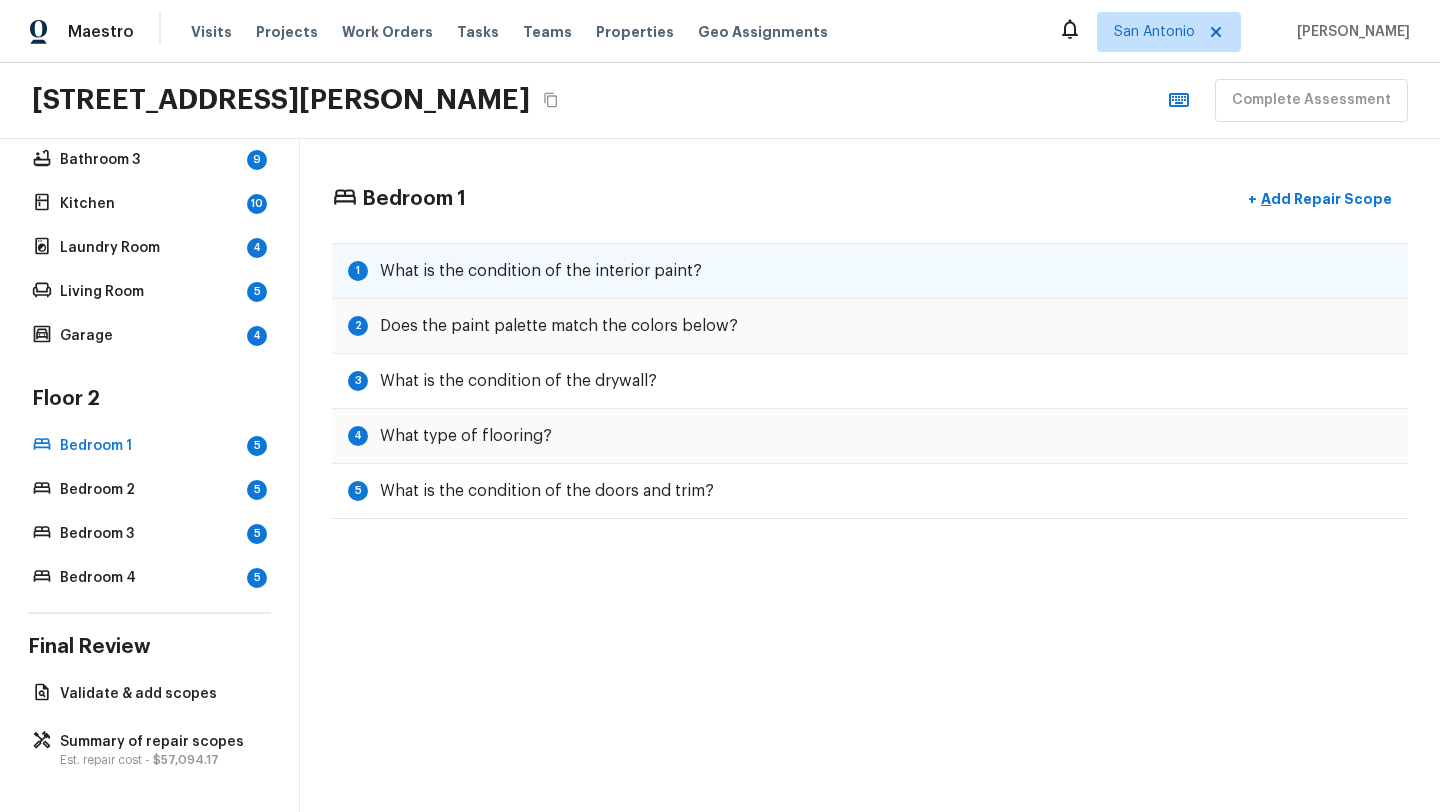 click on "1 What is the condition of the interior paint?" at bounding box center [870, 271] 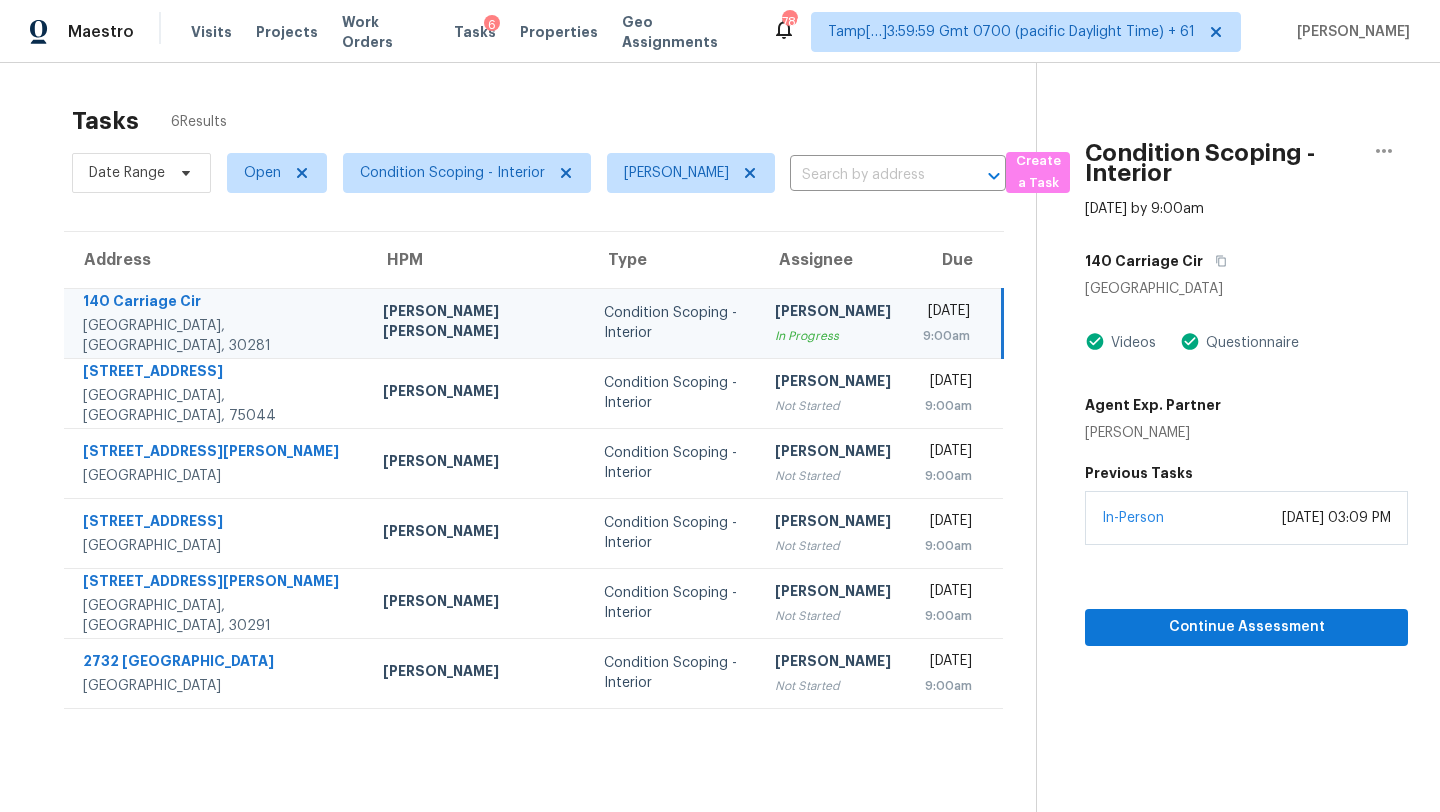 scroll, scrollTop: 0, scrollLeft: 0, axis: both 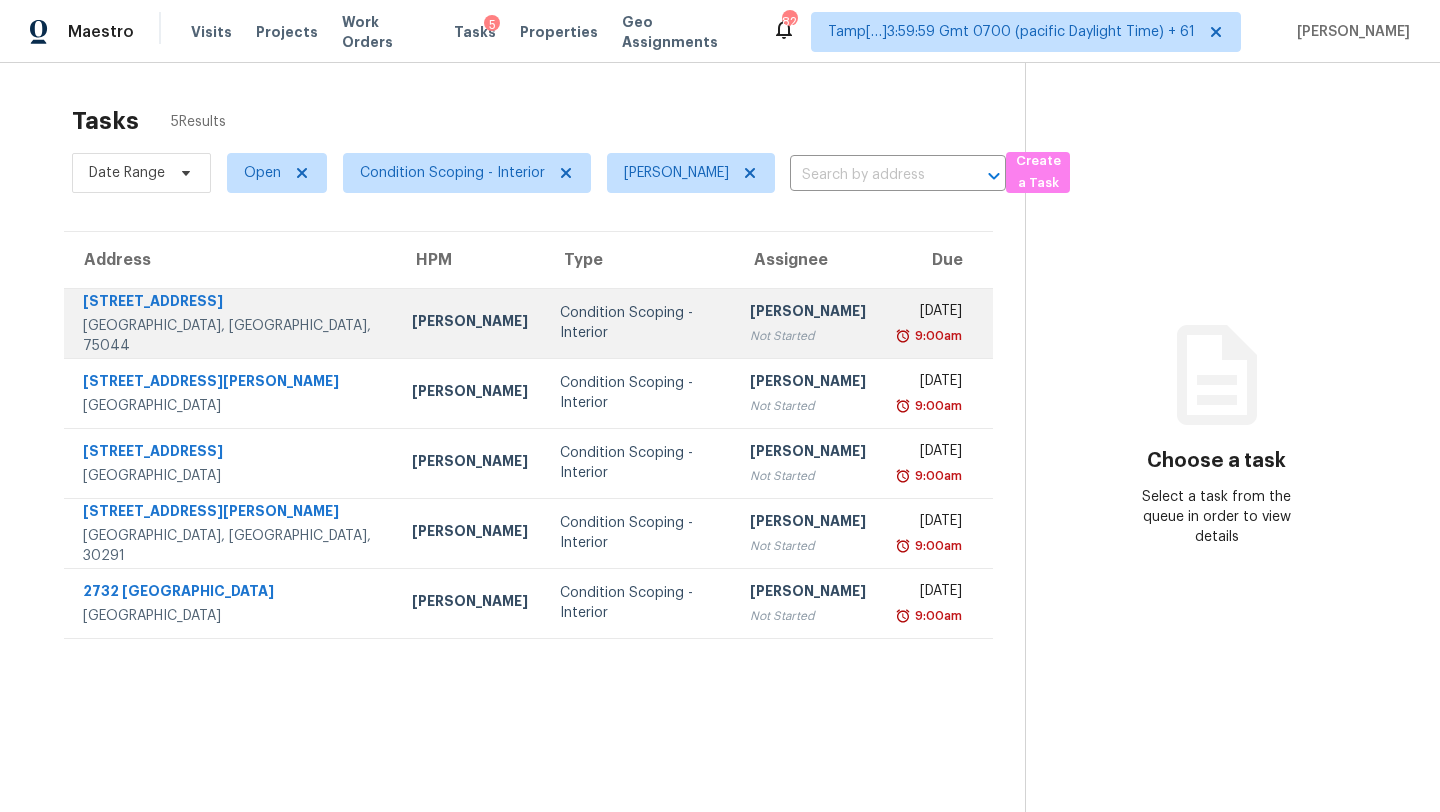 click on "Not Started" at bounding box center (808, 336) 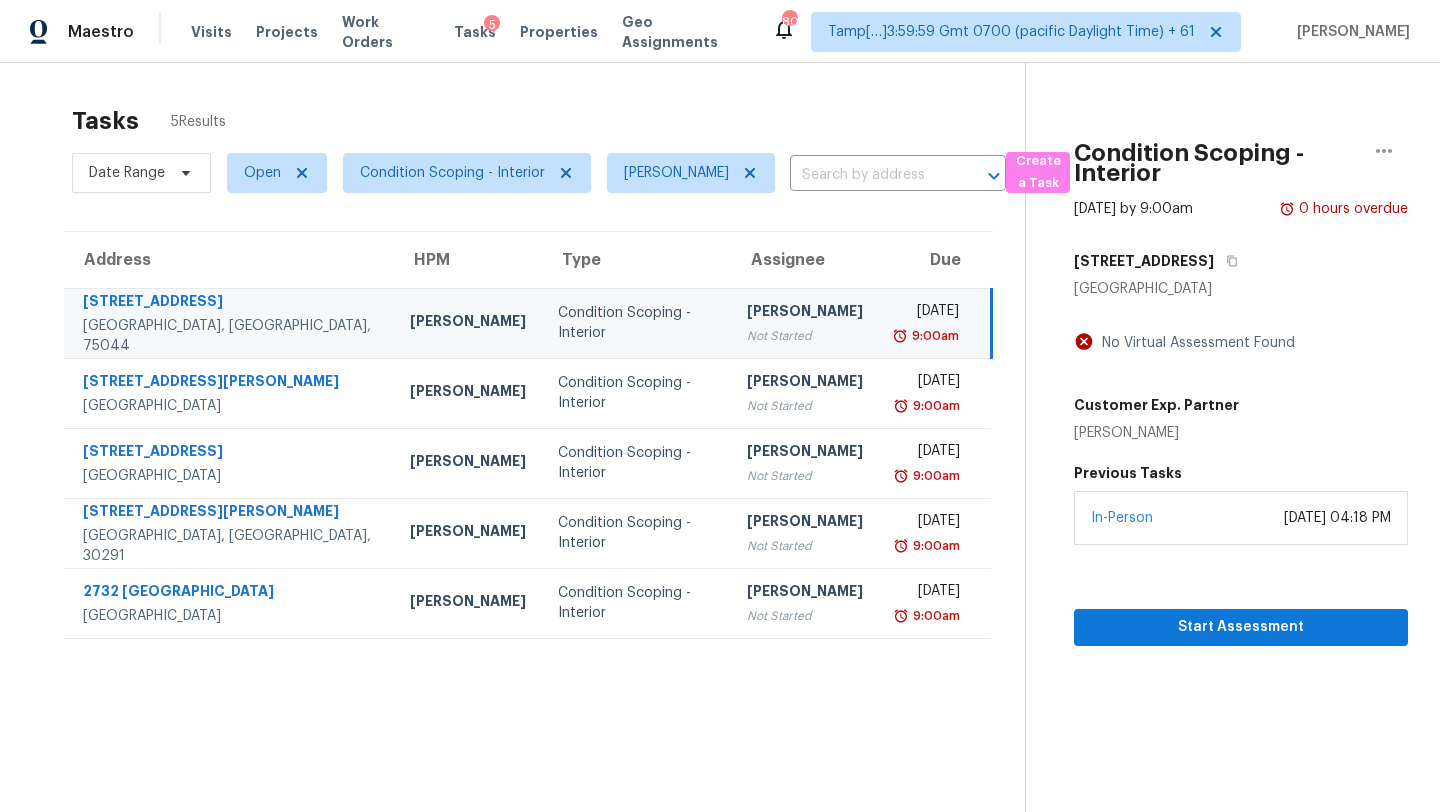click on "Not Started" at bounding box center (805, 336) 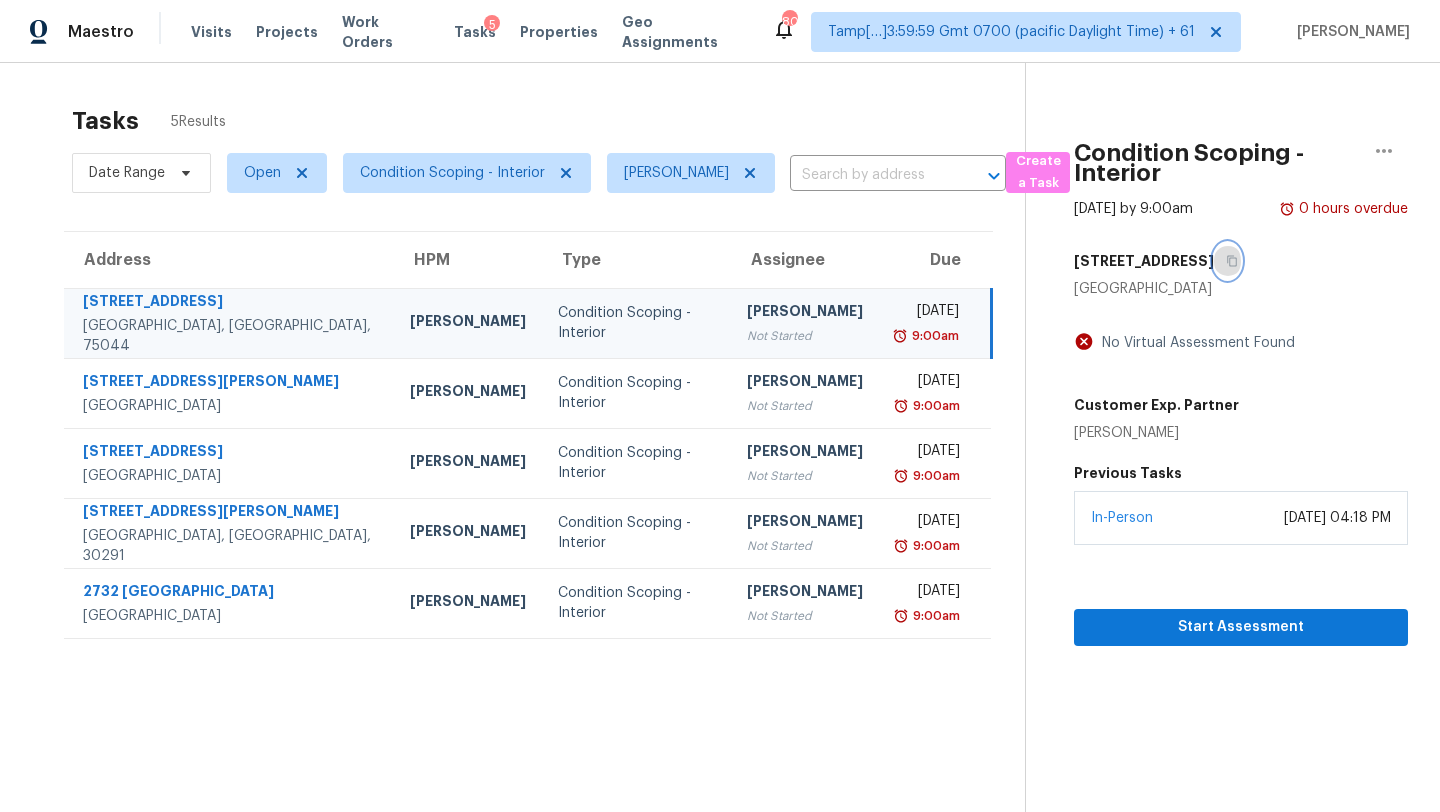 click 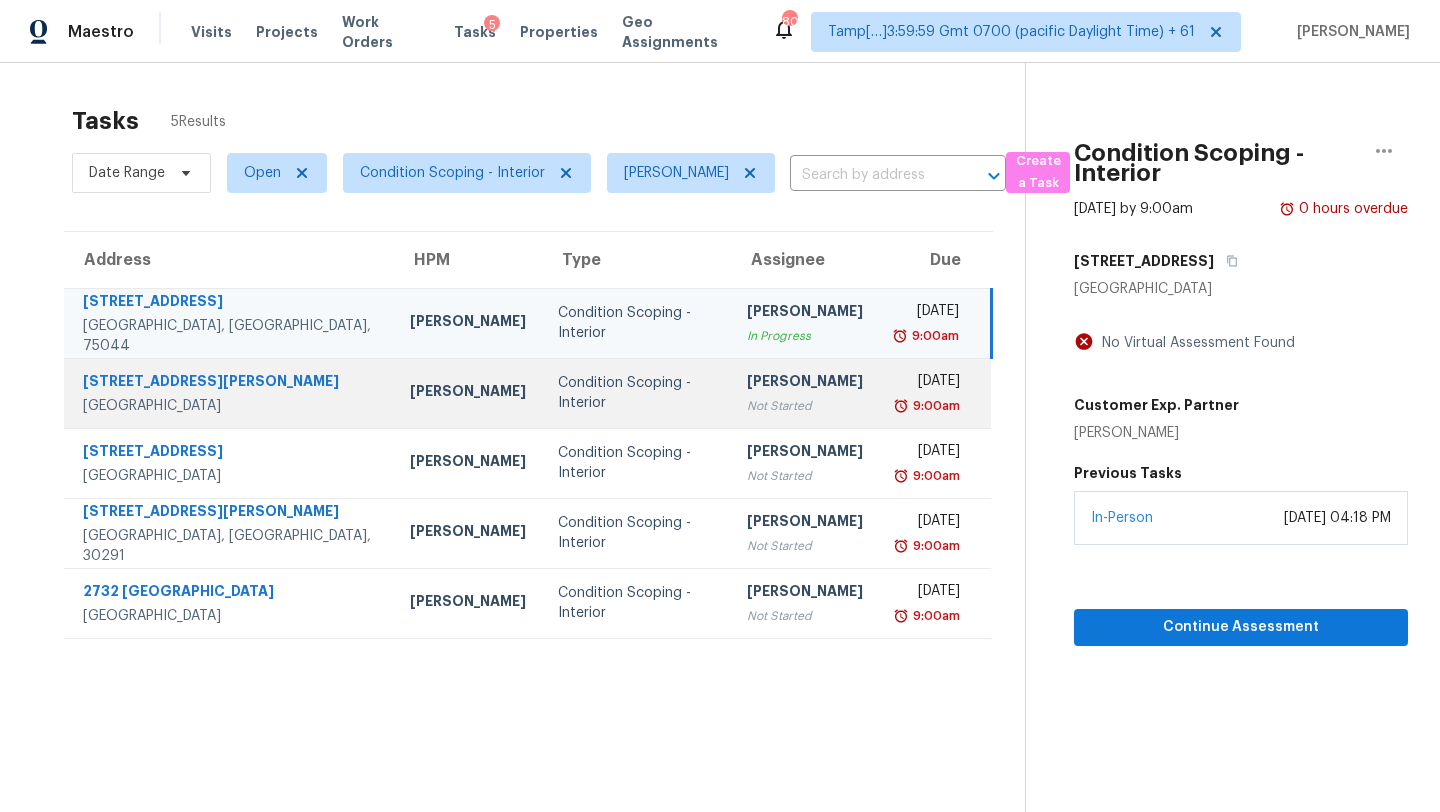 click on "Not Started" at bounding box center [805, 406] 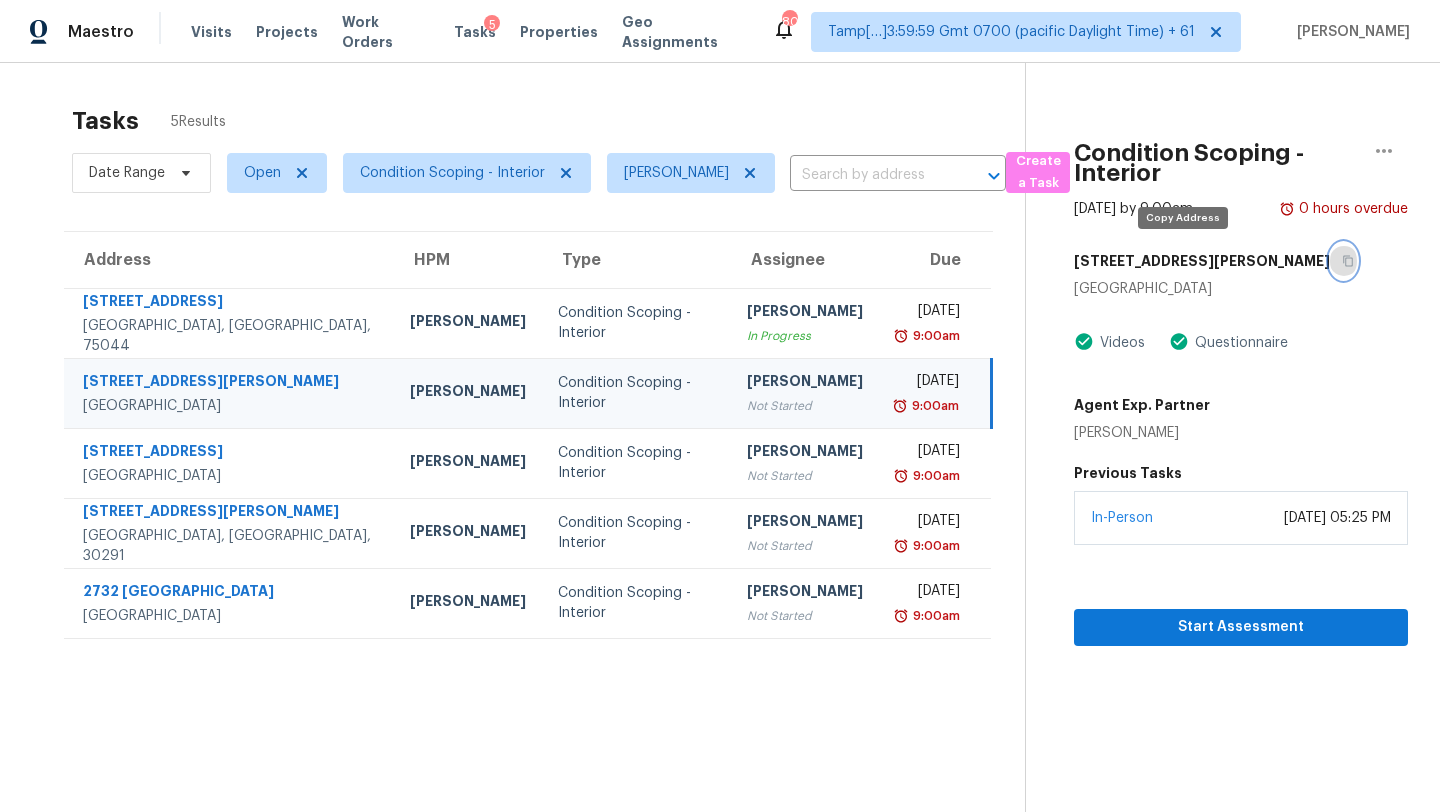 click 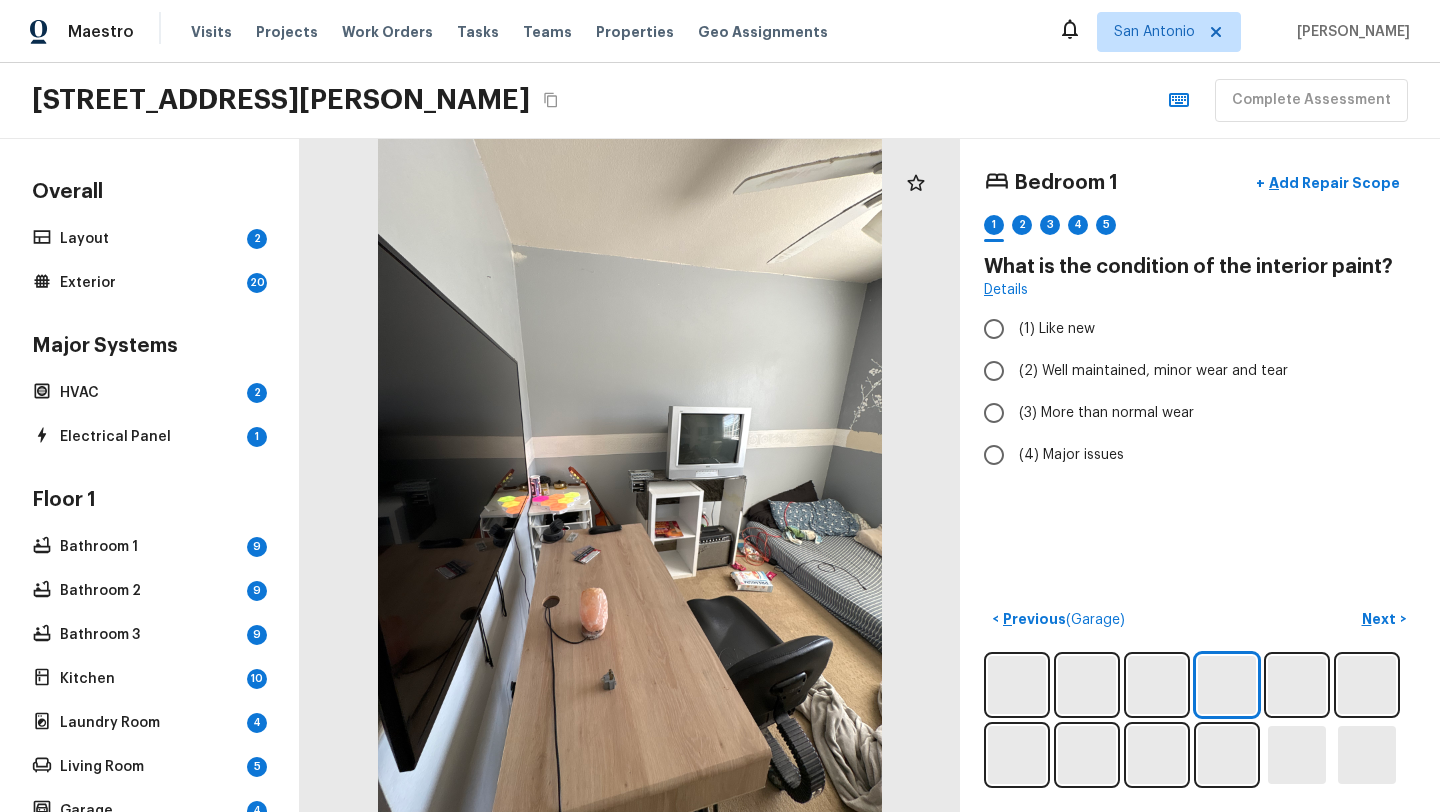 scroll, scrollTop: 0, scrollLeft: 0, axis: both 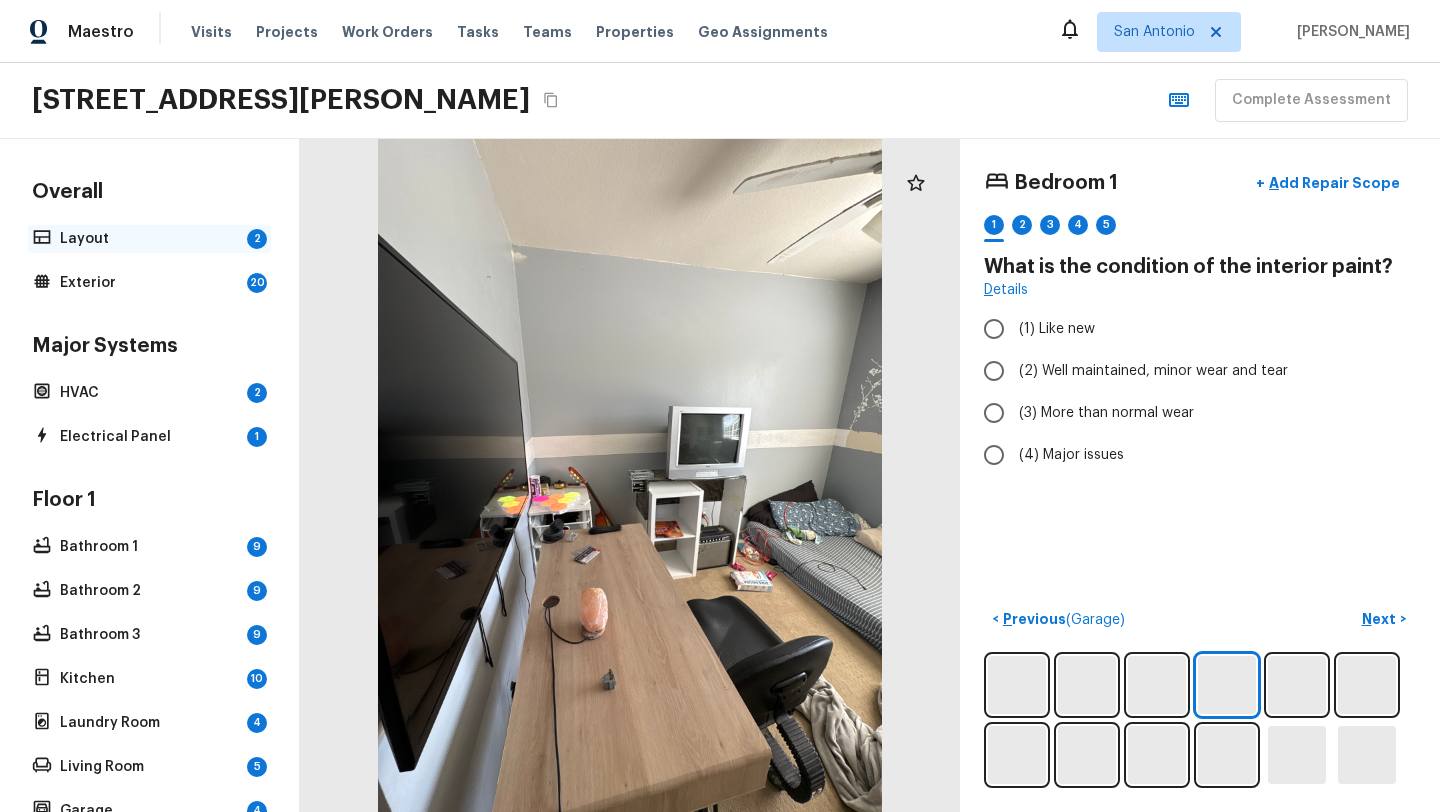 click on "Layout 2" at bounding box center [149, 239] 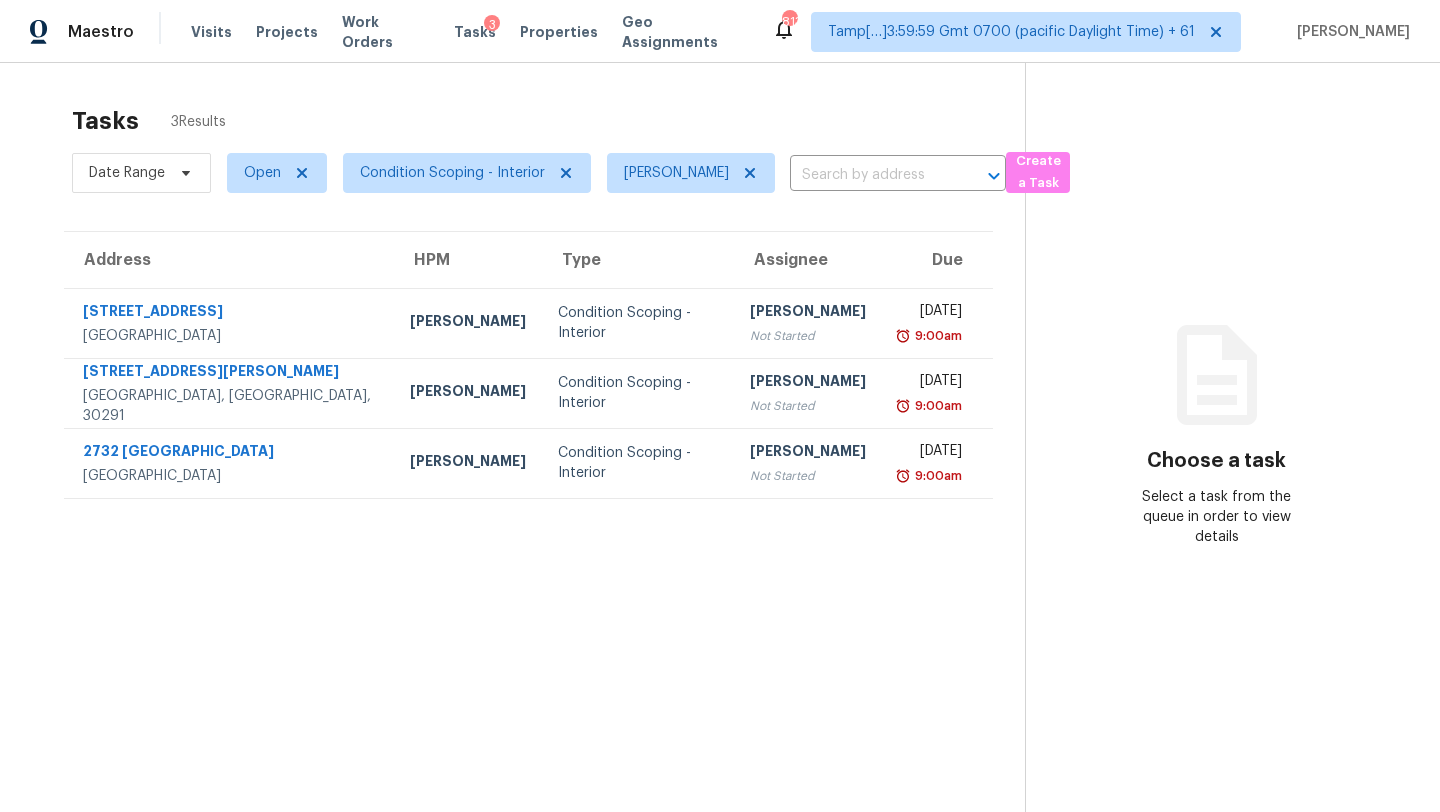 scroll, scrollTop: 0, scrollLeft: 0, axis: both 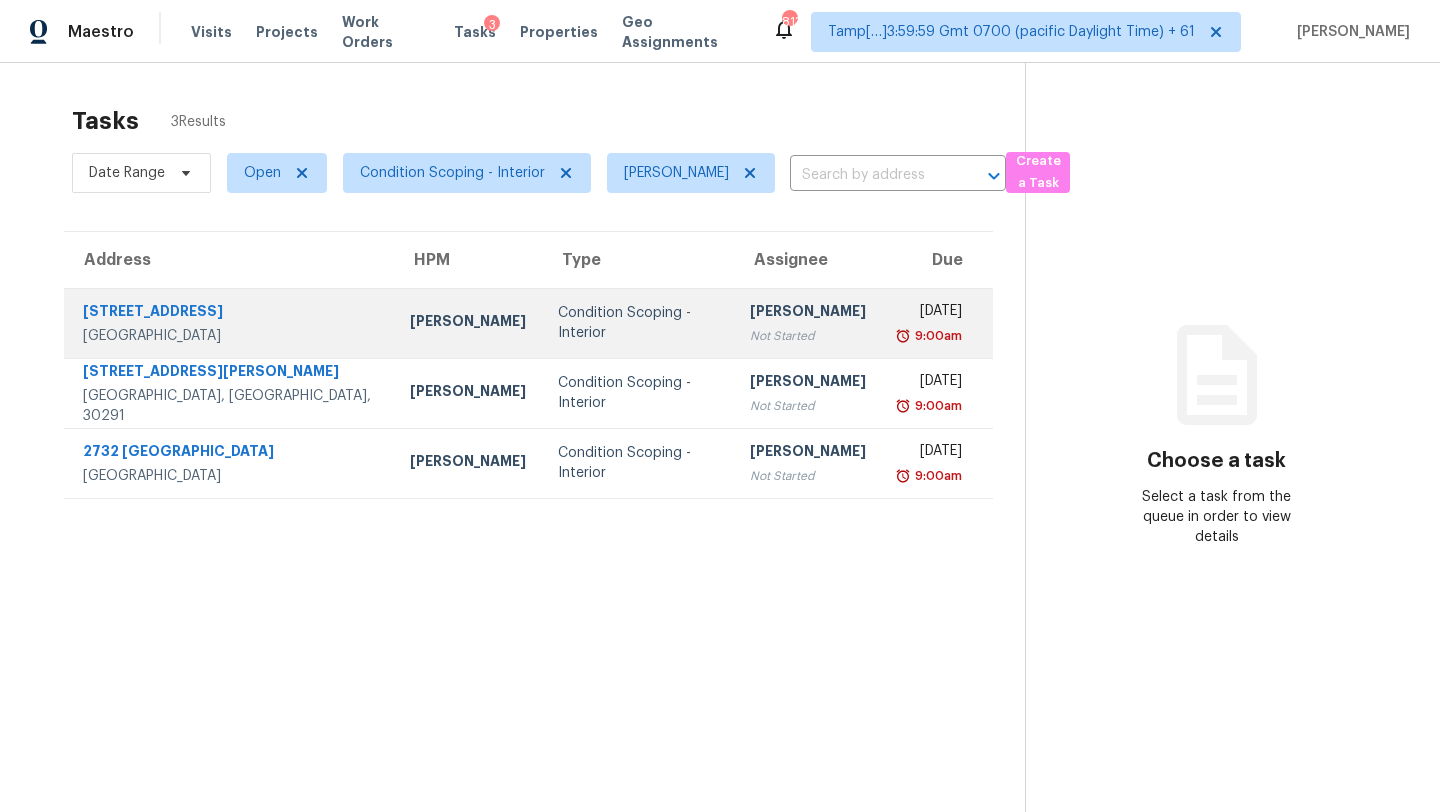 click on "Not Started" at bounding box center (808, 336) 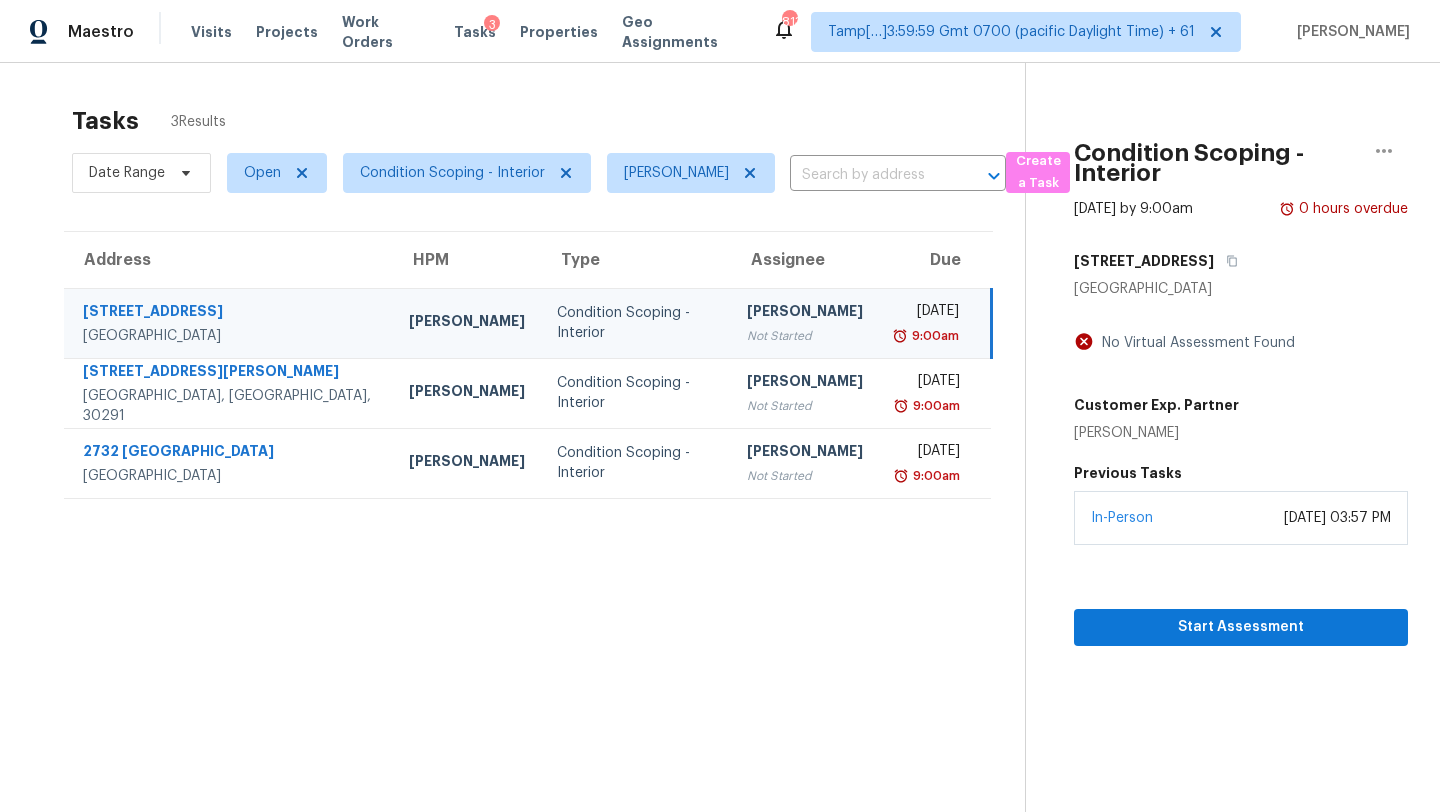 click on "[PERSON_NAME]" at bounding box center [805, 313] 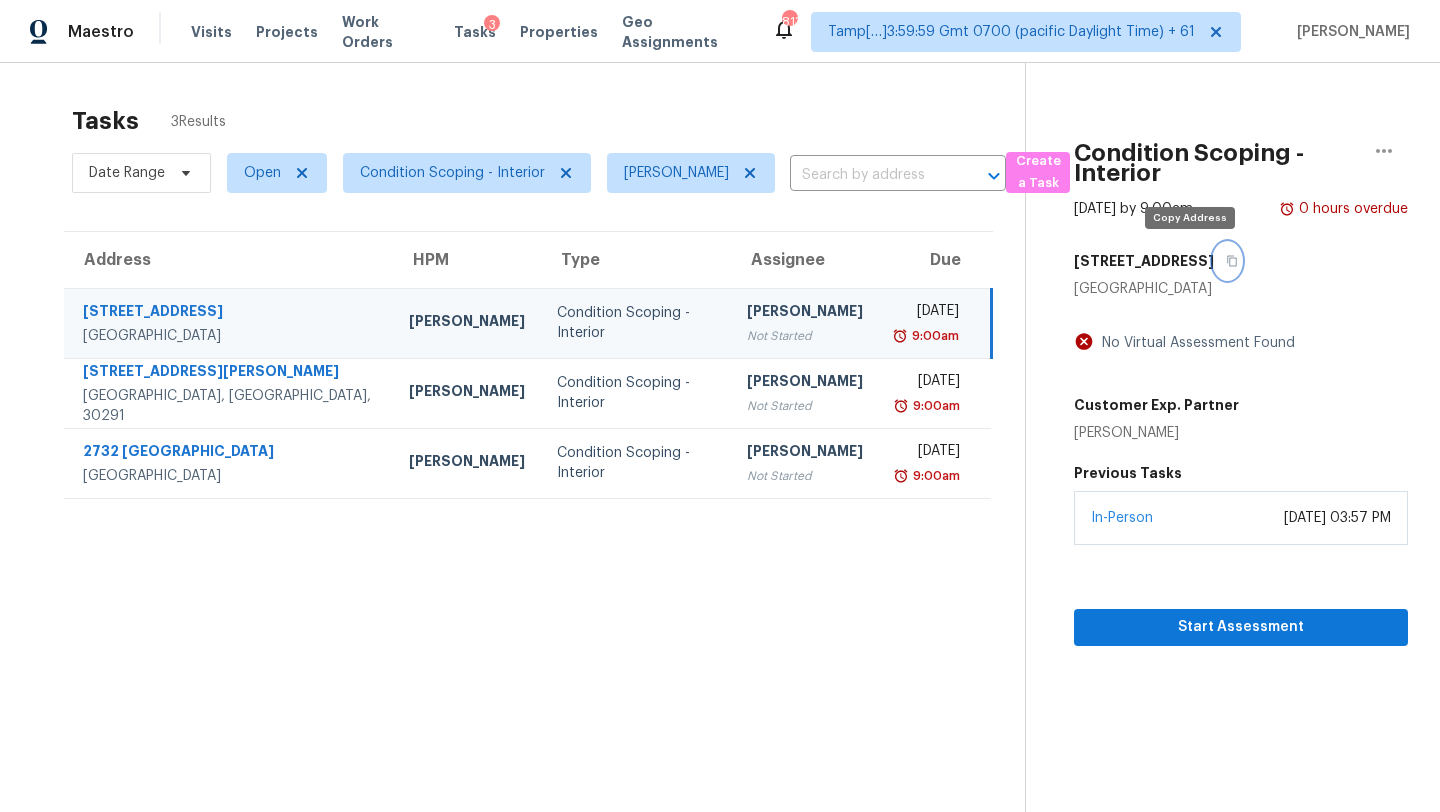 click 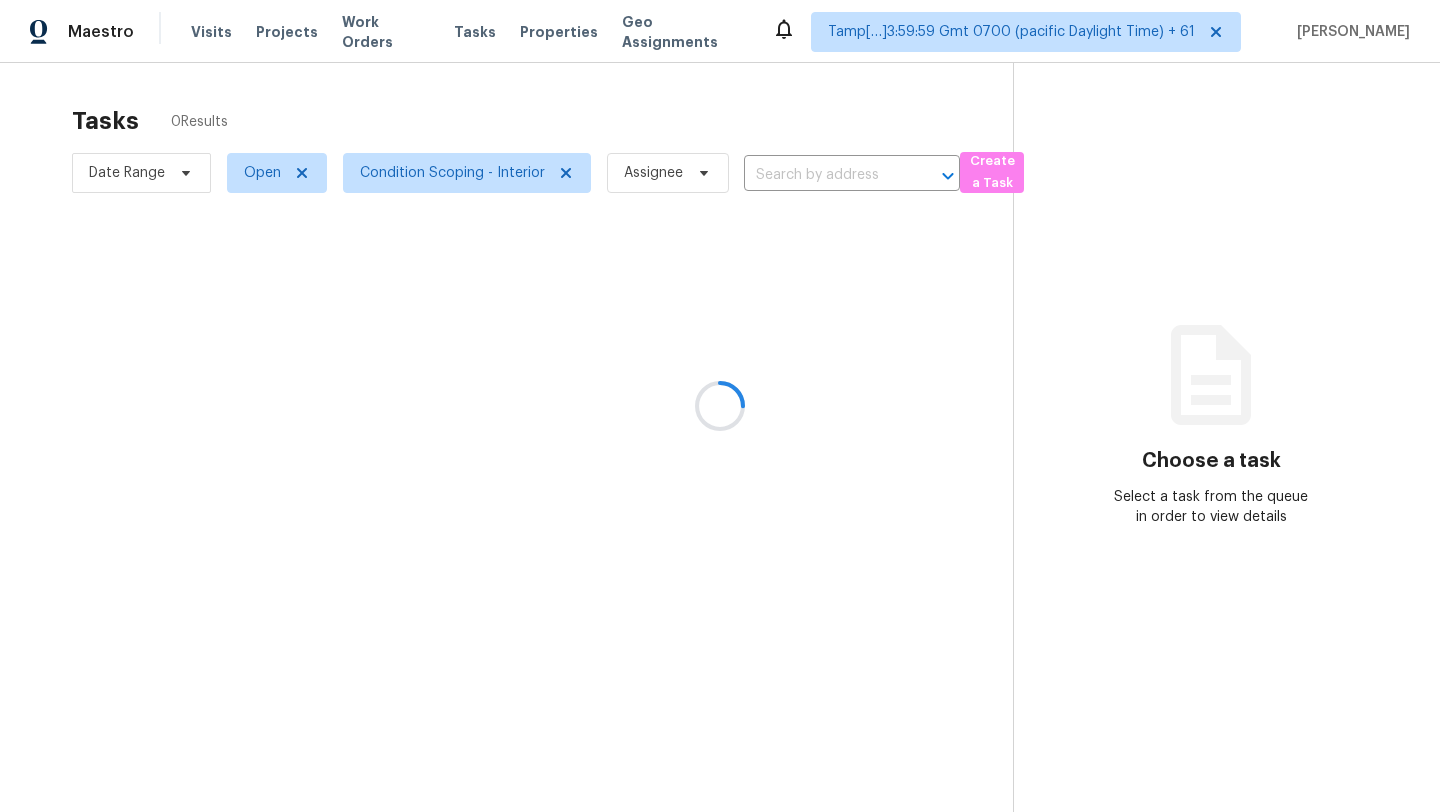 scroll, scrollTop: 0, scrollLeft: 0, axis: both 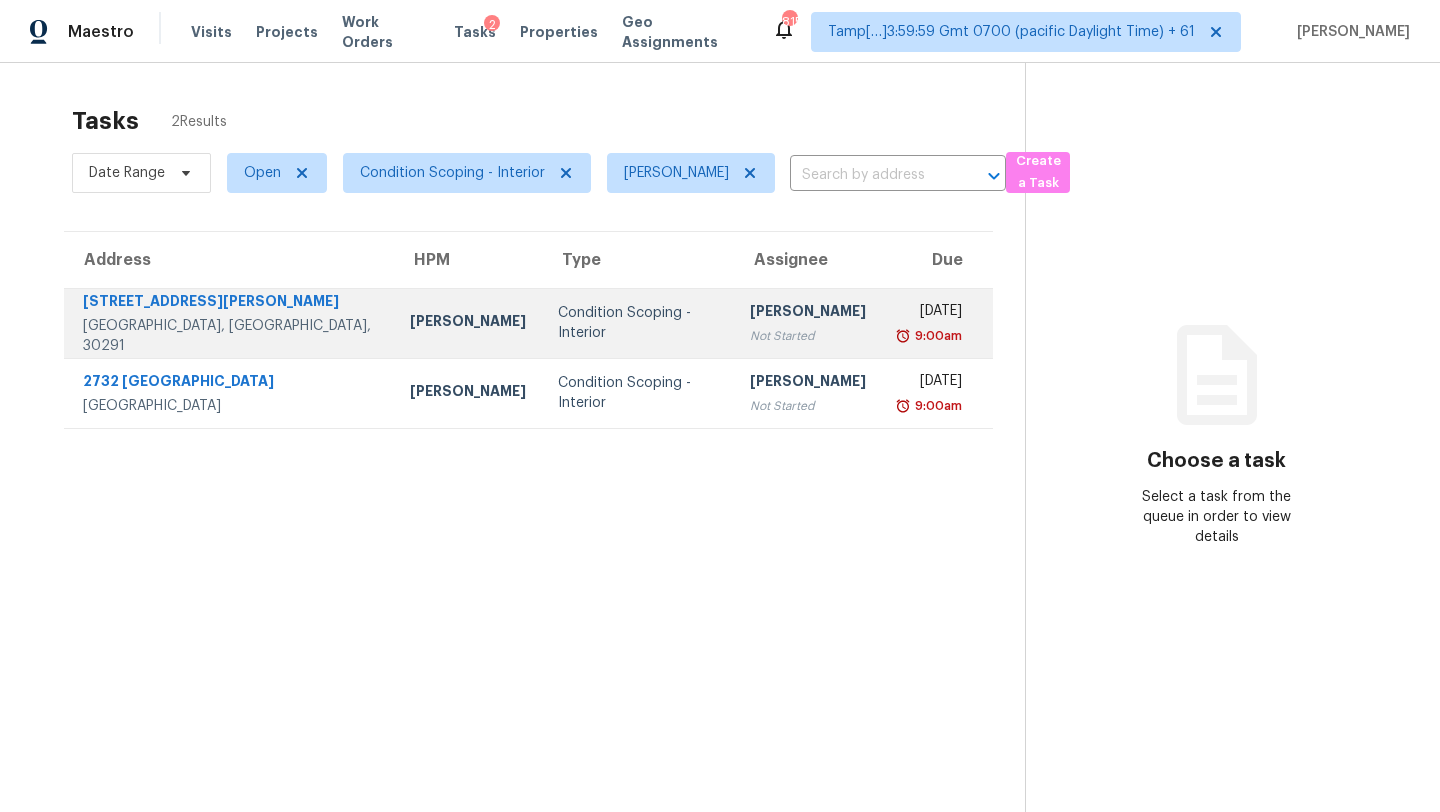 click on "[PERSON_NAME]" at bounding box center (808, 313) 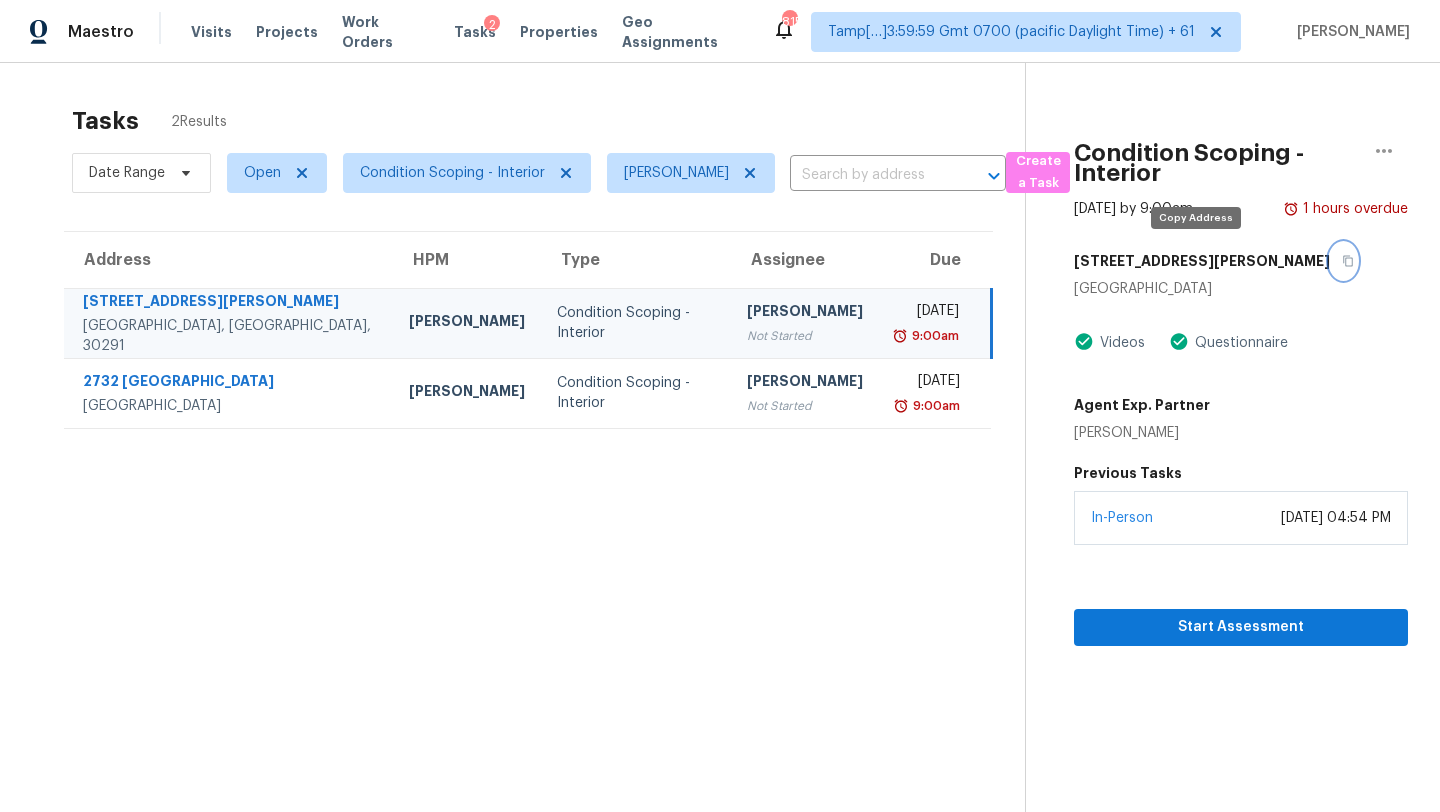click 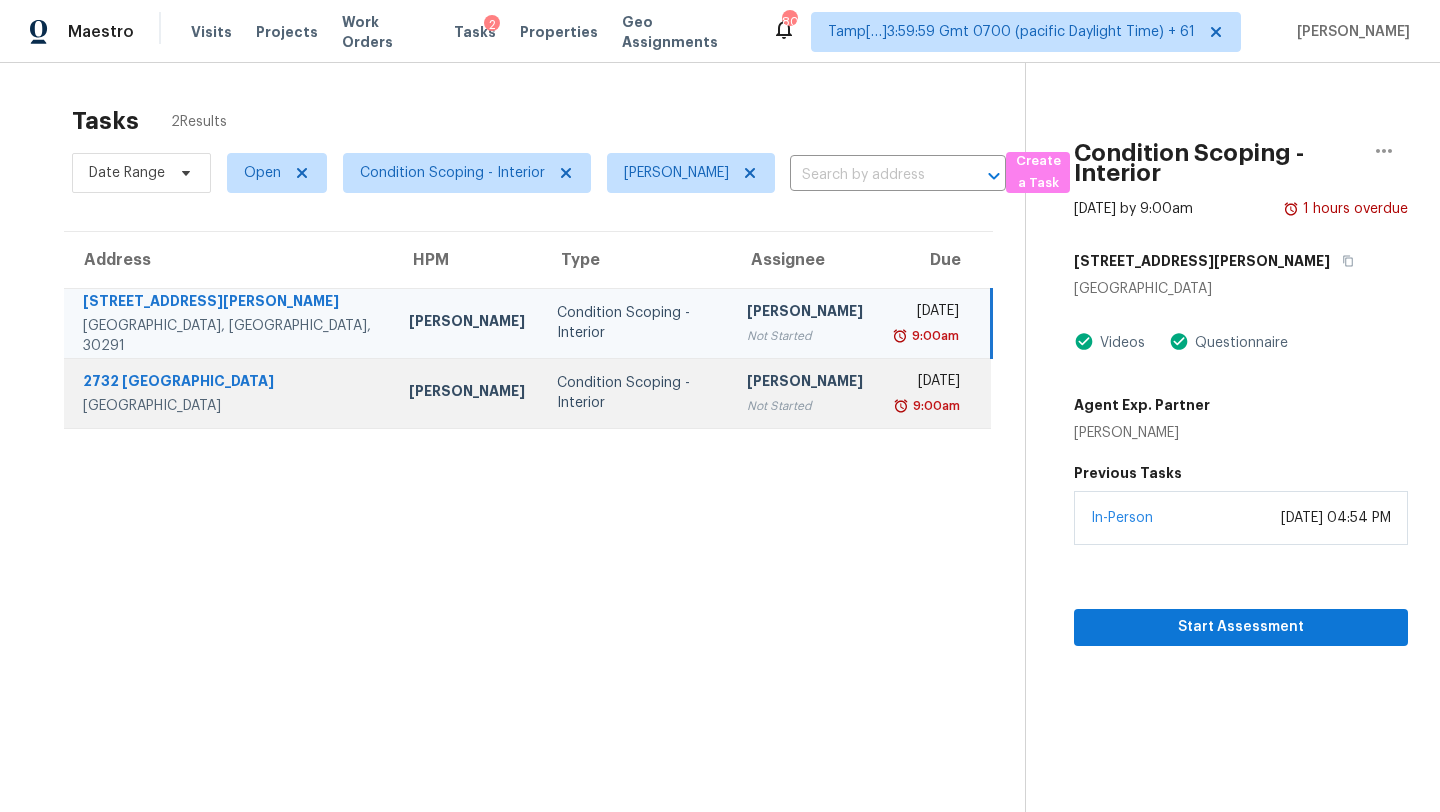 click on "Rajesh M Not Started" at bounding box center (805, 393) 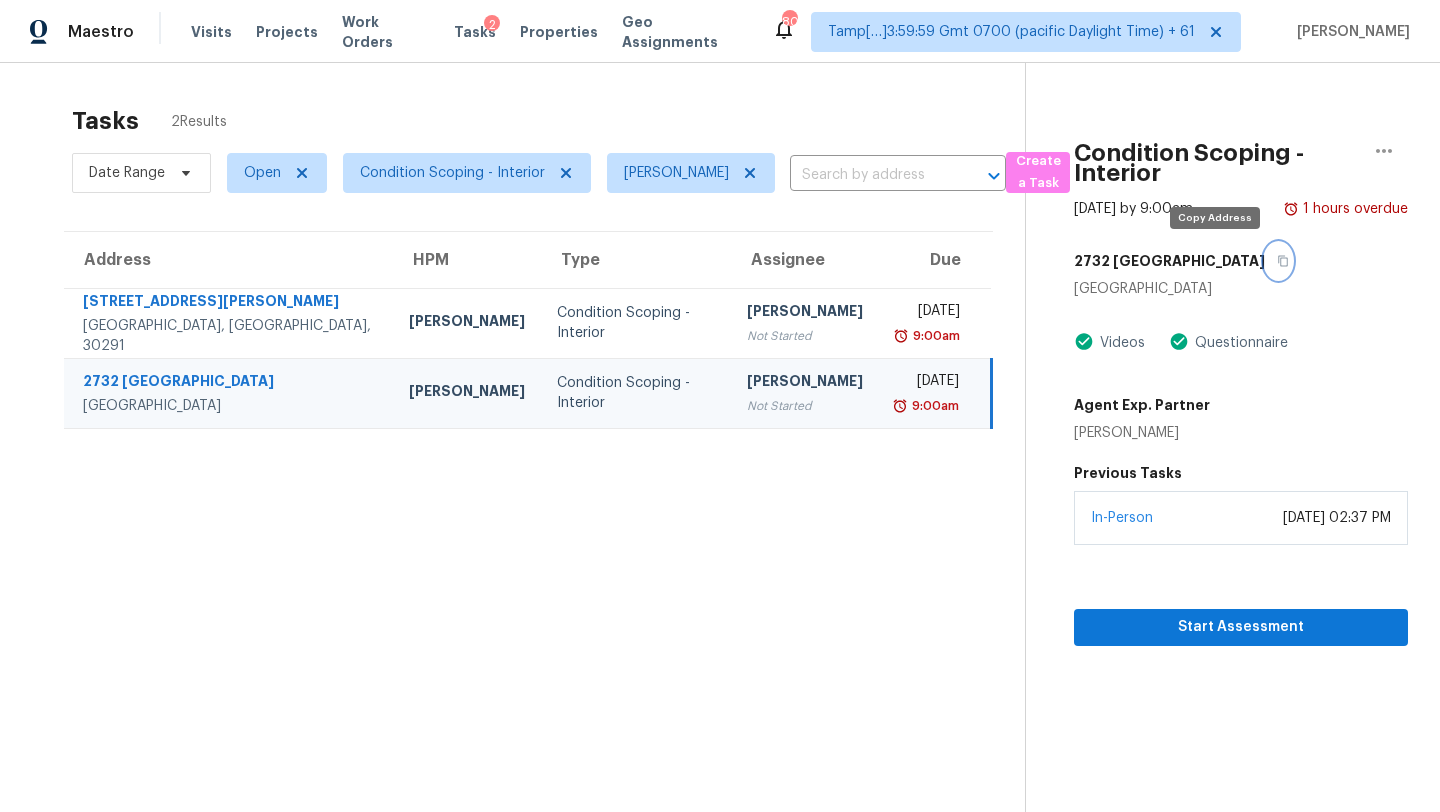 click at bounding box center (1278, 261) 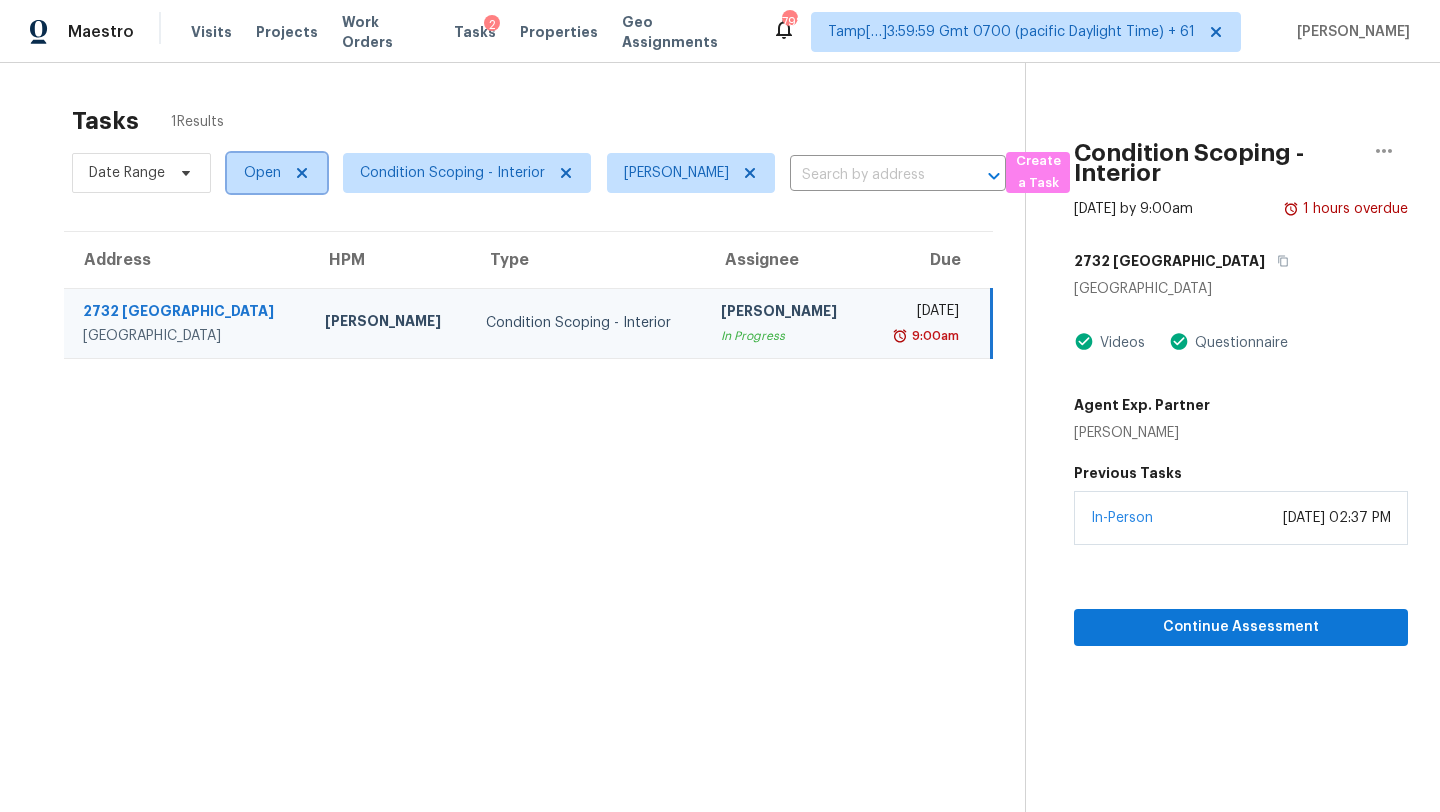 click on "Open" at bounding box center (262, 173) 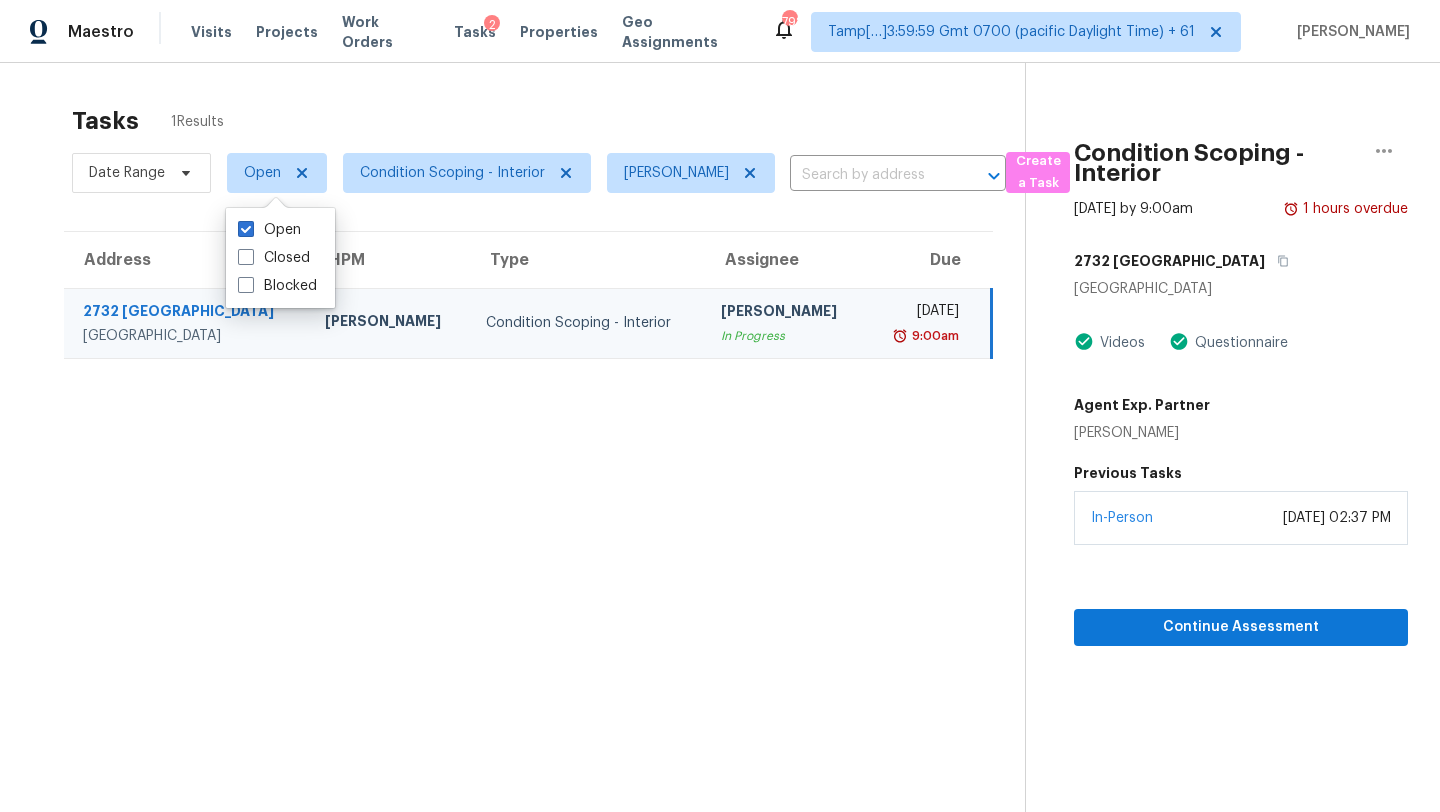click on "Blocked" at bounding box center [277, 286] 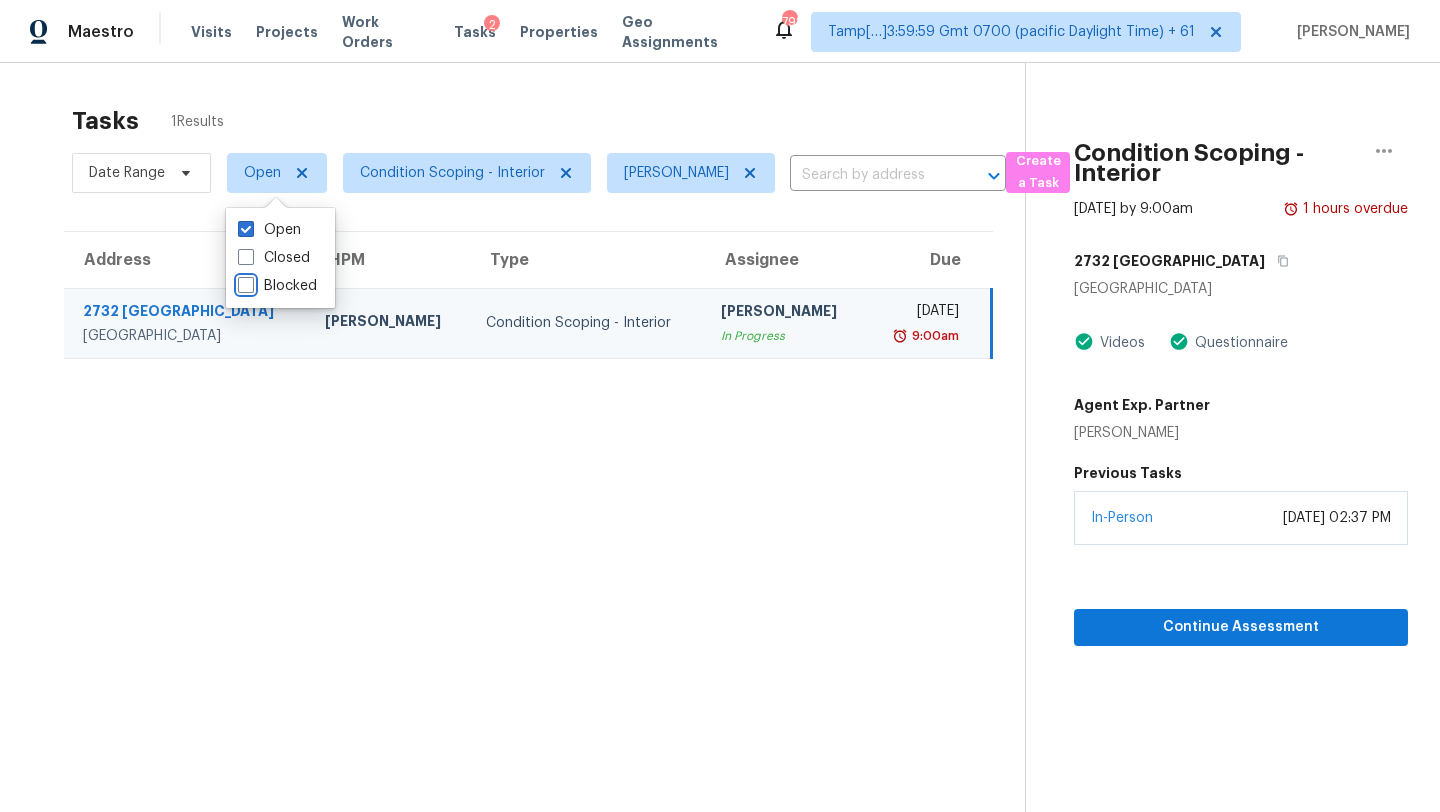 click on "Blocked" at bounding box center (244, 282) 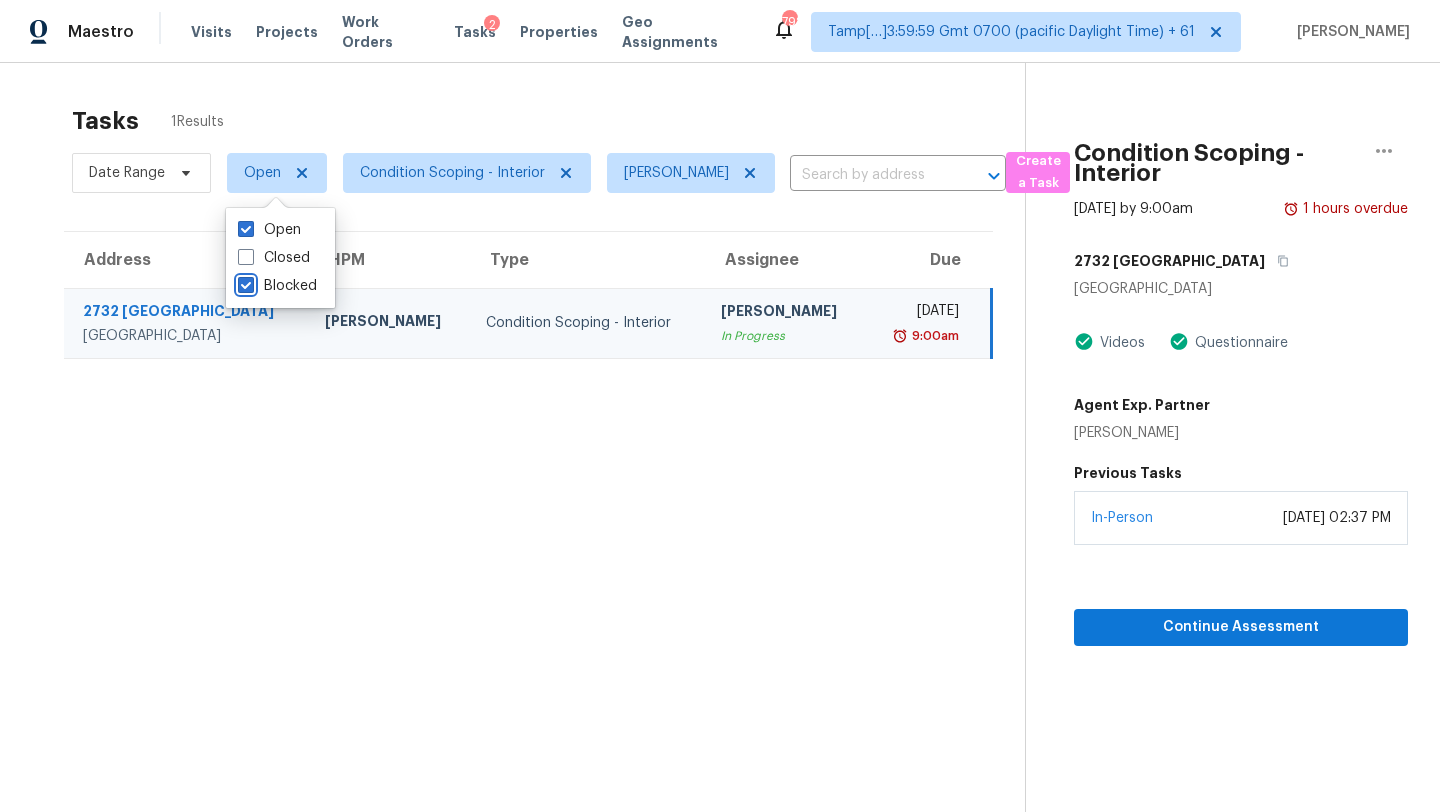 checkbox on "true" 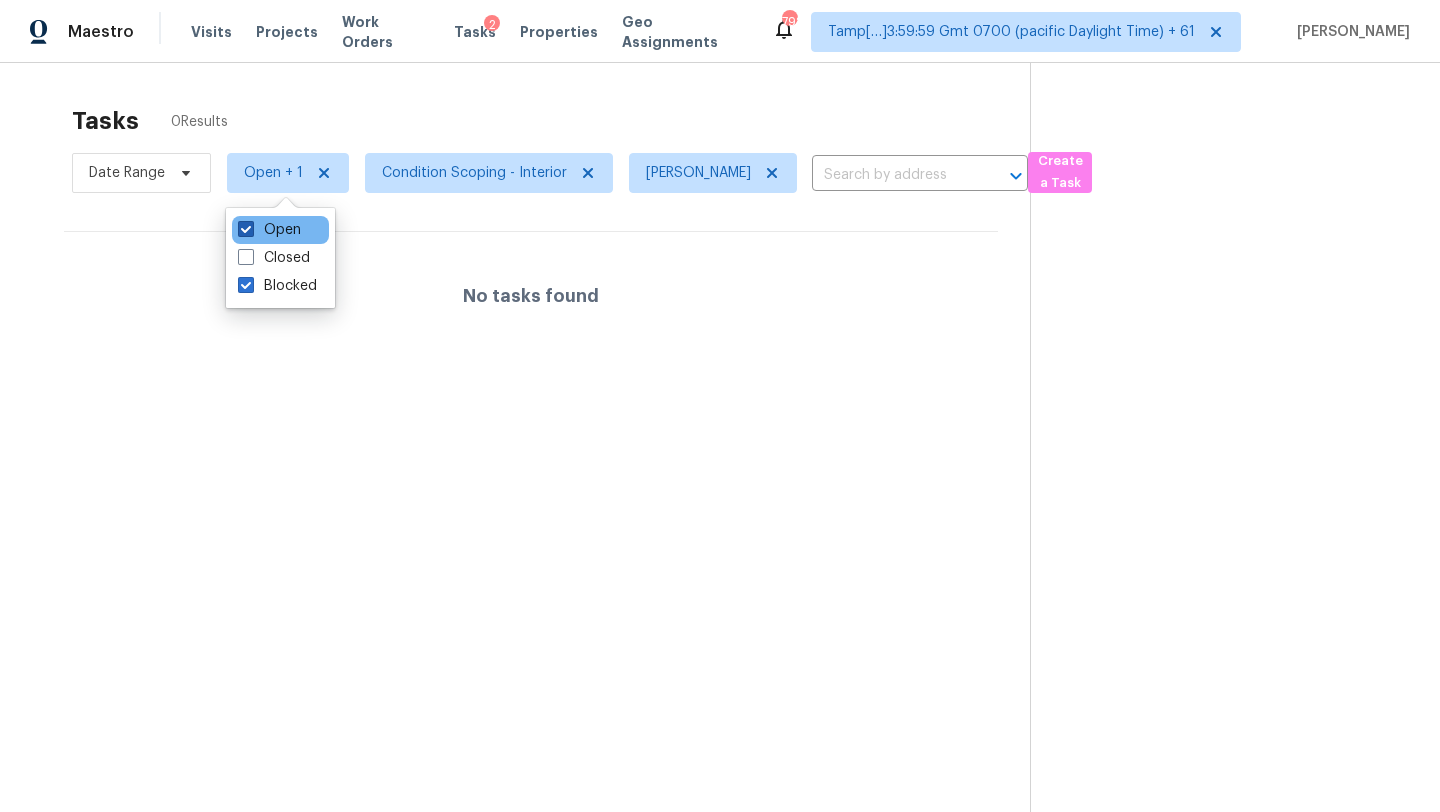 click on "Open" at bounding box center (269, 230) 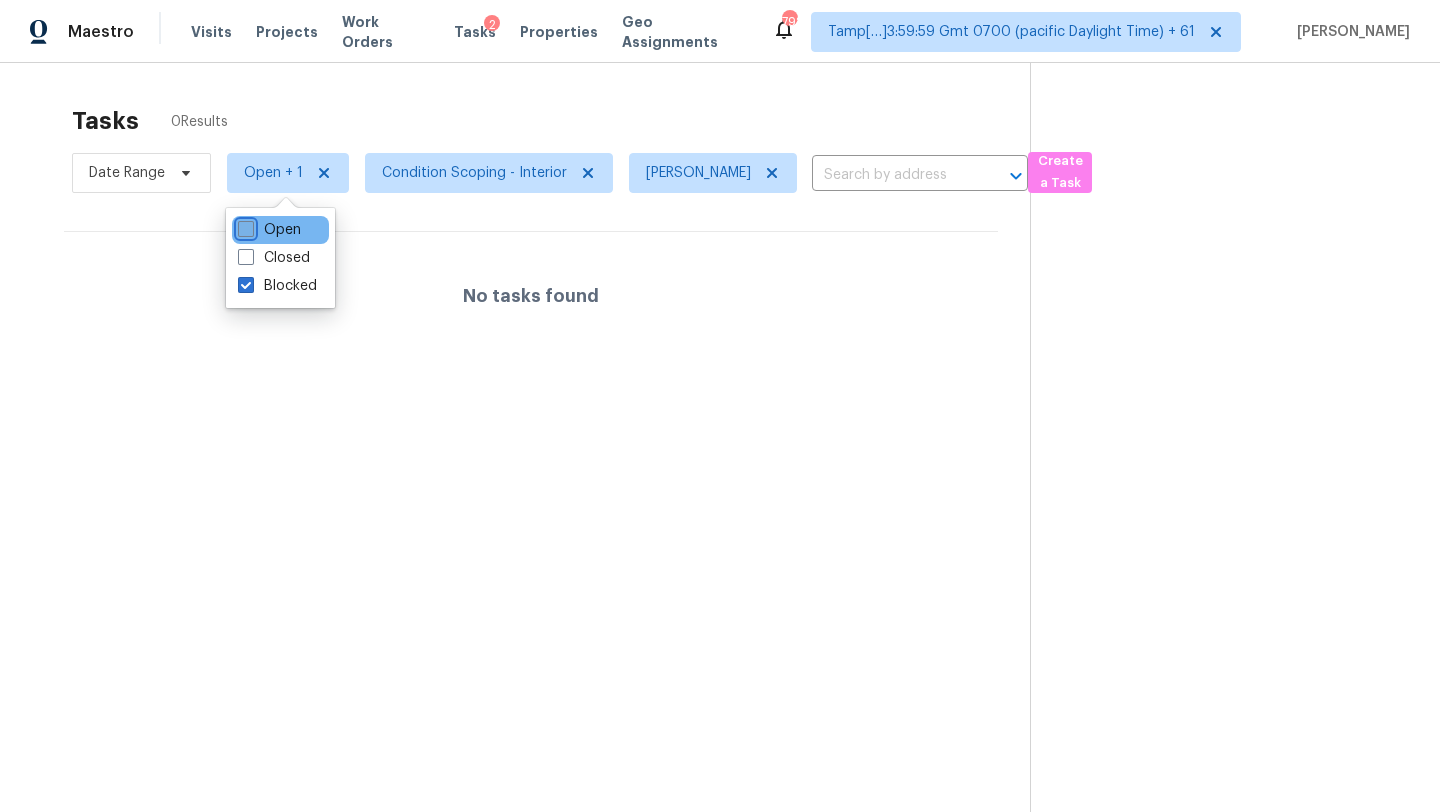 checkbox on "false" 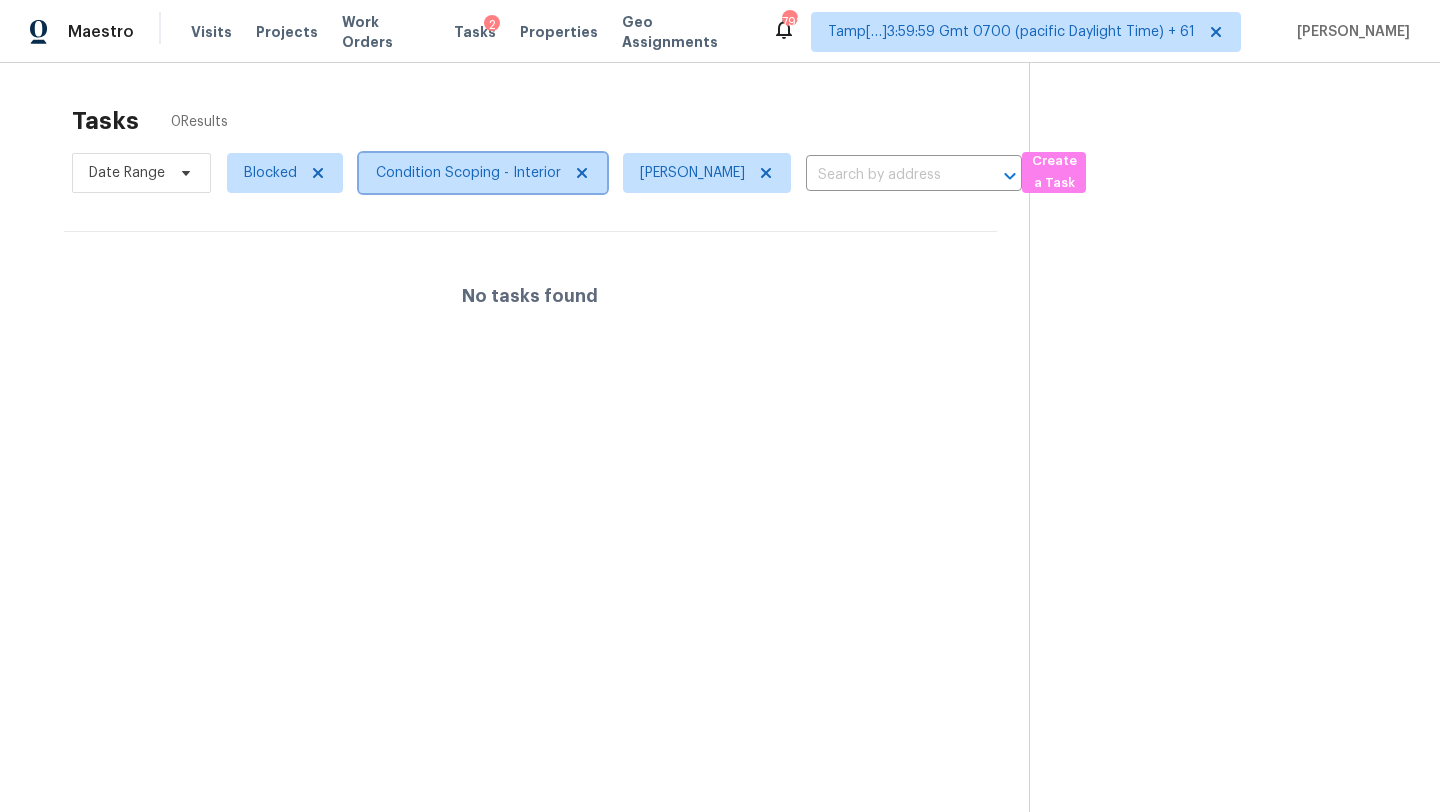 click on "Condition Scoping - Interior" at bounding box center [468, 173] 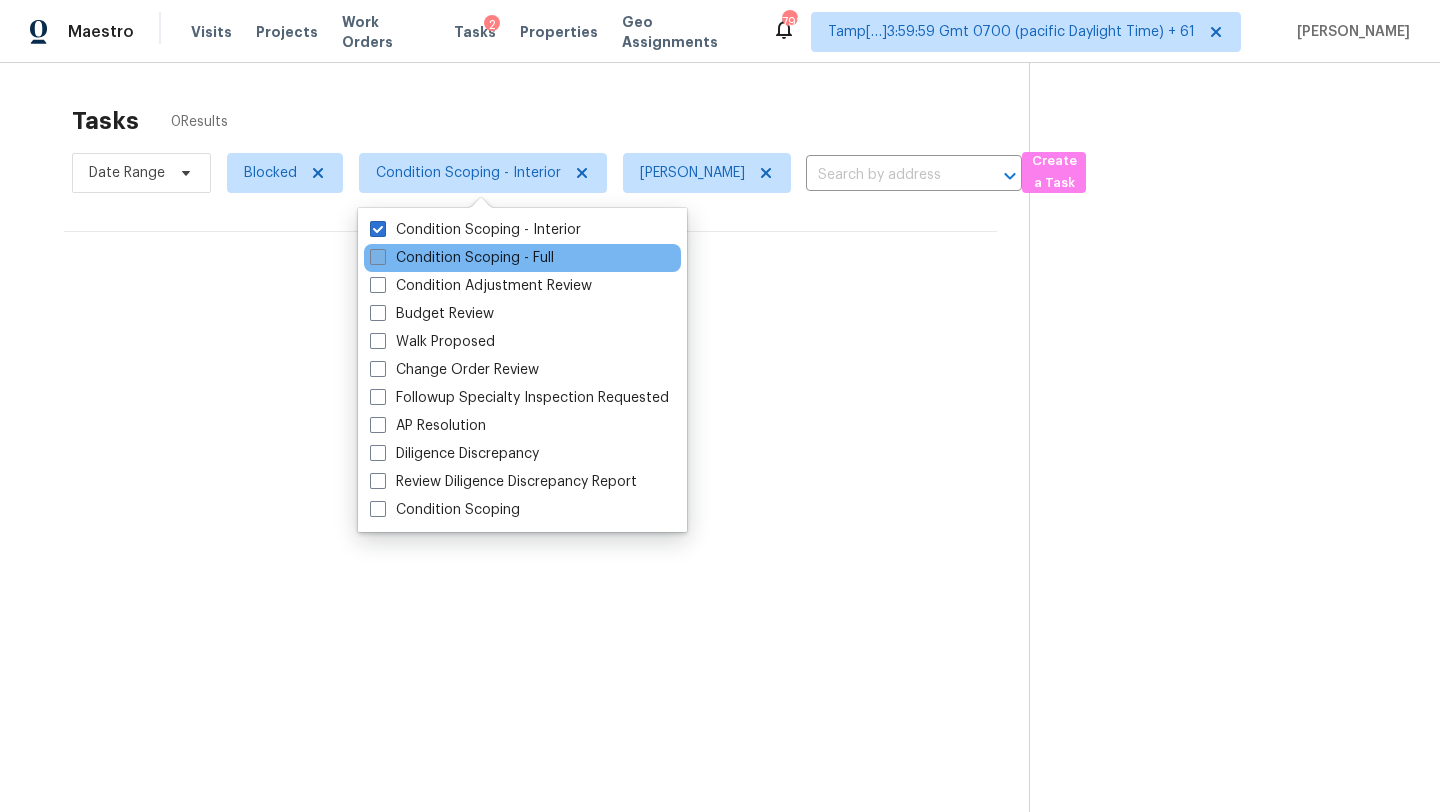 click on "Condition Scoping - Full" at bounding box center (462, 258) 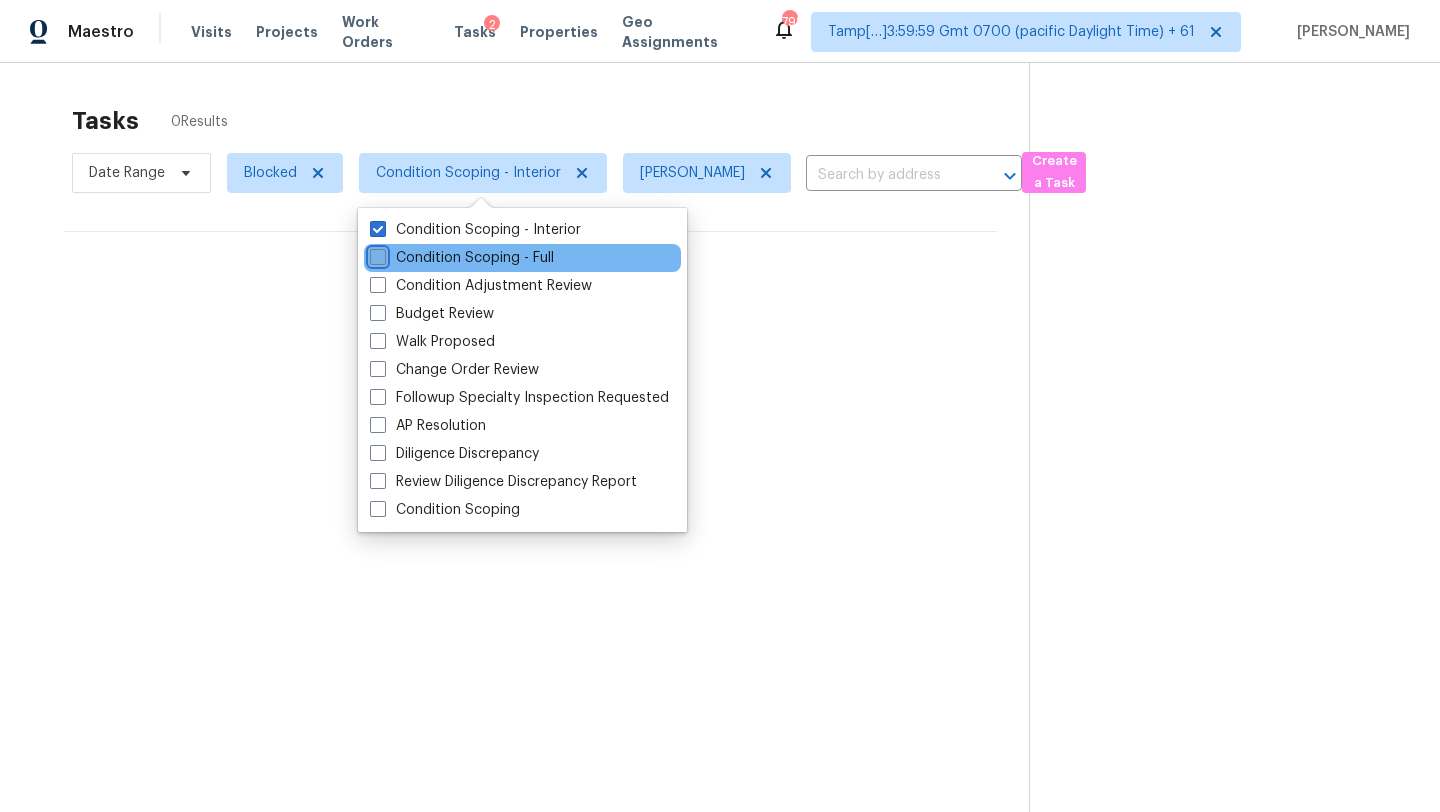 click on "Condition Scoping - Full" at bounding box center (376, 254) 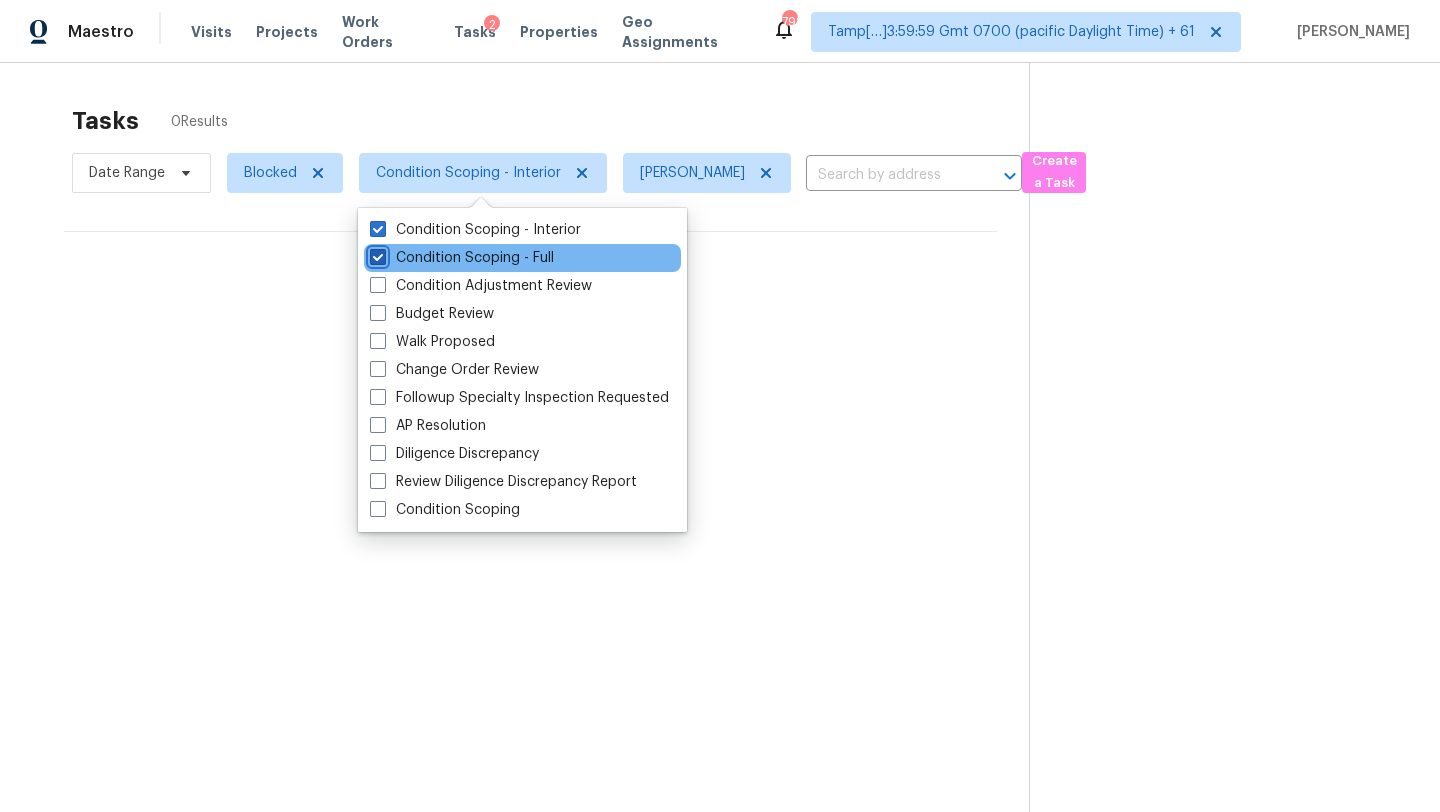 checkbox on "true" 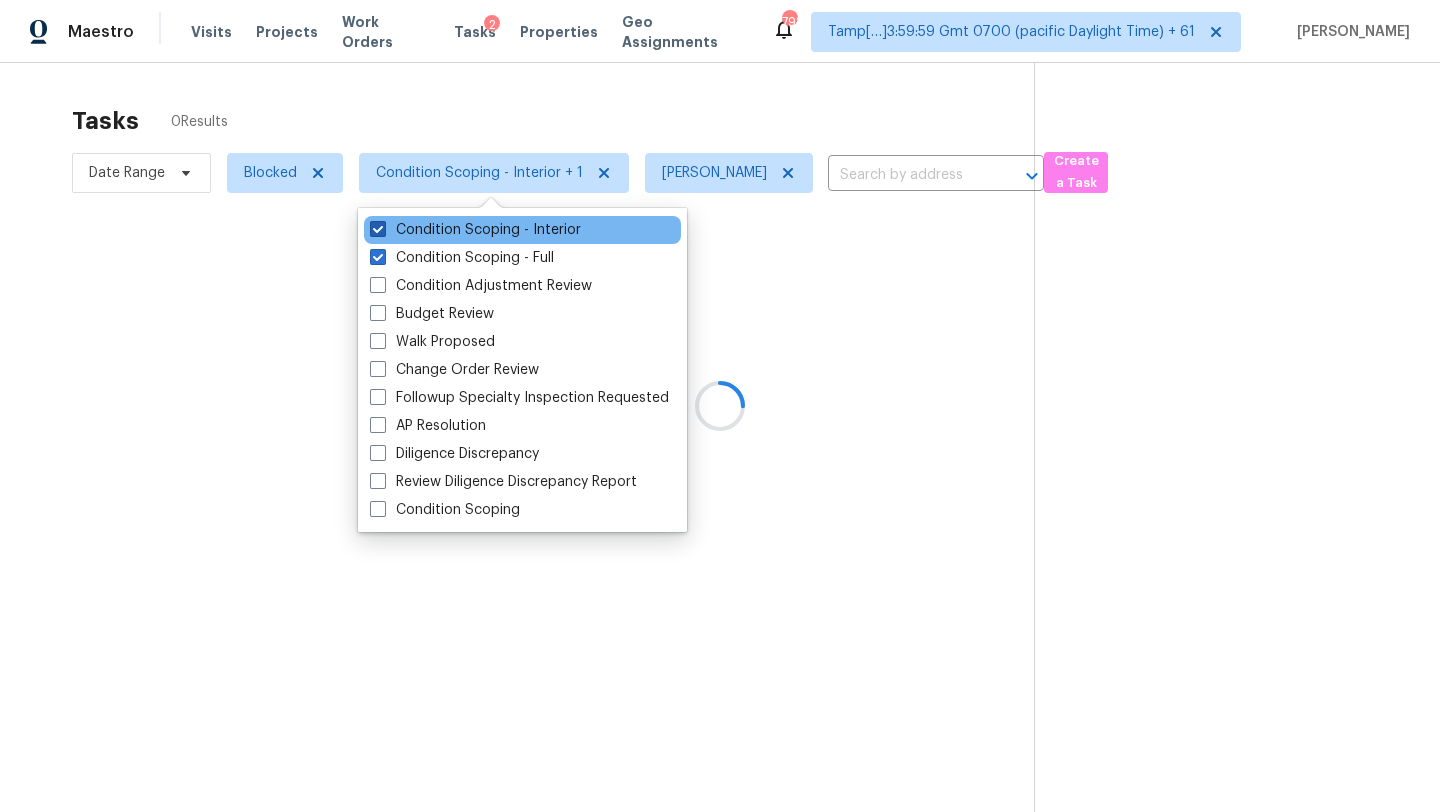 click on "Condition Scoping - Interior" at bounding box center (475, 230) 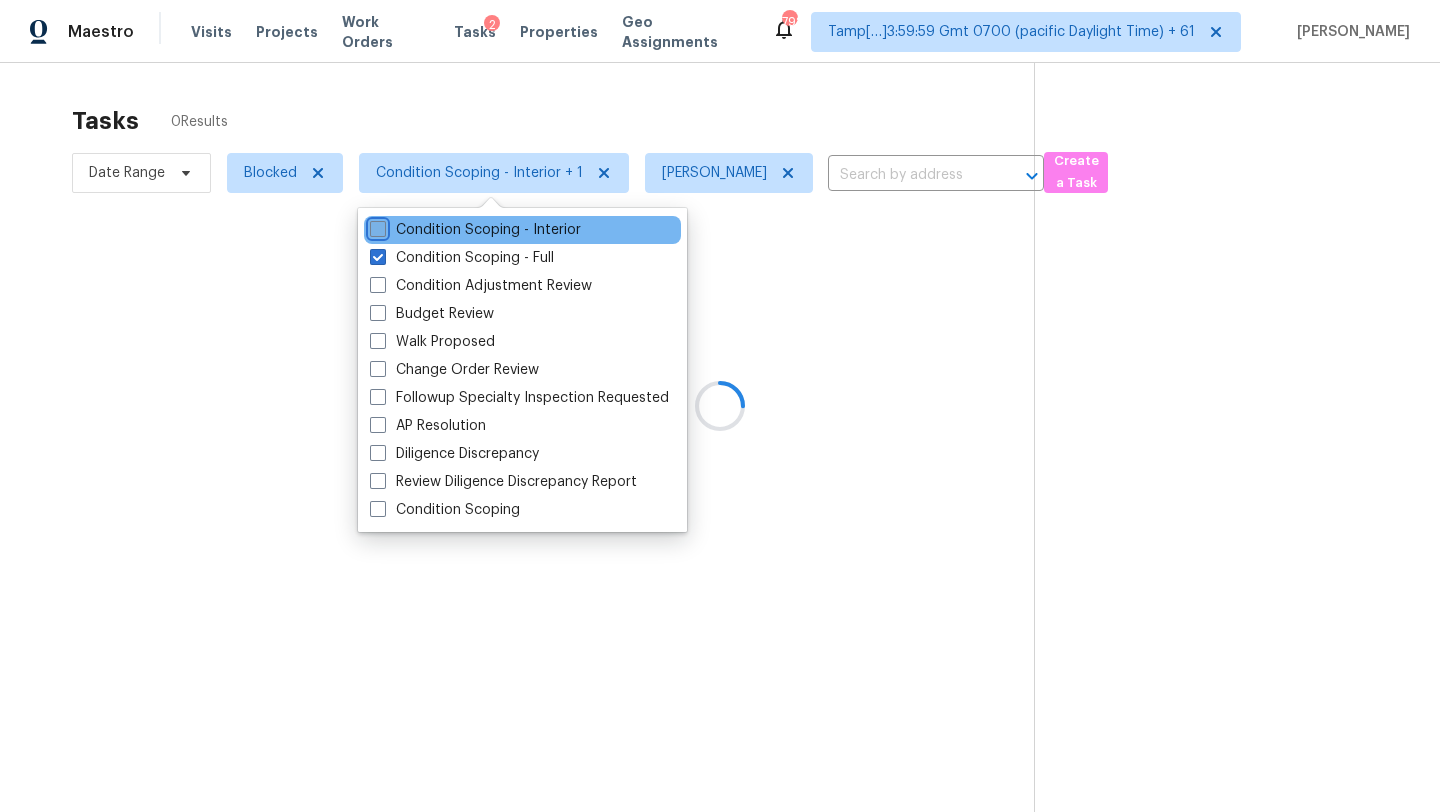 checkbox on "false" 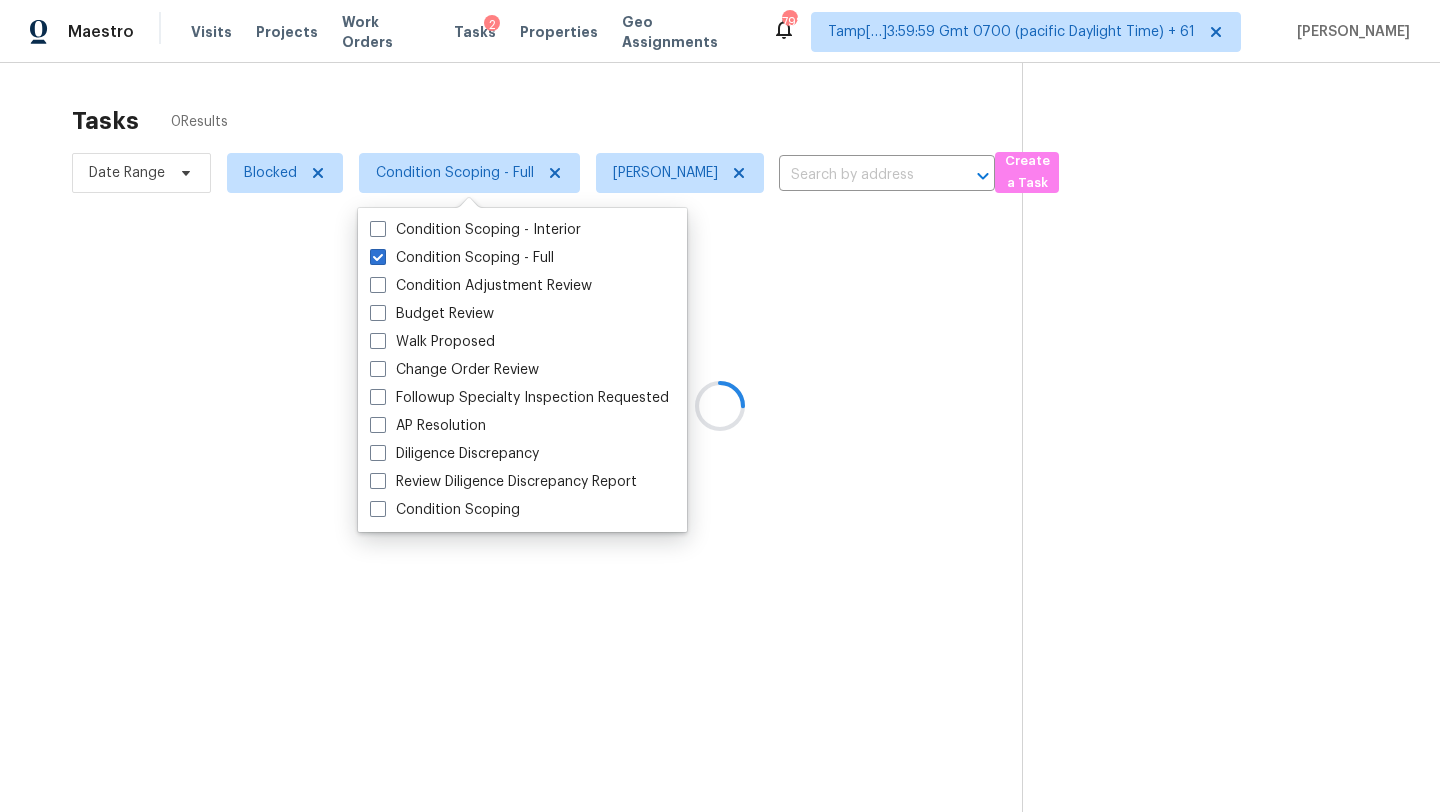 click at bounding box center [720, 406] 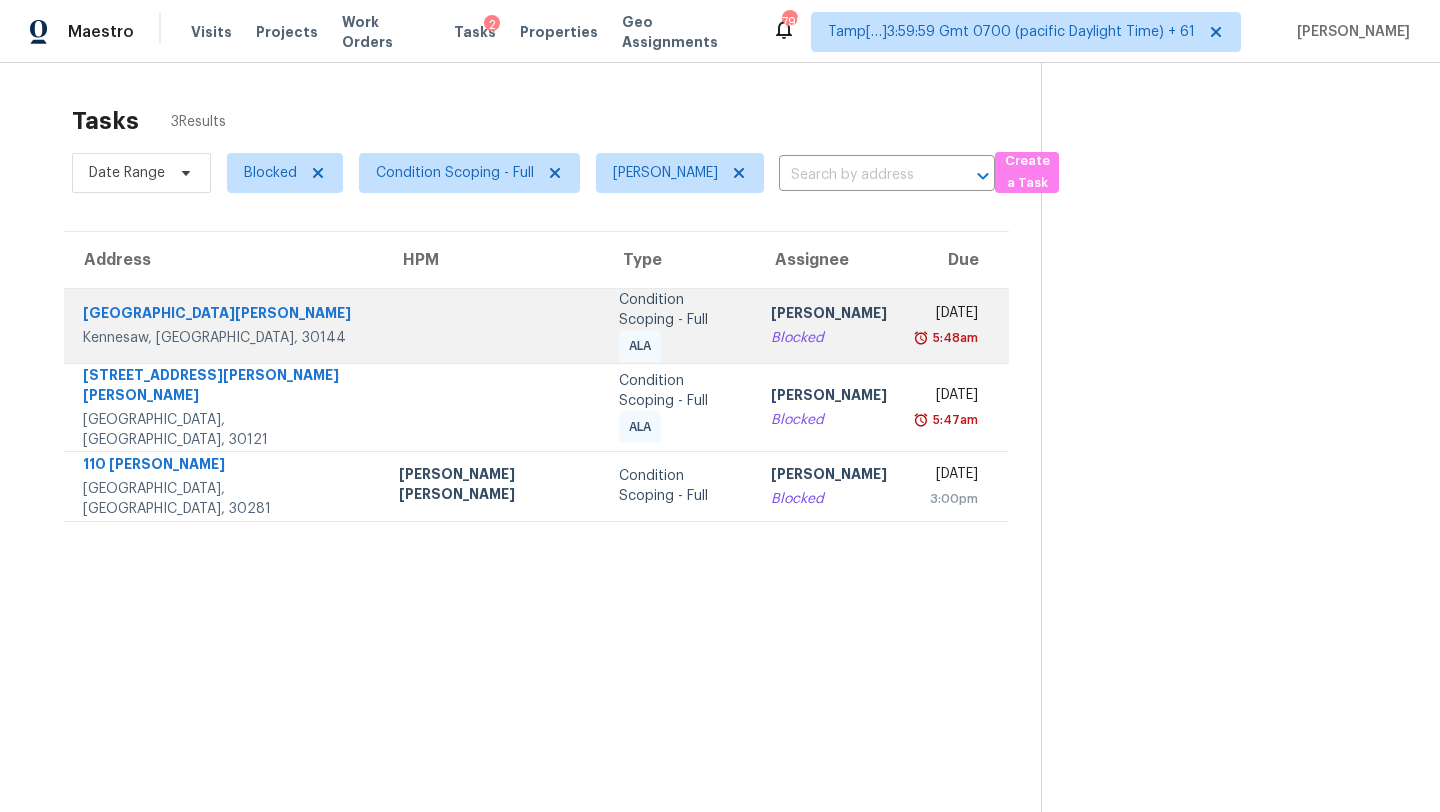 click on "Condition Scoping - Full ALA" at bounding box center [679, 325] 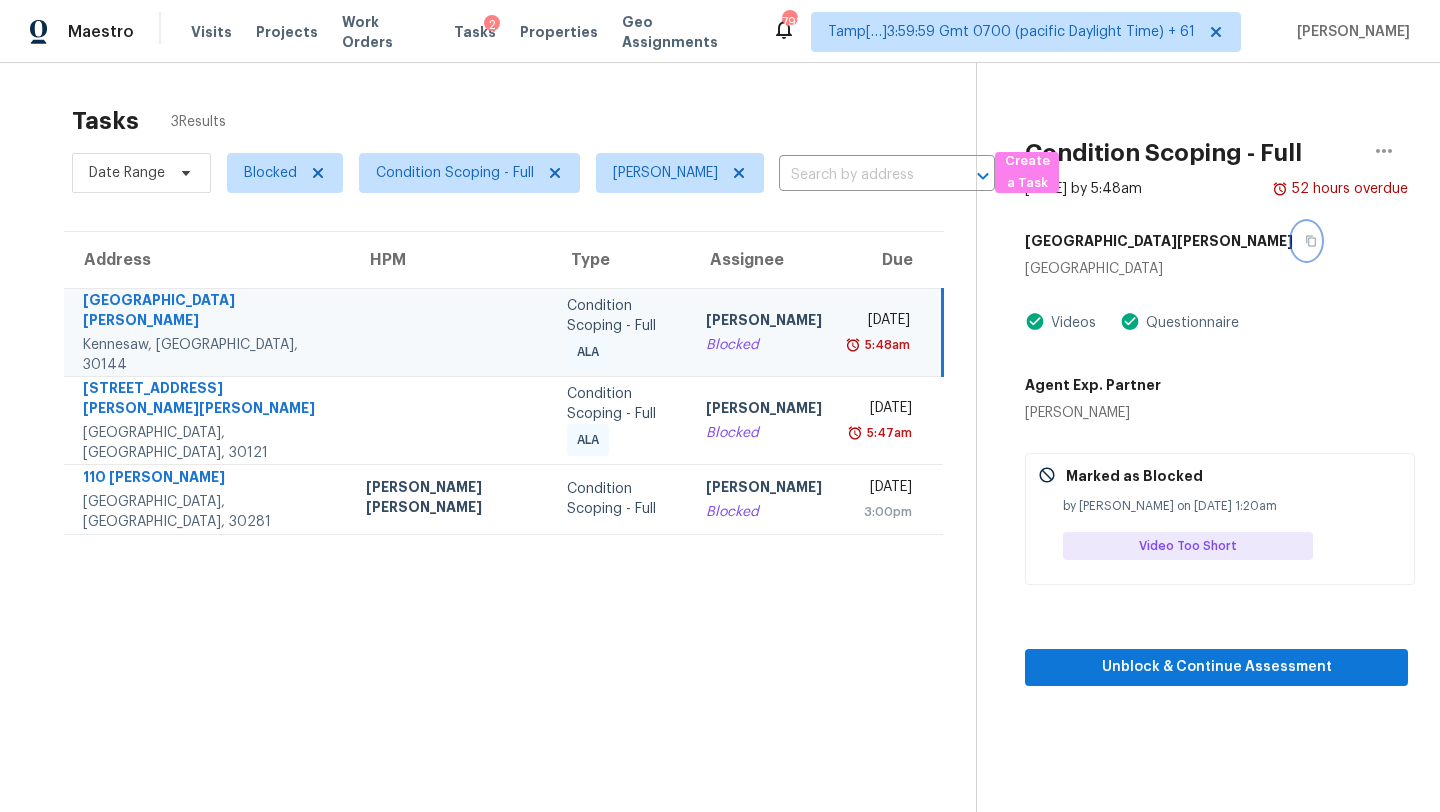 click 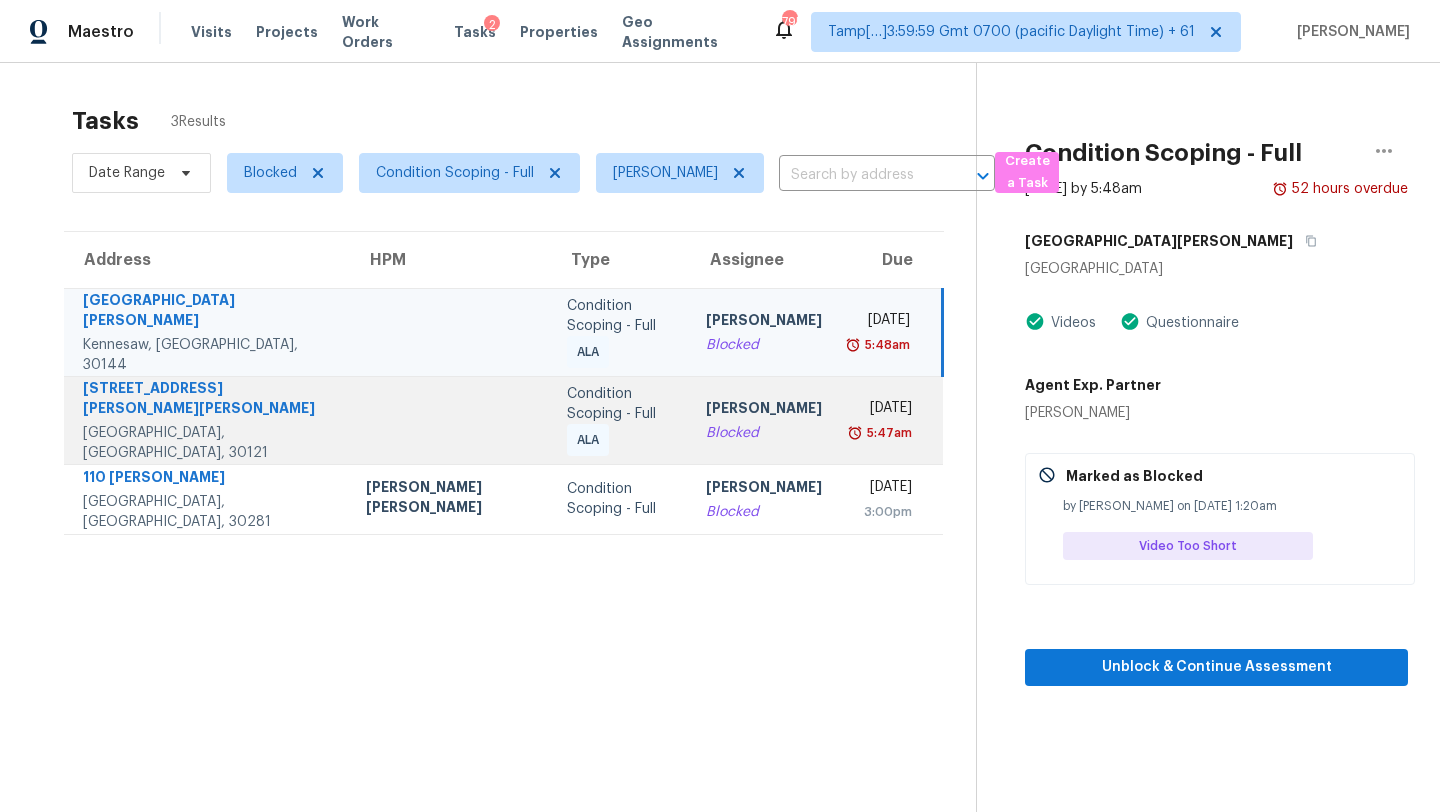 click on "Condition Scoping - Full ALA" at bounding box center [620, 420] 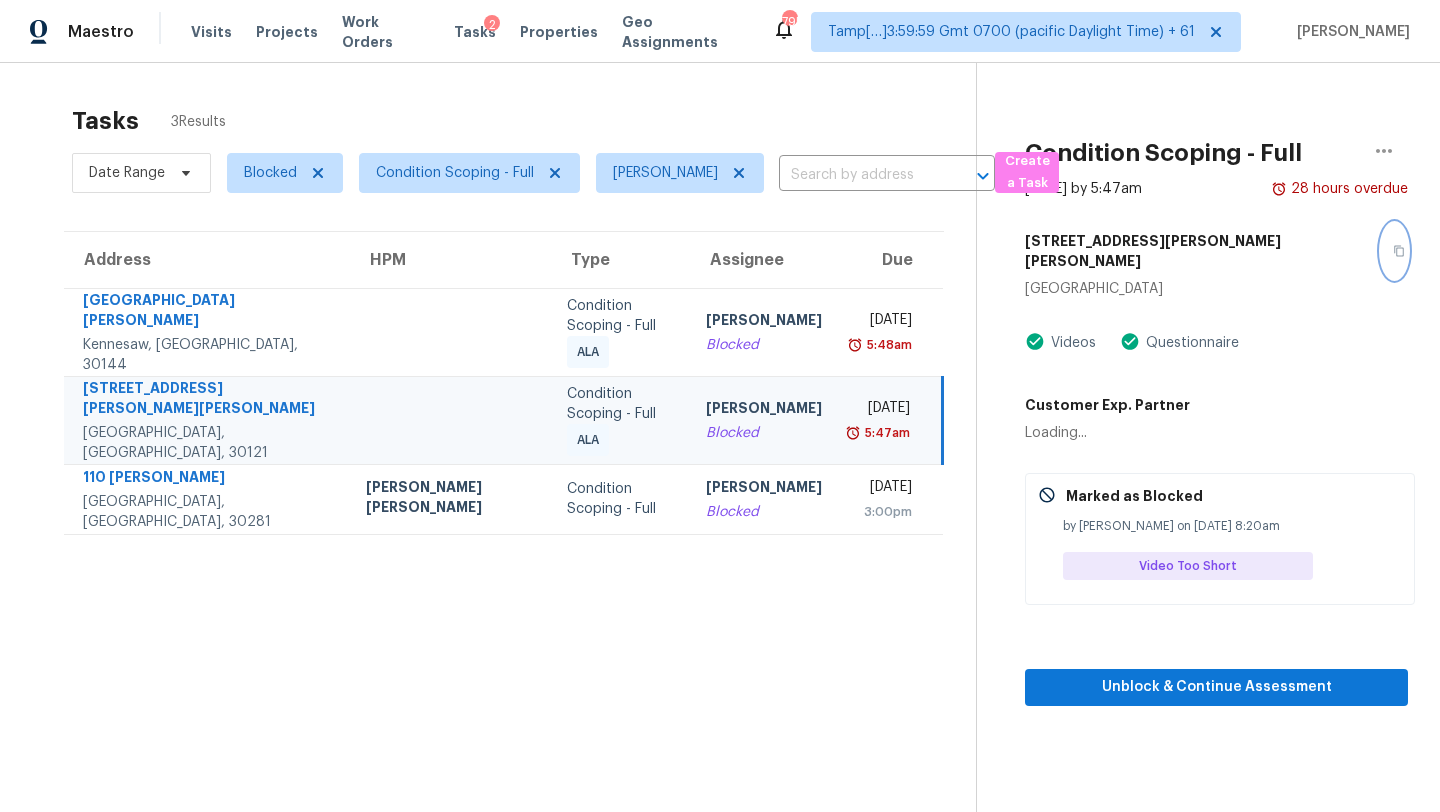 click 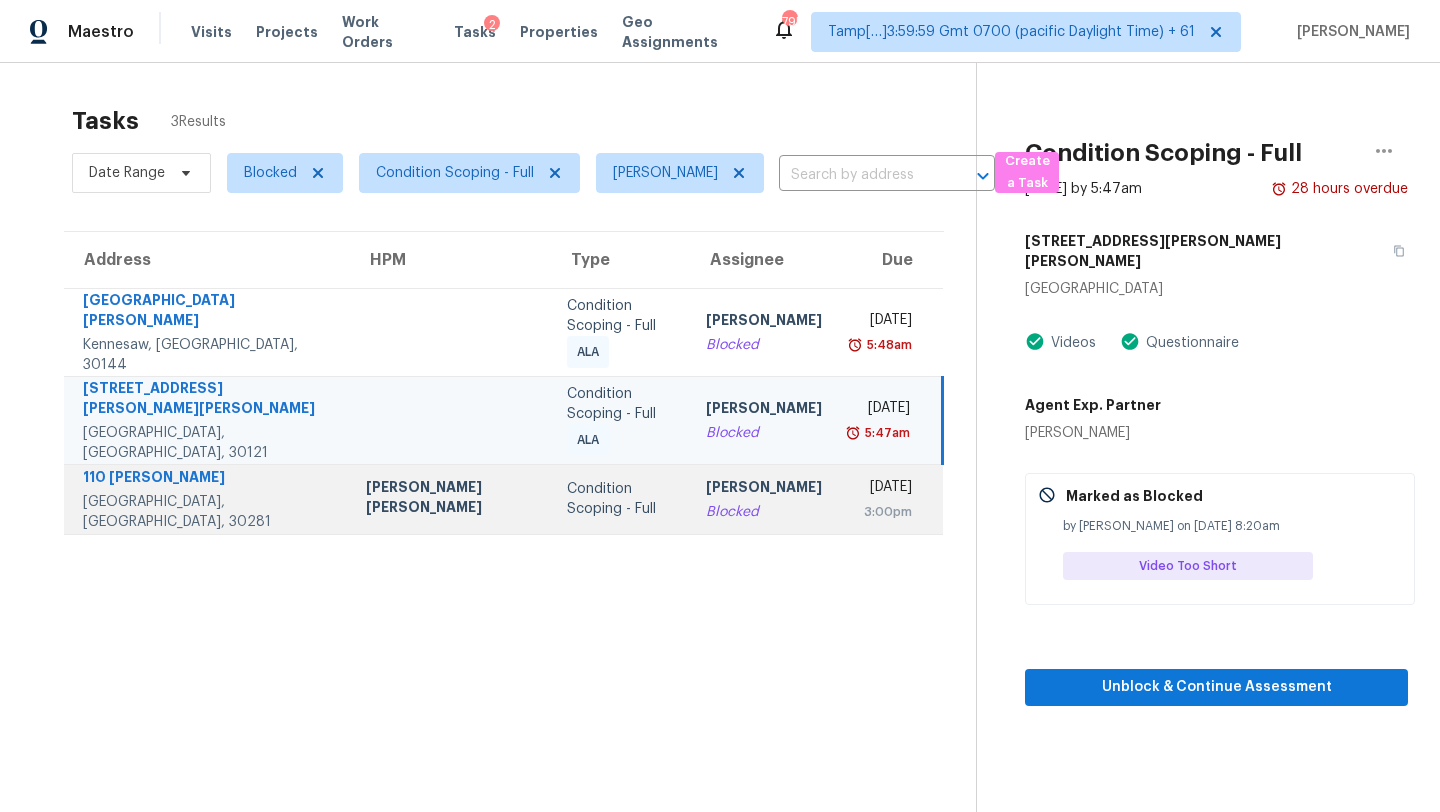 click on "[PERSON_NAME]" at bounding box center (764, 489) 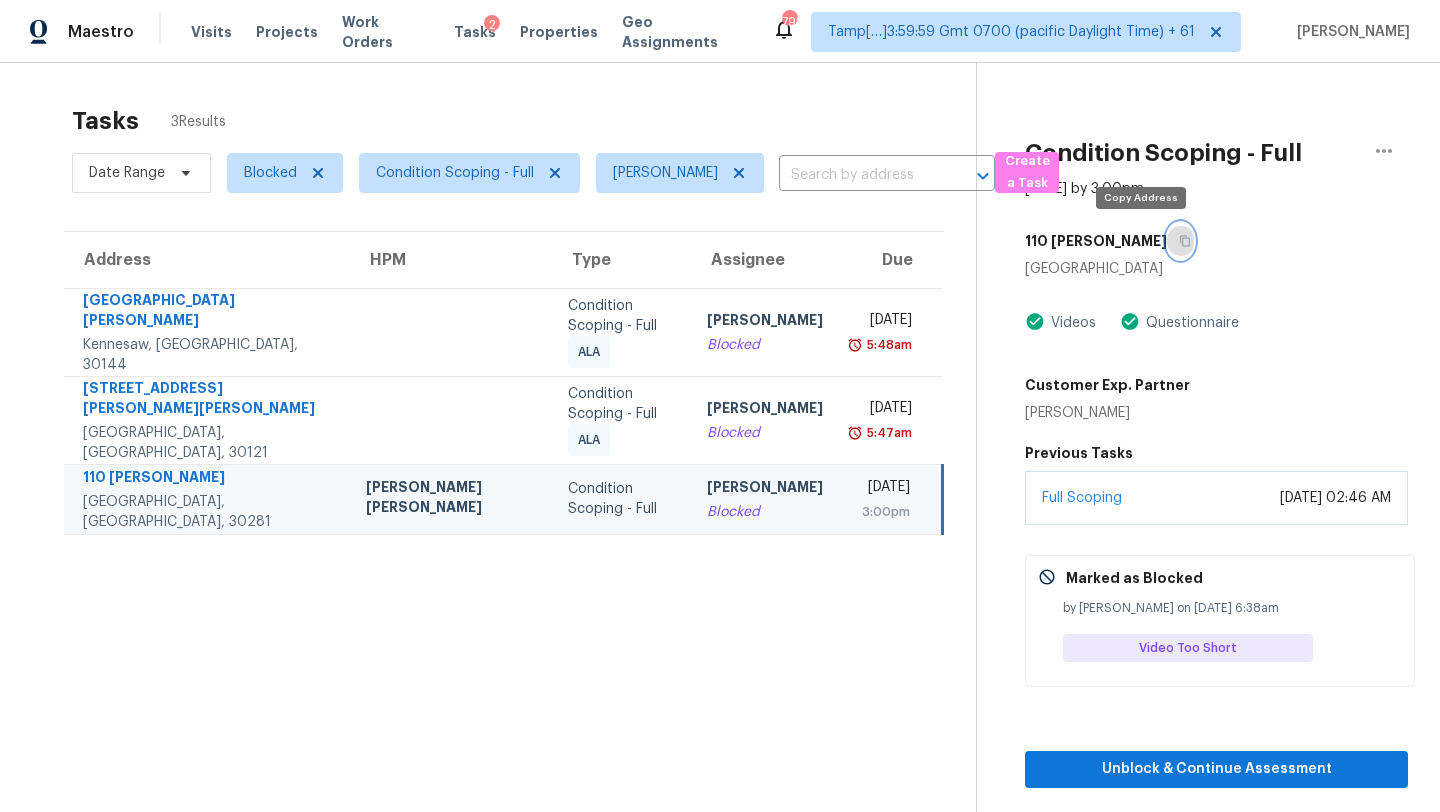 click at bounding box center [1180, 241] 